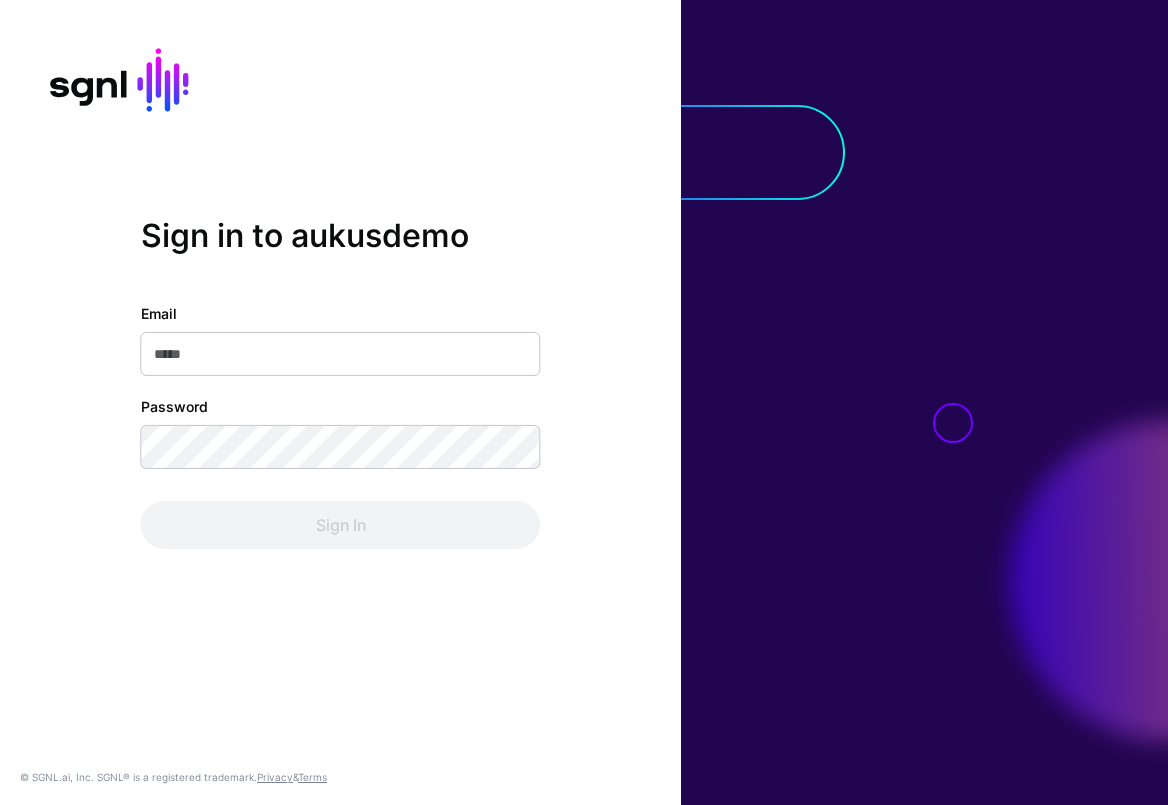 scroll, scrollTop: 0, scrollLeft: 0, axis: both 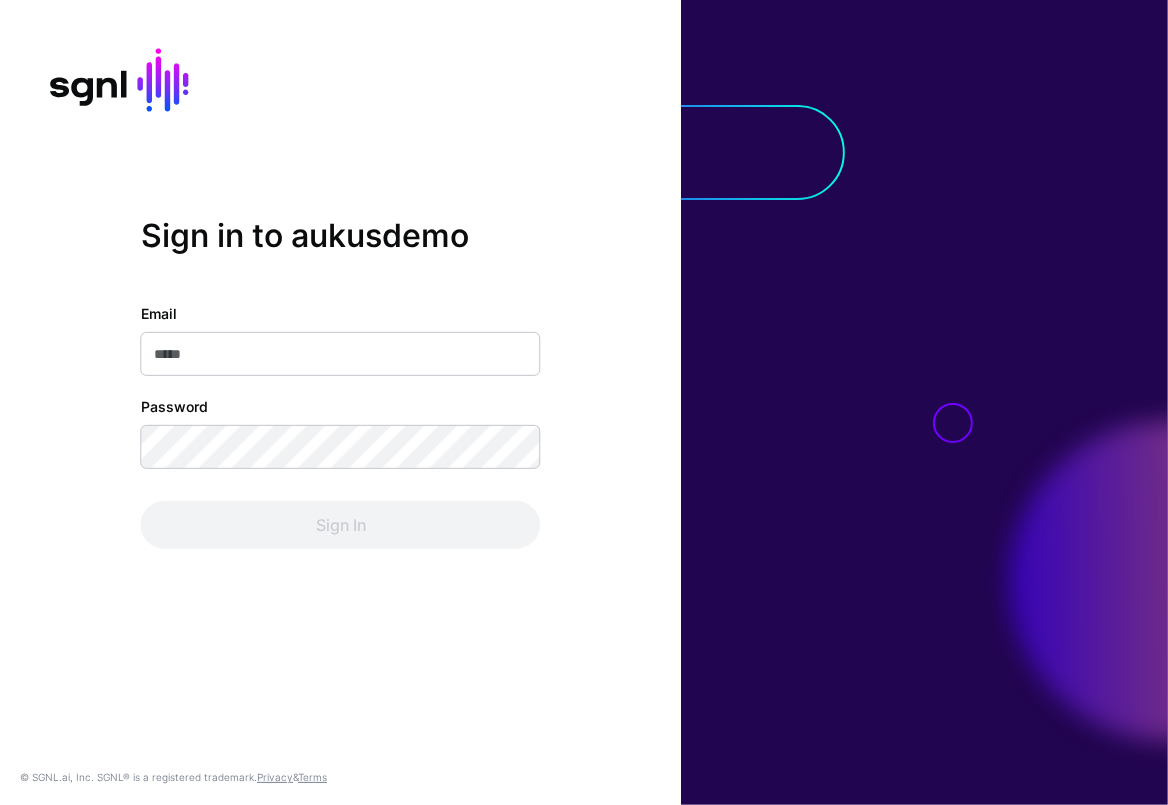 click on "Email   Password  Sign In" 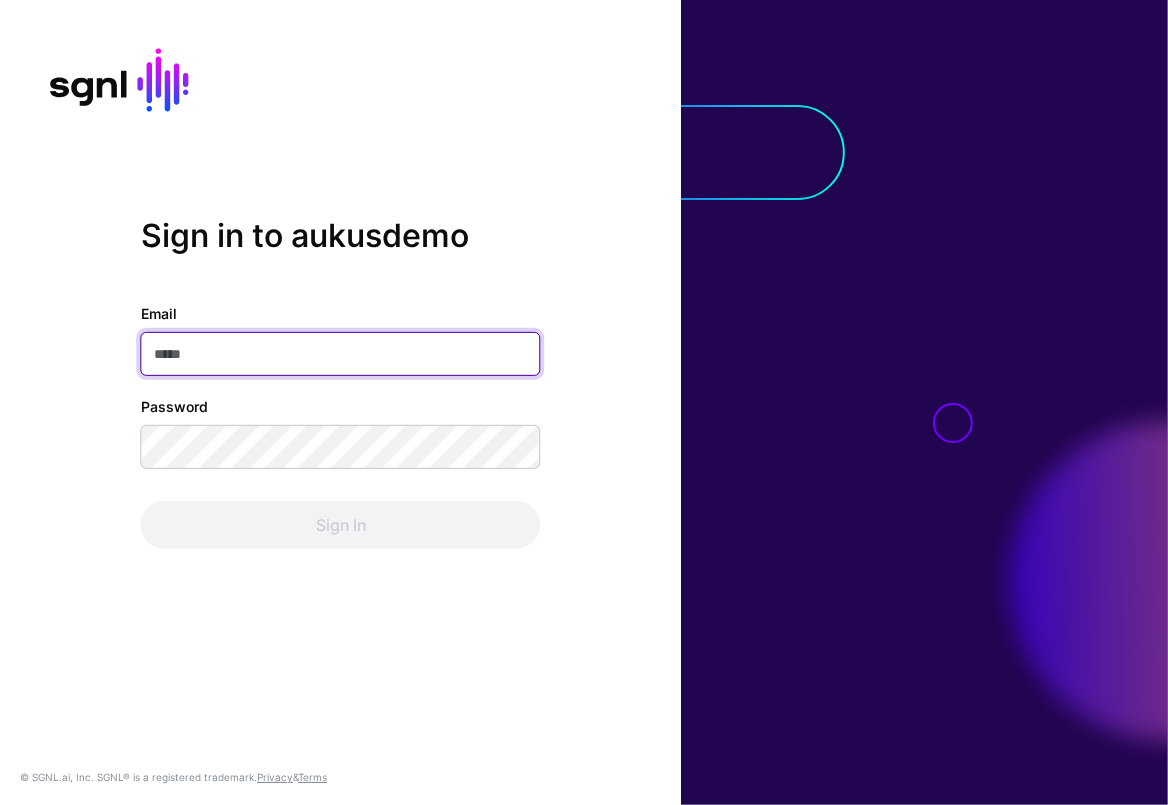 click on "Email" at bounding box center [341, 354] 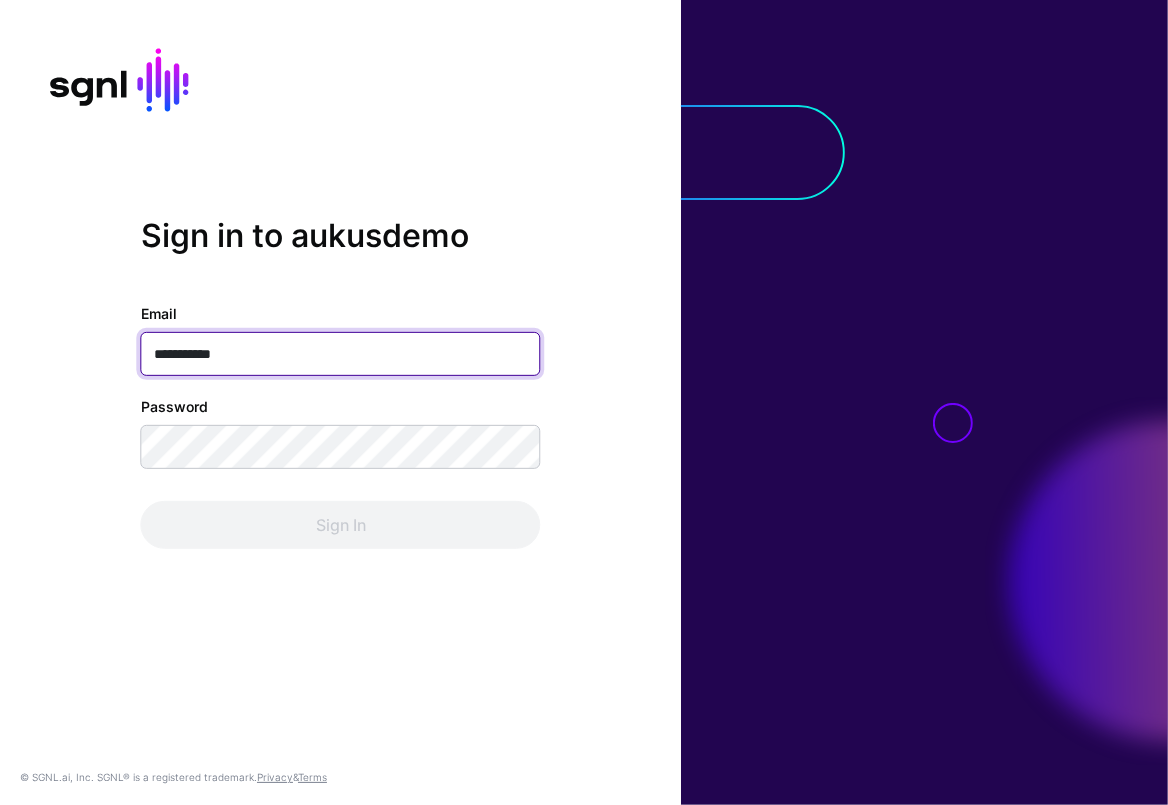 type on "**********" 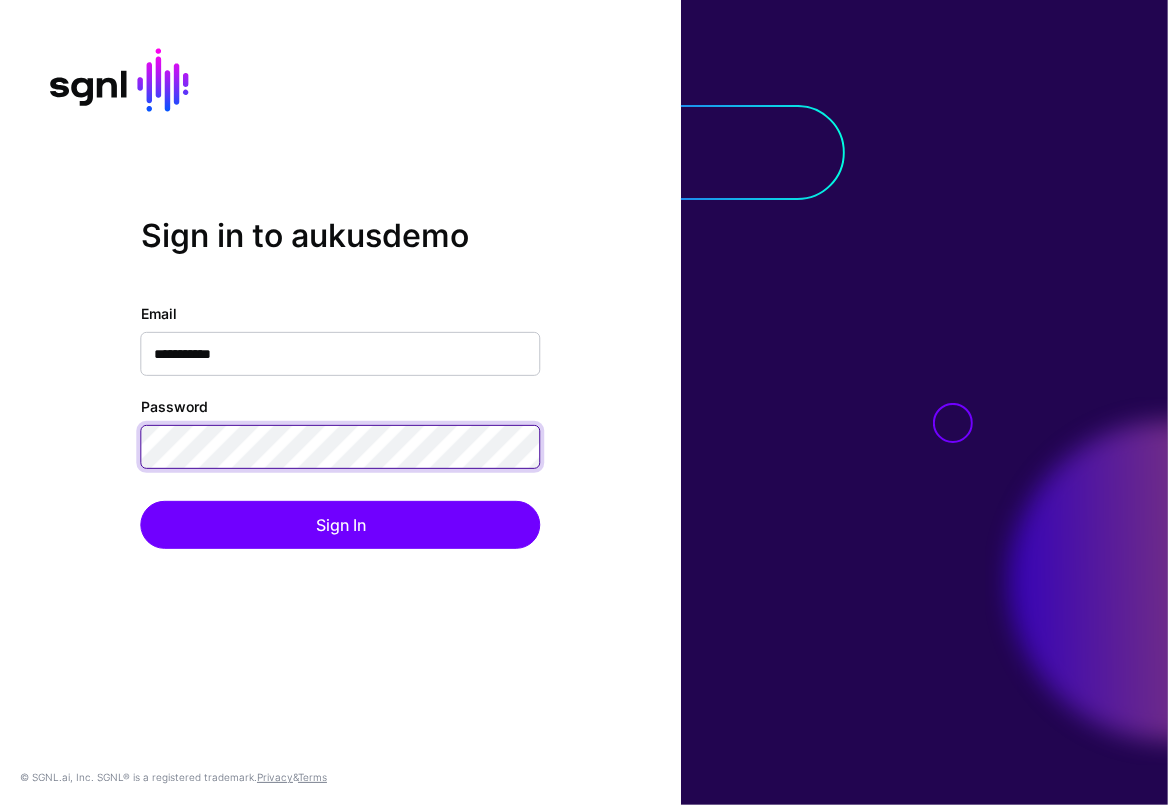 click on "Sign In" 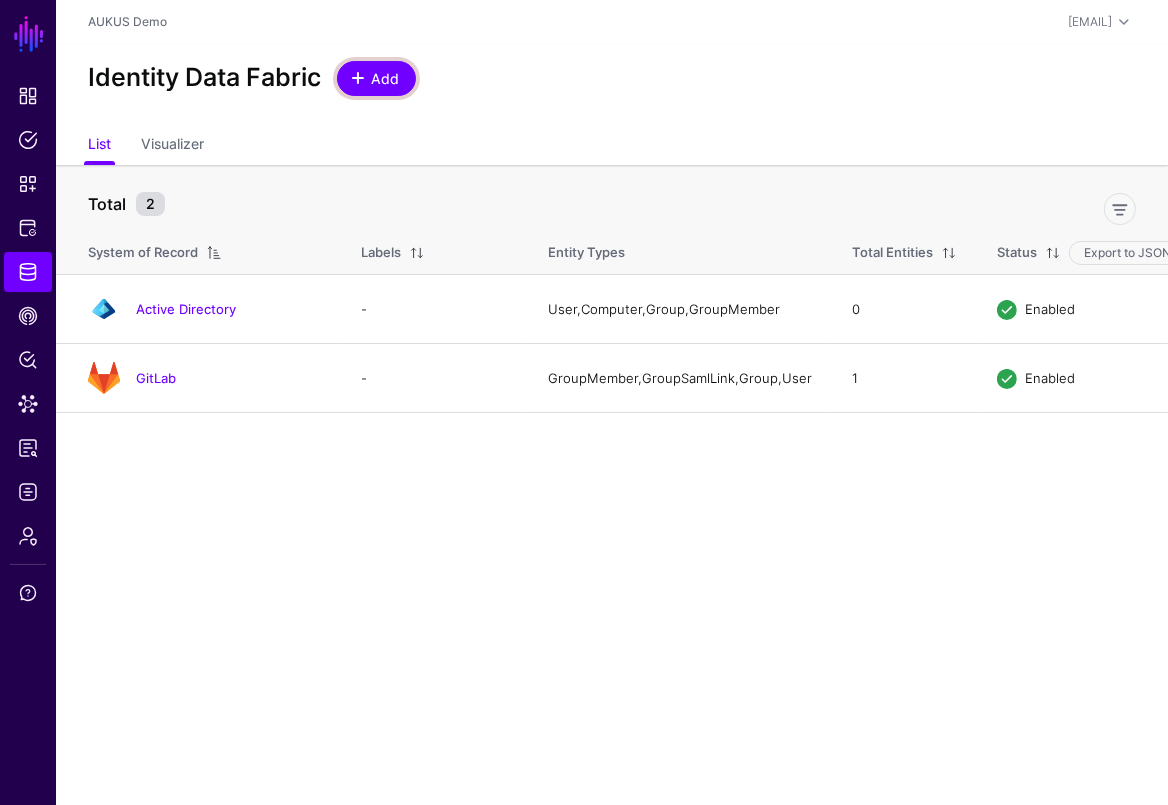 click on "Add" 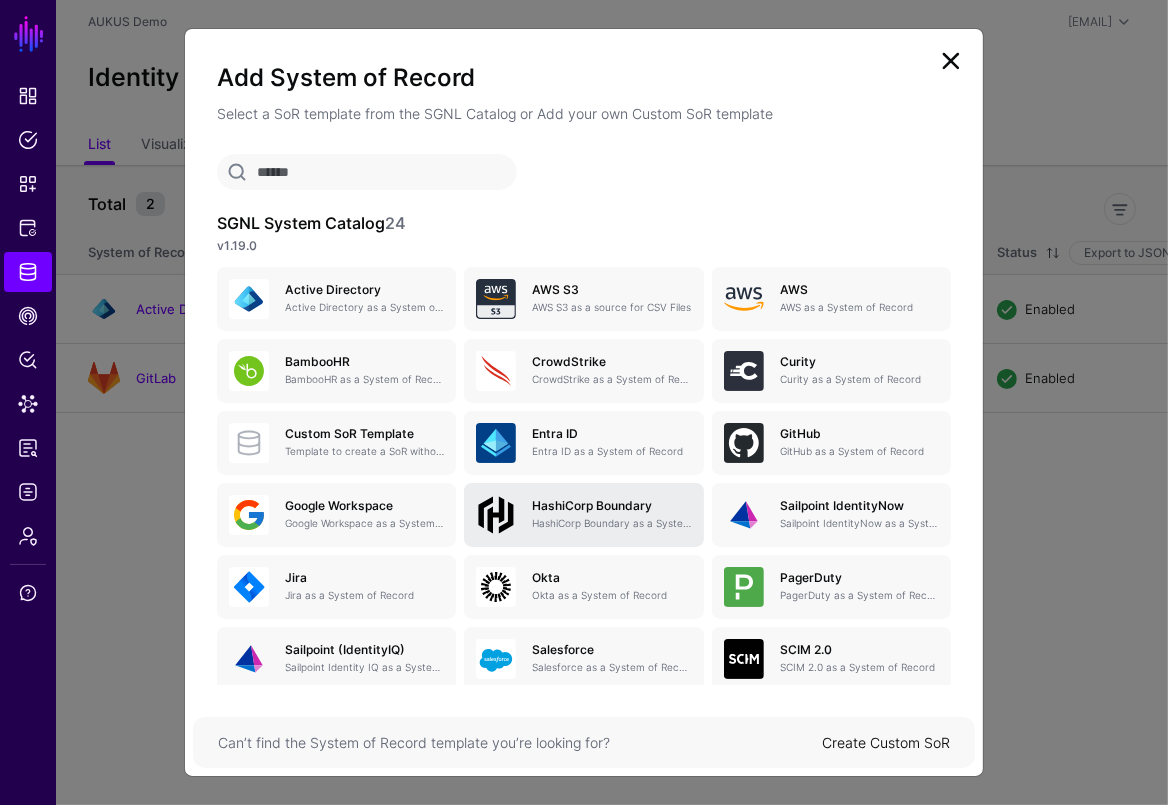 scroll, scrollTop: 37, scrollLeft: 0, axis: vertical 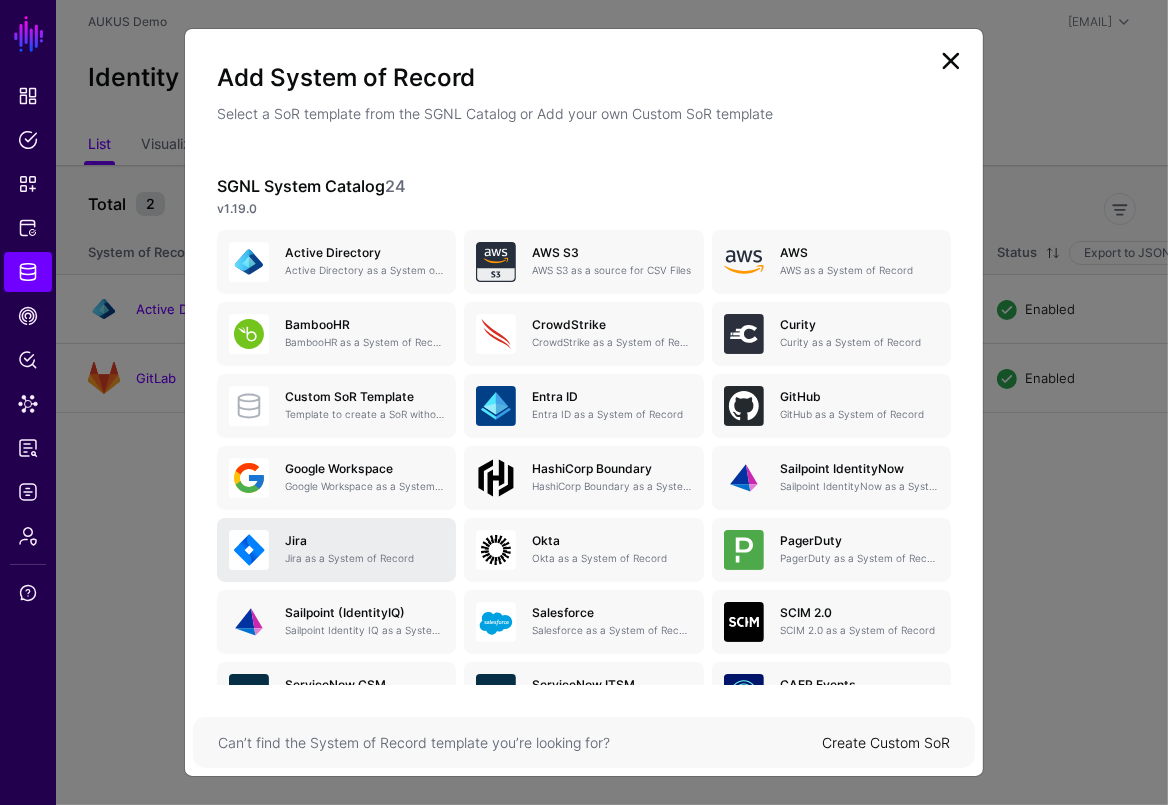 click on "Jira Jira as a System of Record" 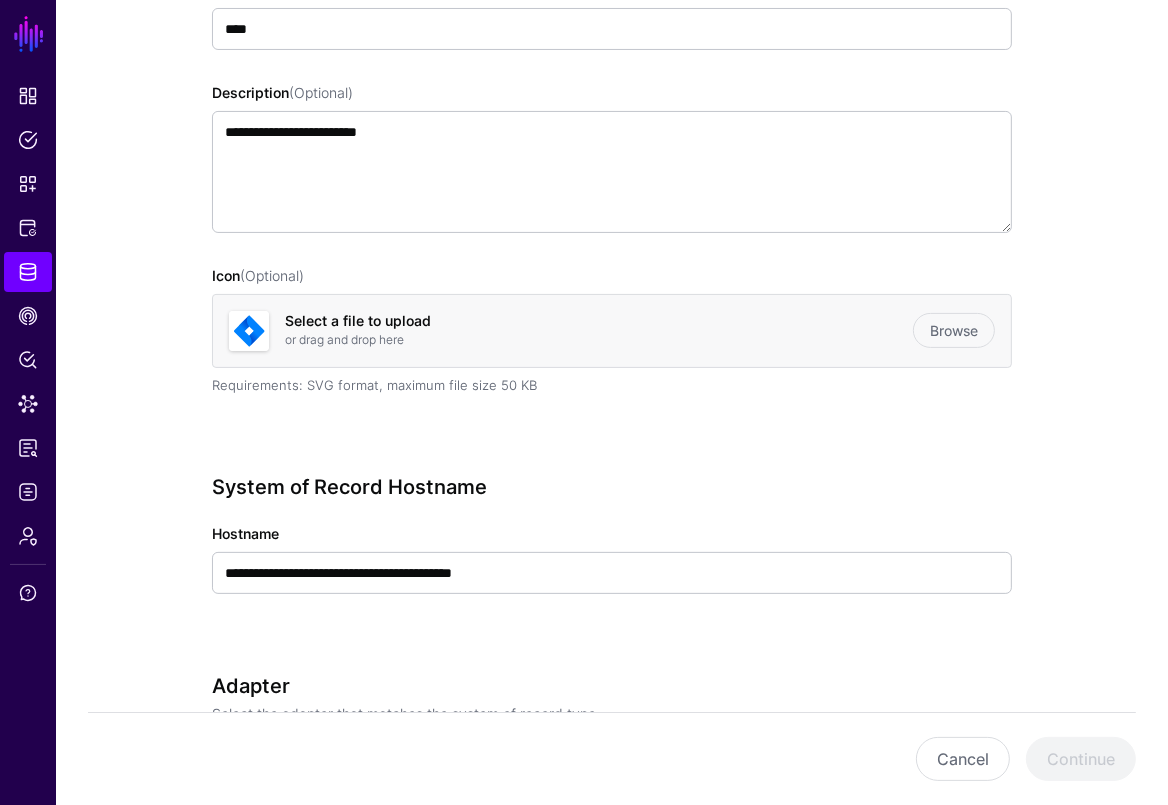 scroll, scrollTop: 379, scrollLeft: 0, axis: vertical 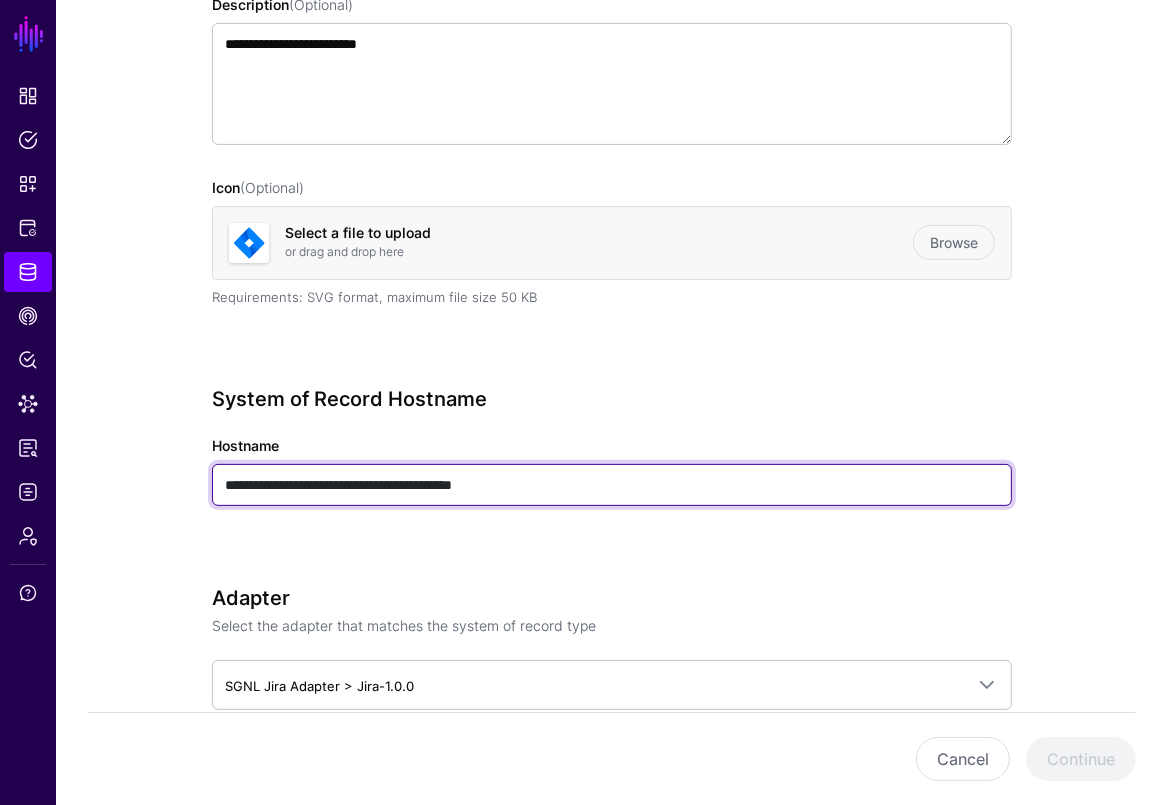 click on "**********" at bounding box center (612, 485) 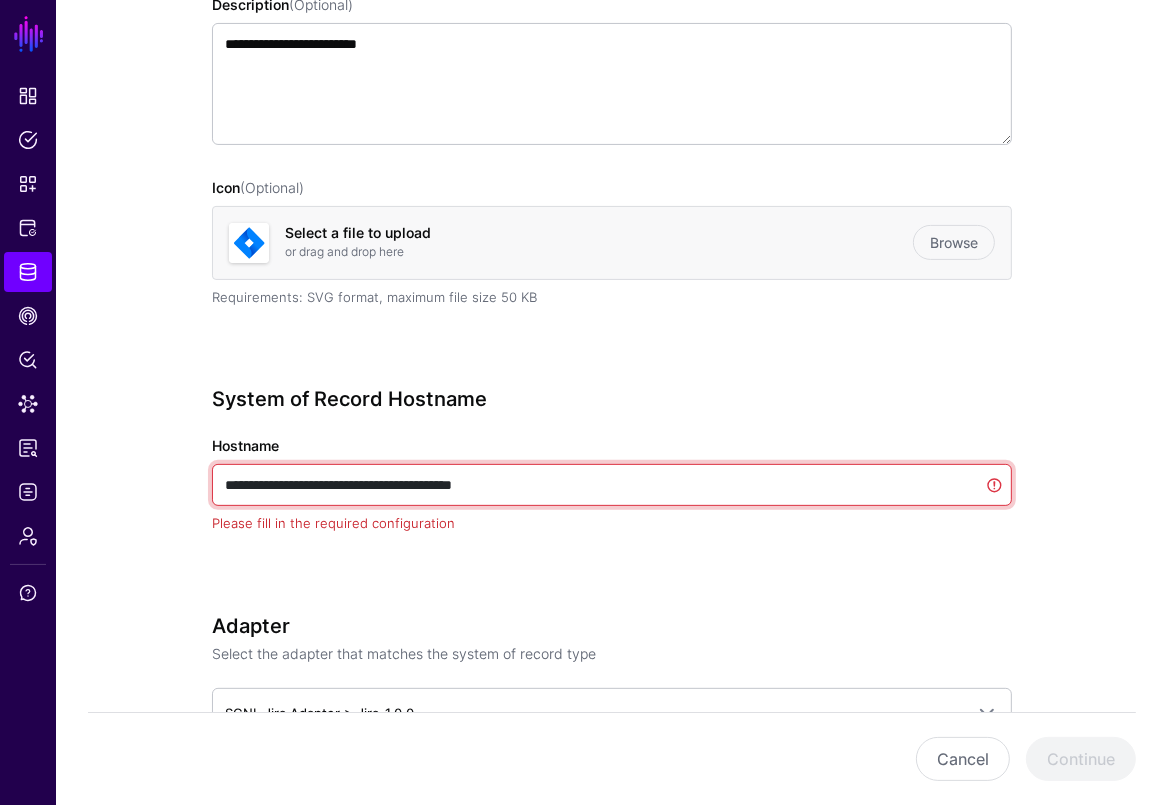 click on "**********" at bounding box center (612, 485) 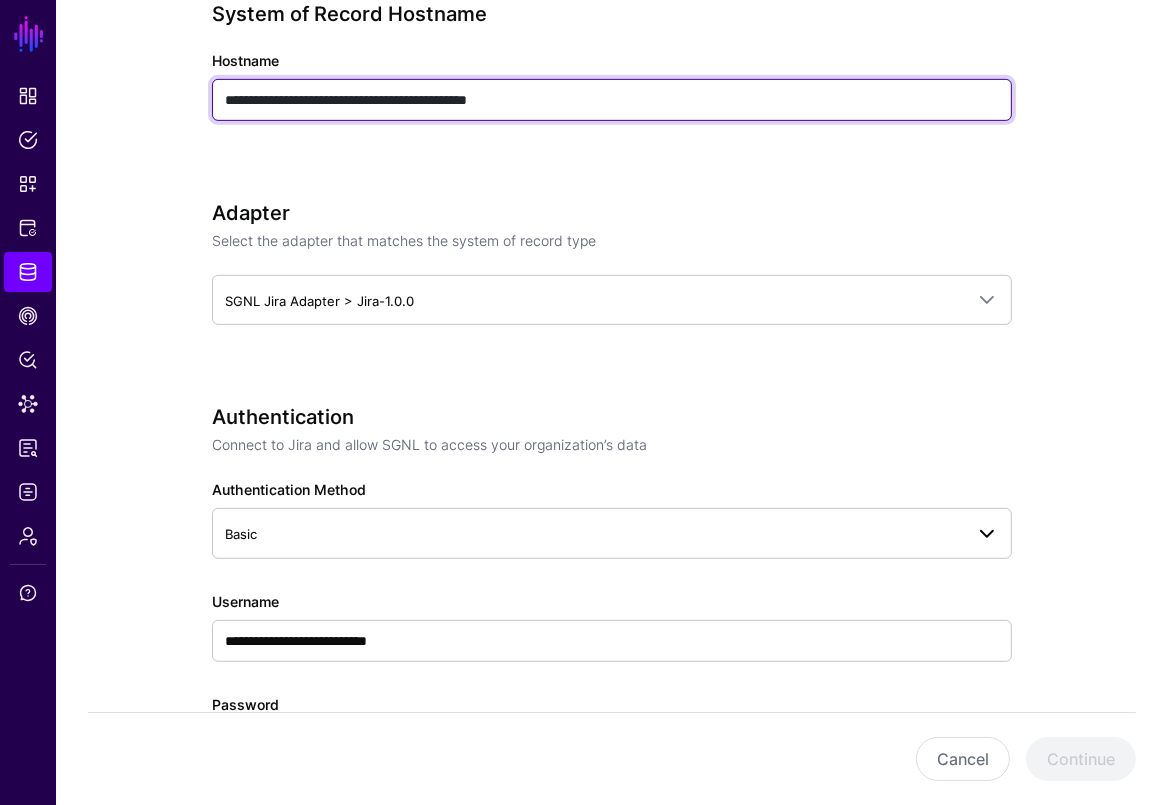 scroll, scrollTop: 863, scrollLeft: 0, axis: vertical 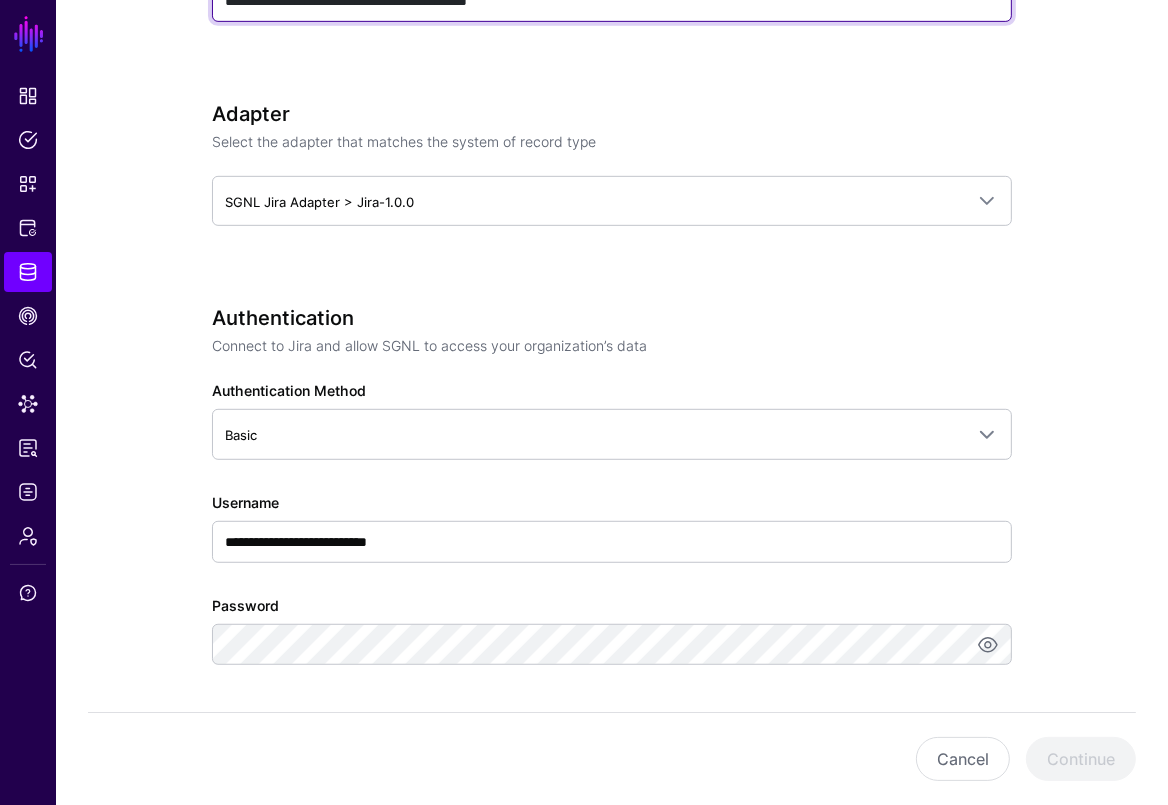 type on "**********" 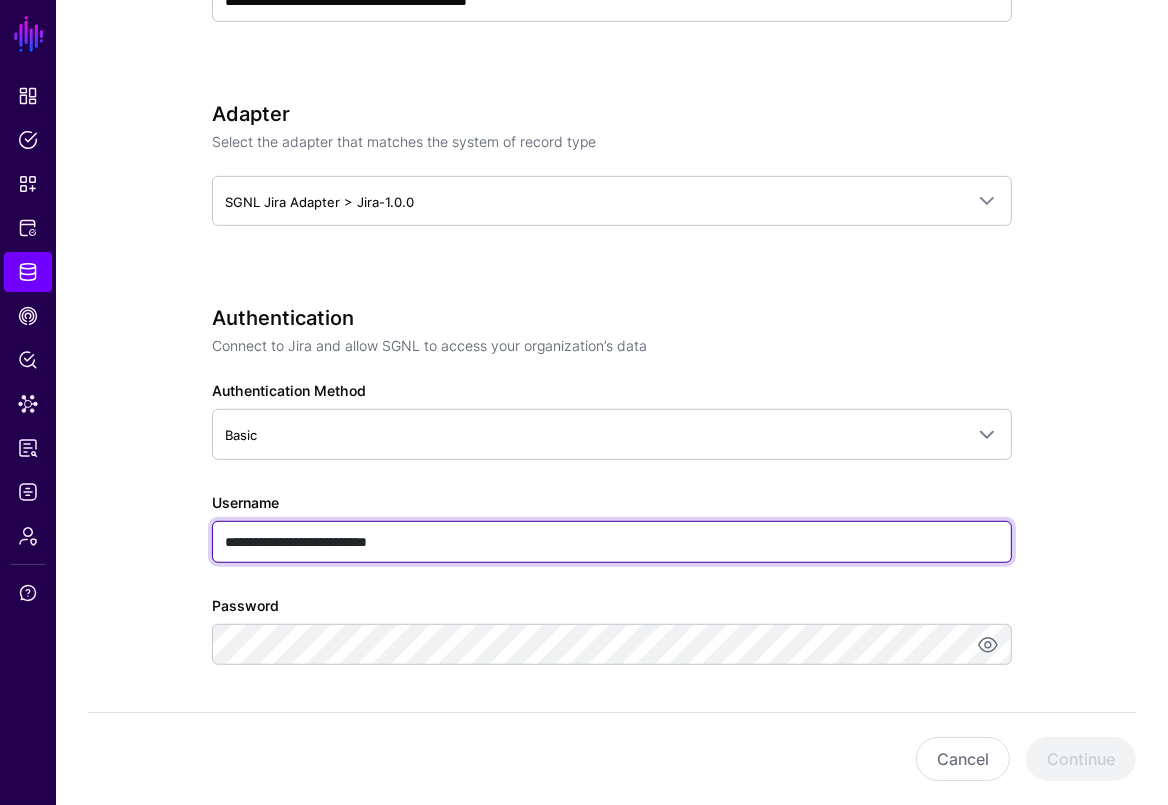 click on "**********" at bounding box center (612, 542) 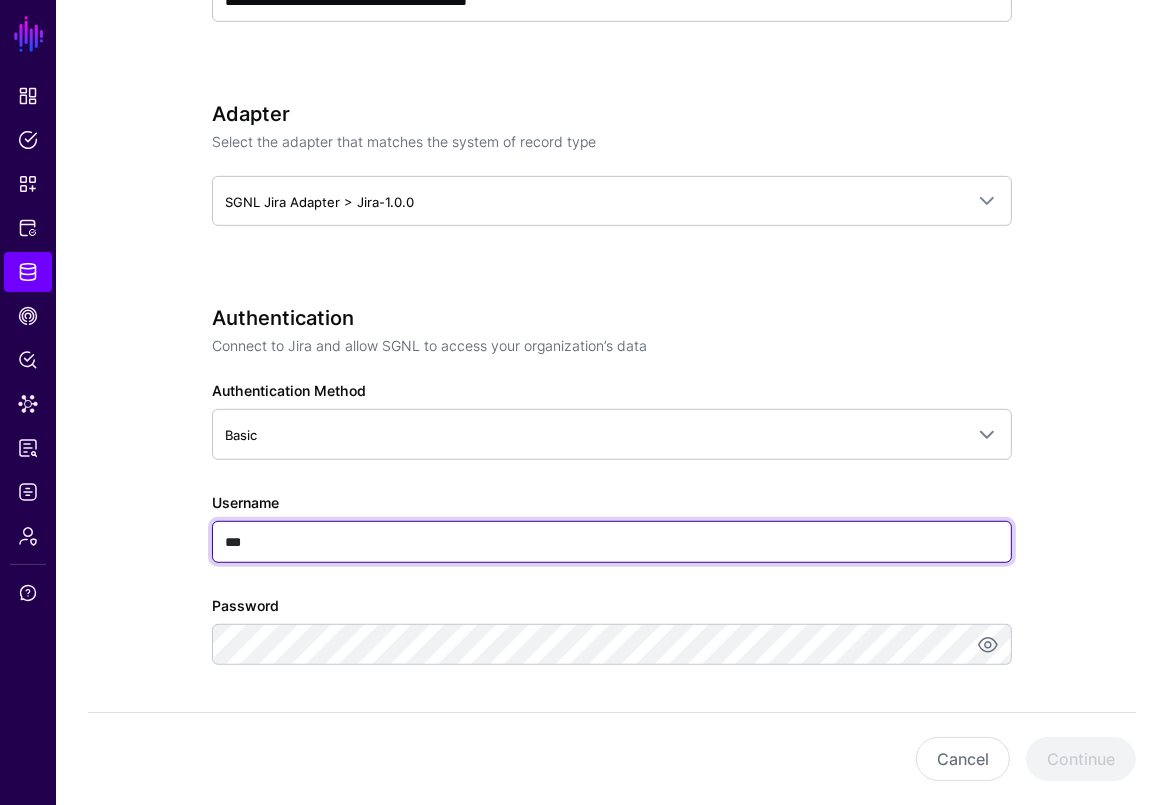 type on "***" 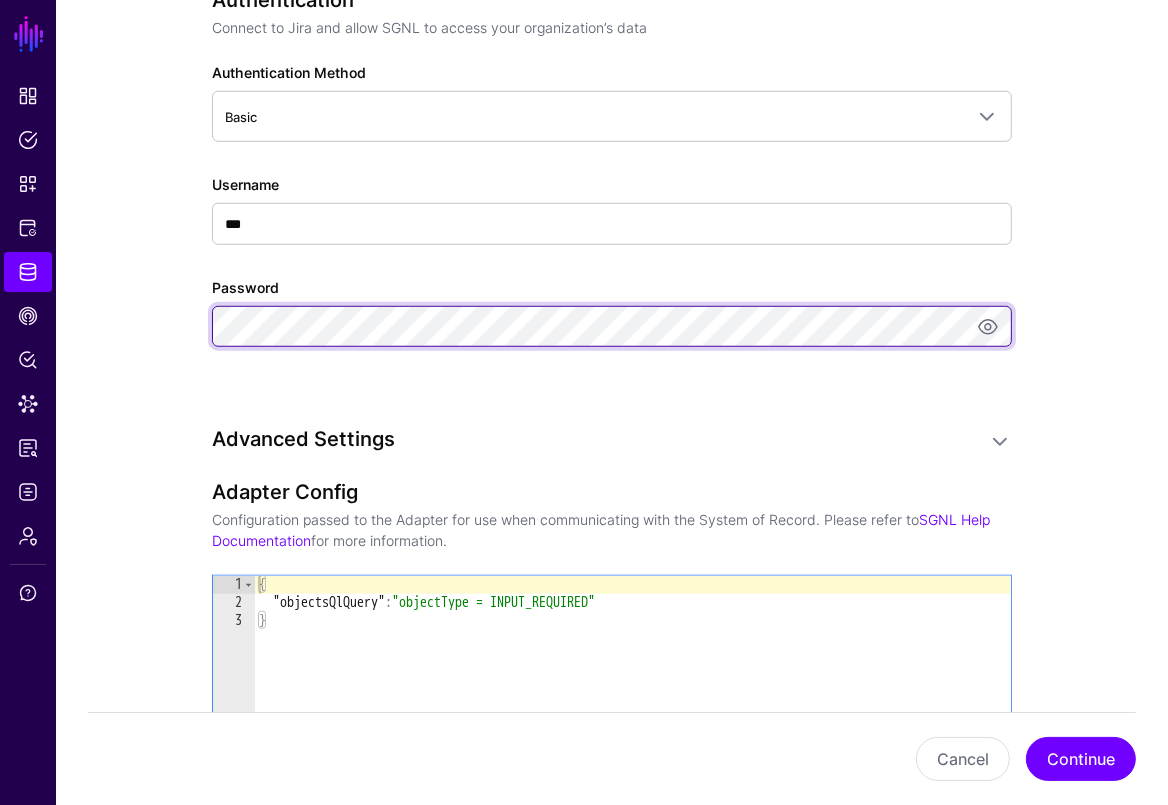 scroll, scrollTop: 1435, scrollLeft: 0, axis: vertical 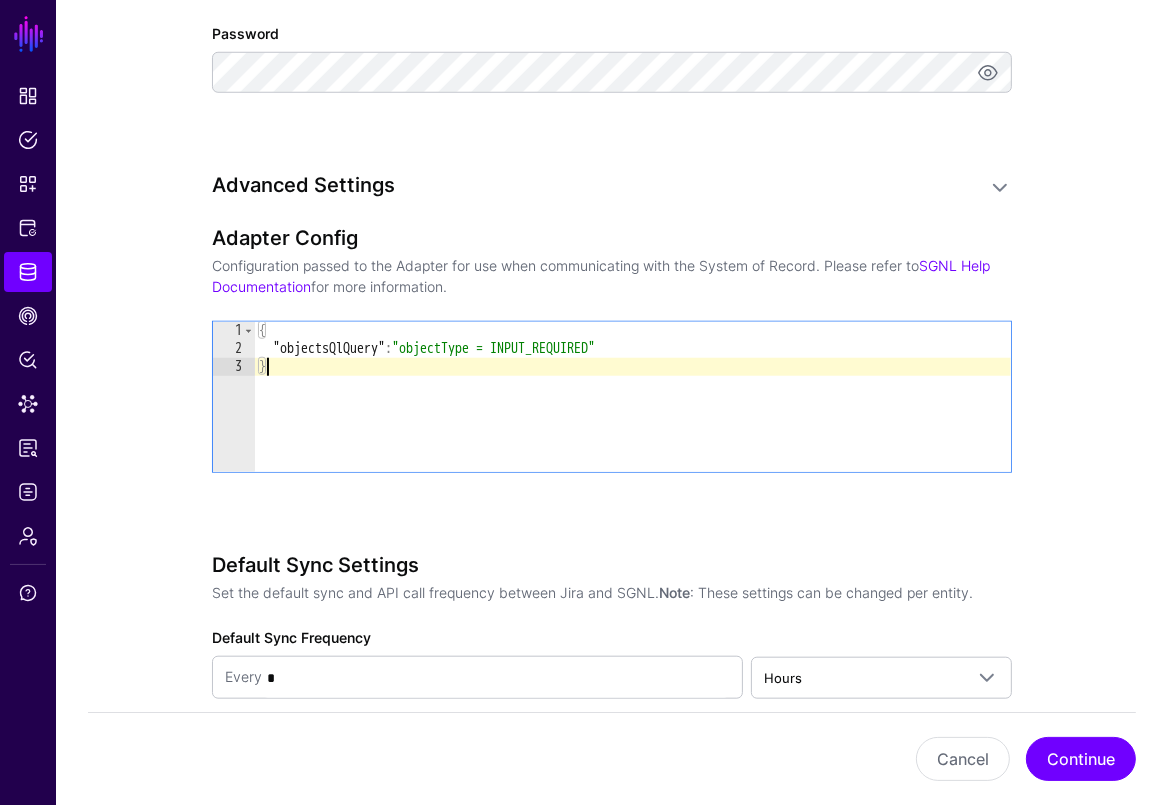 click on "{    "objectsQlQuery" :  "objectType = INPUT_REQUIRED" }" at bounding box center (633, 415) 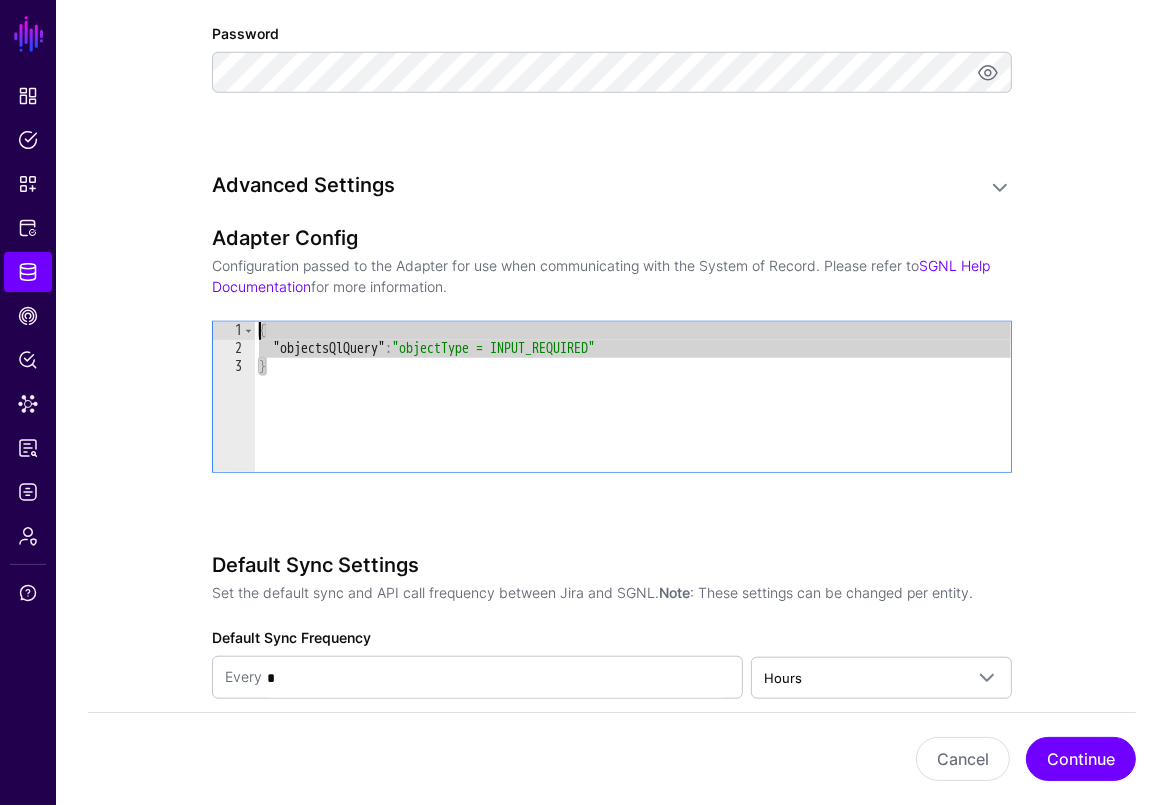 paste 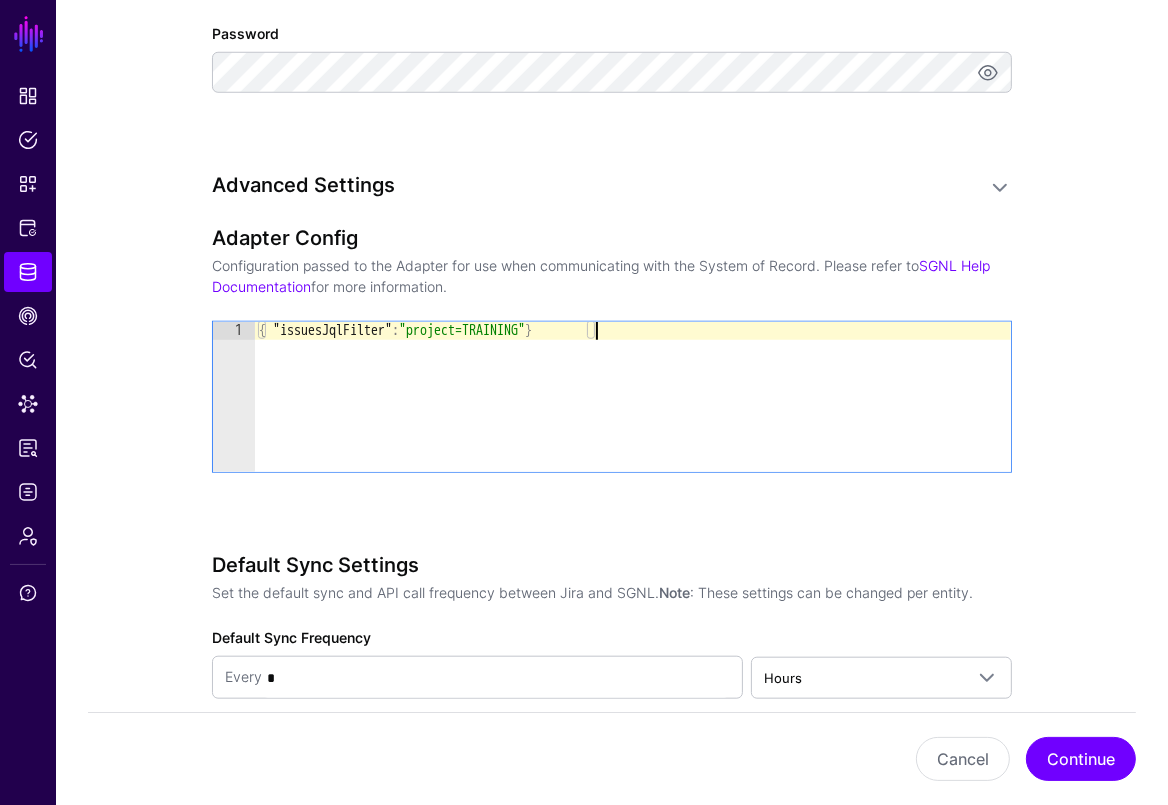 click on "{   "issuesJqlFilter" :  "project=TRAINING" }" at bounding box center (633, 415) 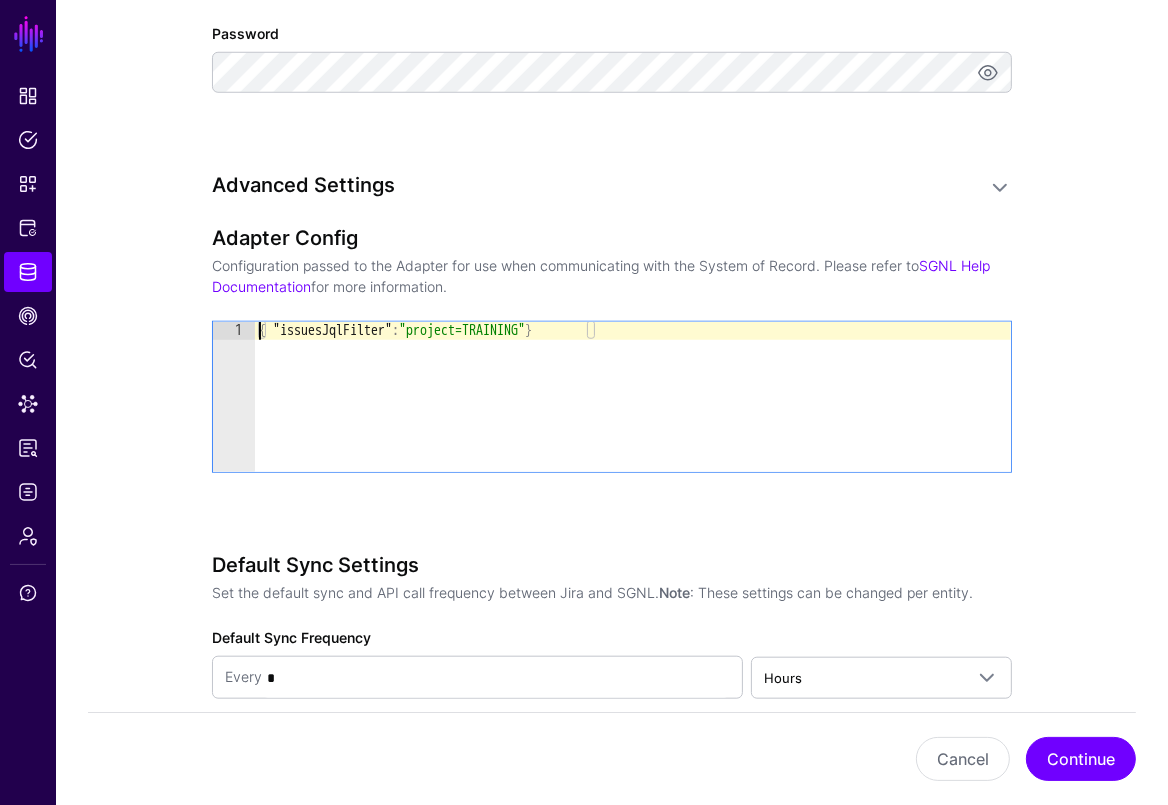 click on "{   "issuesJqlFilter" :  "project=TRAINING" }" at bounding box center [633, 415] 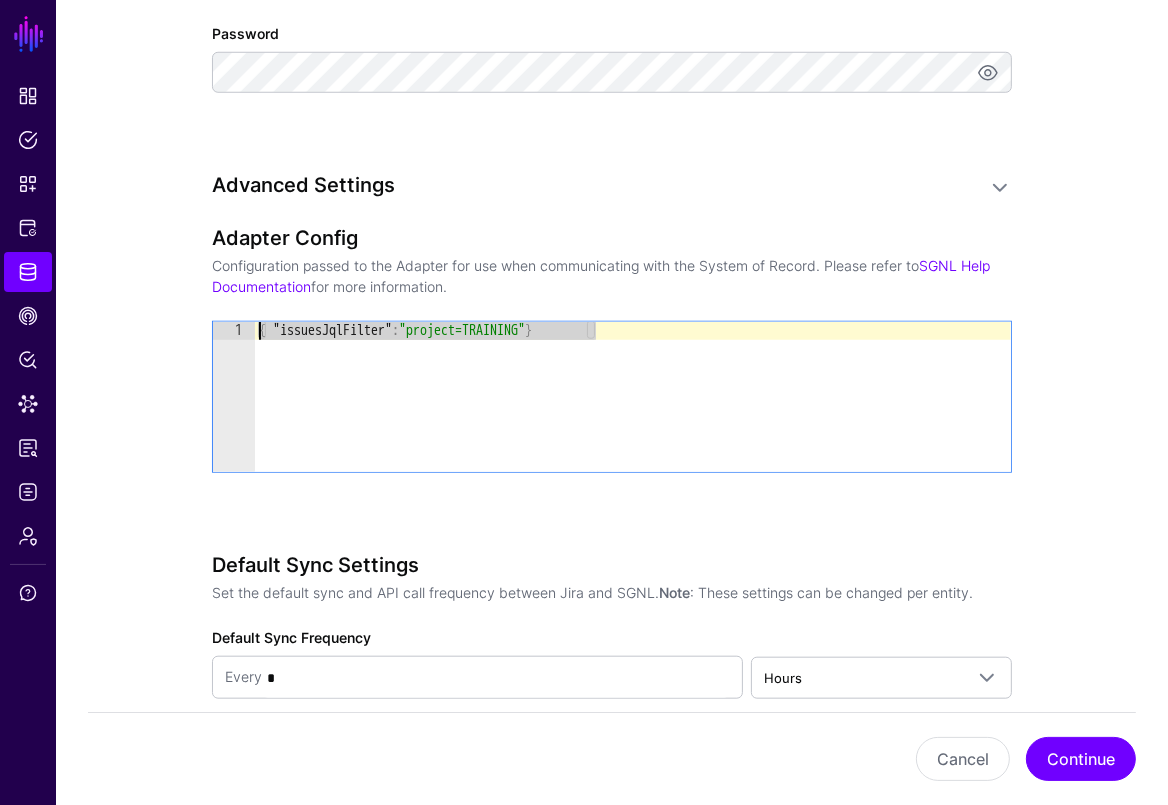 click on "{   "issuesJqlFilter" :  "project=TRAINING" }" at bounding box center (633, 415) 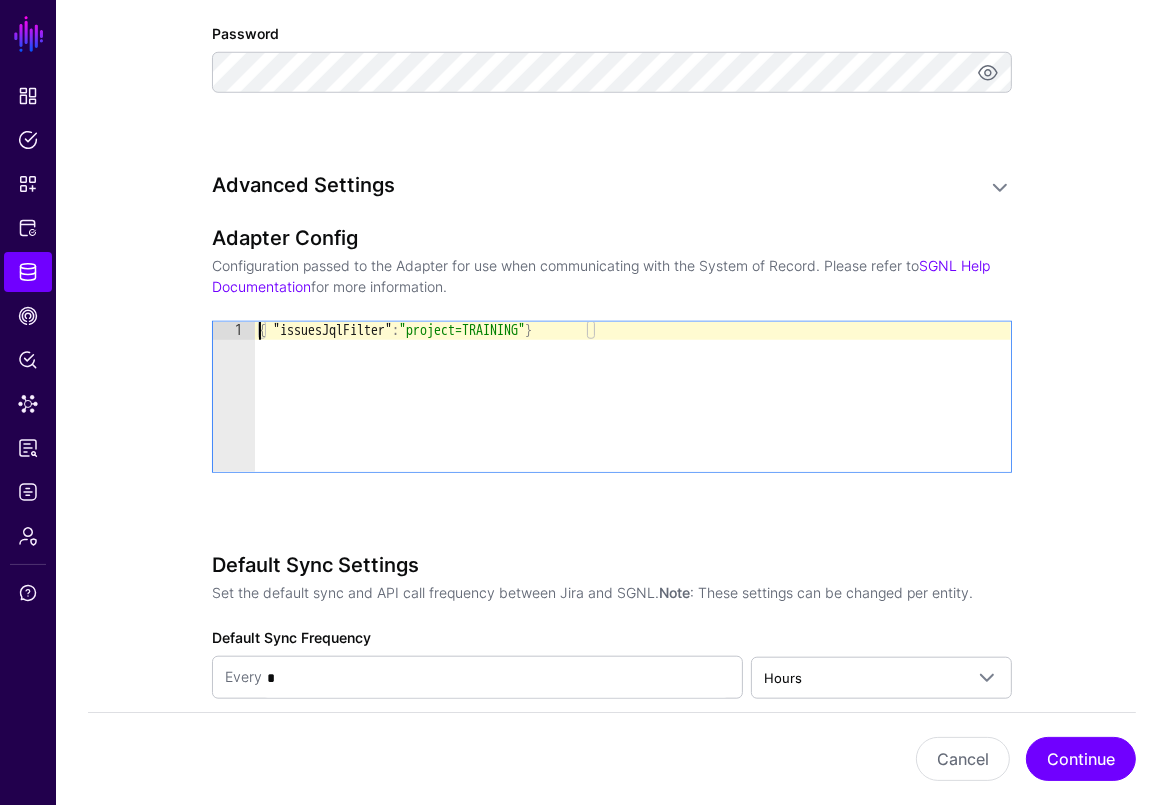 click on "{   "issuesJqlFilter" :  "project=TRAINING" }" at bounding box center [633, 415] 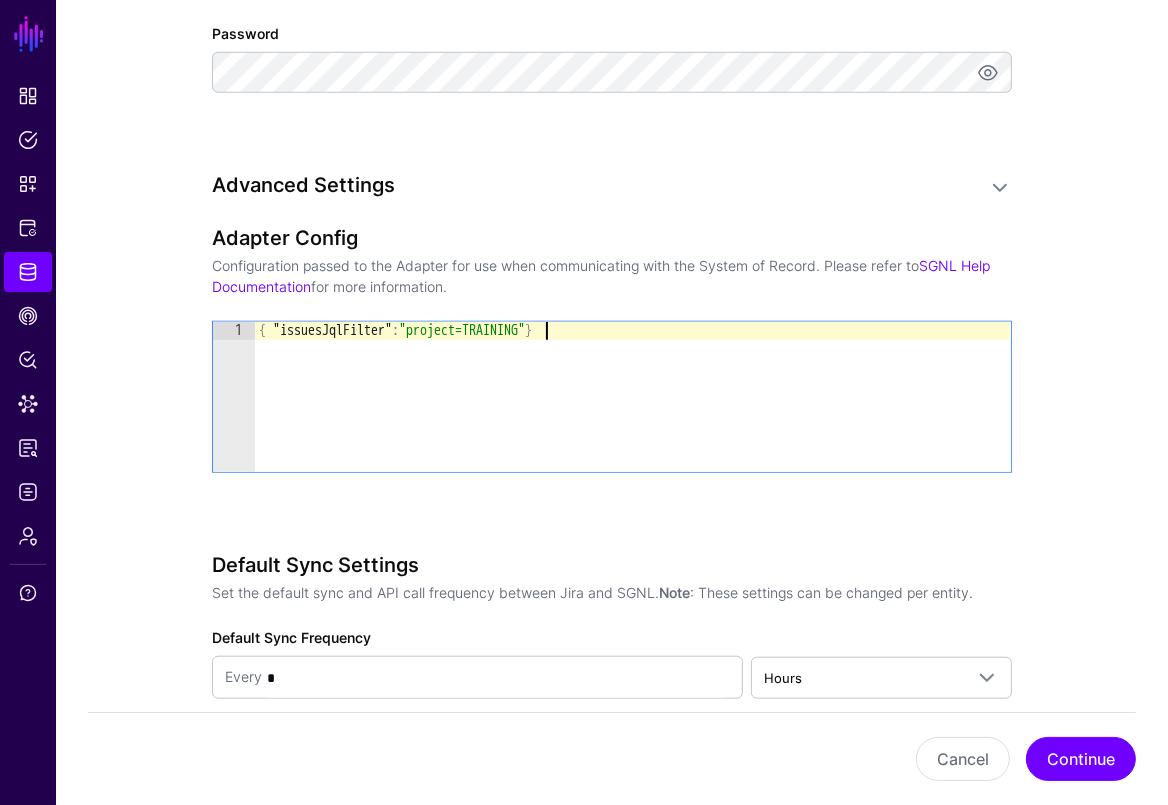 click on "{   "issuesJqlFilter" :  "project=TRAINING" }" at bounding box center [633, 415] 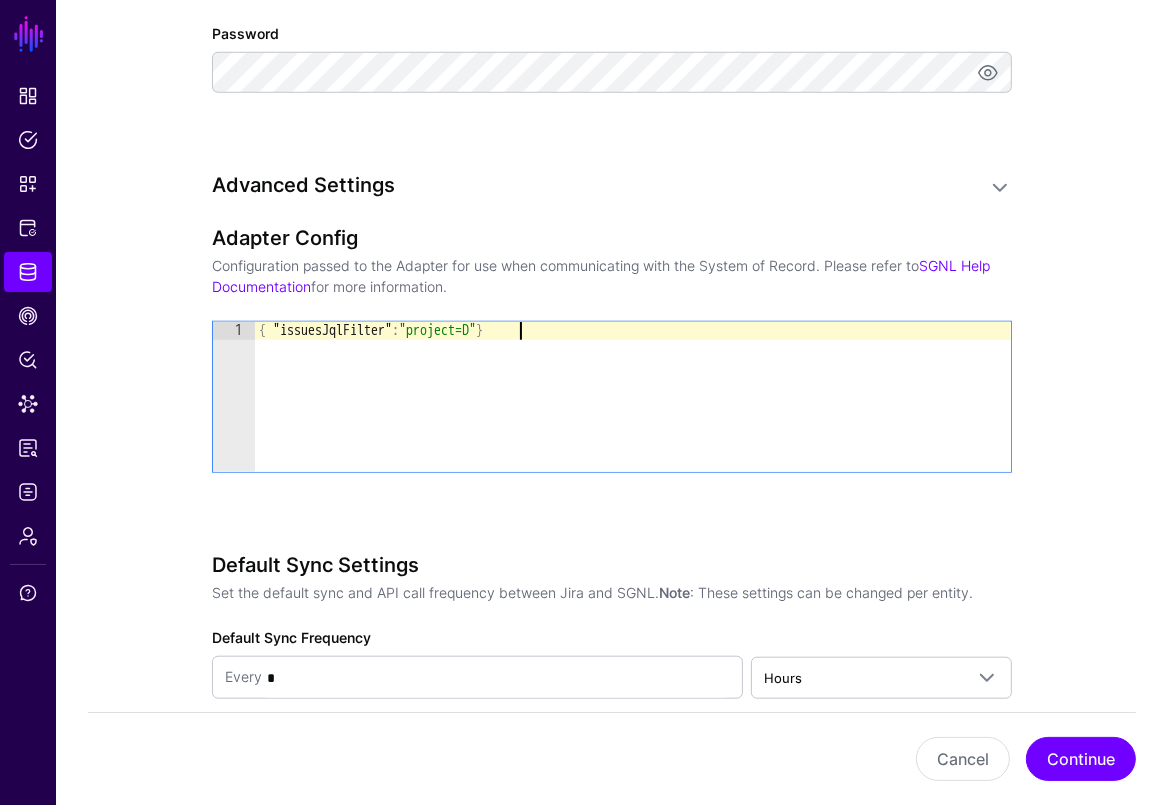 scroll, scrollTop: 0, scrollLeft: 19, axis: horizontal 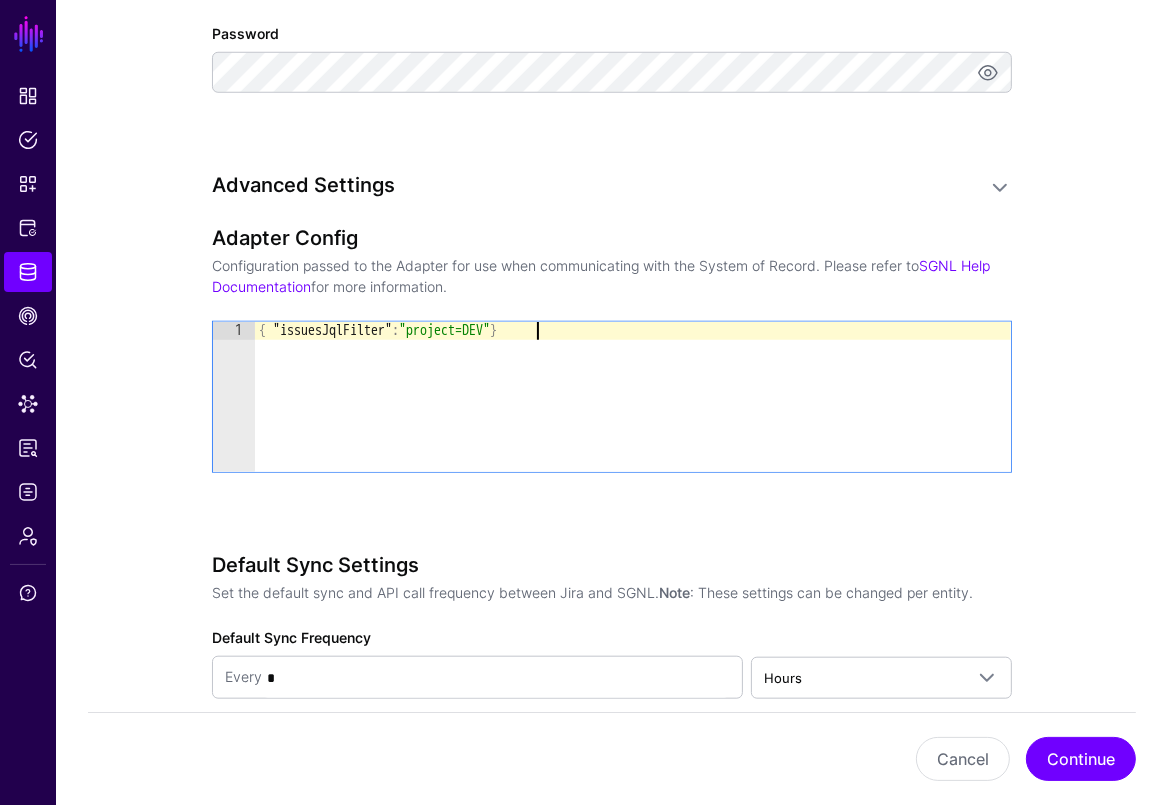 type on "**********" 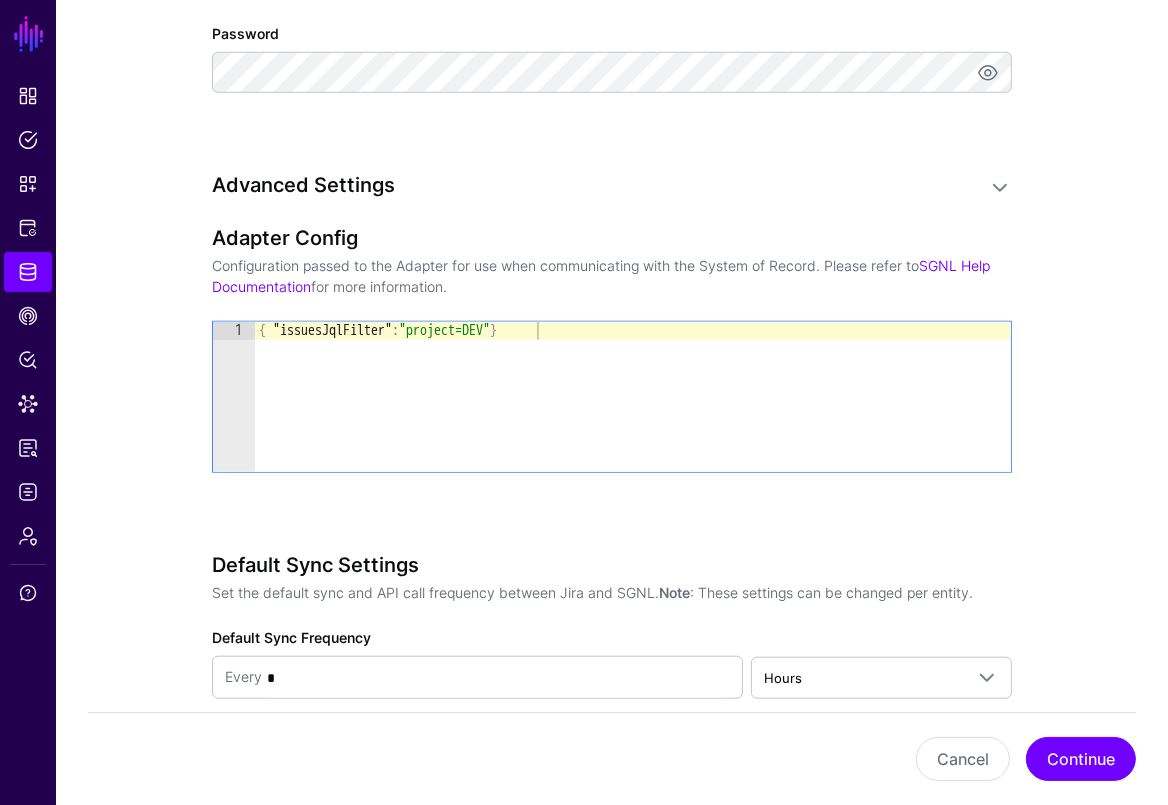 drag, startPoint x: 1024, startPoint y: 543, endPoint x: 1037, endPoint y: 555, distance: 17.691807 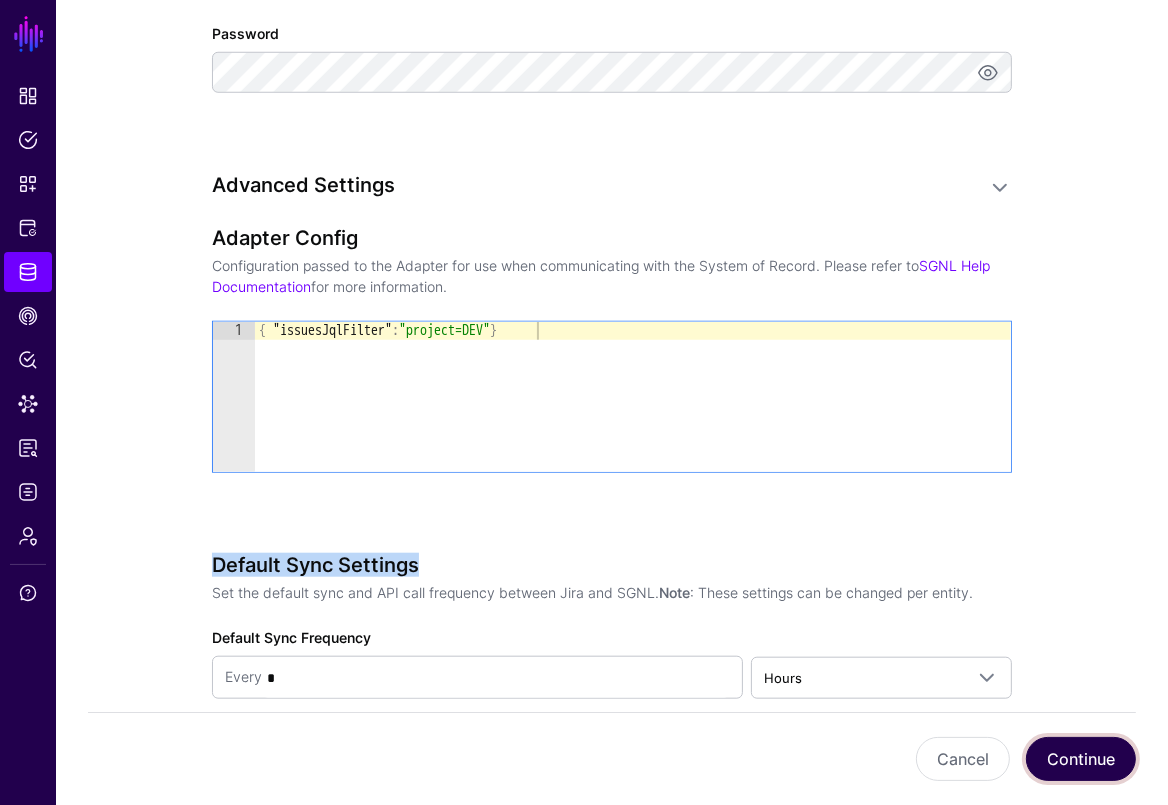 click on "Continue" 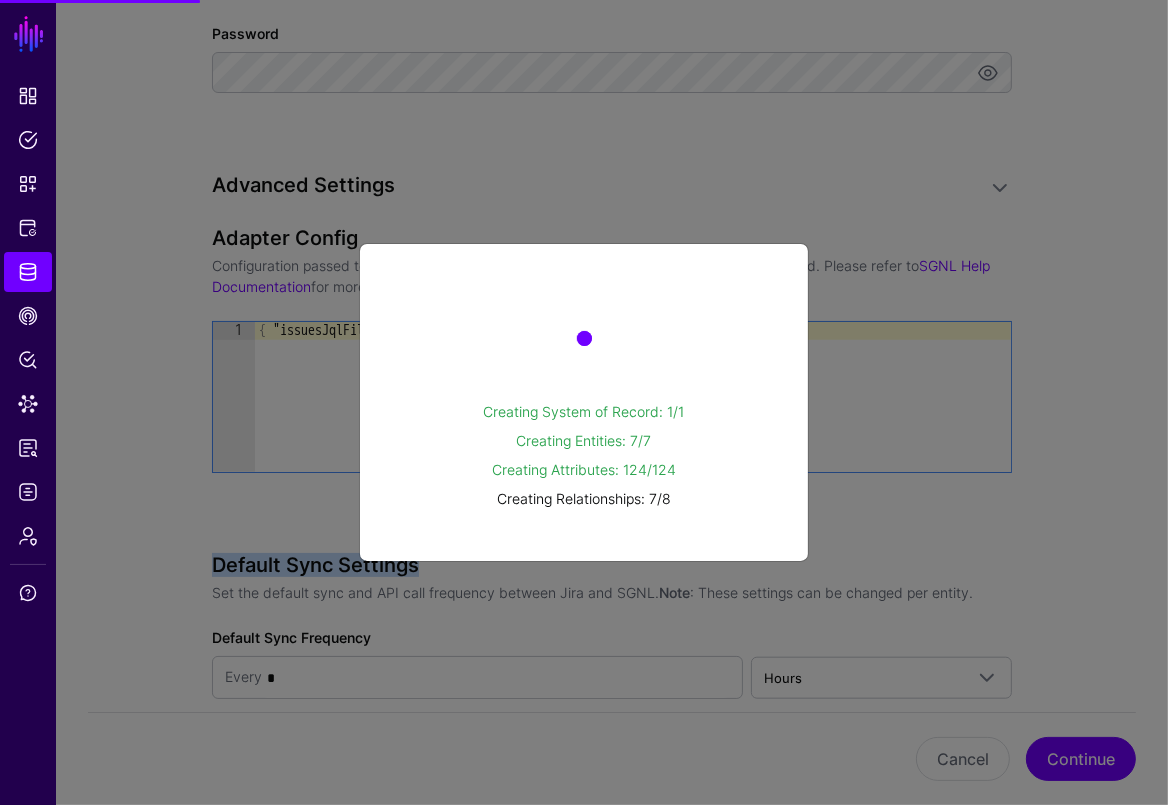 scroll, scrollTop: 0, scrollLeft: 0, axis: both 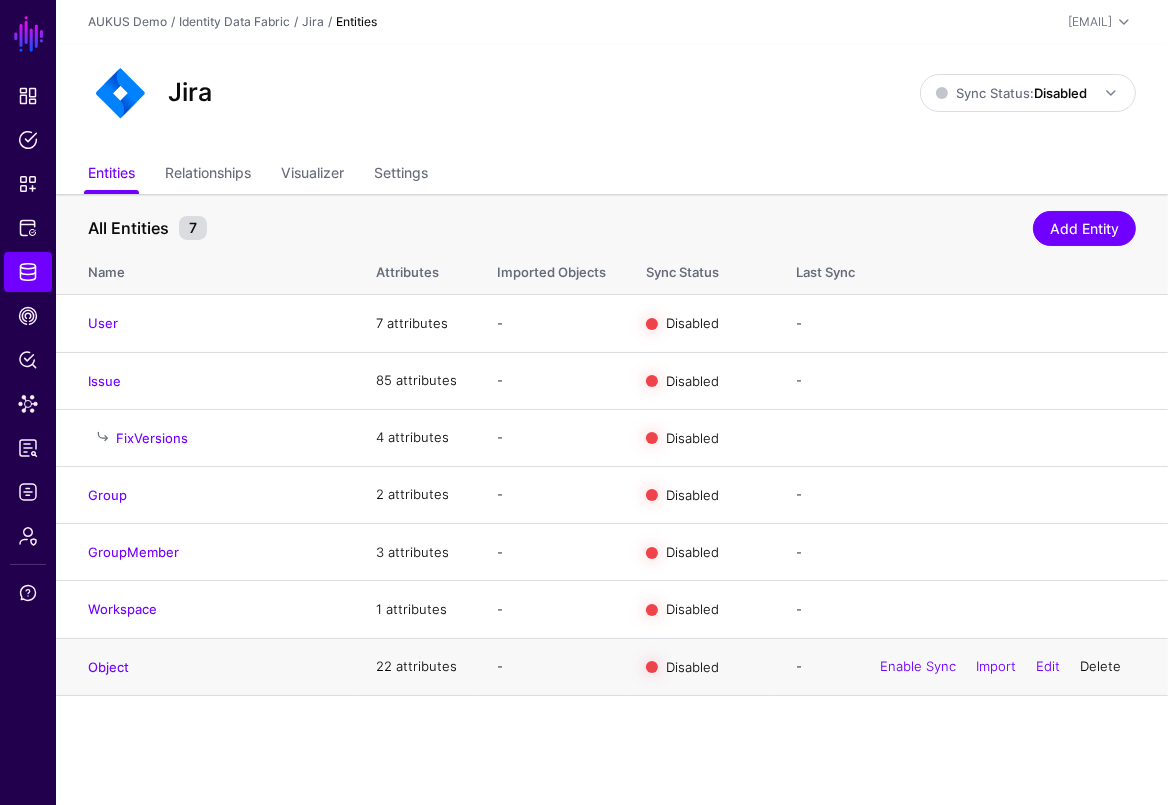 click on "Delete" 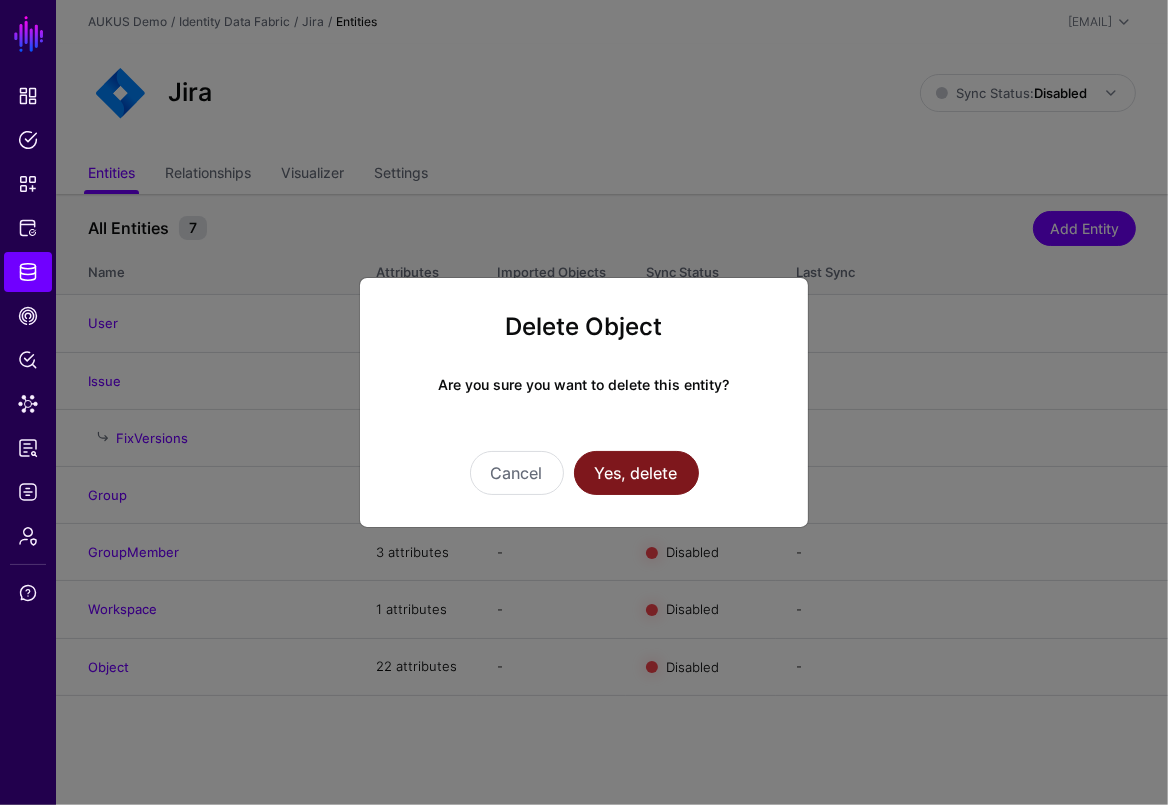 click on "Yes, delete" 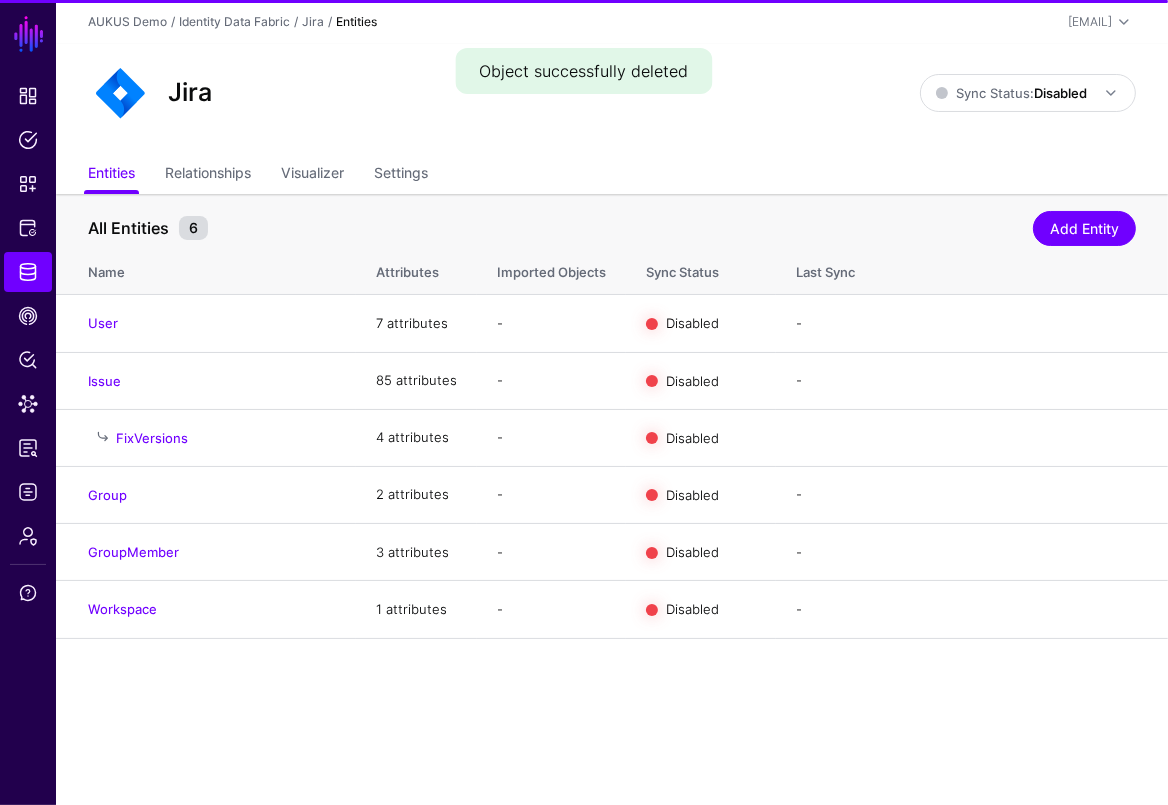 click on "Delete Object Are you sure you want to delete this entity? Cancel Yes, delete" 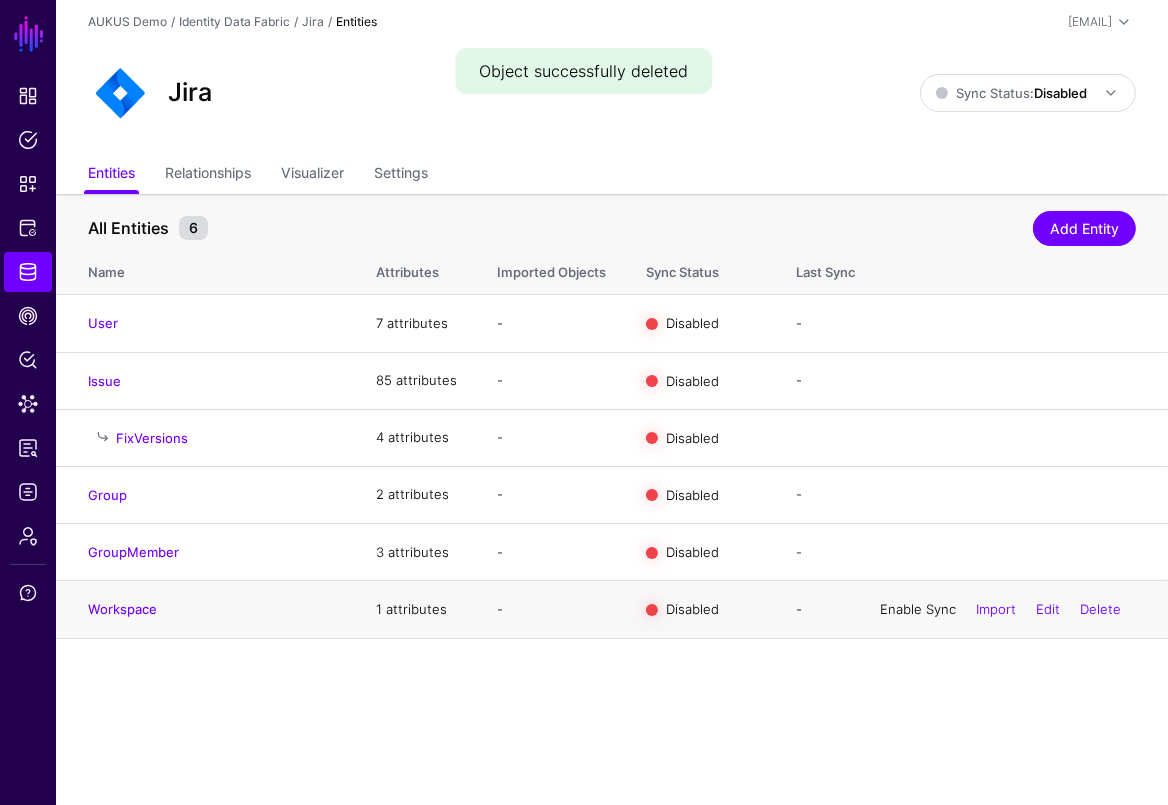 click on "Enable Sync" 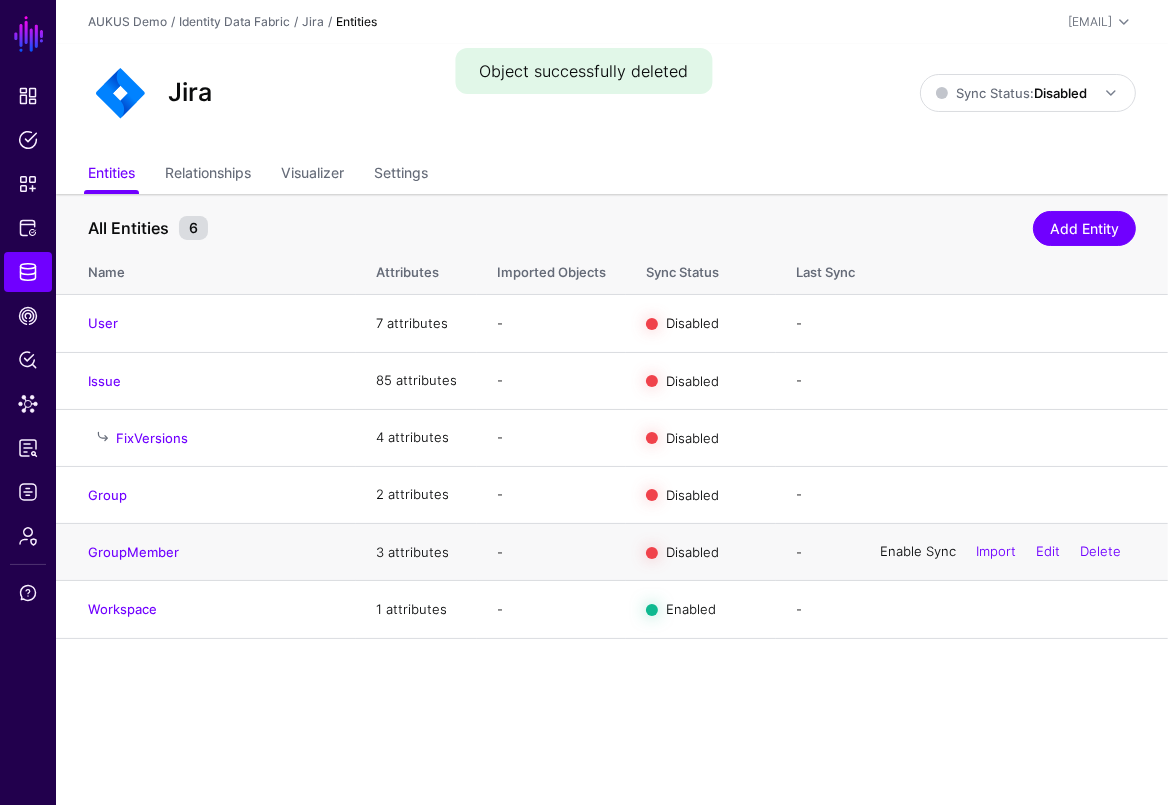 click on "Enable Sync" 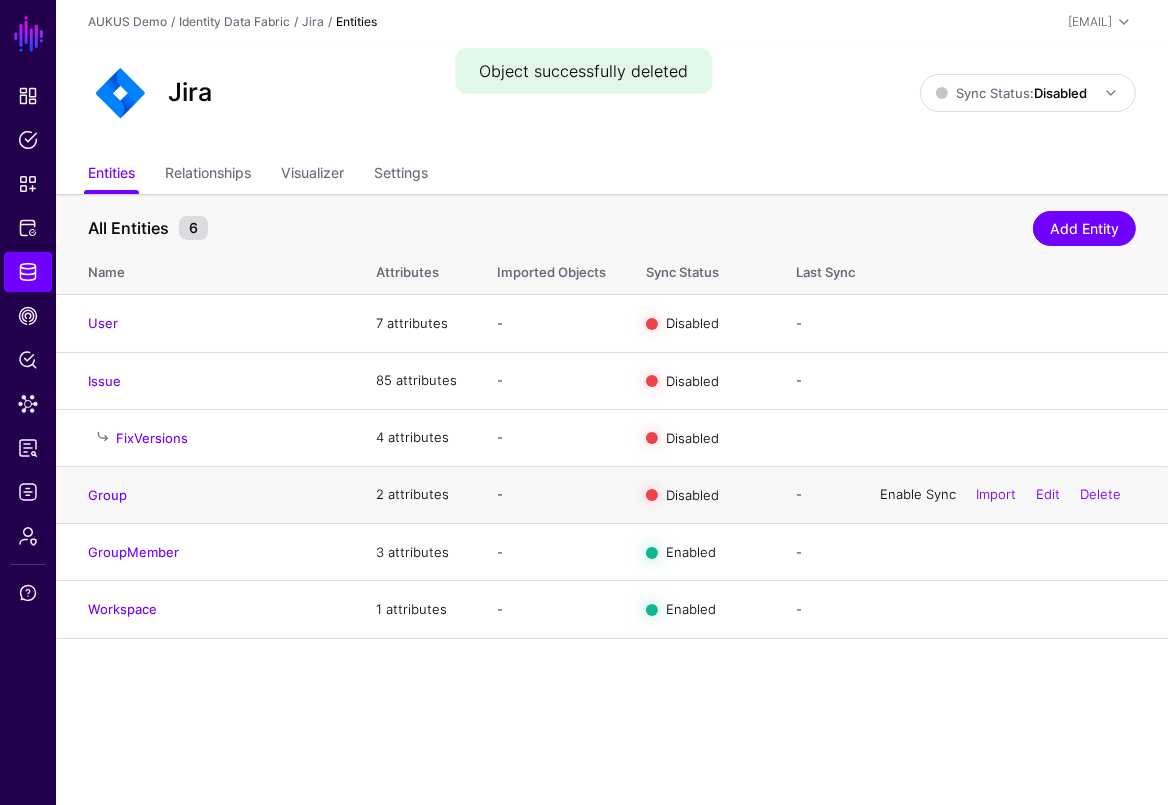 click on "Enable Sync" 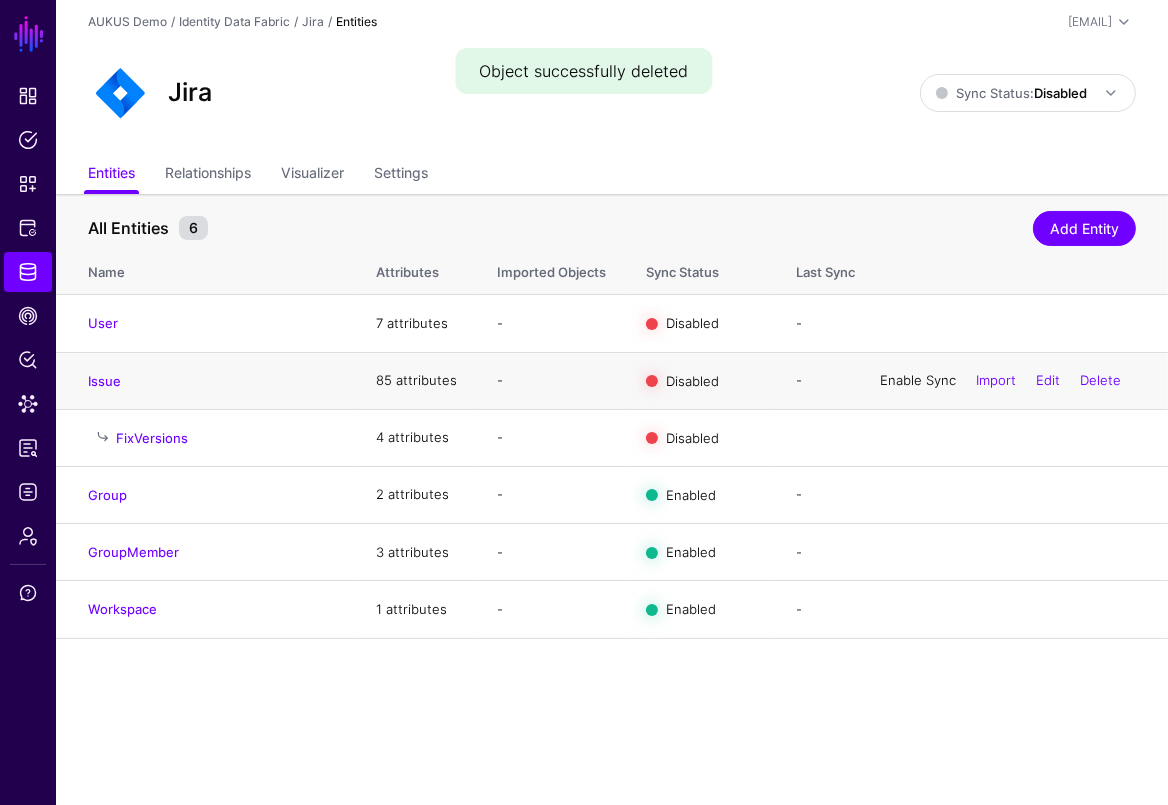 click on "Enable Sync" 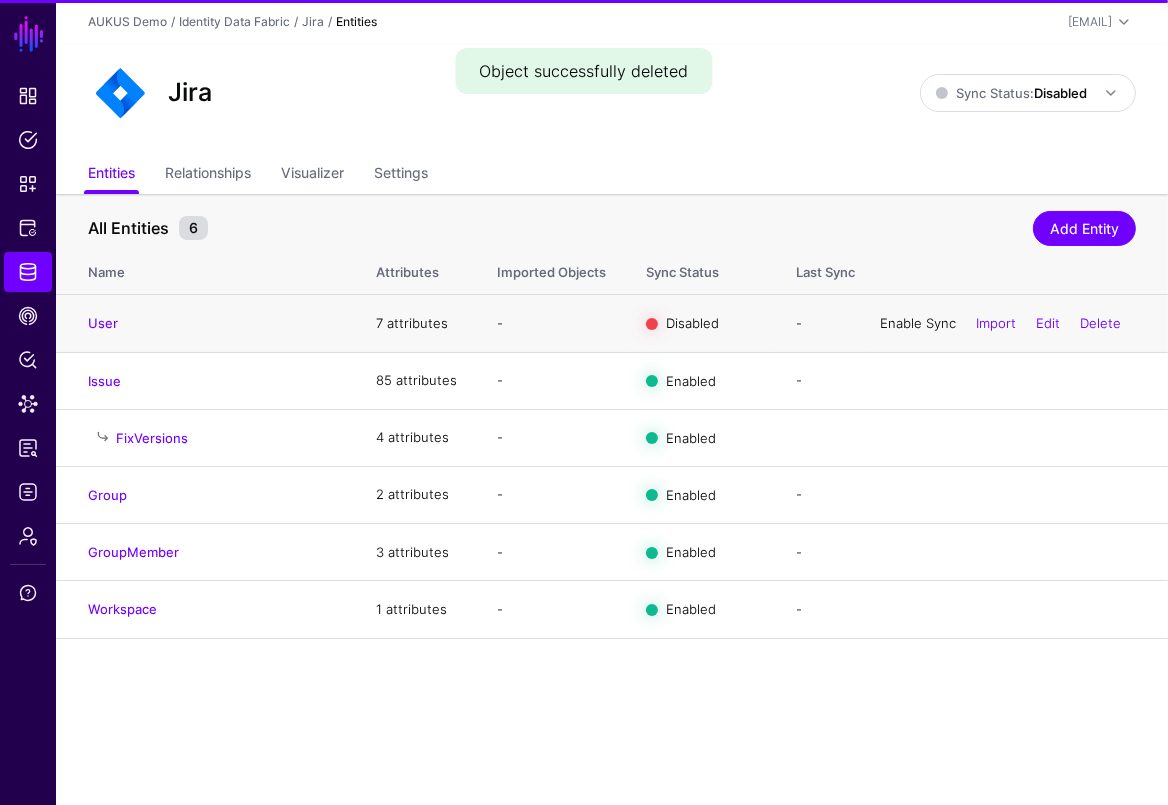 click on "Enable Sync" 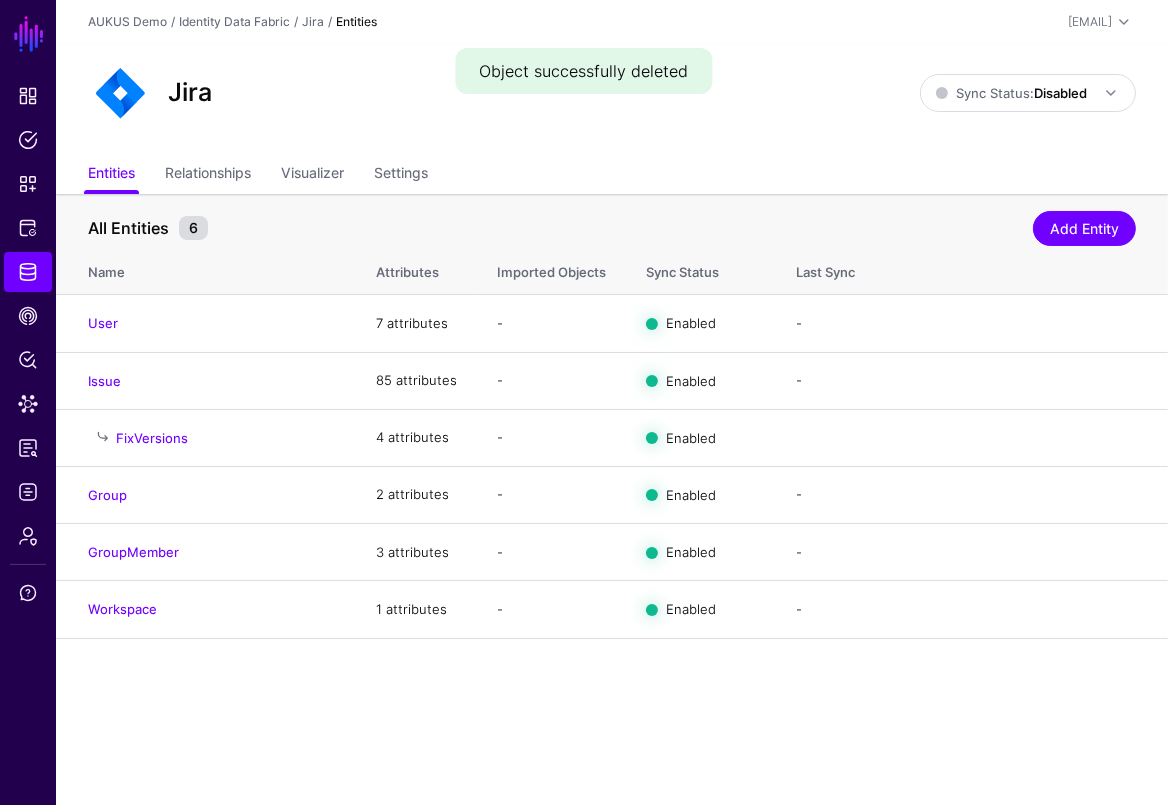 click on "Jira Sync Status:  Disabled  Enabled   Syncing active for all configured entities that are enabled   Disabled   Syncing inactive for all configured entities" 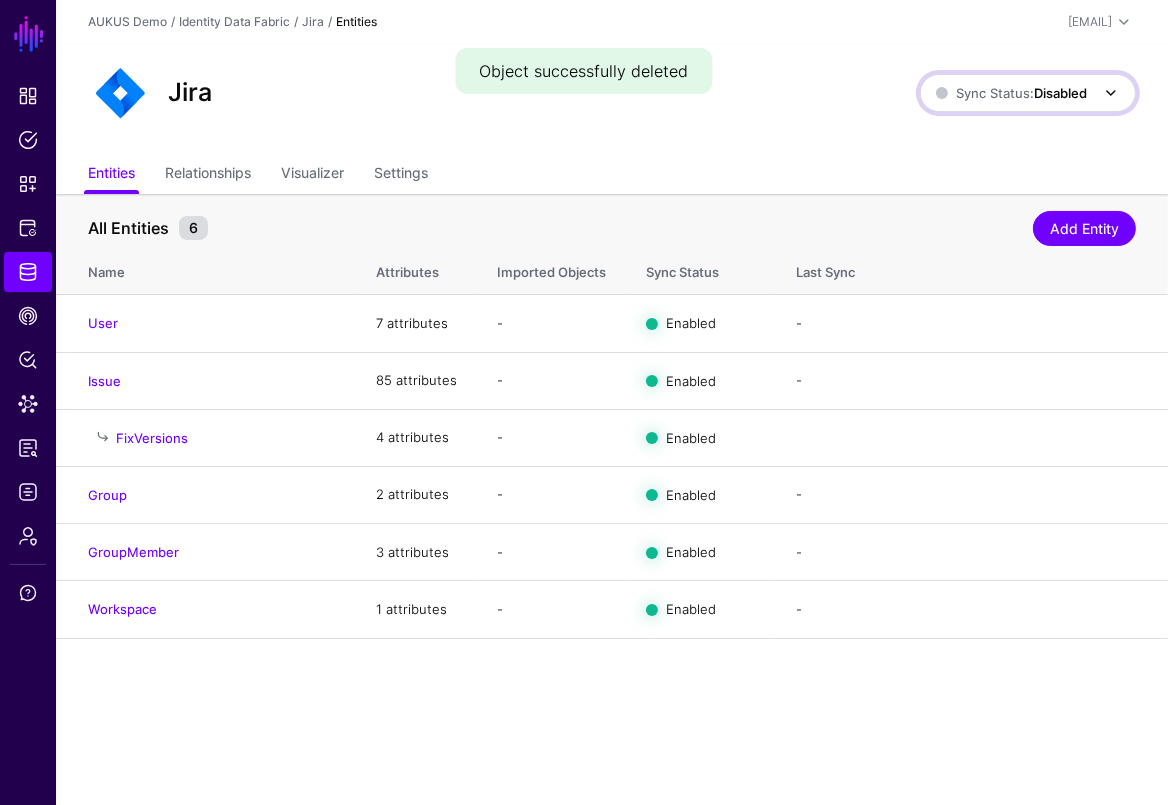 click on "Disabled" at bounding box center (1060, 93) 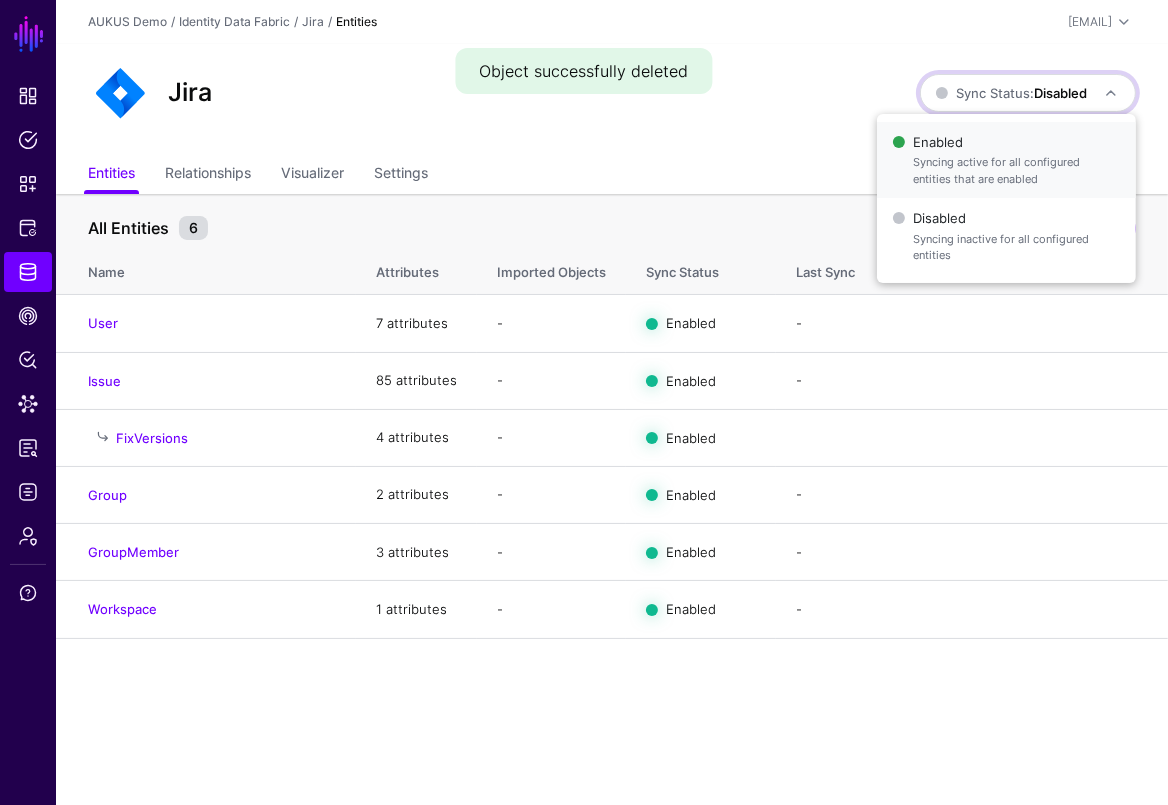 click on "Syncing active for all configured entities that are enabled" 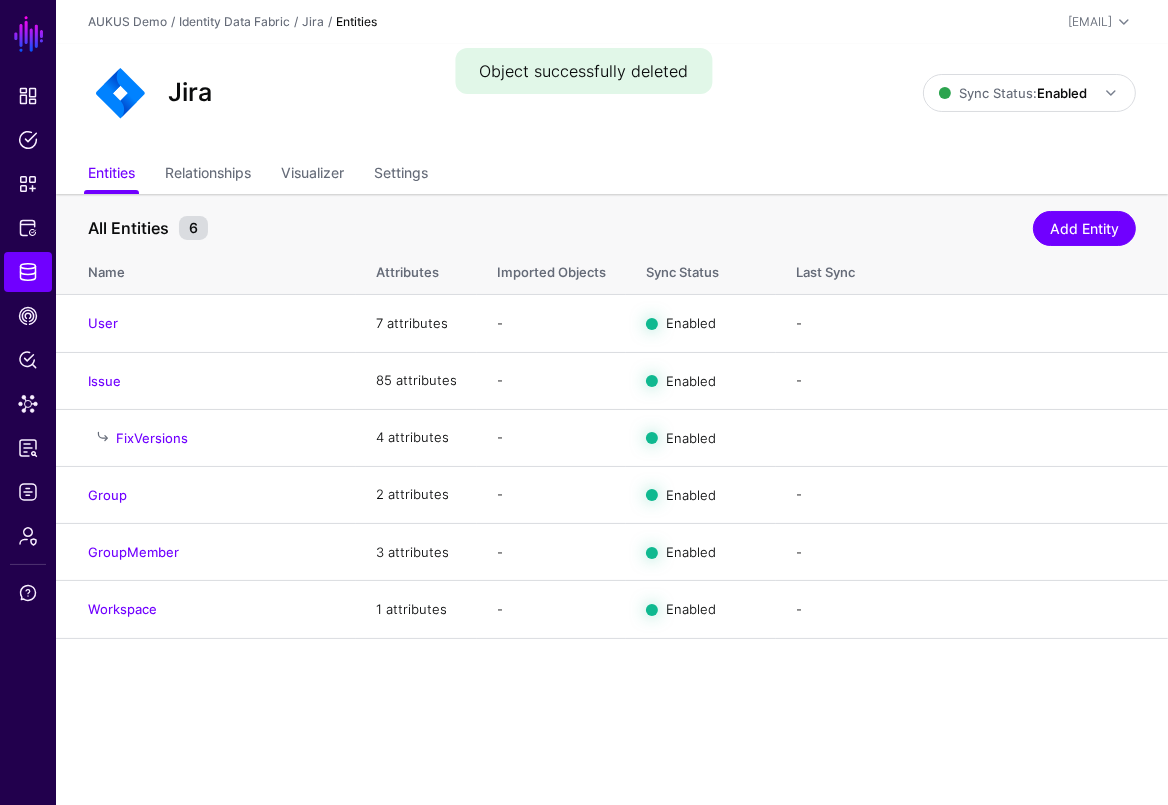 click on "All Entities 6  Add Entity" 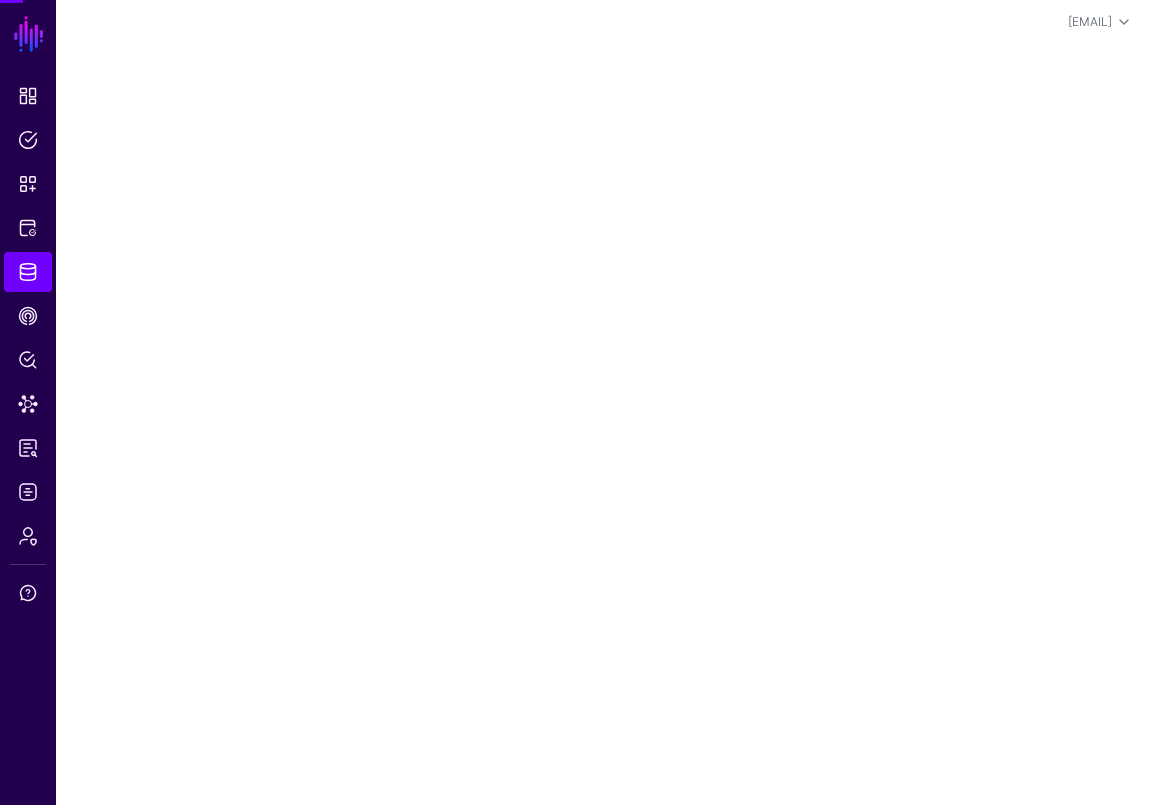 scroll, scrollTop: 0, scrollLeft: 0, axis: both 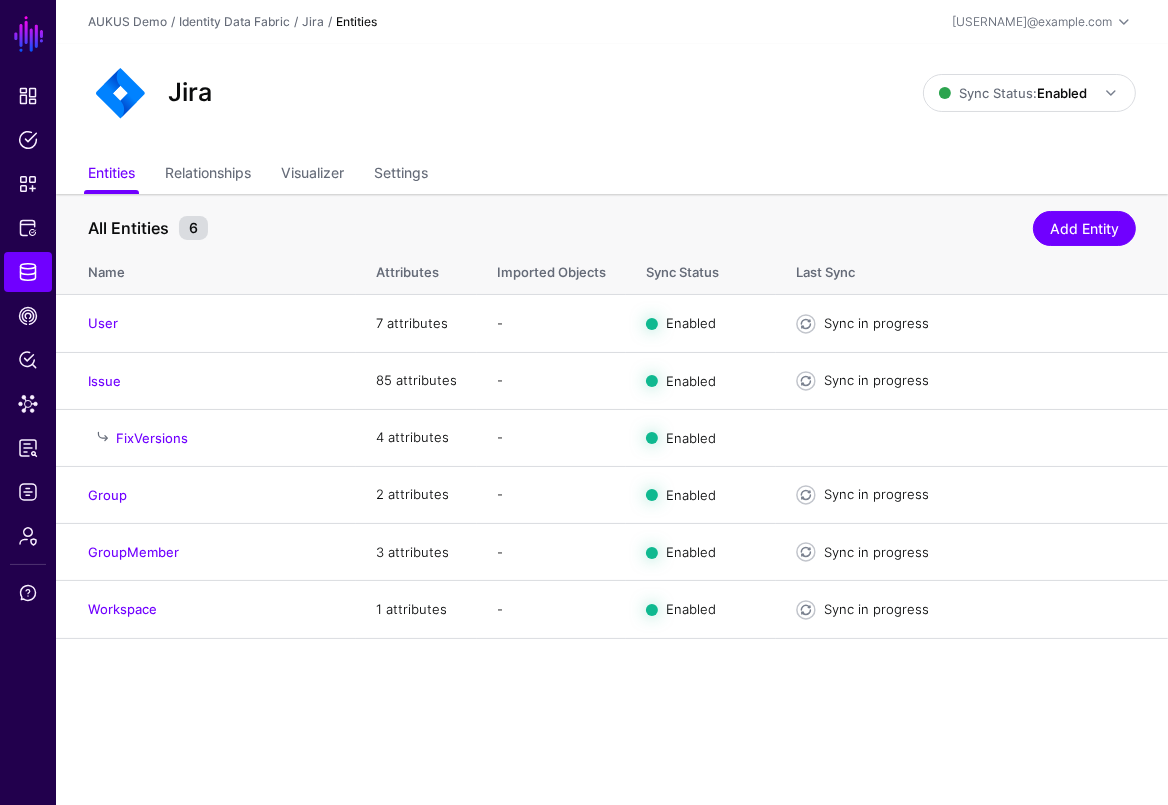 click on "Jira Sync Status:  Enabled  Enabled   Syncing active for all configured entities that are enabled   Disabled   Syncing inactive for all configured entities" 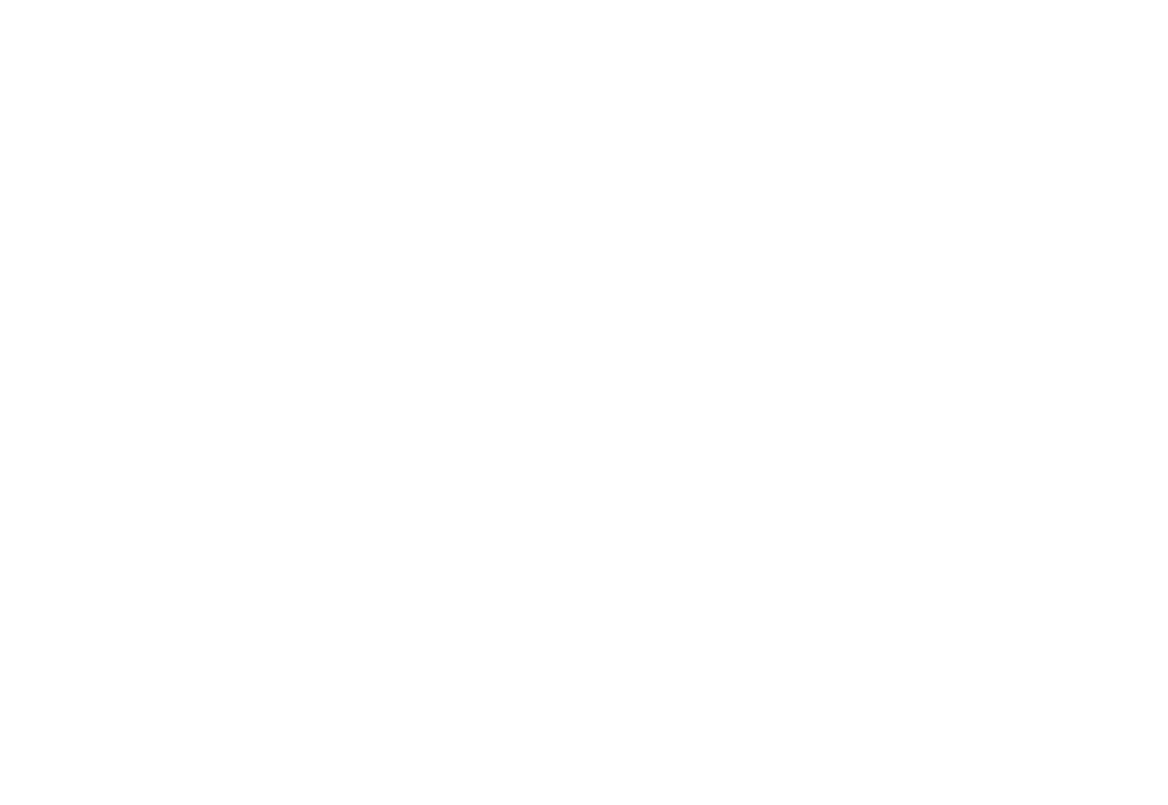 scroll, scrollTop: 0, scrollLeft: 0, axis: both 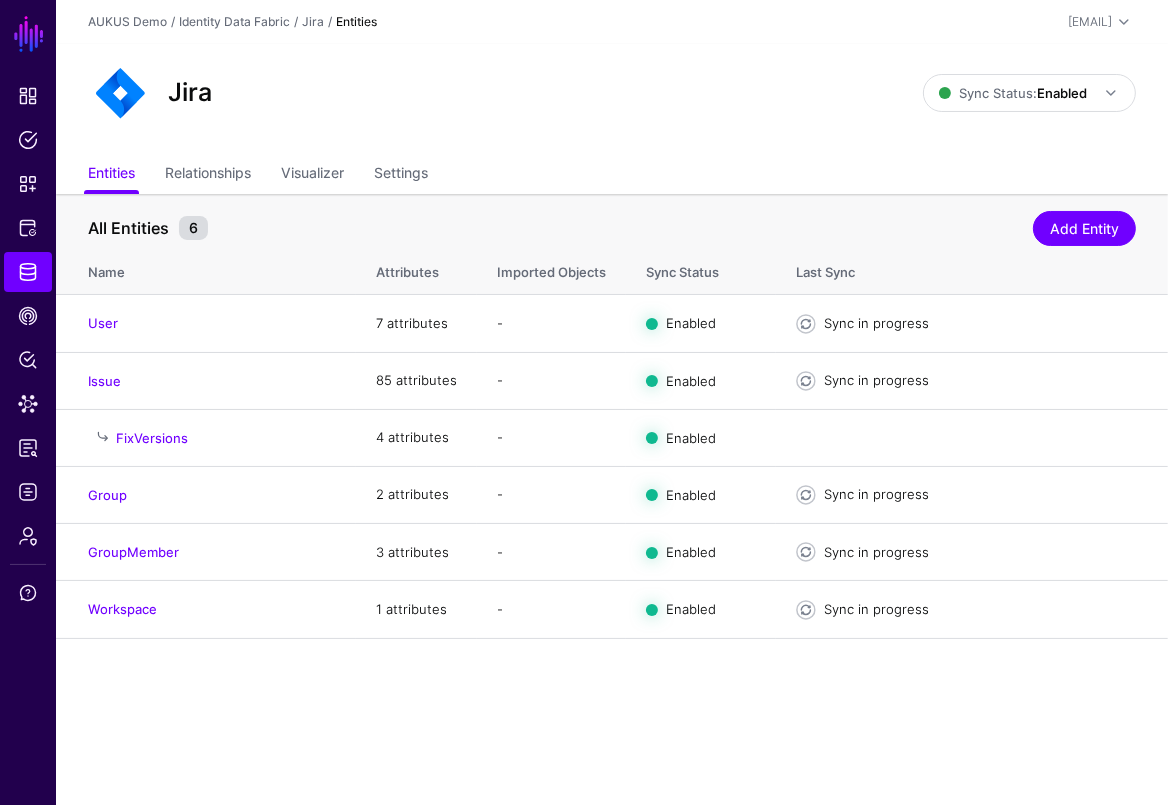 click on "Jira Sync Status:  Enabled  Enabled   Syncing active for all configured entities that are enabled   Disabled   Syncing inactive for all configured entities" 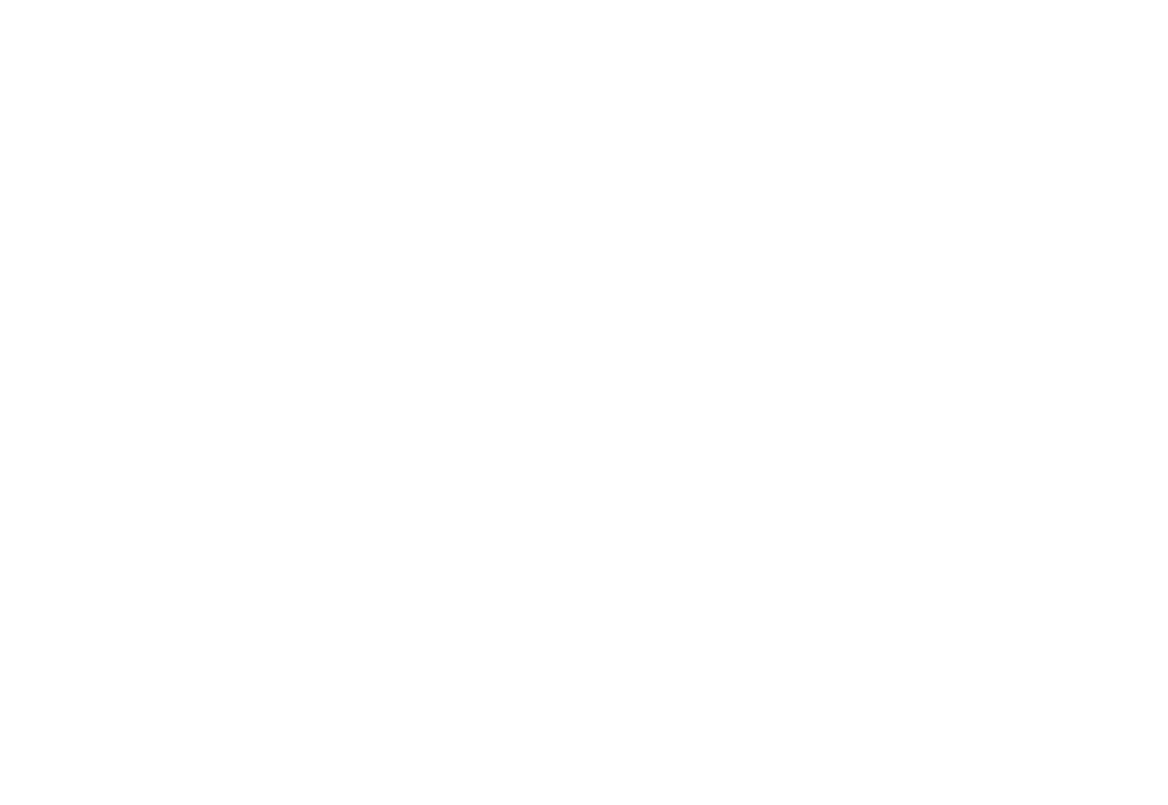 scroll, scrollTop: 0, scrollLeft: 0, axis: both 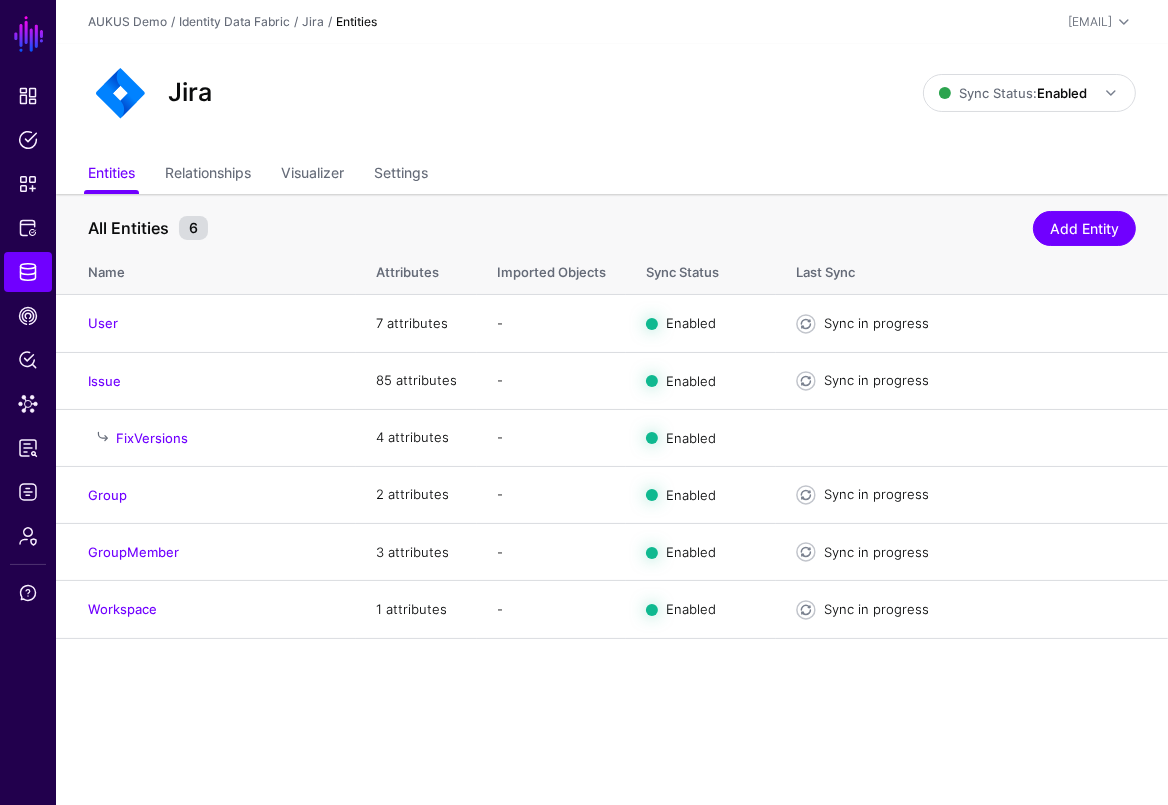 click on "Entities  Relationships Visualizer Settings" 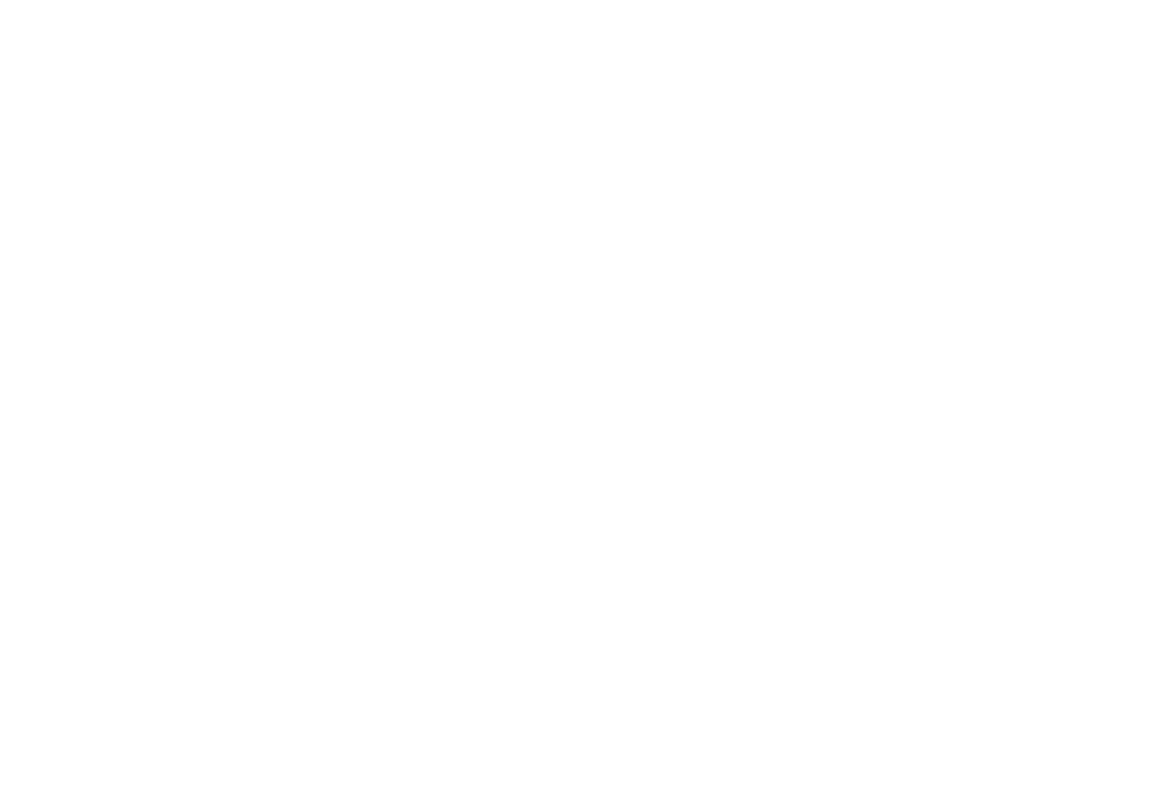 scroll, scrollTop: 0, scrollLeft: 0, axis: both 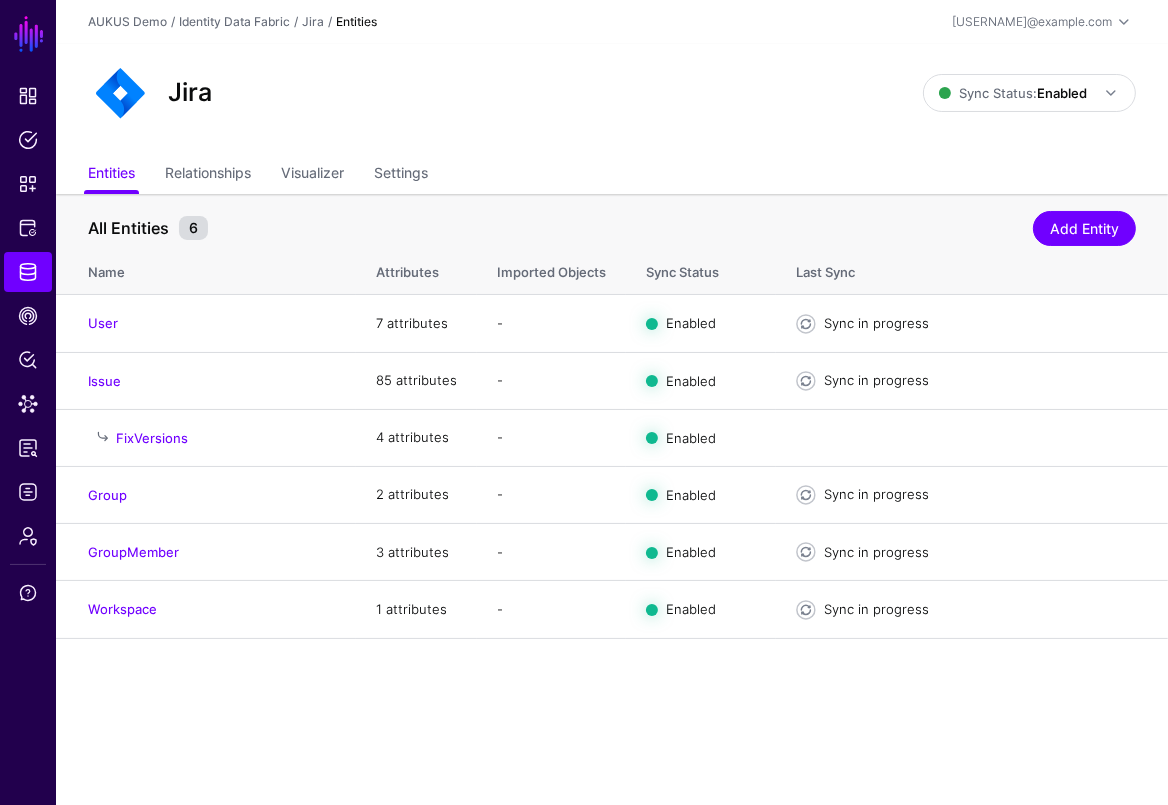 drag, startPoint x: 535, startPoint y: 211, endPoint x: 511, endPoint y: 228, distance: 29.410883 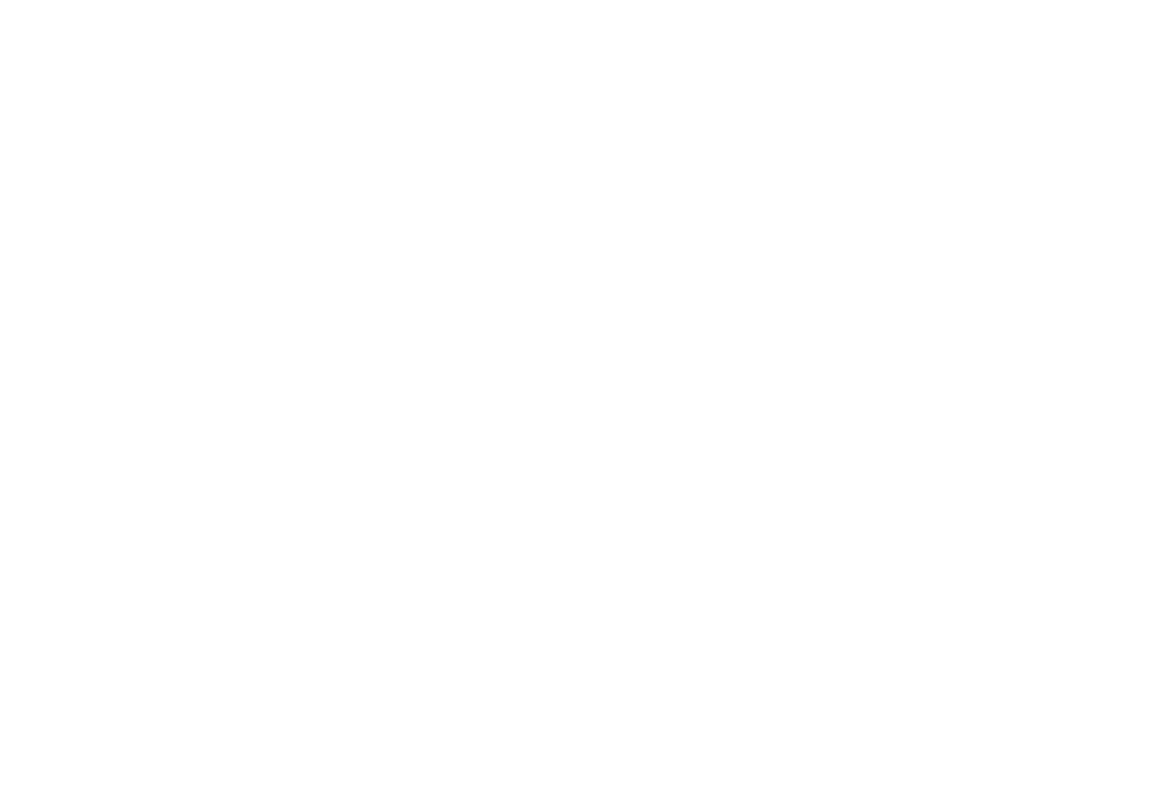 scroll, scrollTop: 0, scrollLeft: 0, axis: both 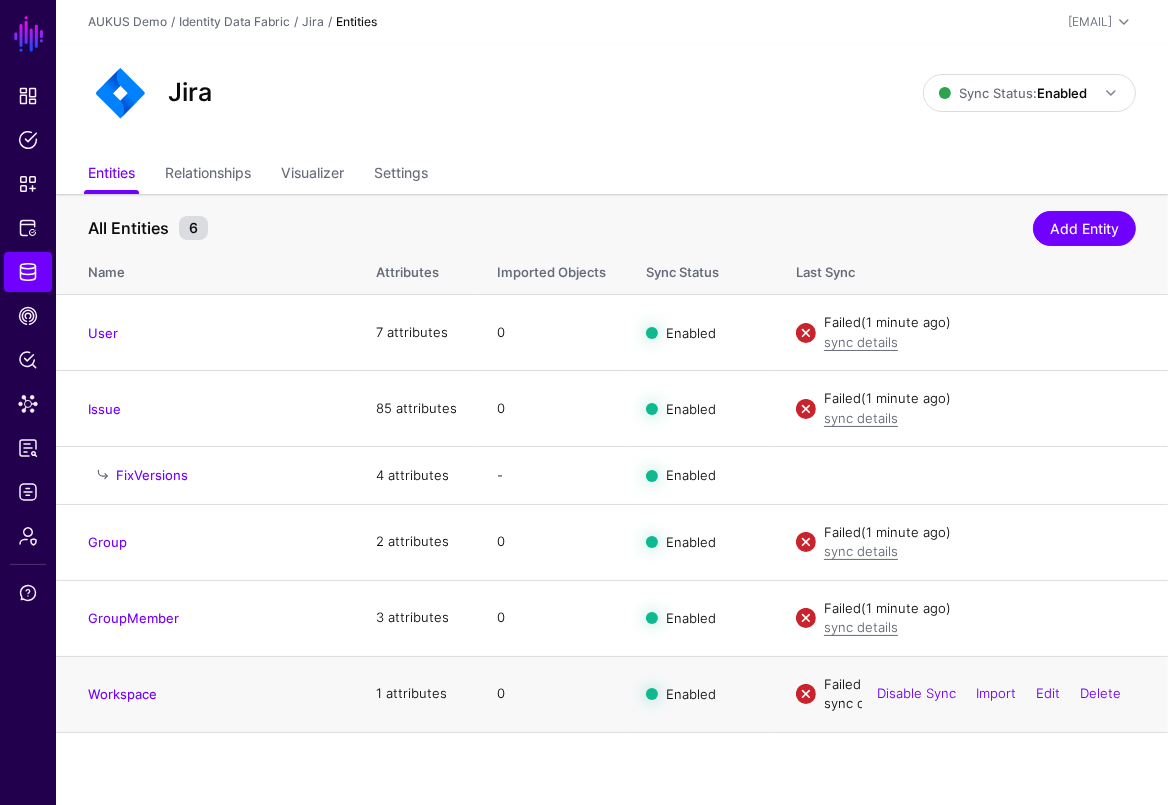click on "sync details" 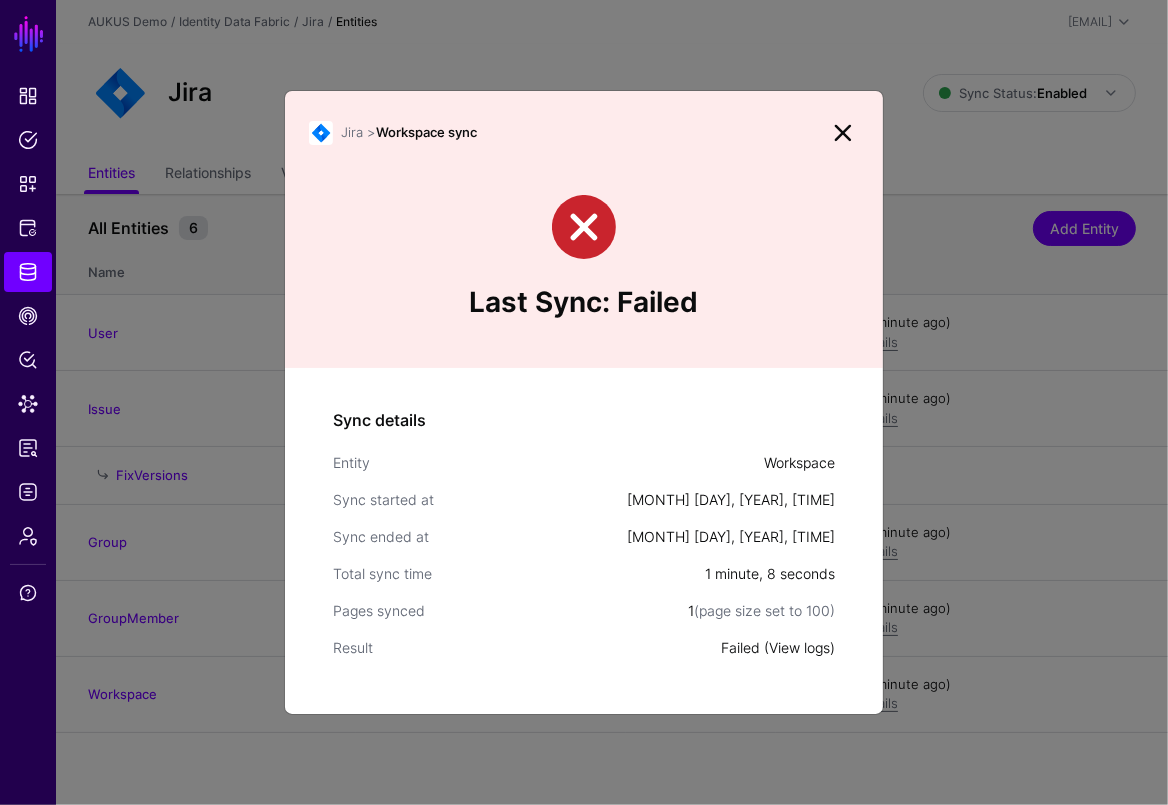 click on "View logs" 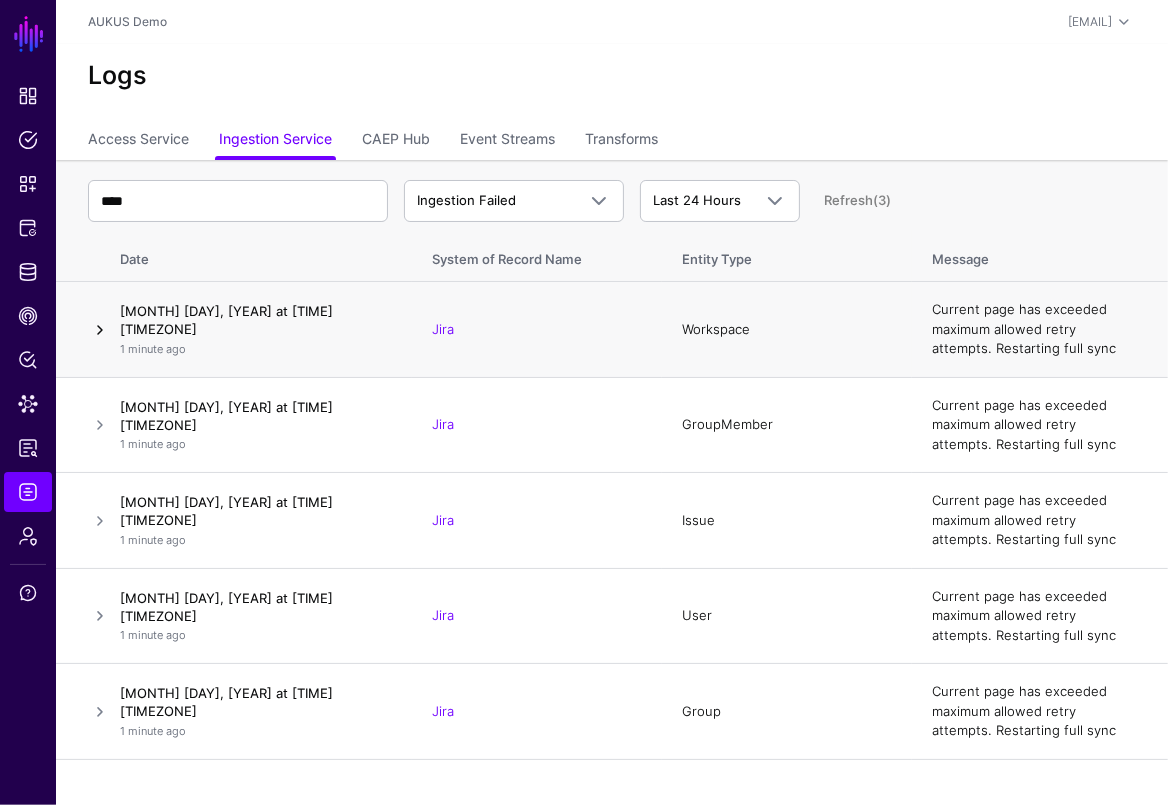 click at bounding box center (100, 330) 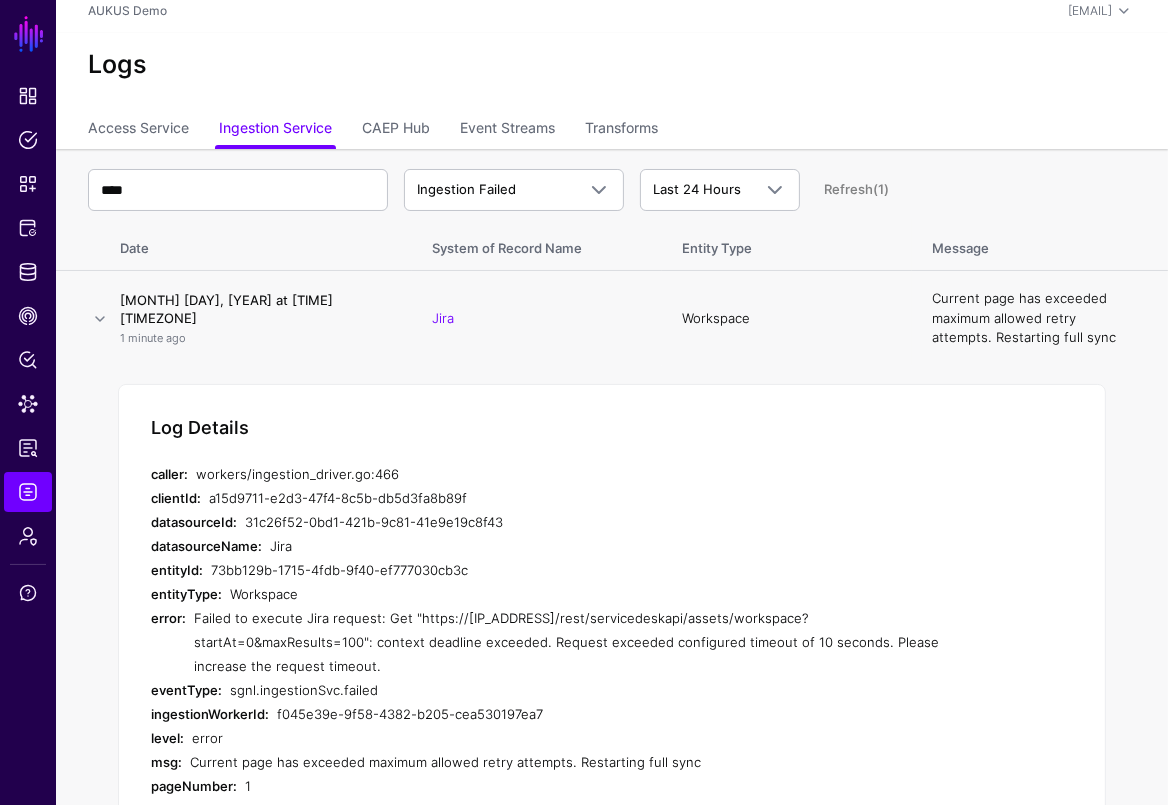 scroll, scrollTop: 210, scrollLeft: 0, axis: vertical 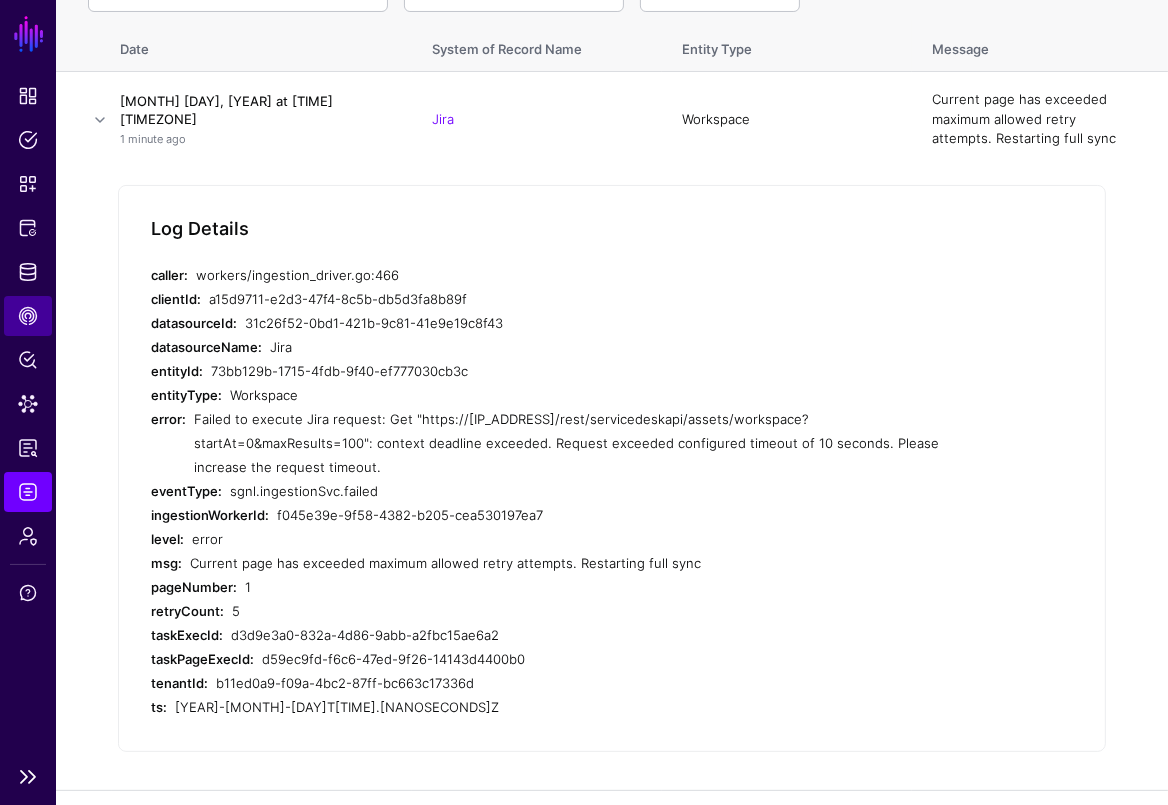 click on "CAEP Hub" 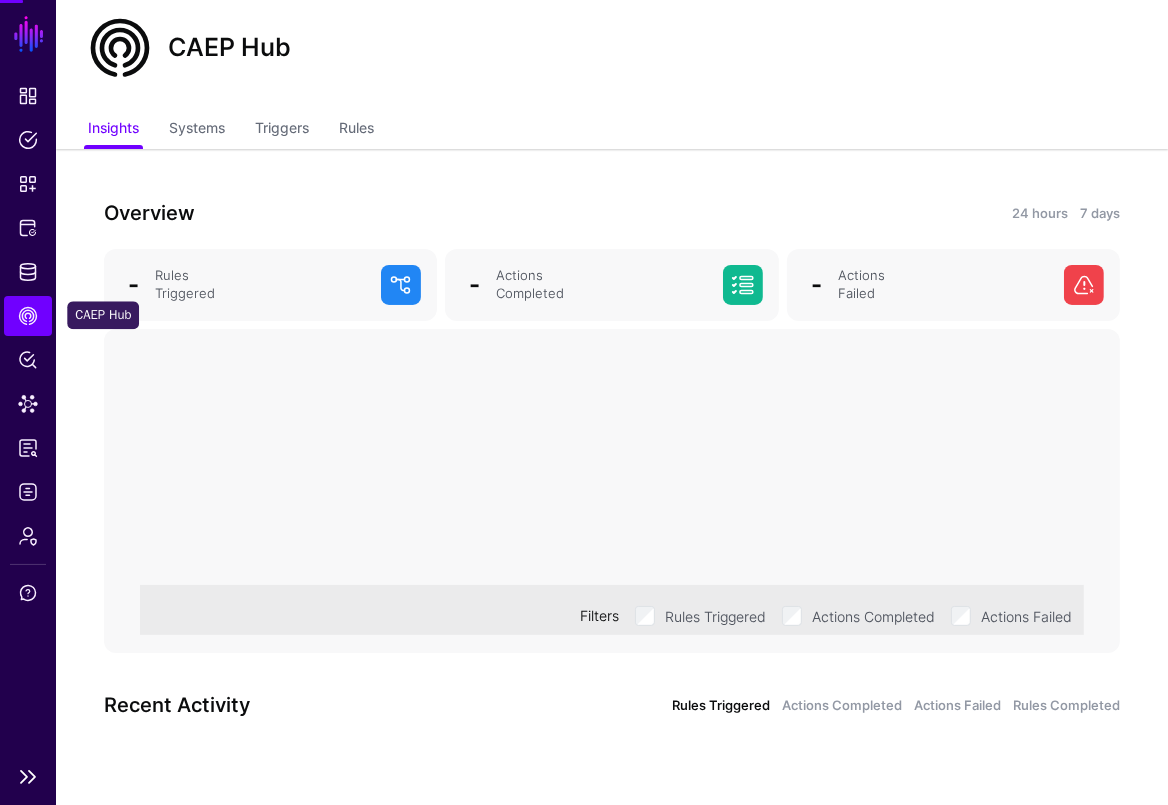scroll, scrollTop: 44, scrollLeft: 0, axis: vertical 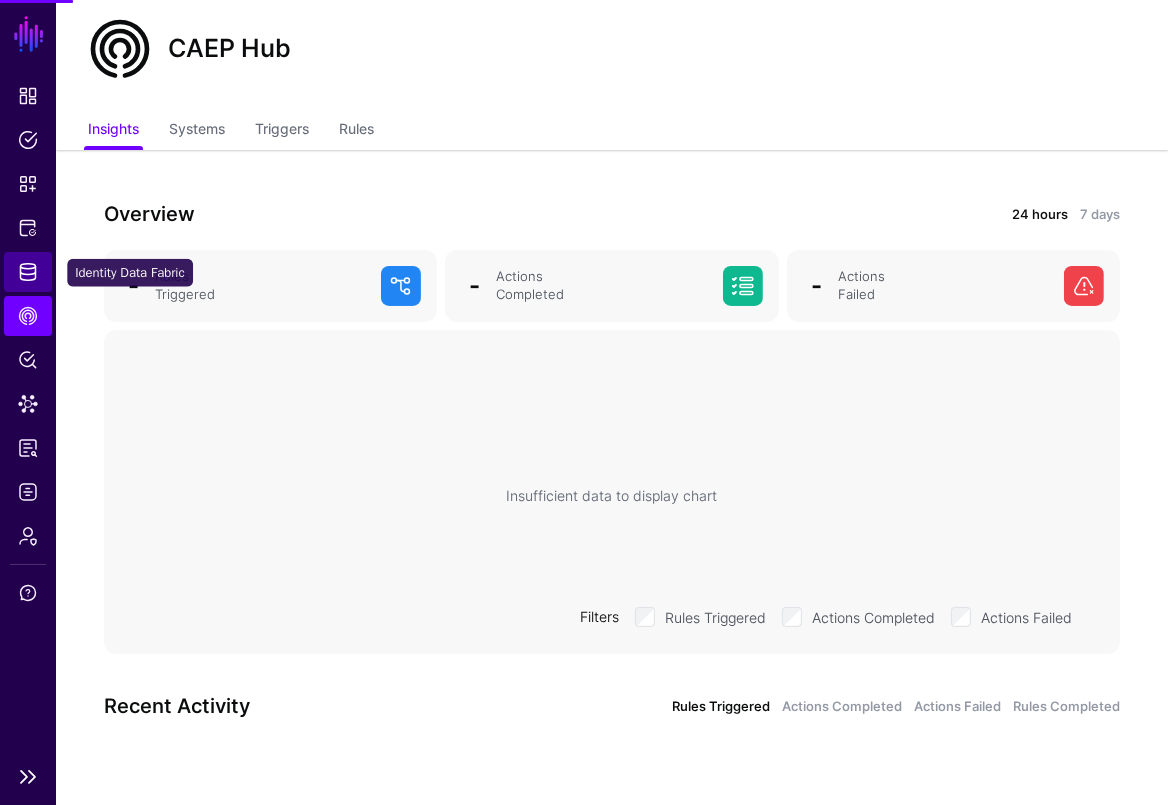 click on "Identity Data Fabric" 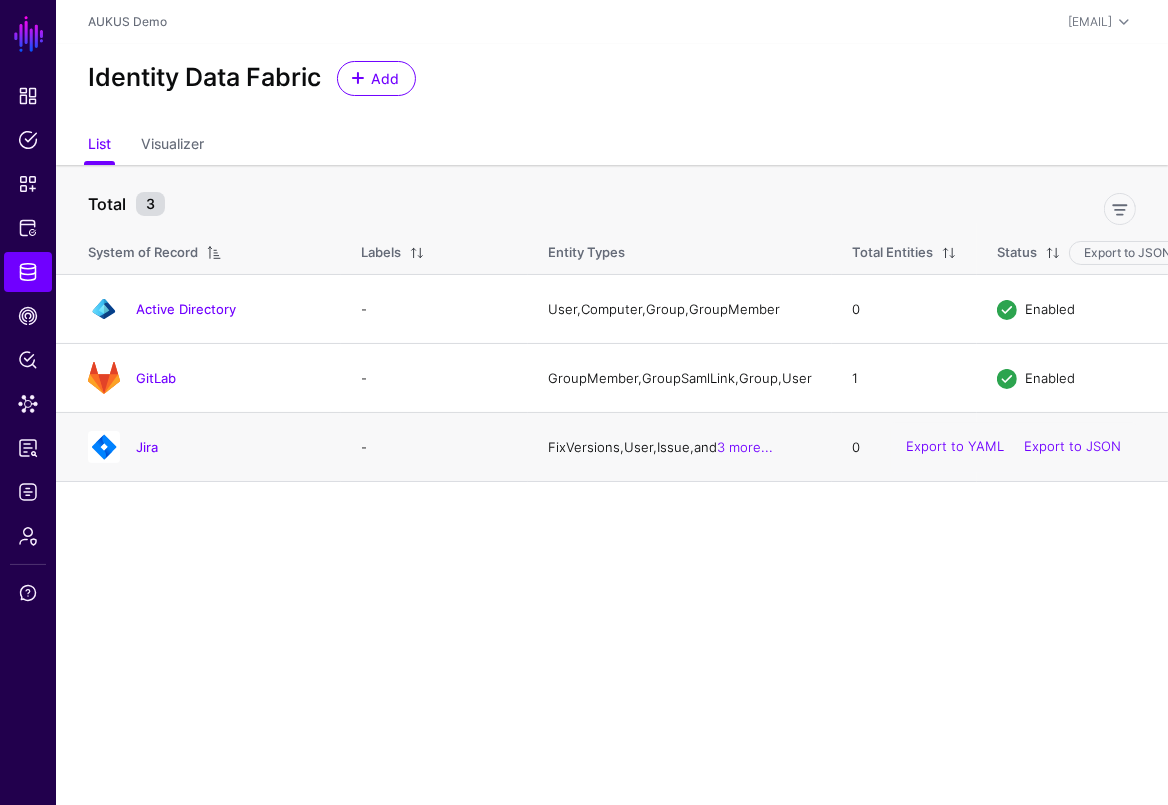 click on "Jira" 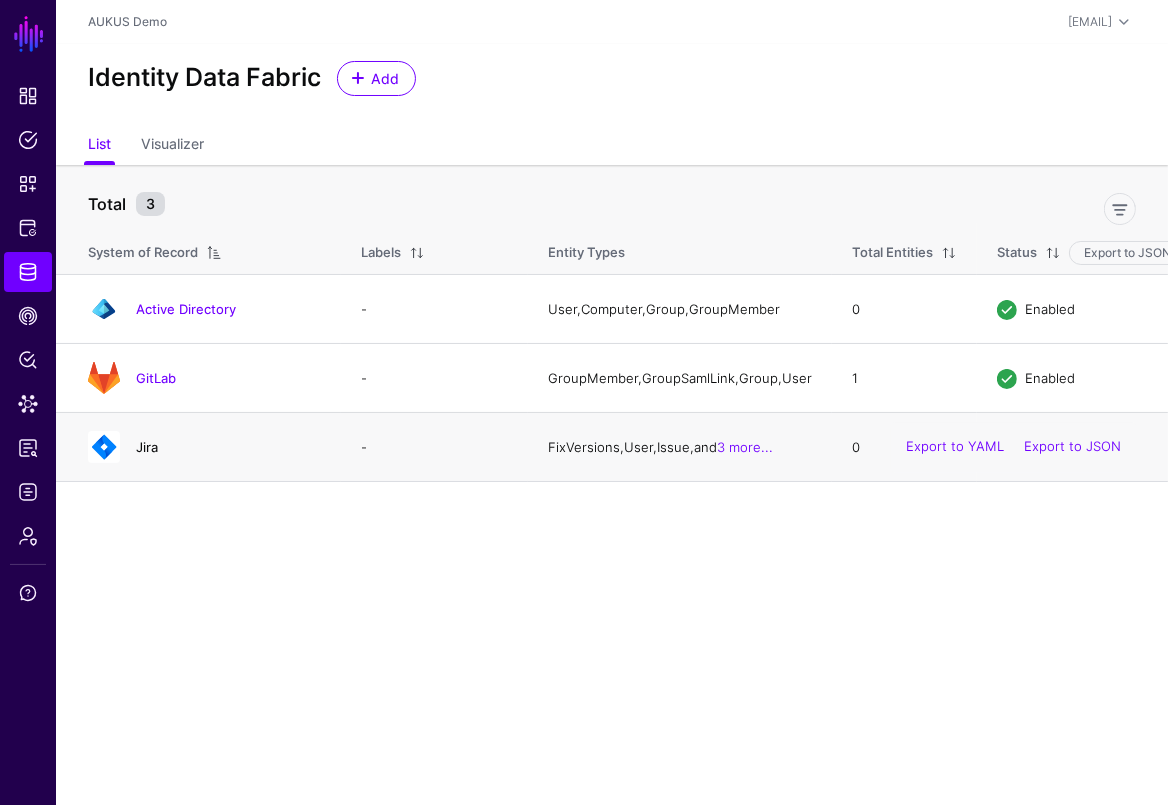 click on "Jira" 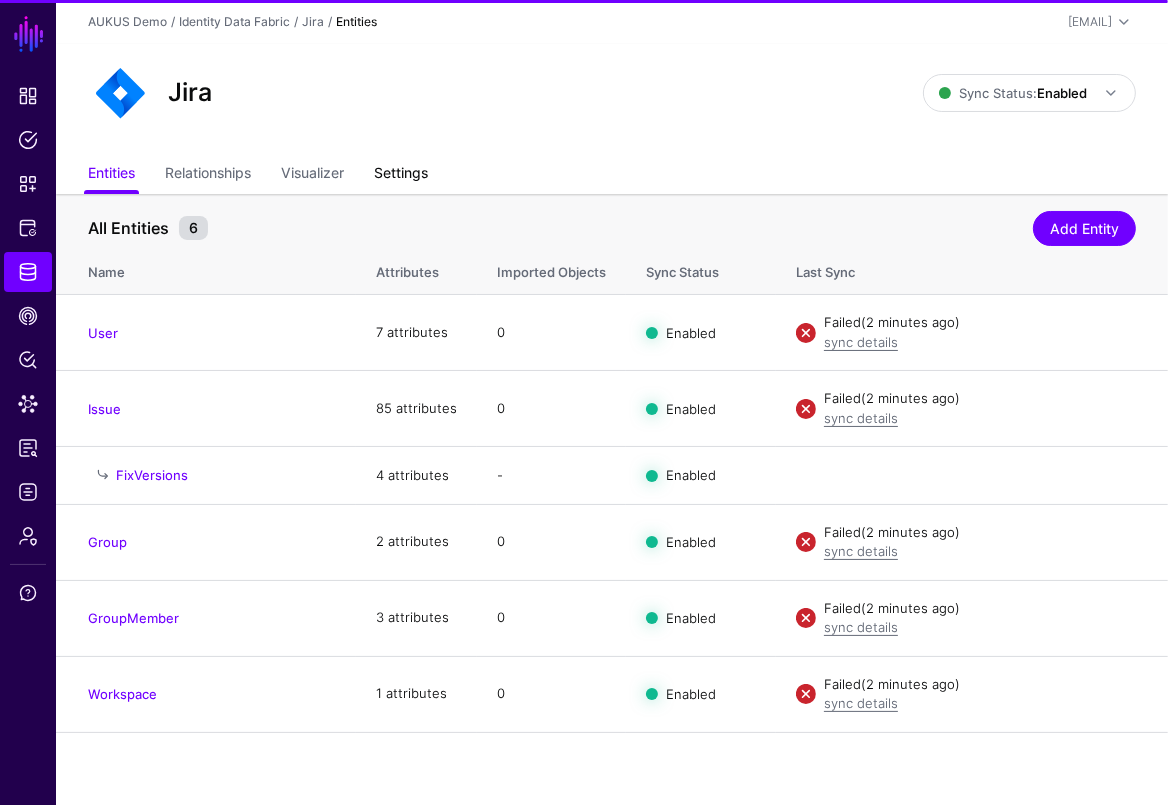 click on "Settings" 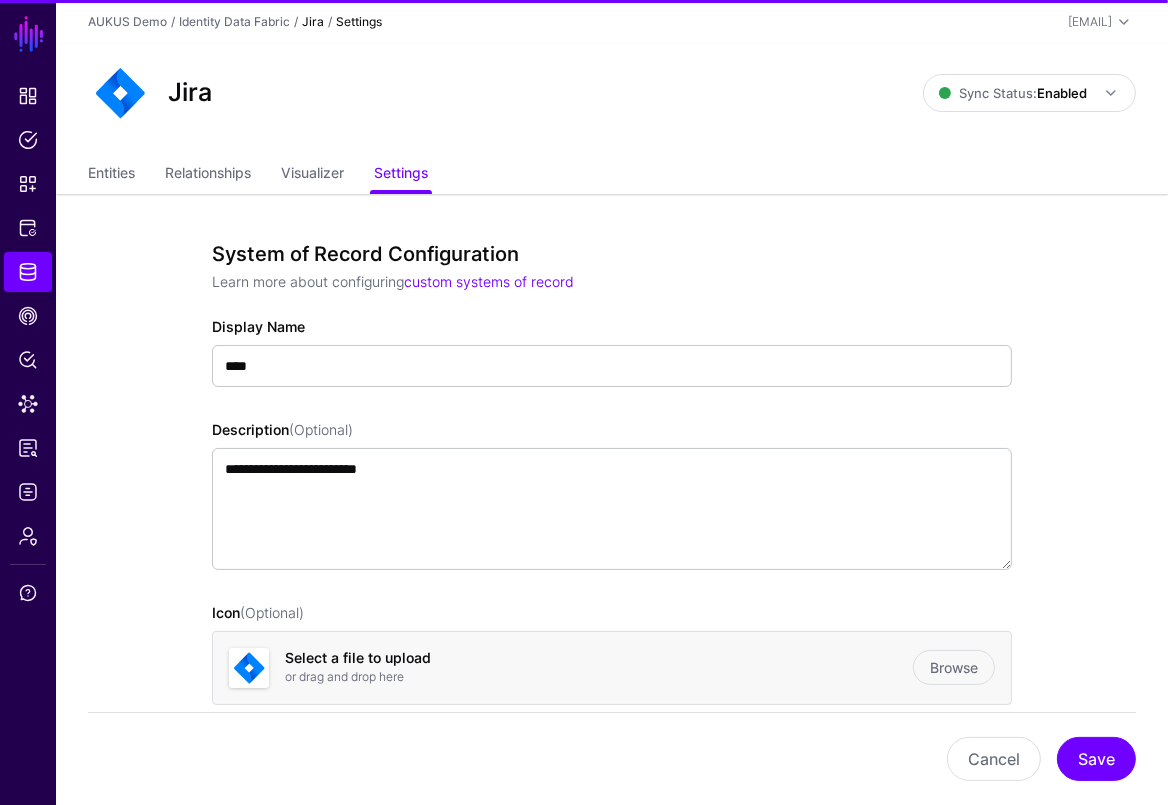 scroll, scrollTop: 450, scrollLeft: 0, axis: vertical 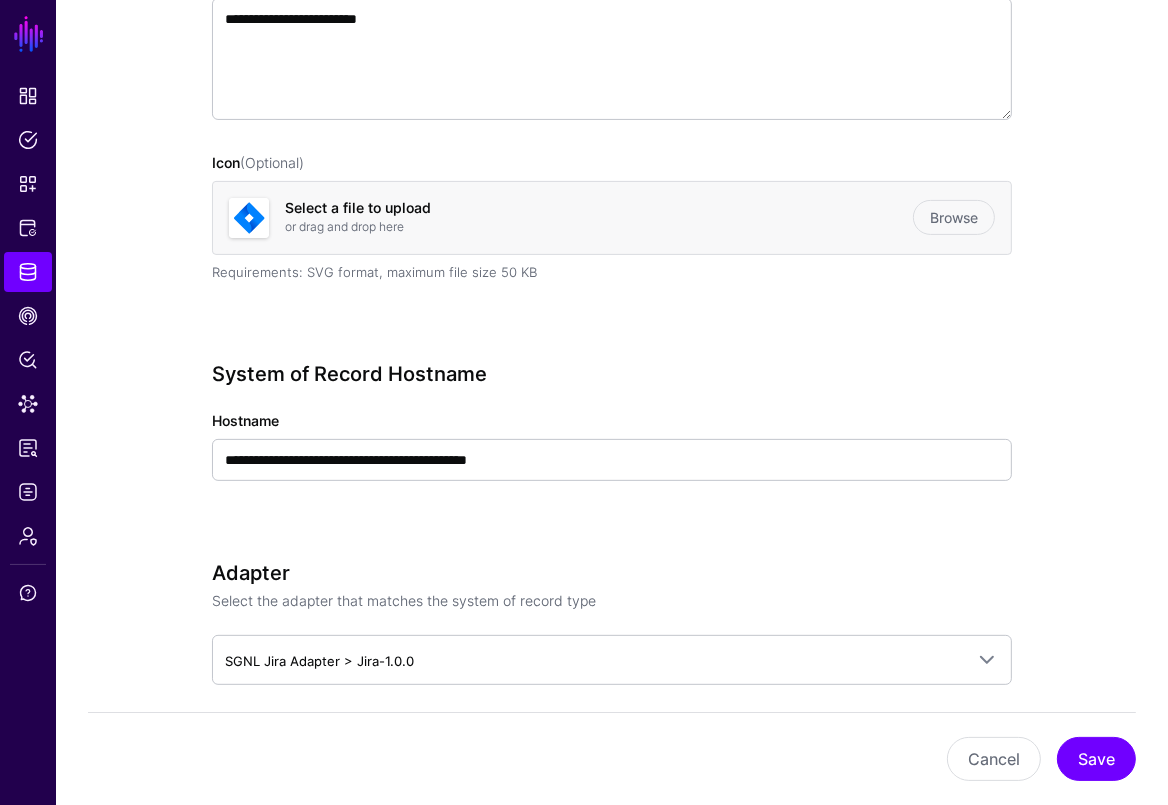 click on "**********" 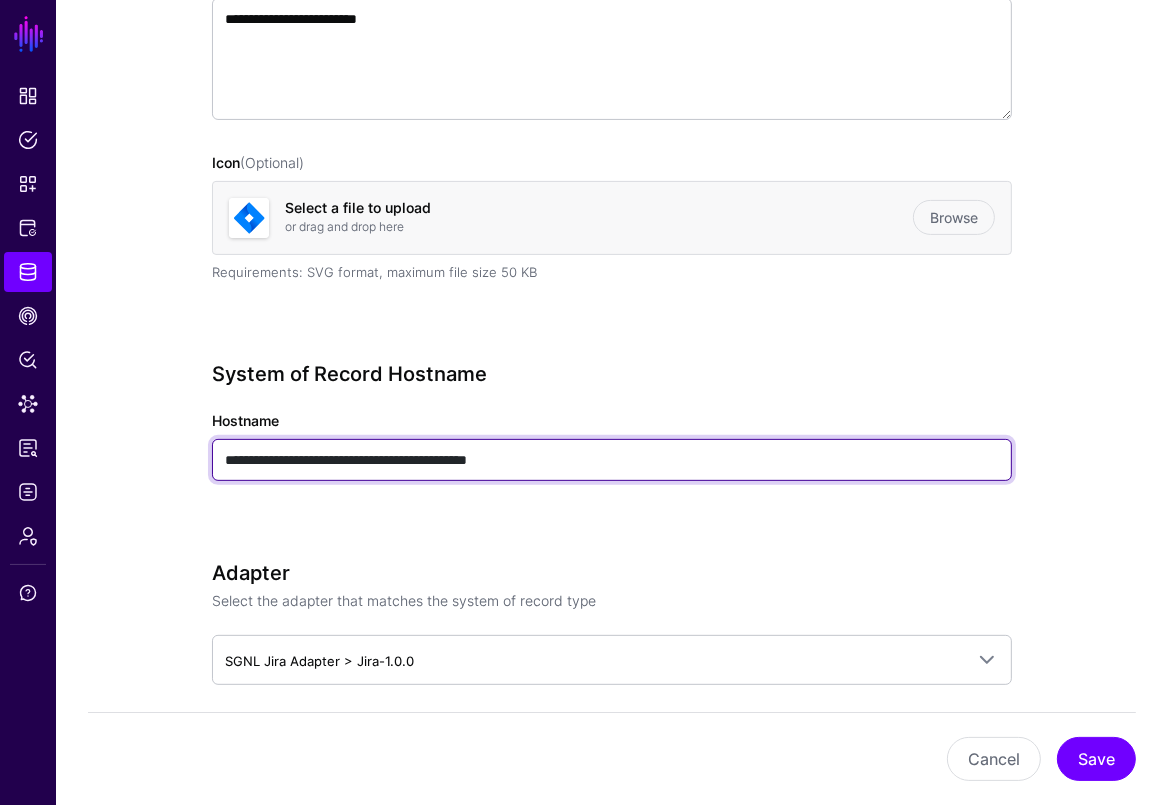 click on "**********" at bounding box center (612, 460) 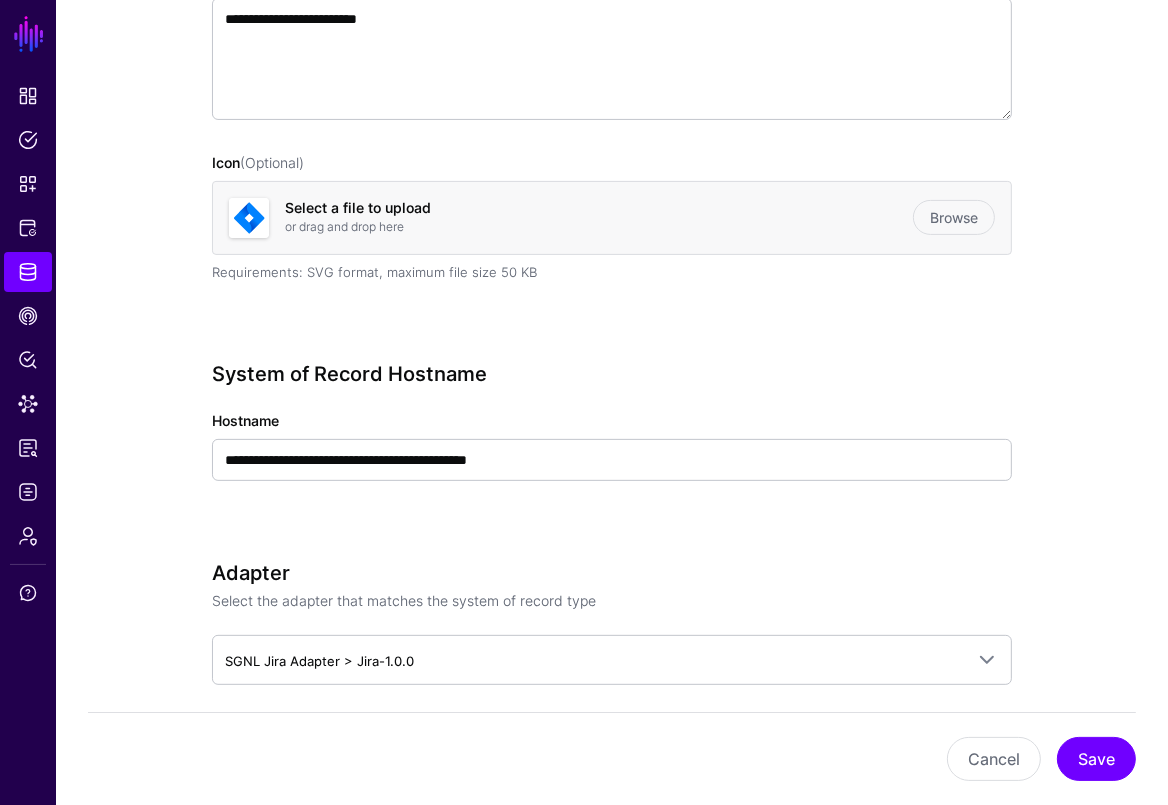 click on "**********" 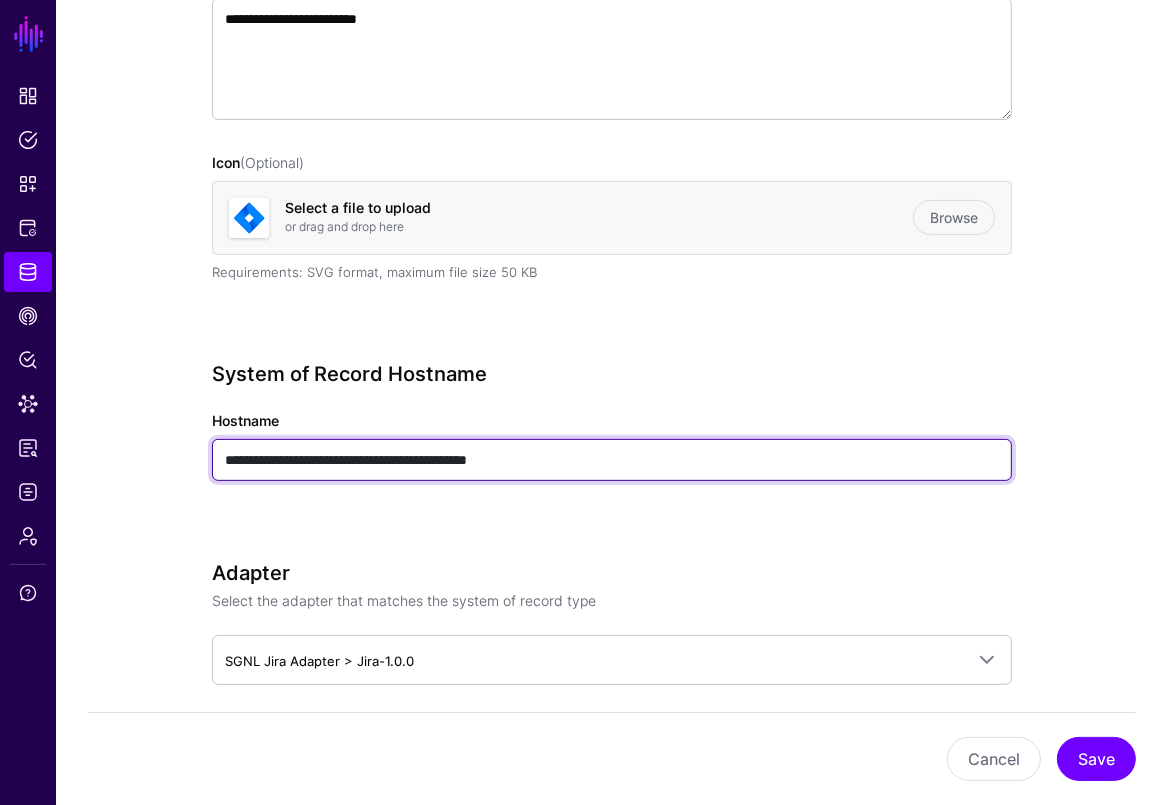click on "**********" at bounding box center (612, 460) 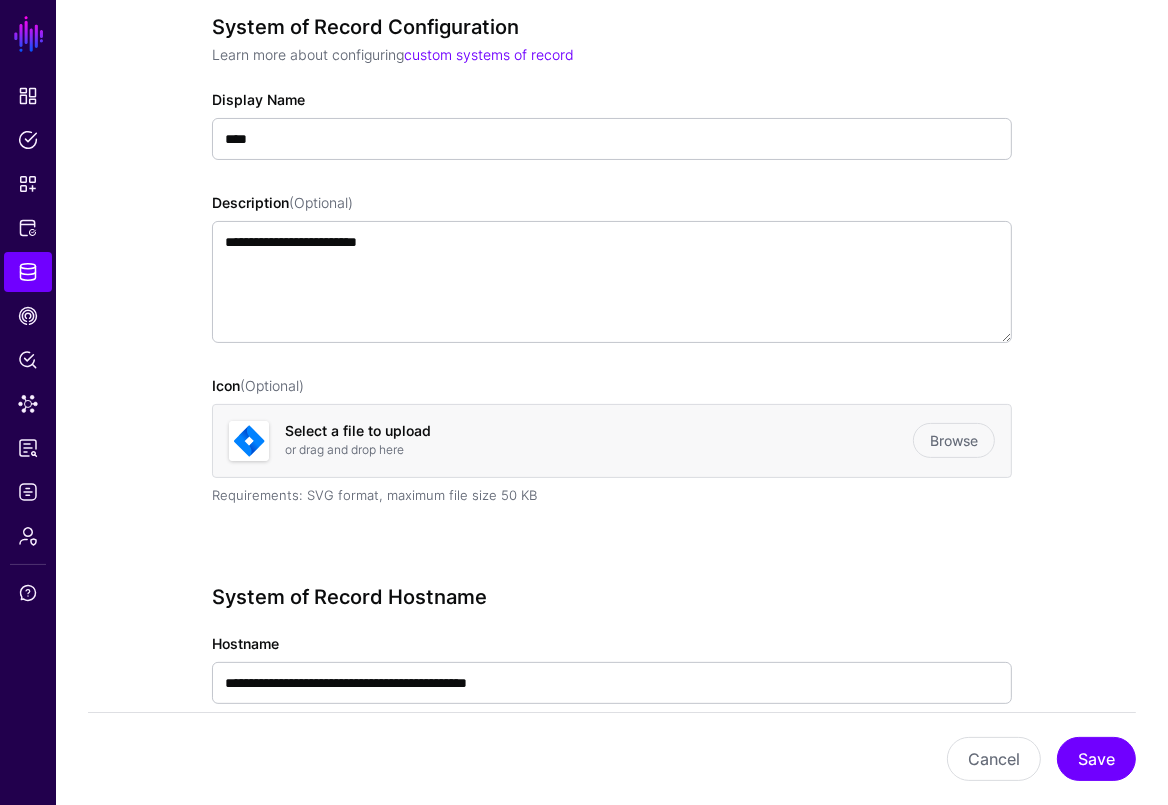 click on "**********" 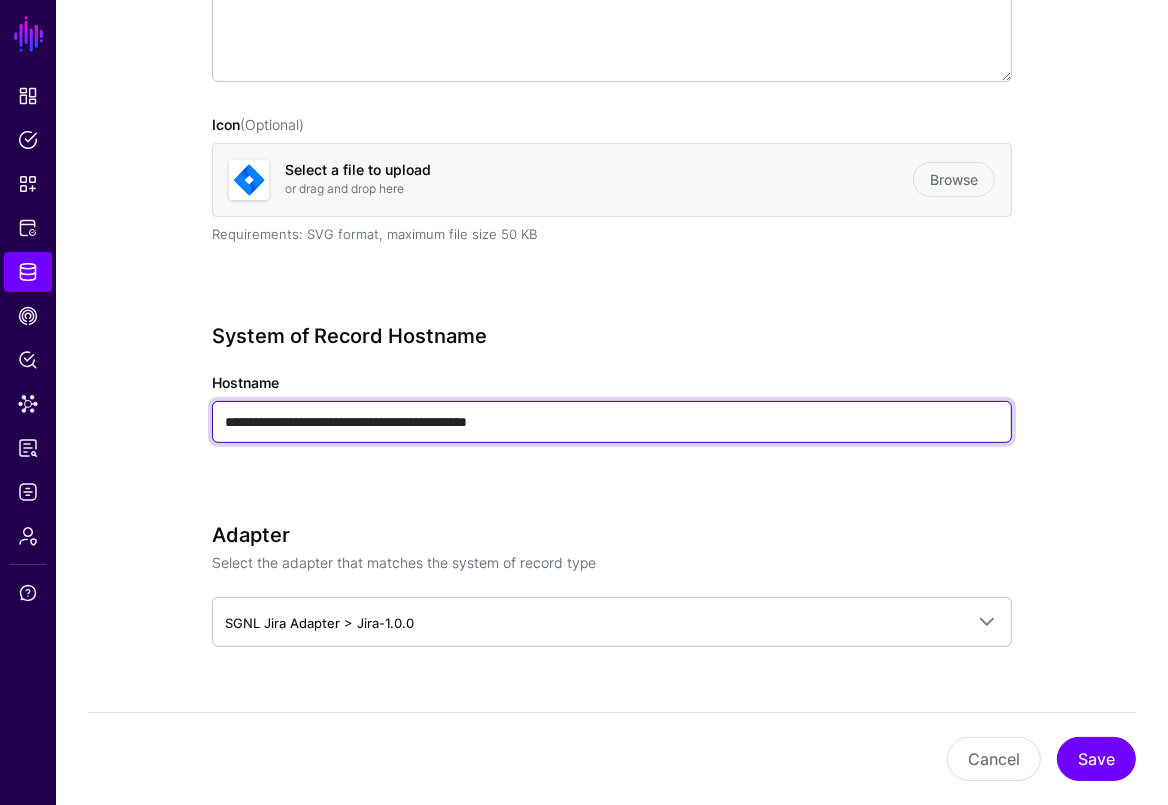 click on "**********" at bounding box center [612, 422] 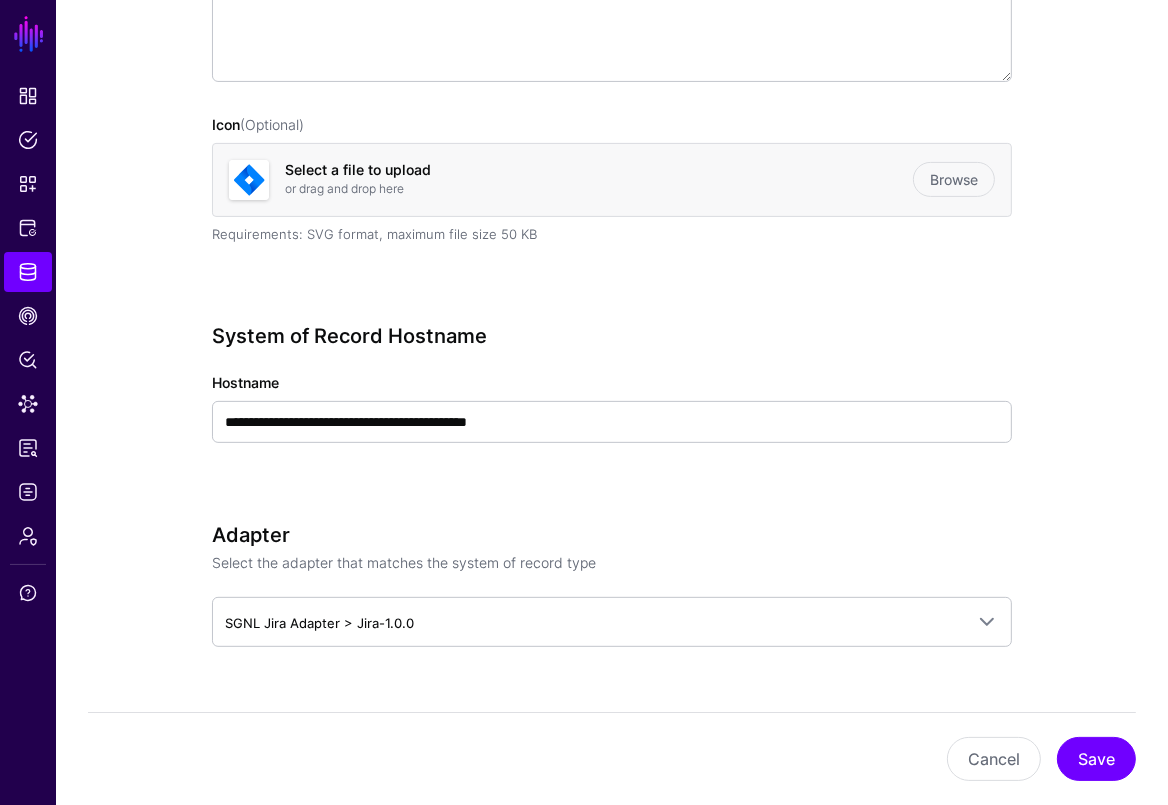 click on "System of Record Hostname" 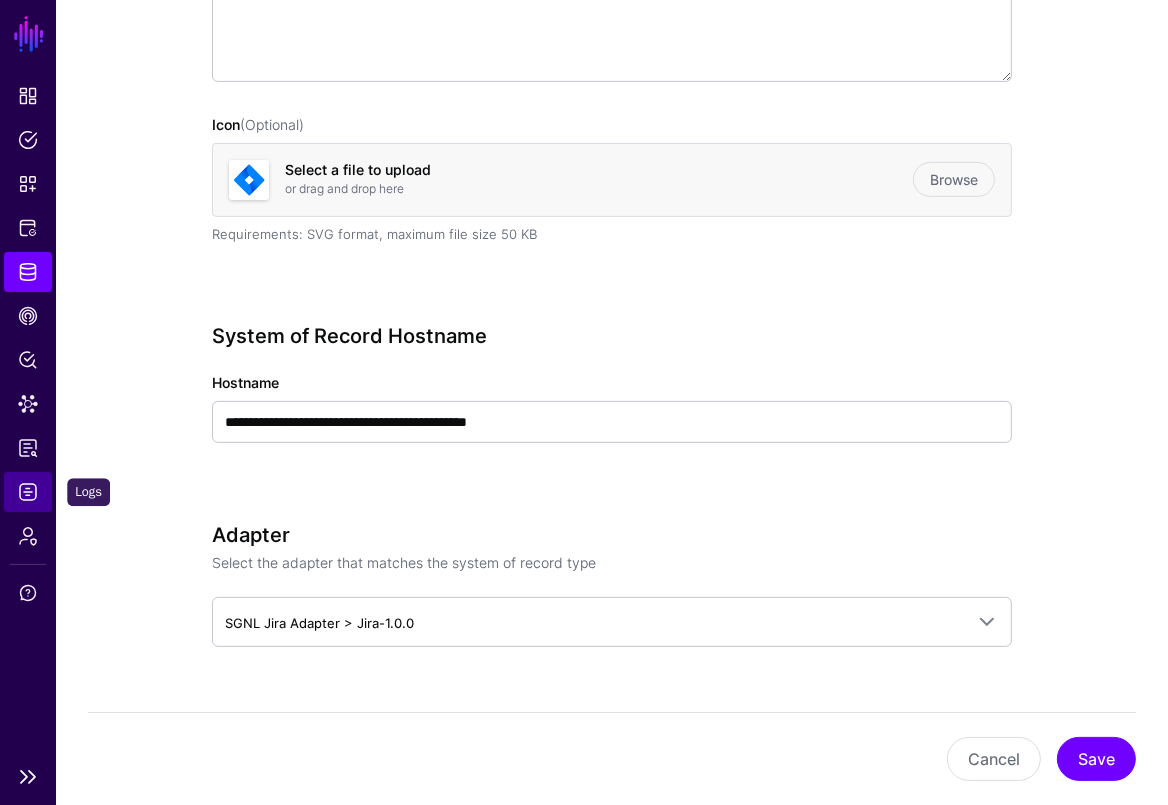 click on "Logs" 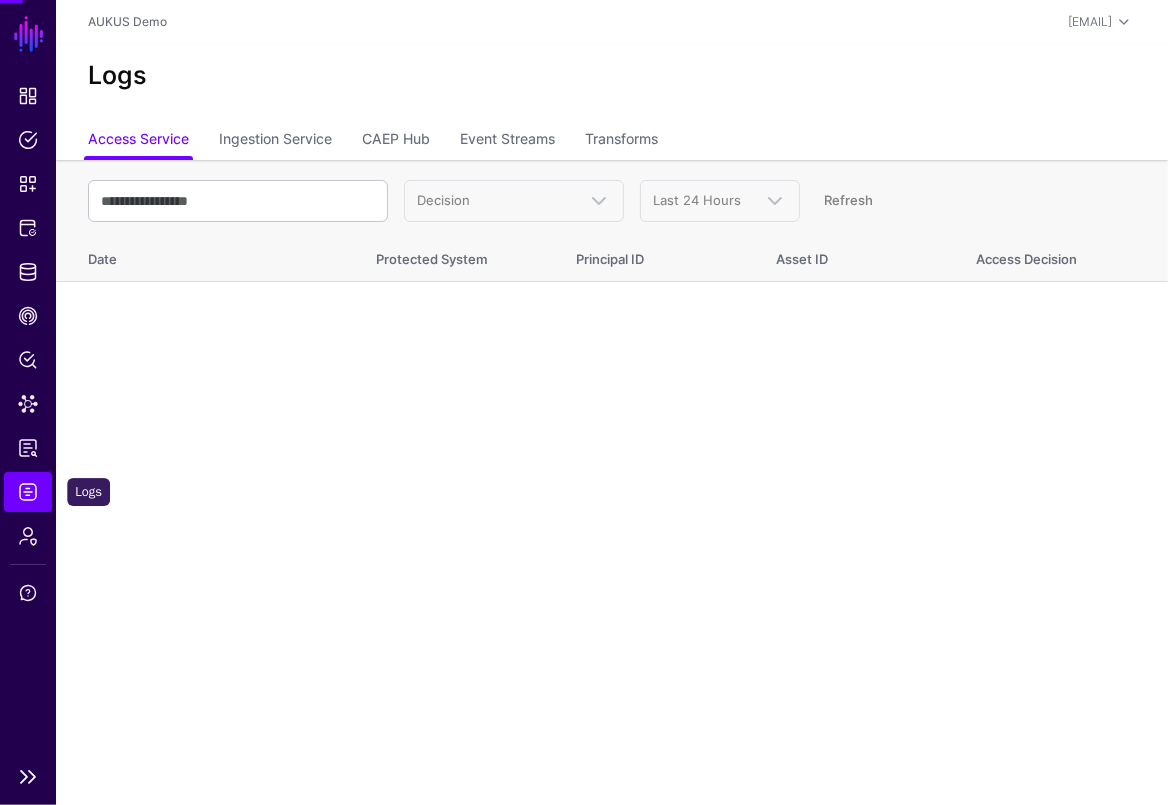 scroll, scrollTop: 0, scrollLeft: 0, axis: both 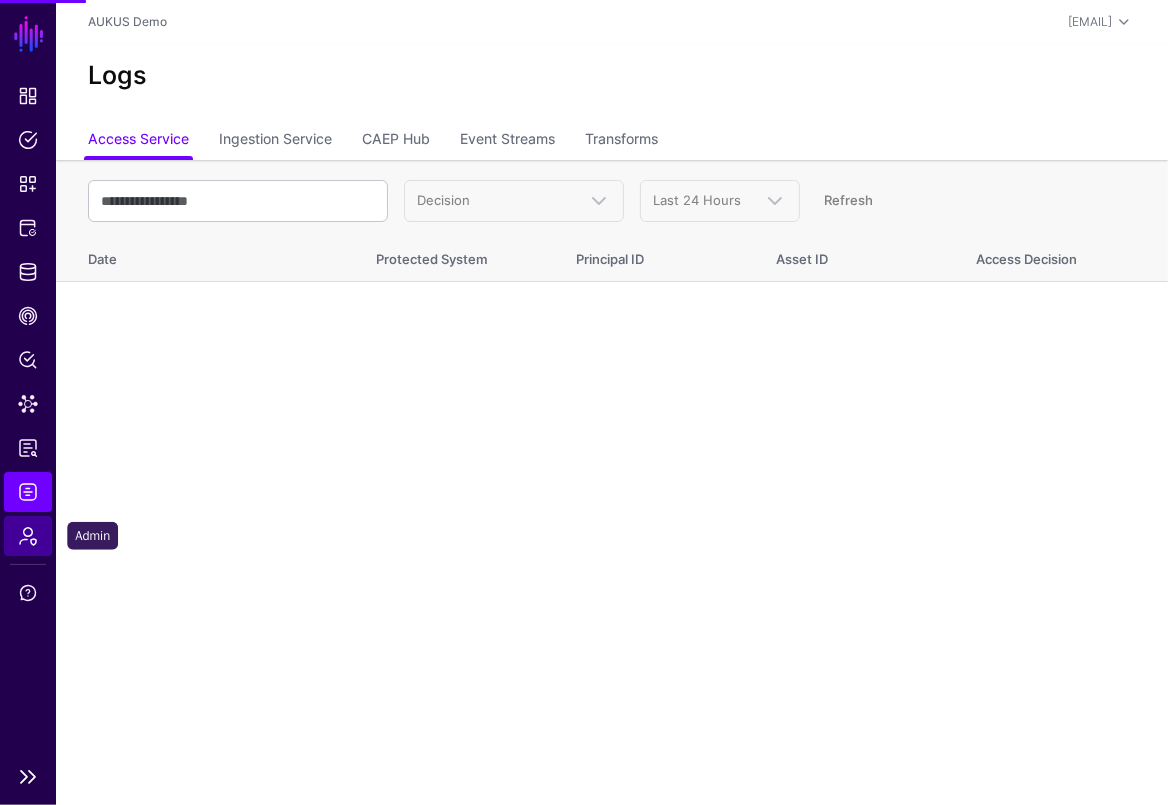 click on "Admin" 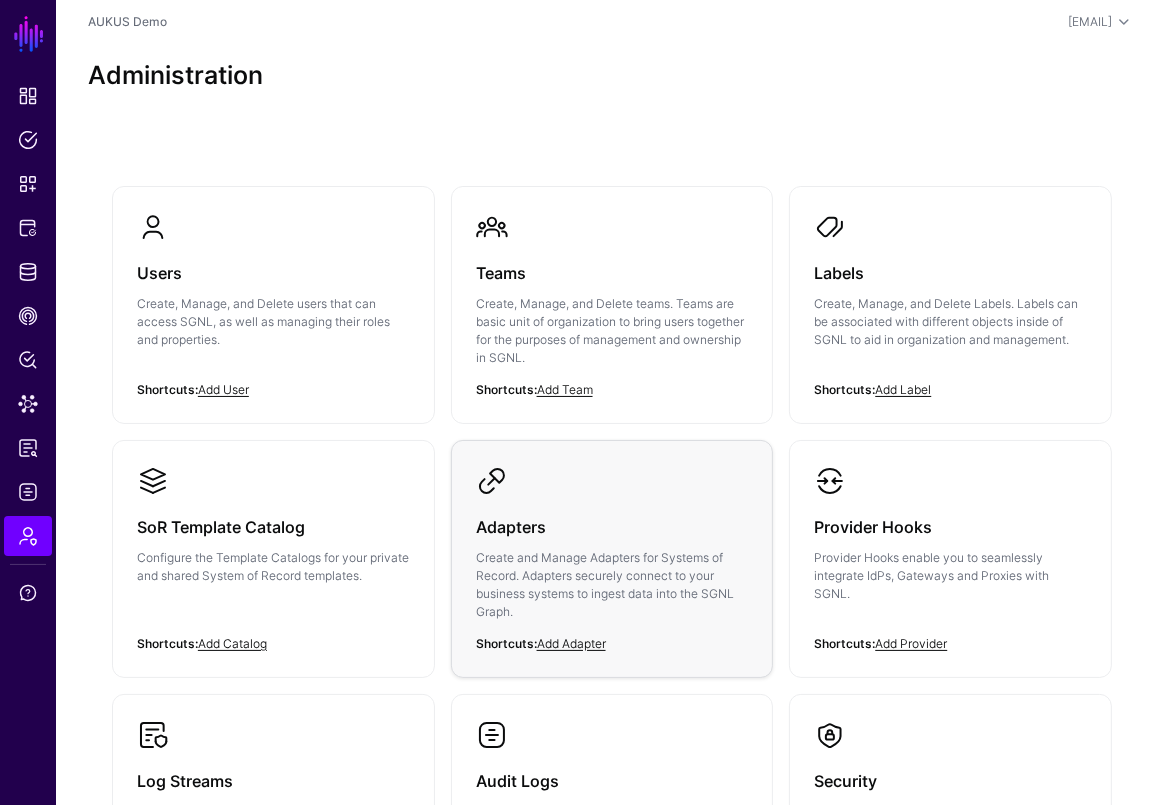 scroll, scrollTop: 315, scrollLeft: 0, axis: vertical 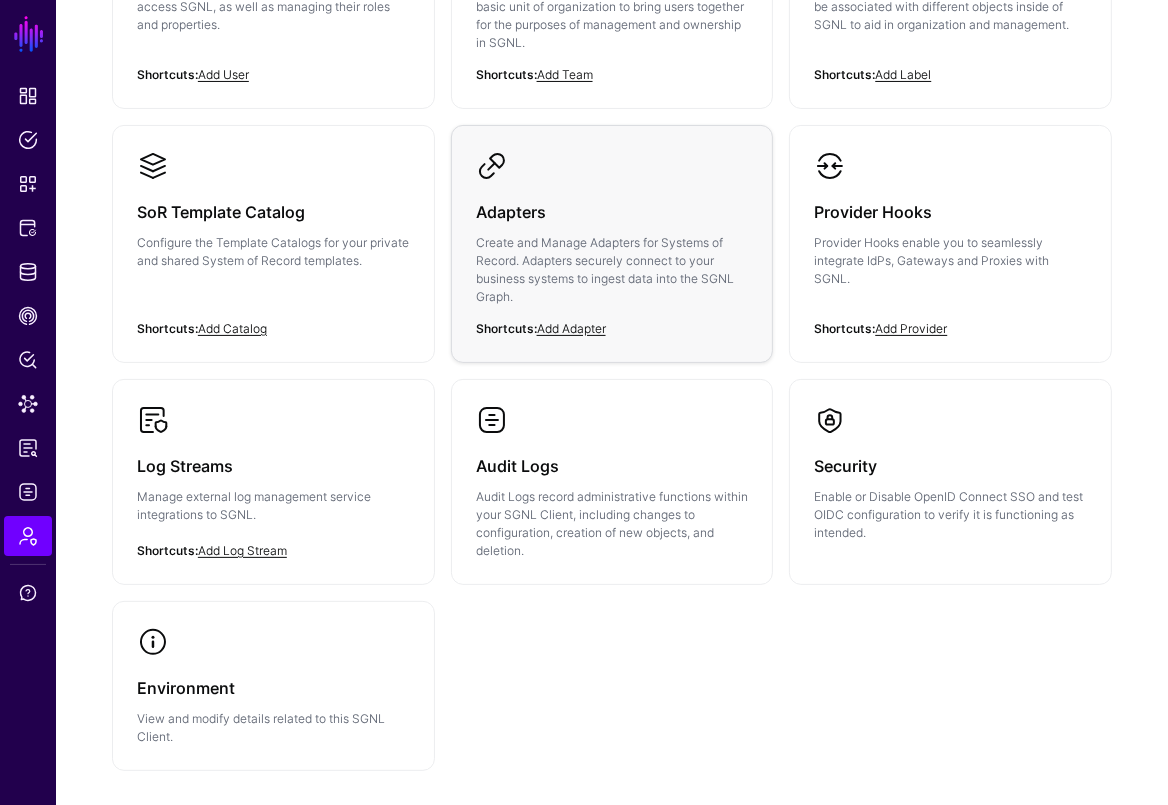 click on "Adapters" 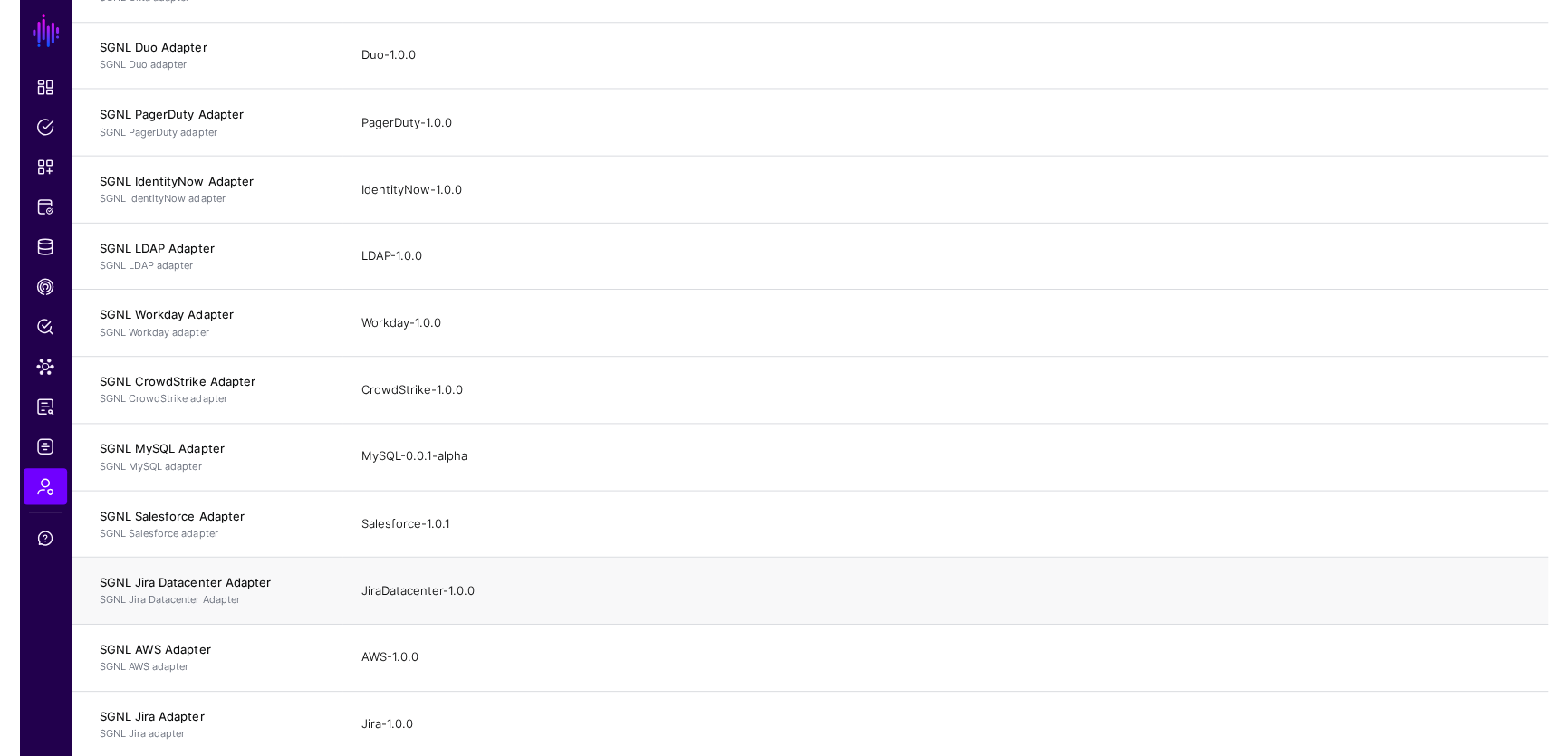 scroll, scrollTop: 773, scrollLeft: 0, axis: vertical 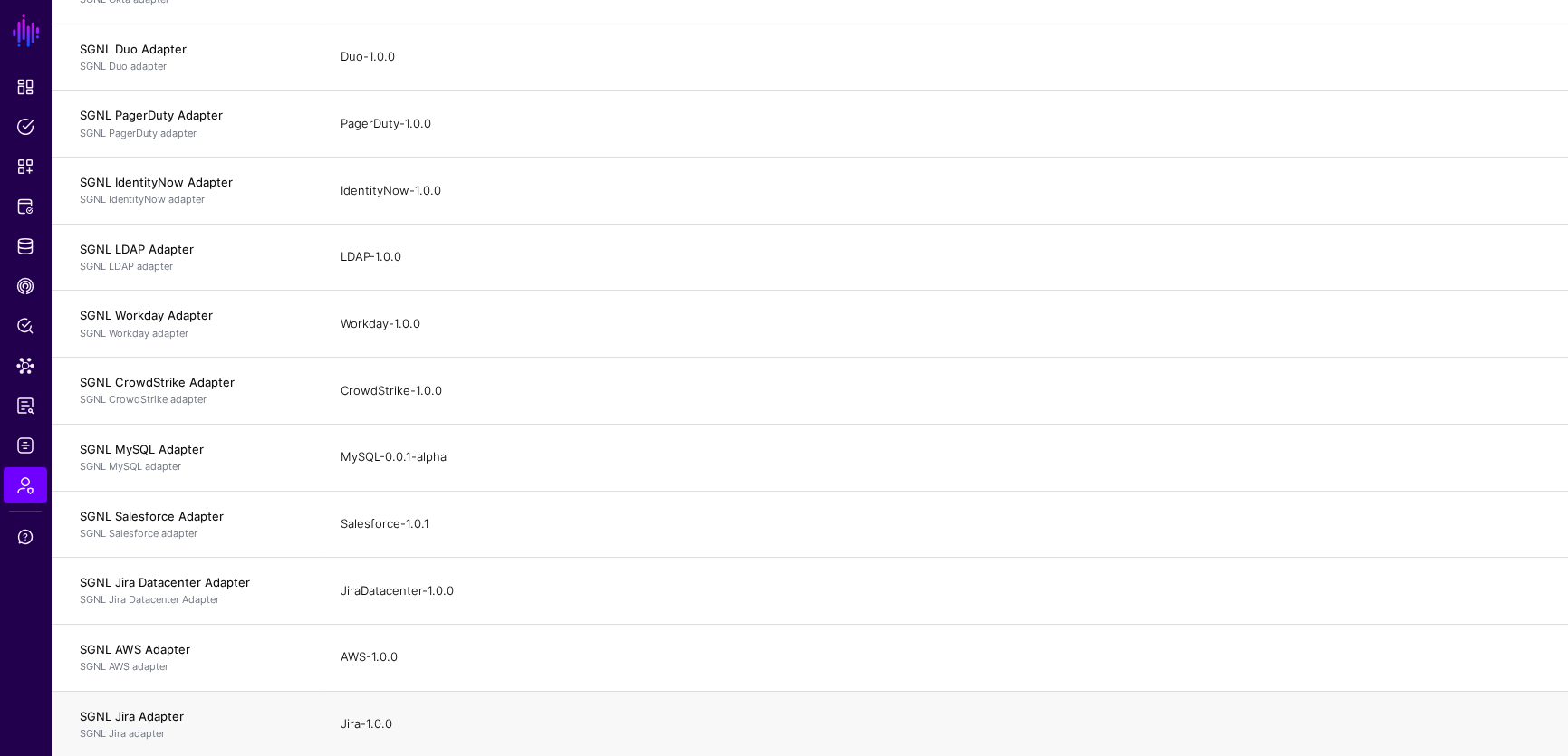drag, startPoint x: 458, startPoint y: 732, endPoint x: 165, endPoint y: 704, distance: 294.33484 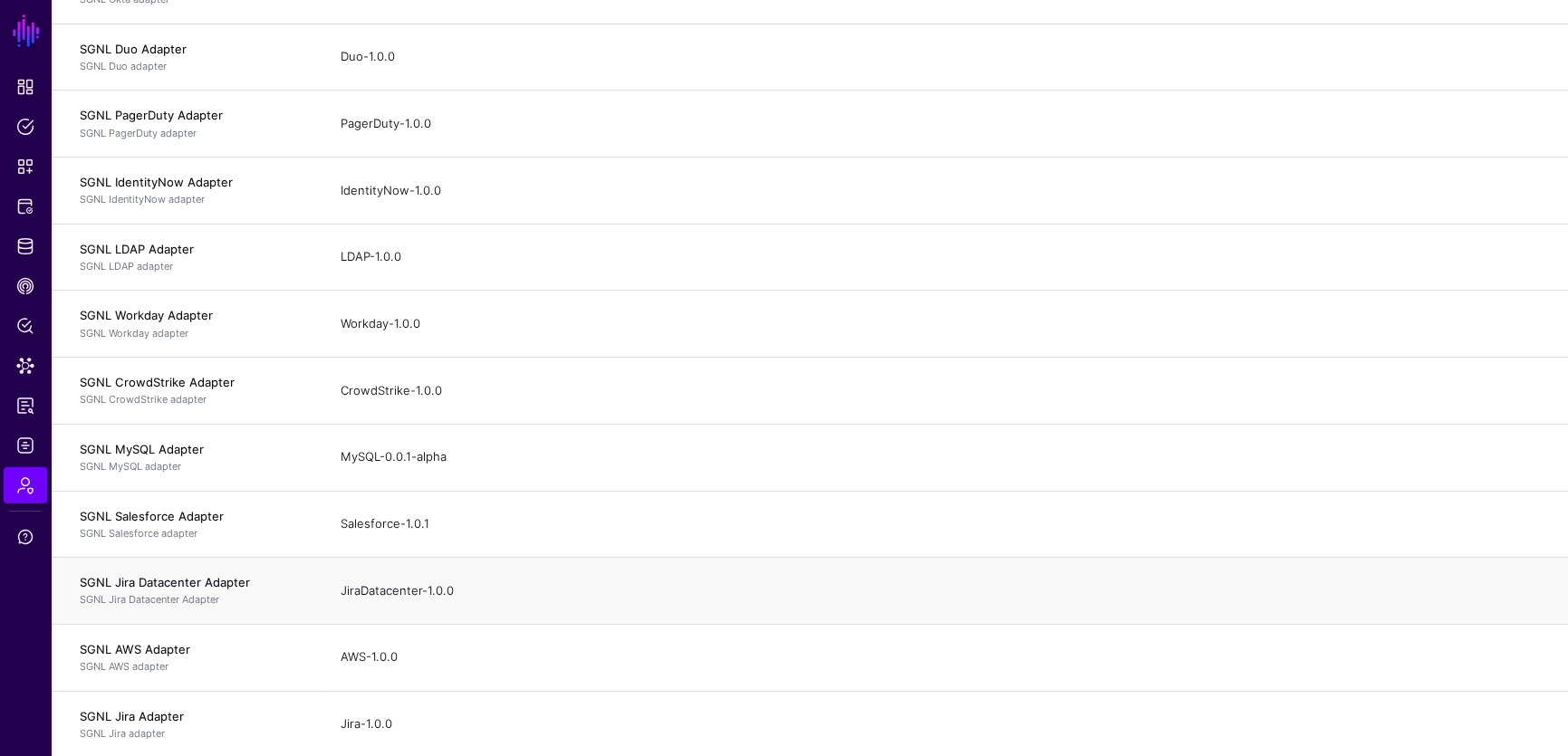 drag, startPoint x: 477, startPoint y: 589, endPoint x: 97, endPoint y: 599, distance: 380.1316 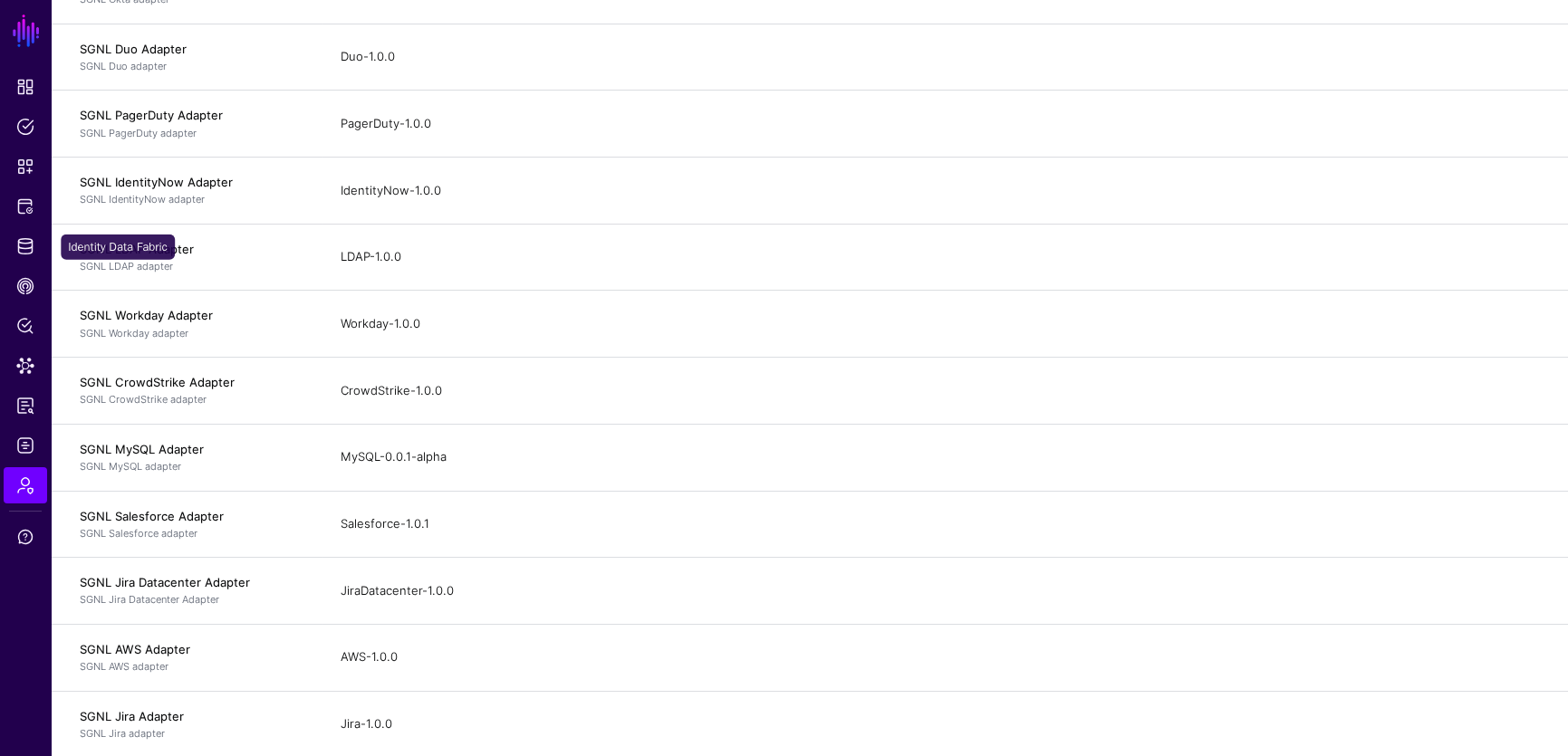 drag, startPoint x: 19, startPoint y: 249, endPoint x: 62, endPoint y: 264, distance: 45.54119 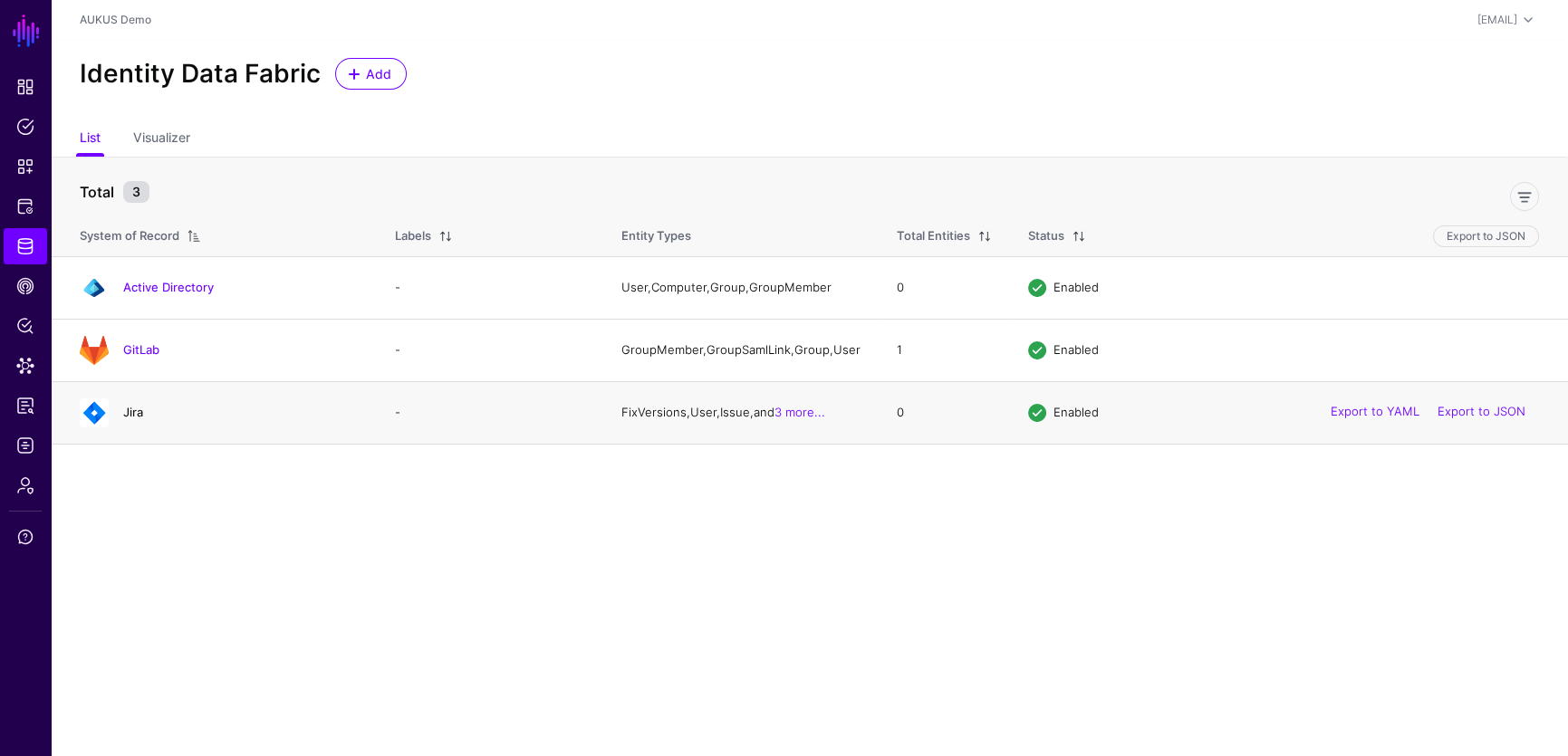 click on "Jira" 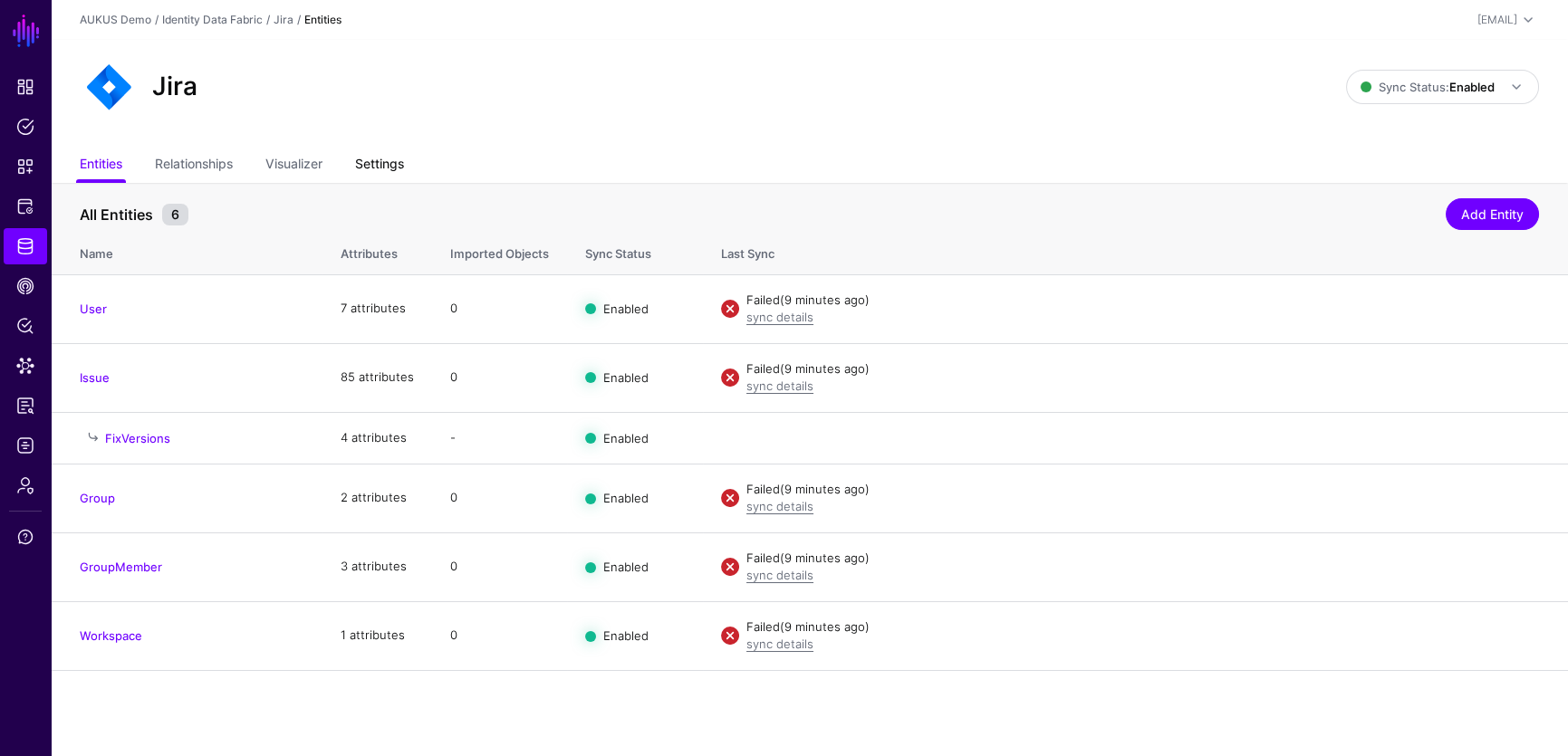 click on "Settings" 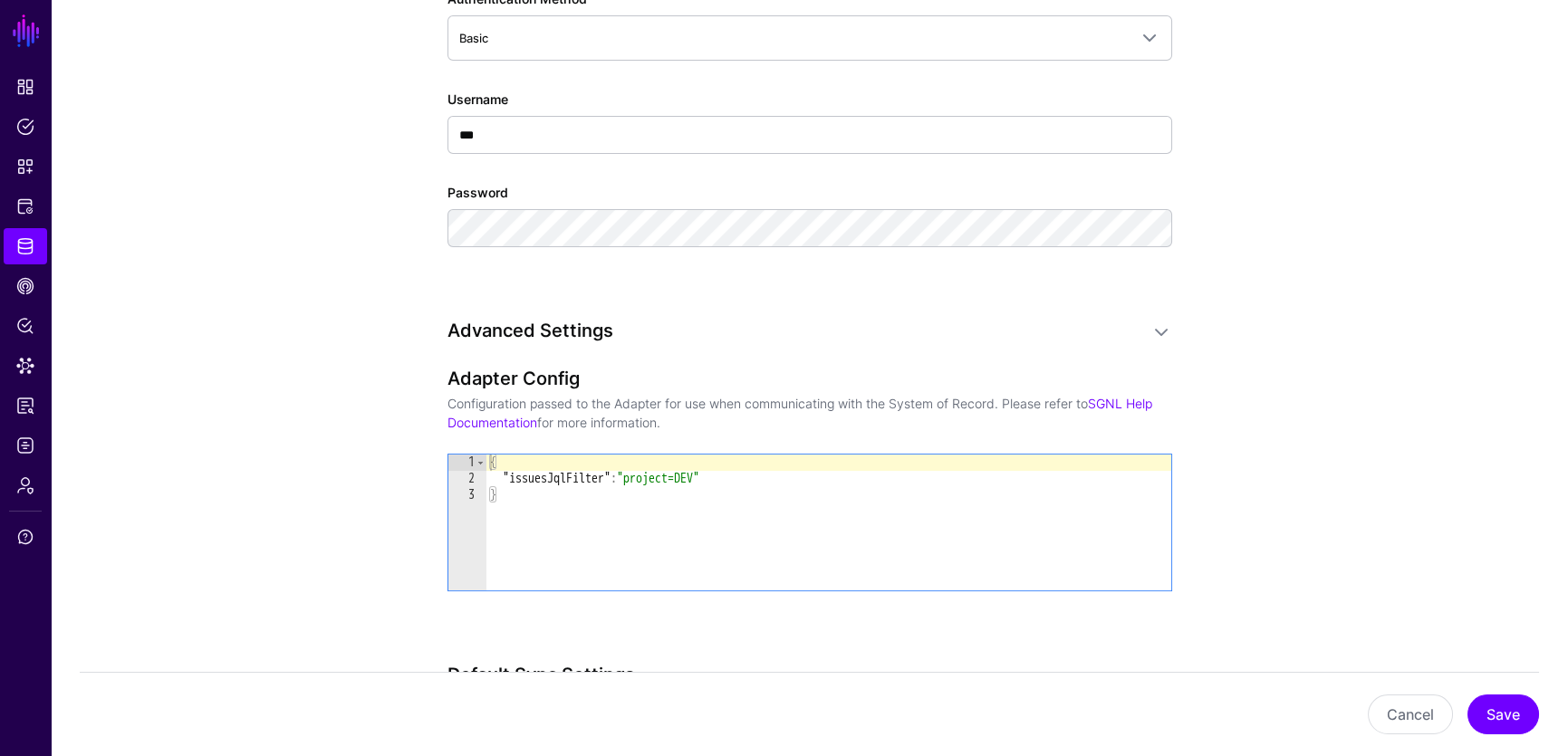 scroll, scrollTop: 1873, scrollLeft: 0, axis: vertical 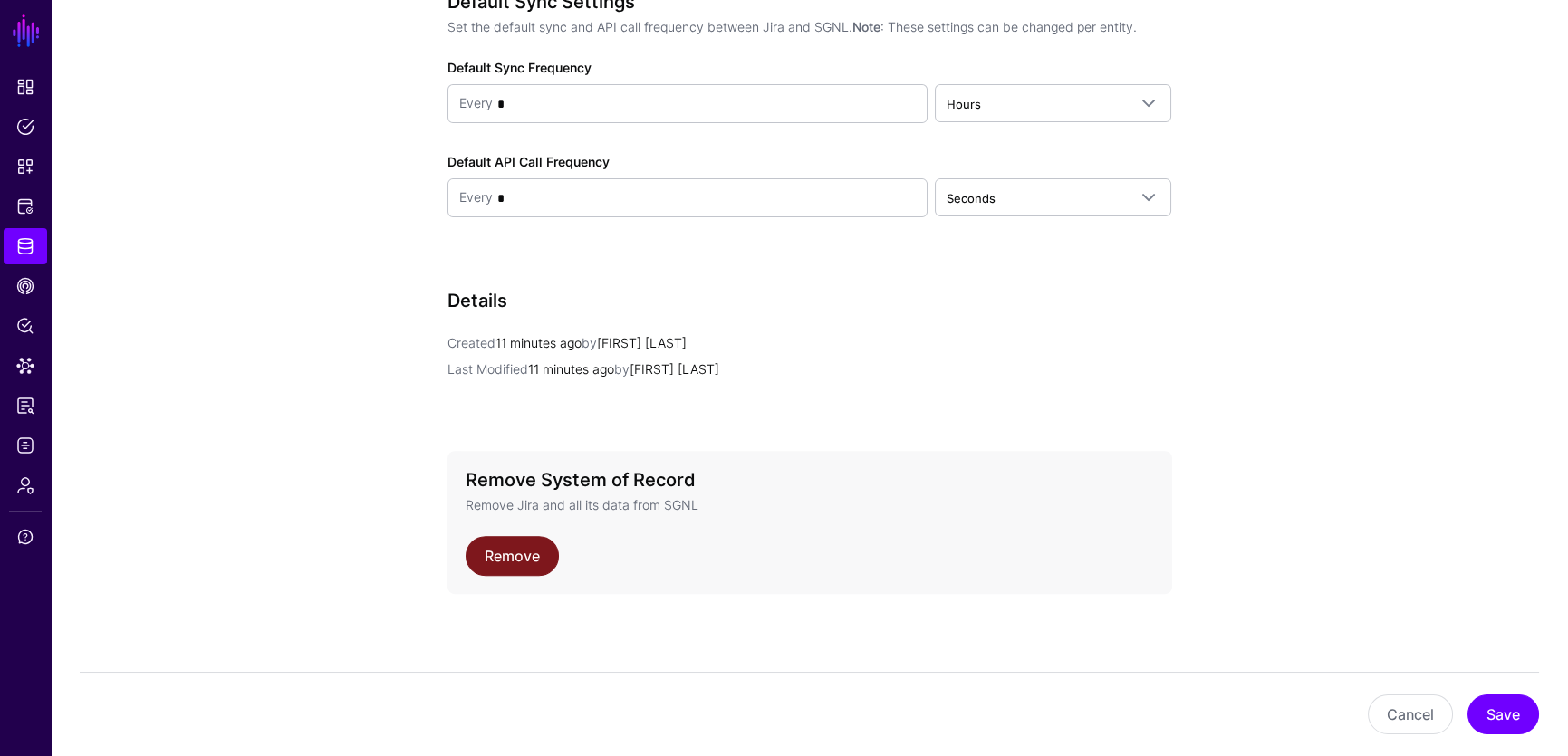 click on "Remove" 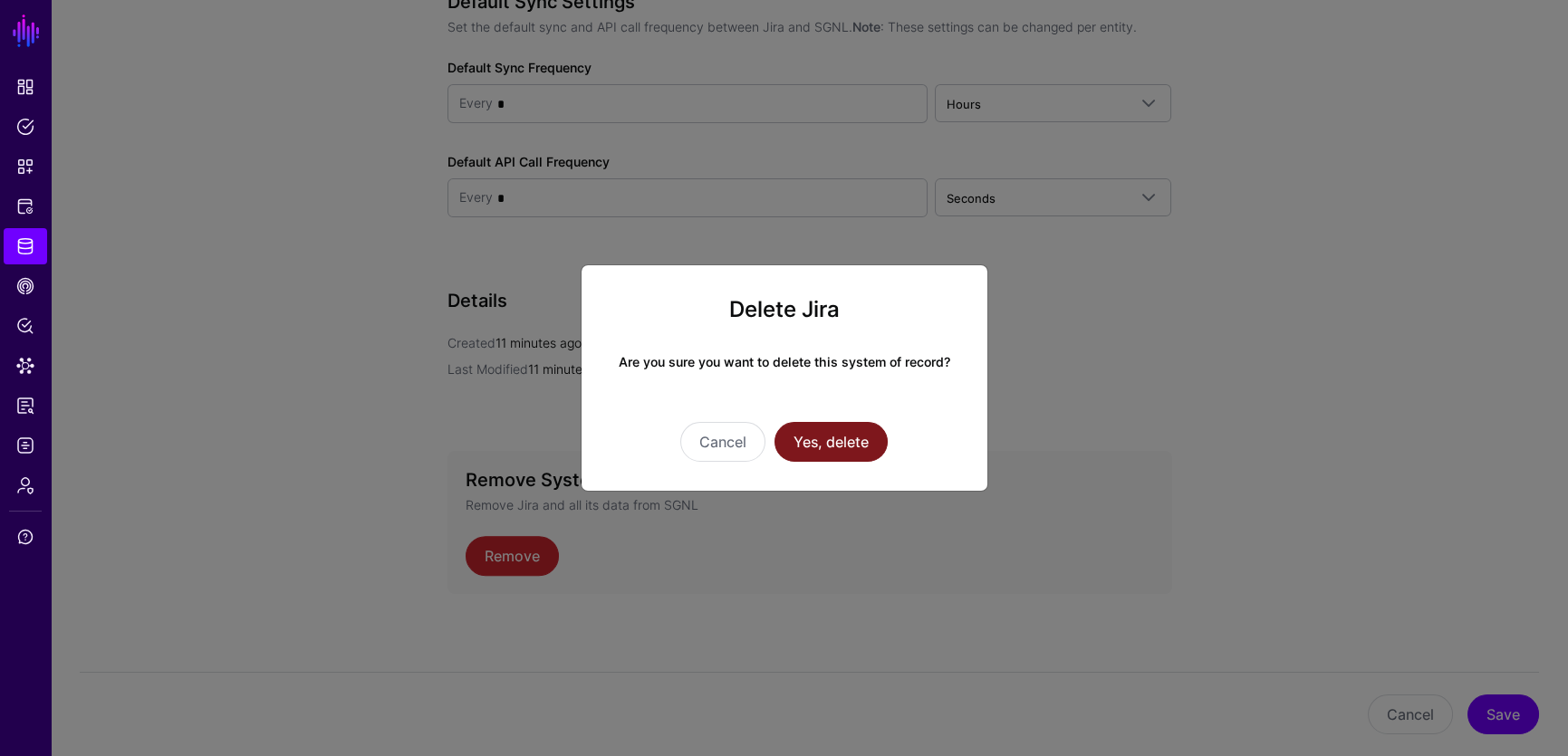 click on "Yes, delete" 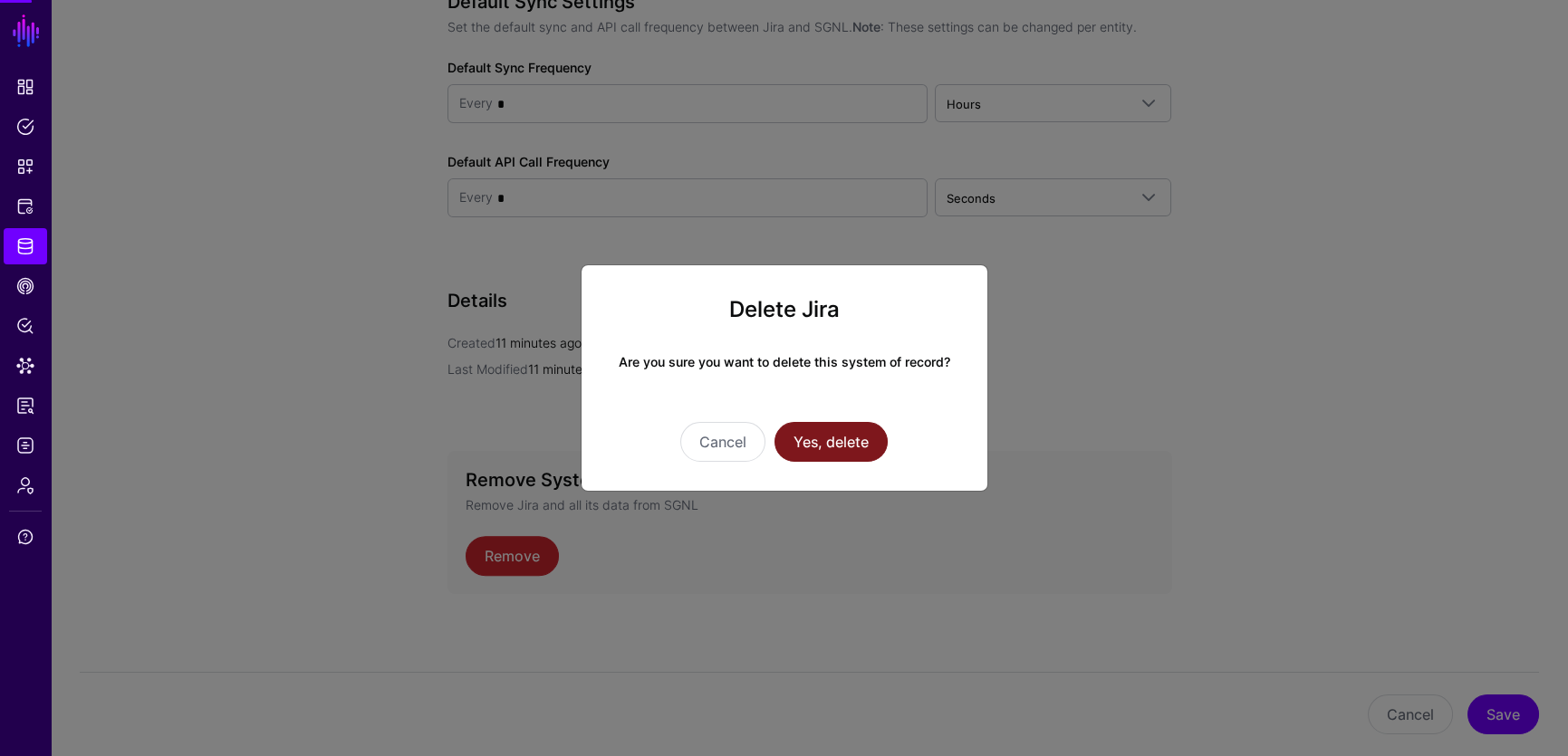 scroll, scrollTop: 0, scrollLeft: 0, axis: both 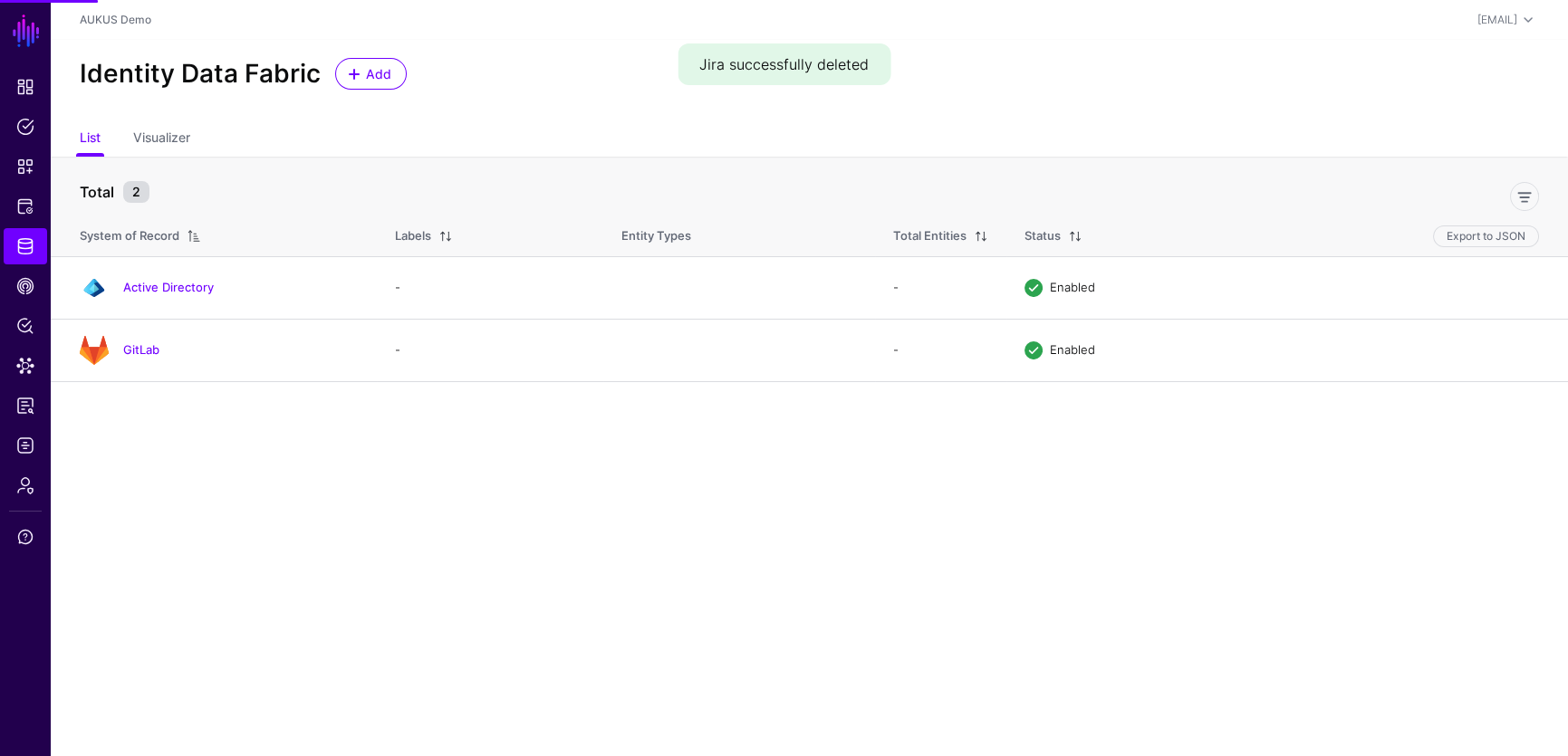 click on "Yes, delete" 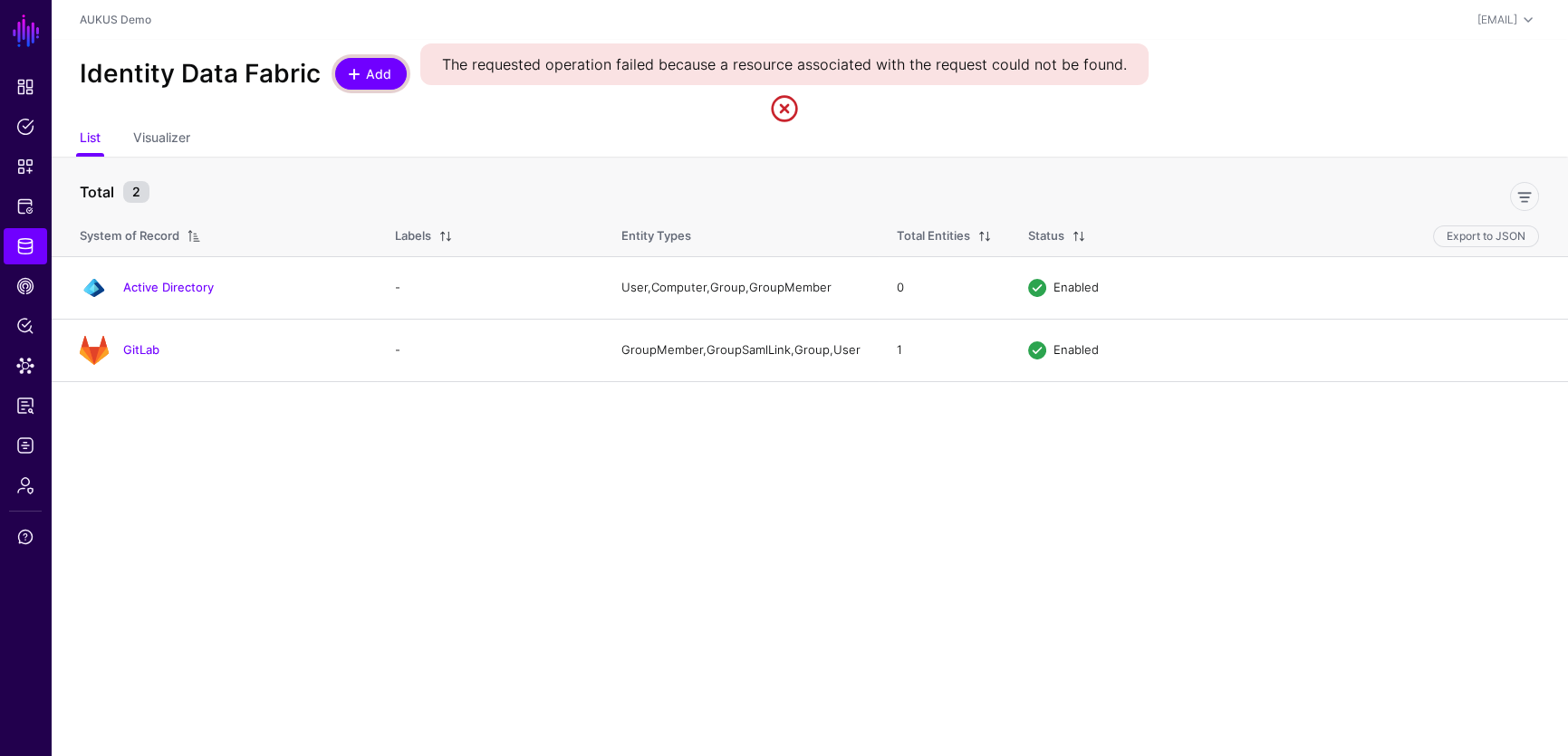 click on "Add" 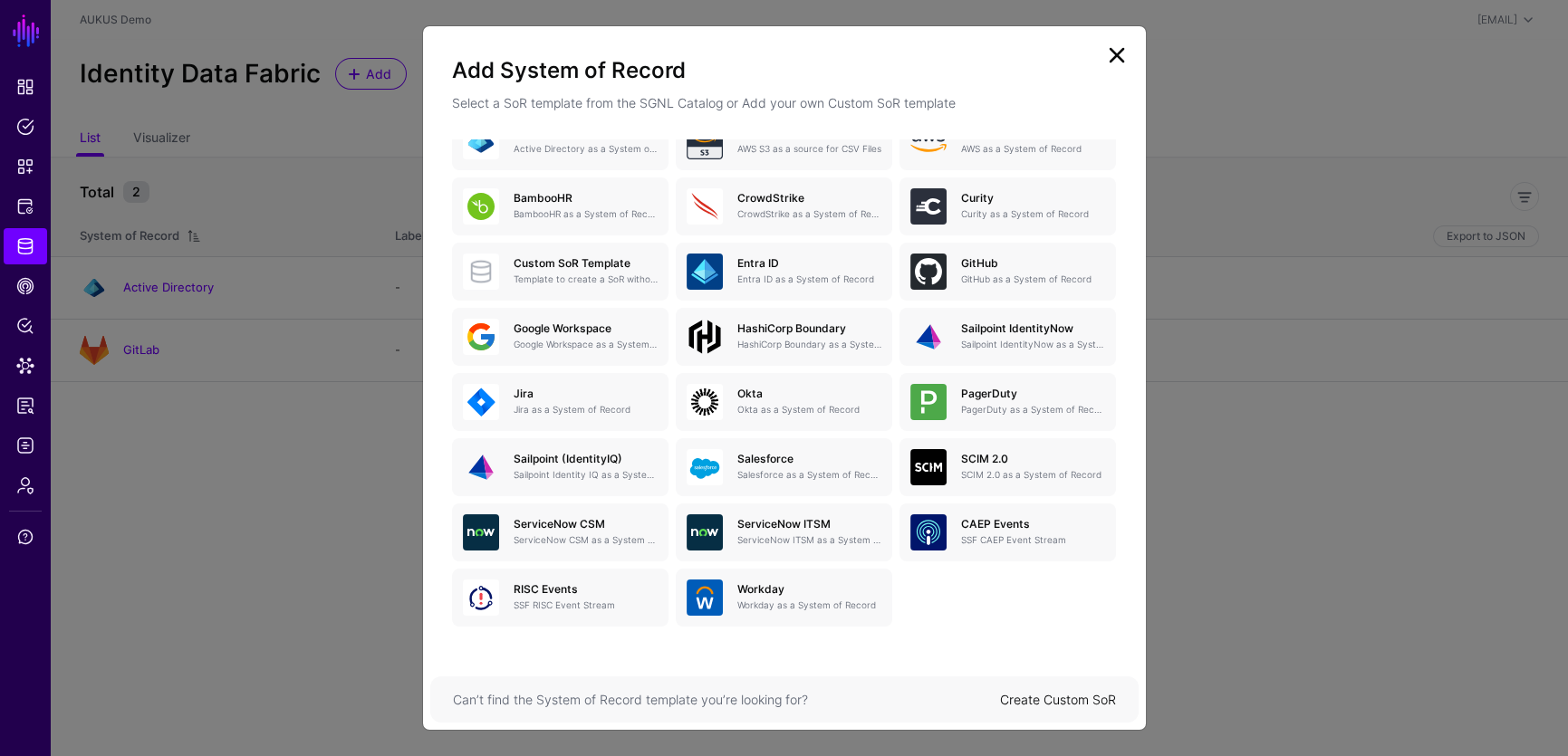 scroll, scrollTop: 0, scrollLeft: 0, axis: both 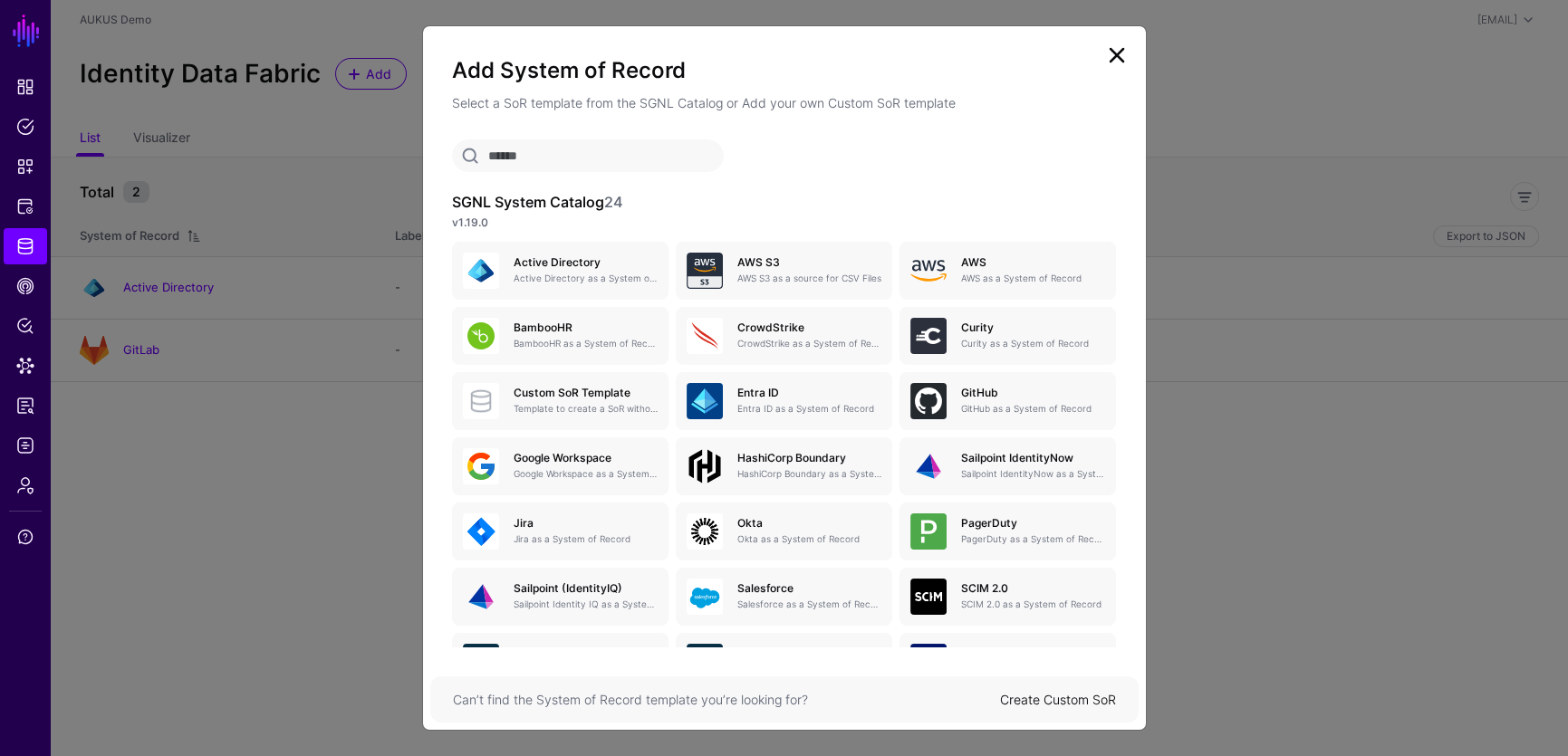 click 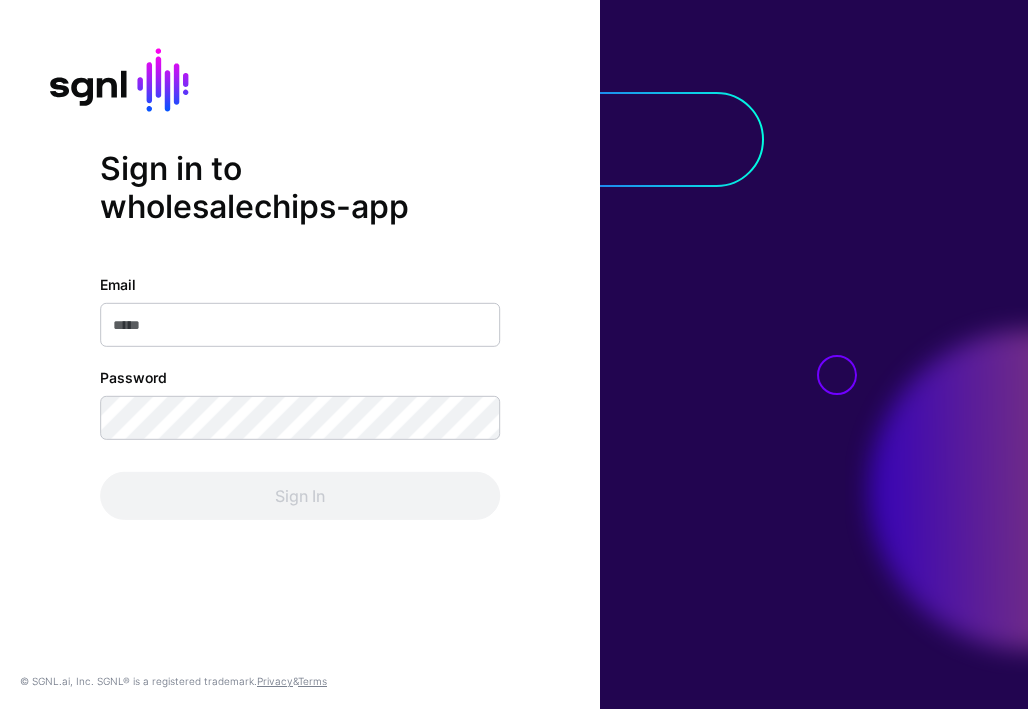 scroll, scrollTop: 0, scrollLeft: 0, axis: both 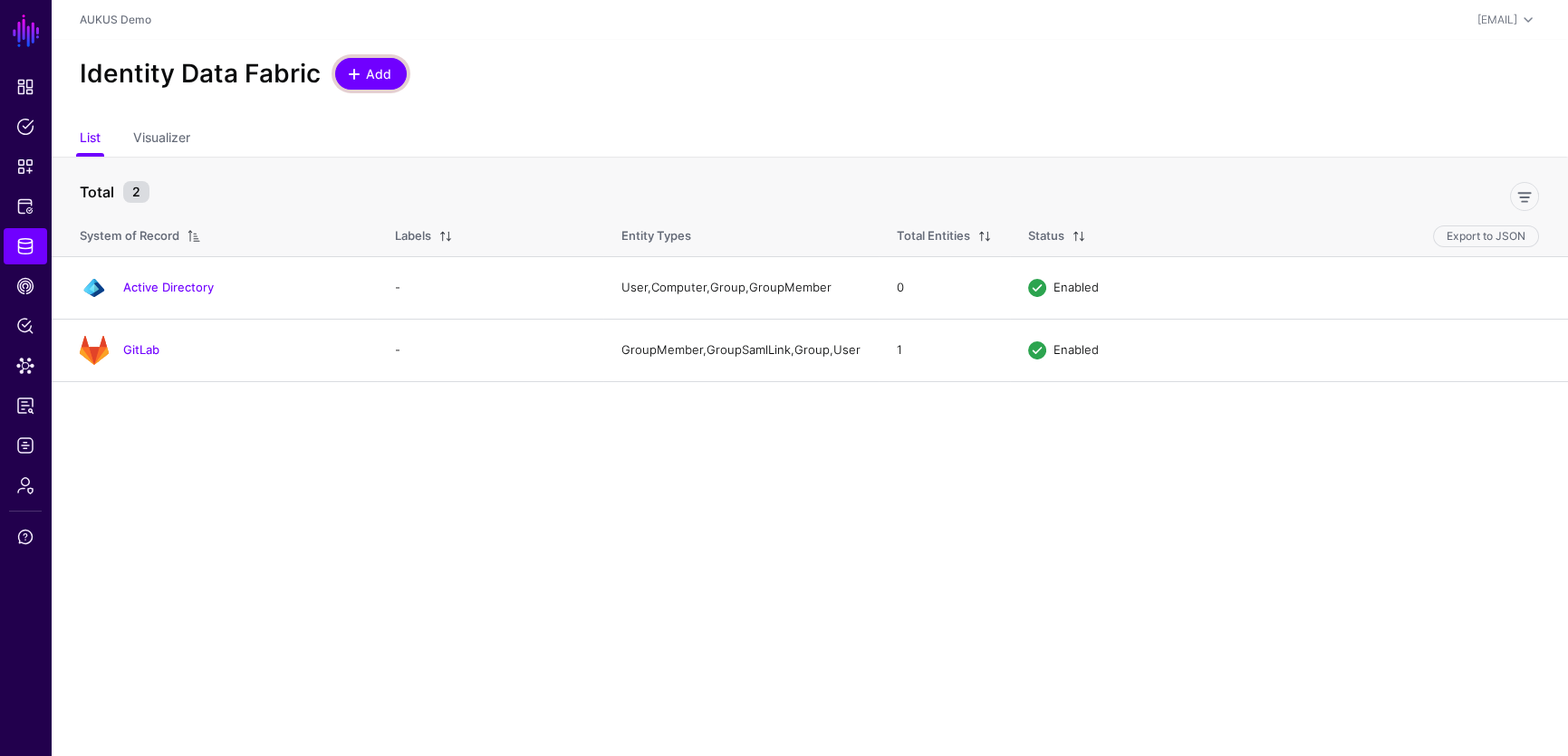 click on "Add" 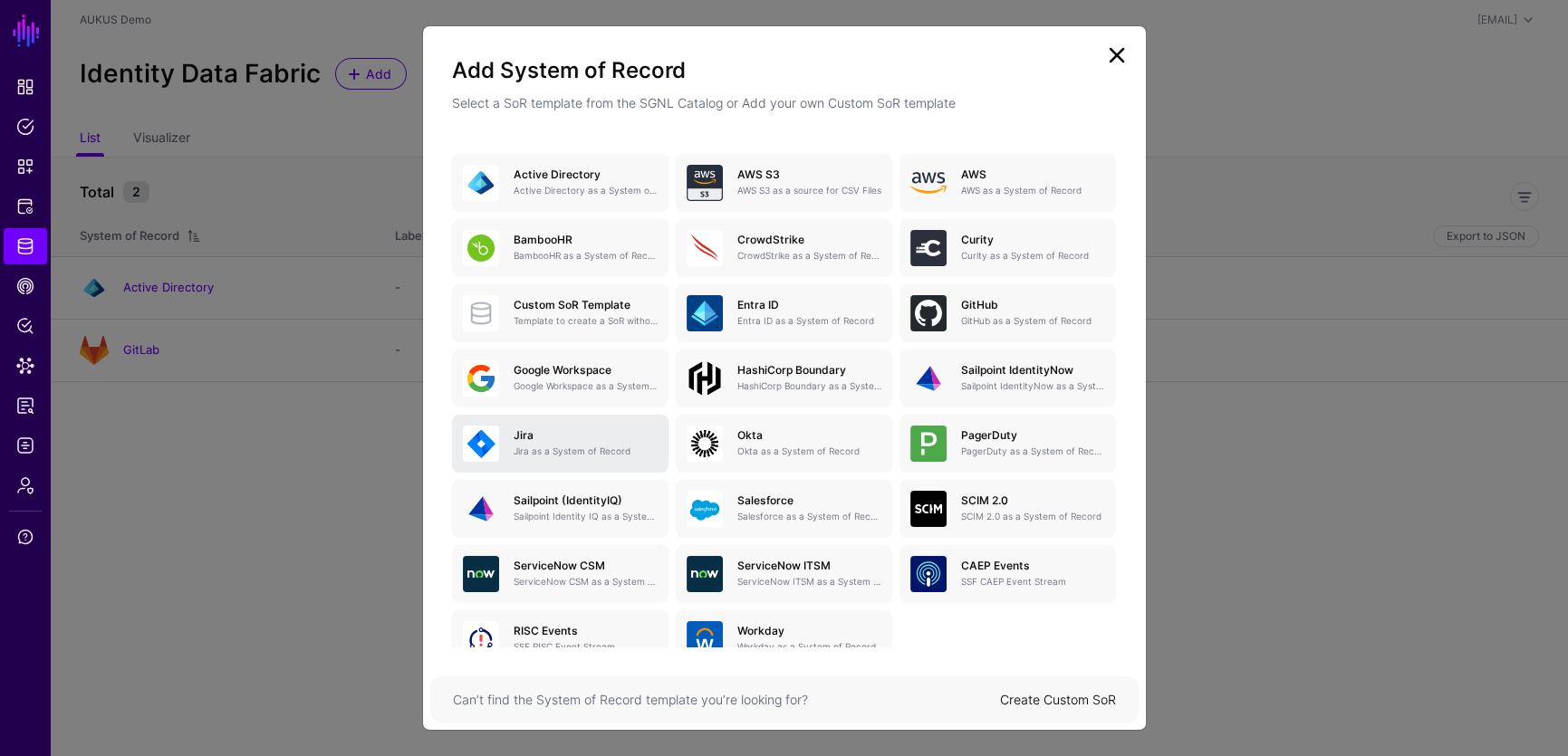 scroll, scrollTop: 129, scrollLeft: 0, axis: vertical 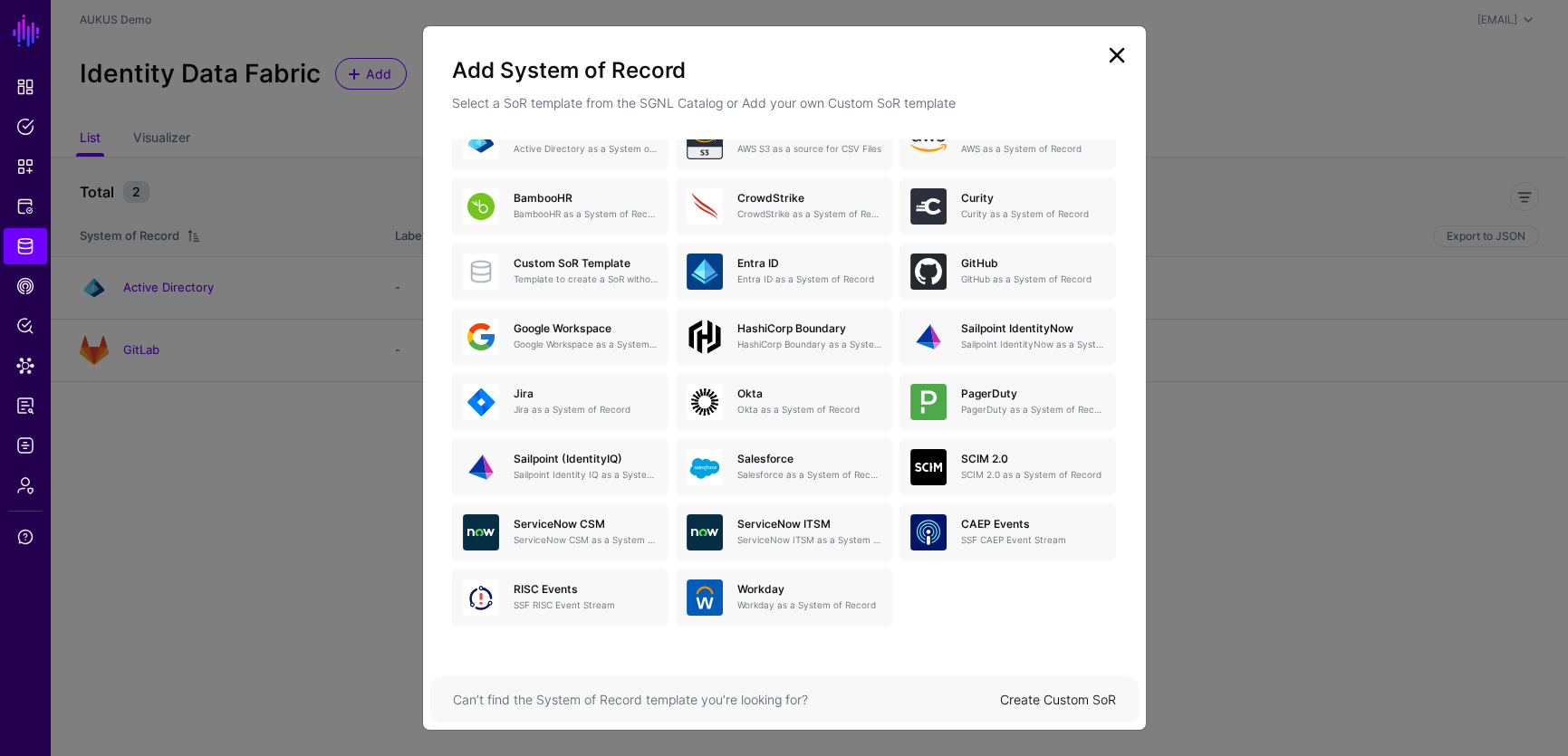 click on "Create Custom SoR" 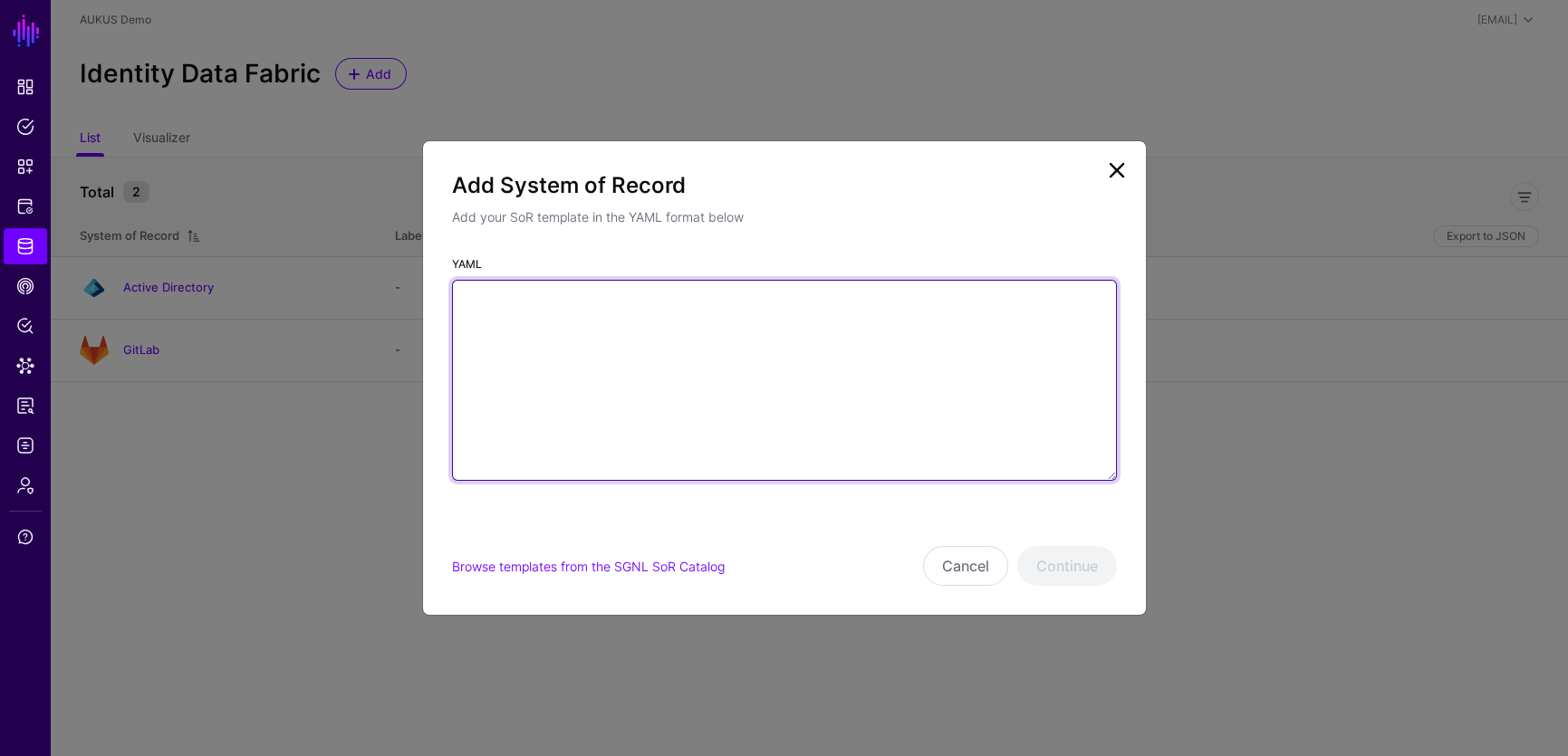 click on "YAML" at bounding box center (784, 380) 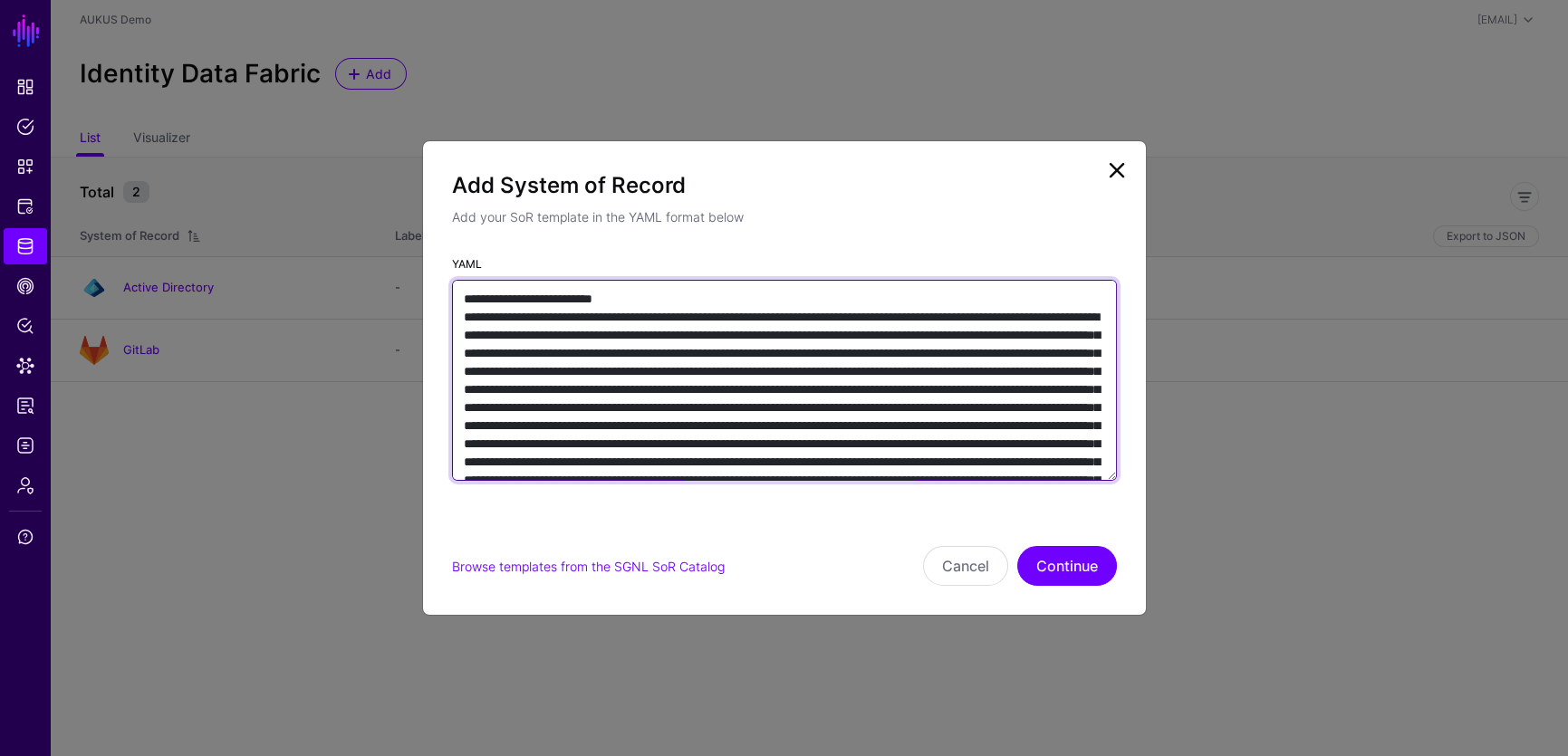 scroll, scrollTop: 7885, scrollLeft: 0, axis: vertical 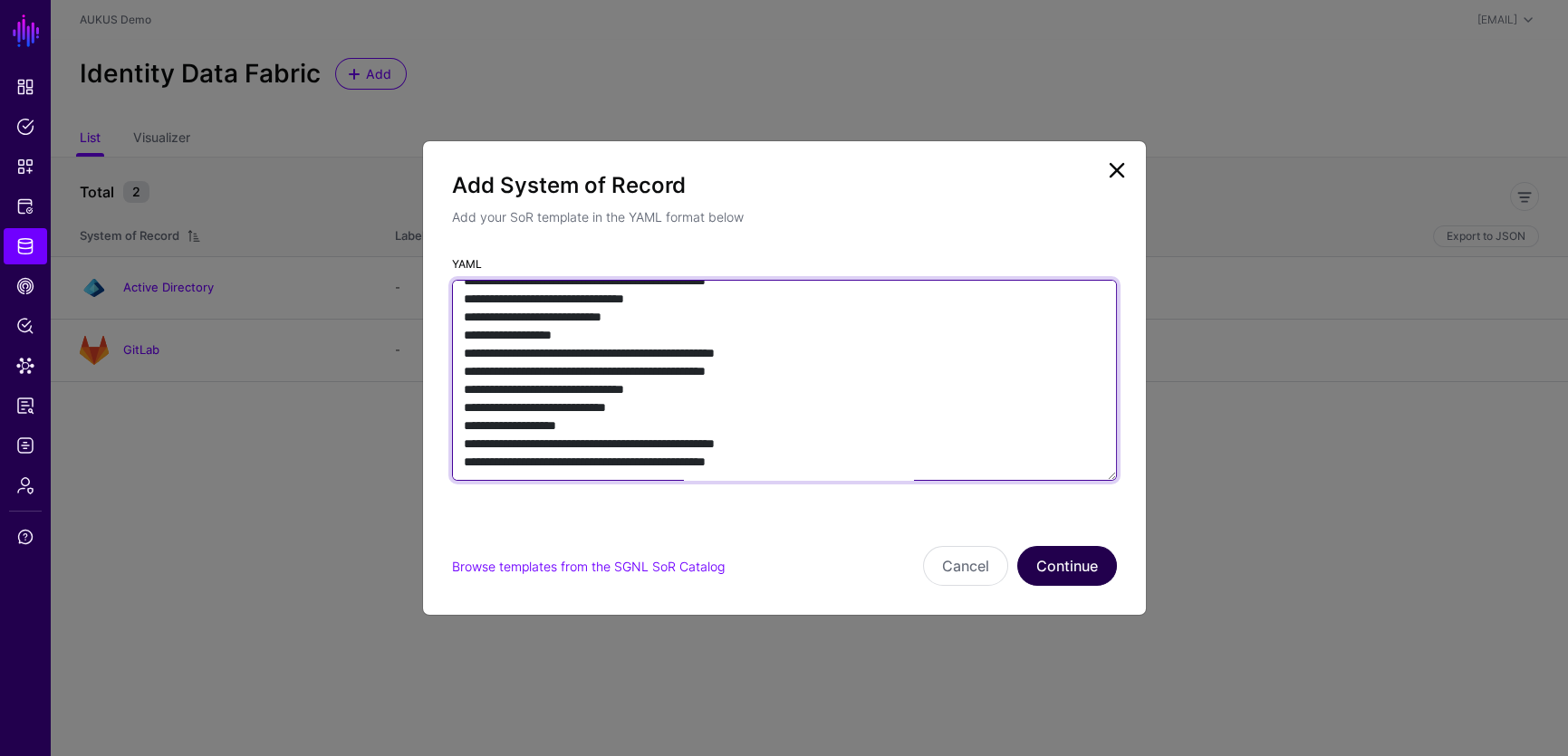type on "**********" 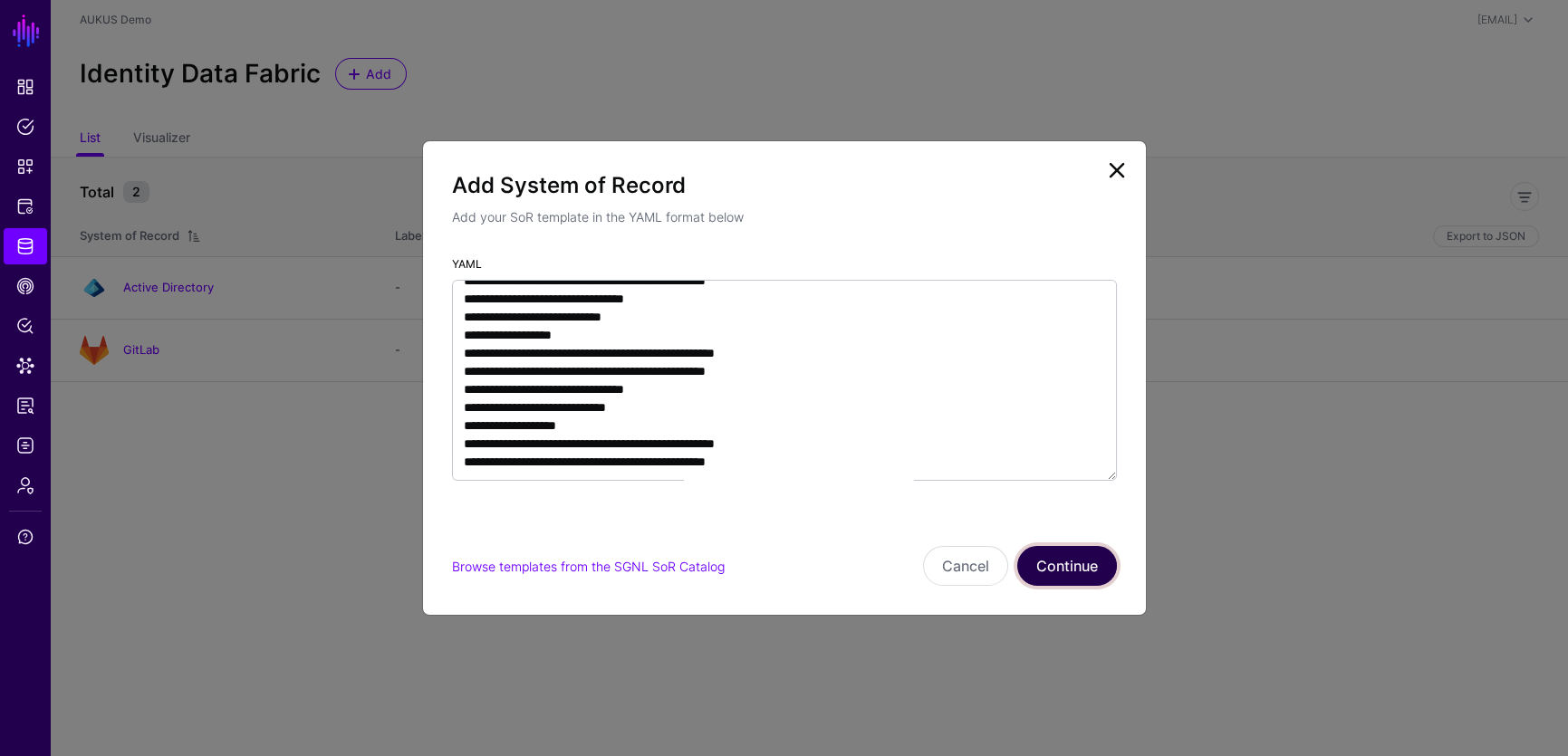 drag, startPoint x: 1068, startPoint y: 570, endPoint x: 1072, endPoint y: 615, distance: 45.177428 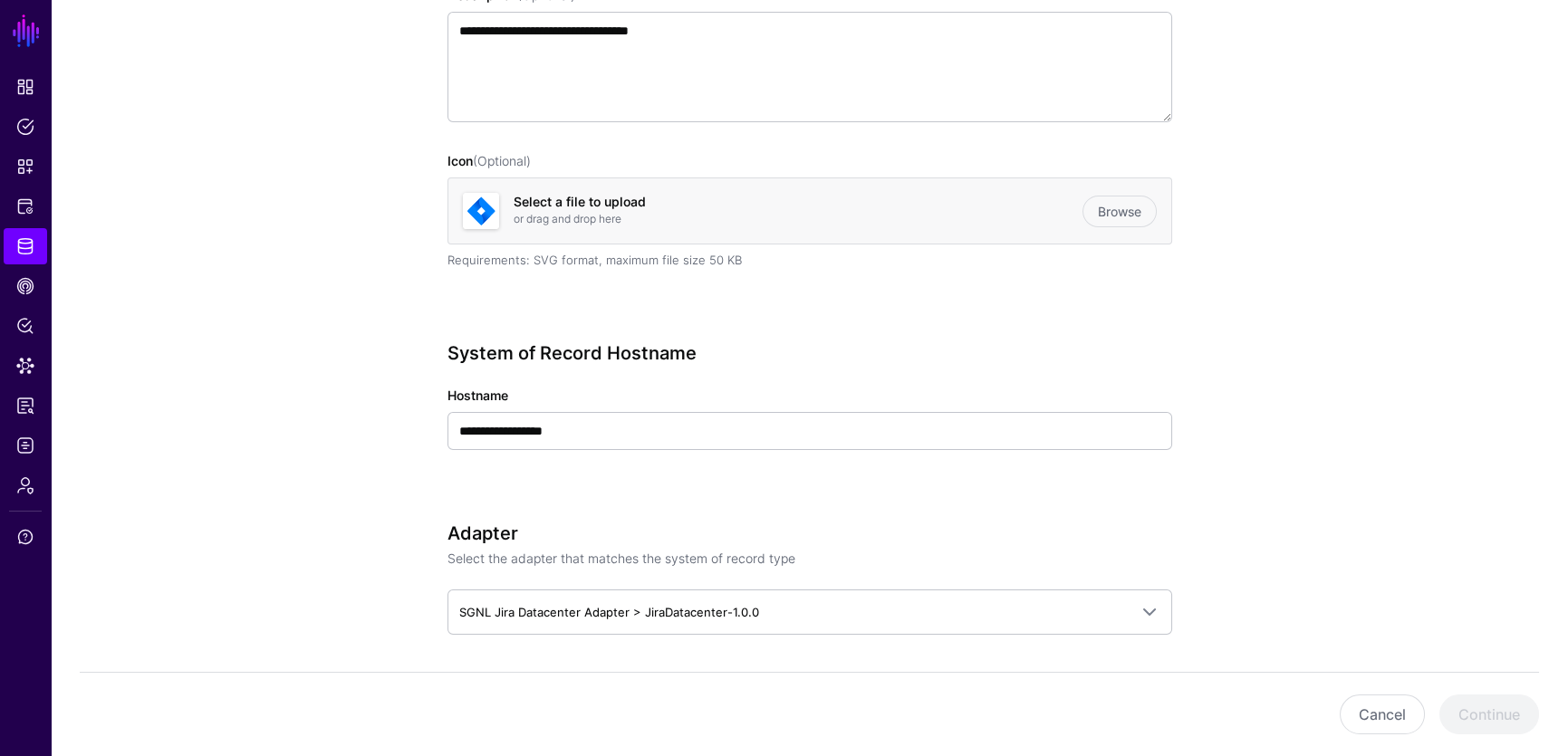 scroll, scrollTop: 480, scrollLeft: 0, axis: vertical 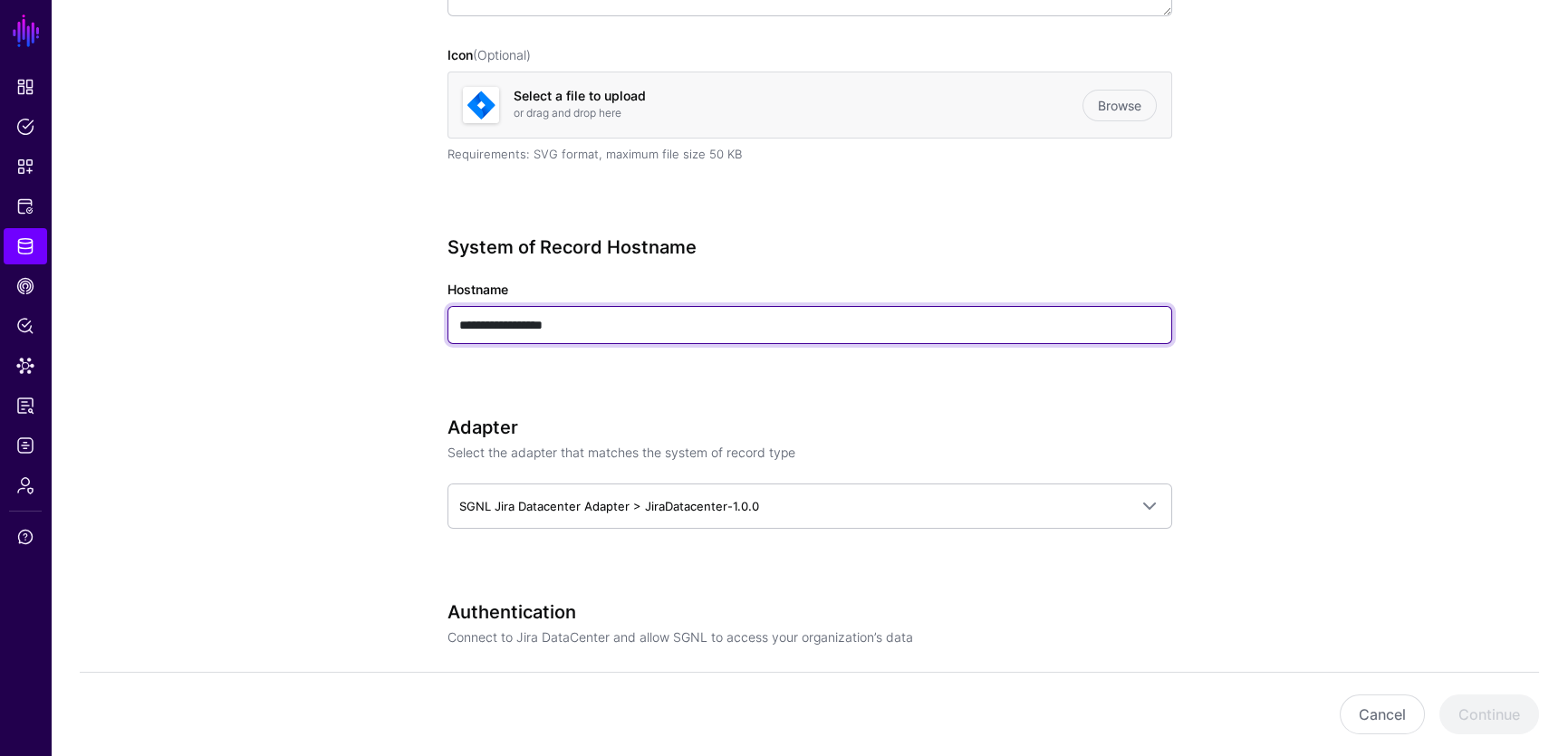 click on "**********" at bounding box center [810, 325] 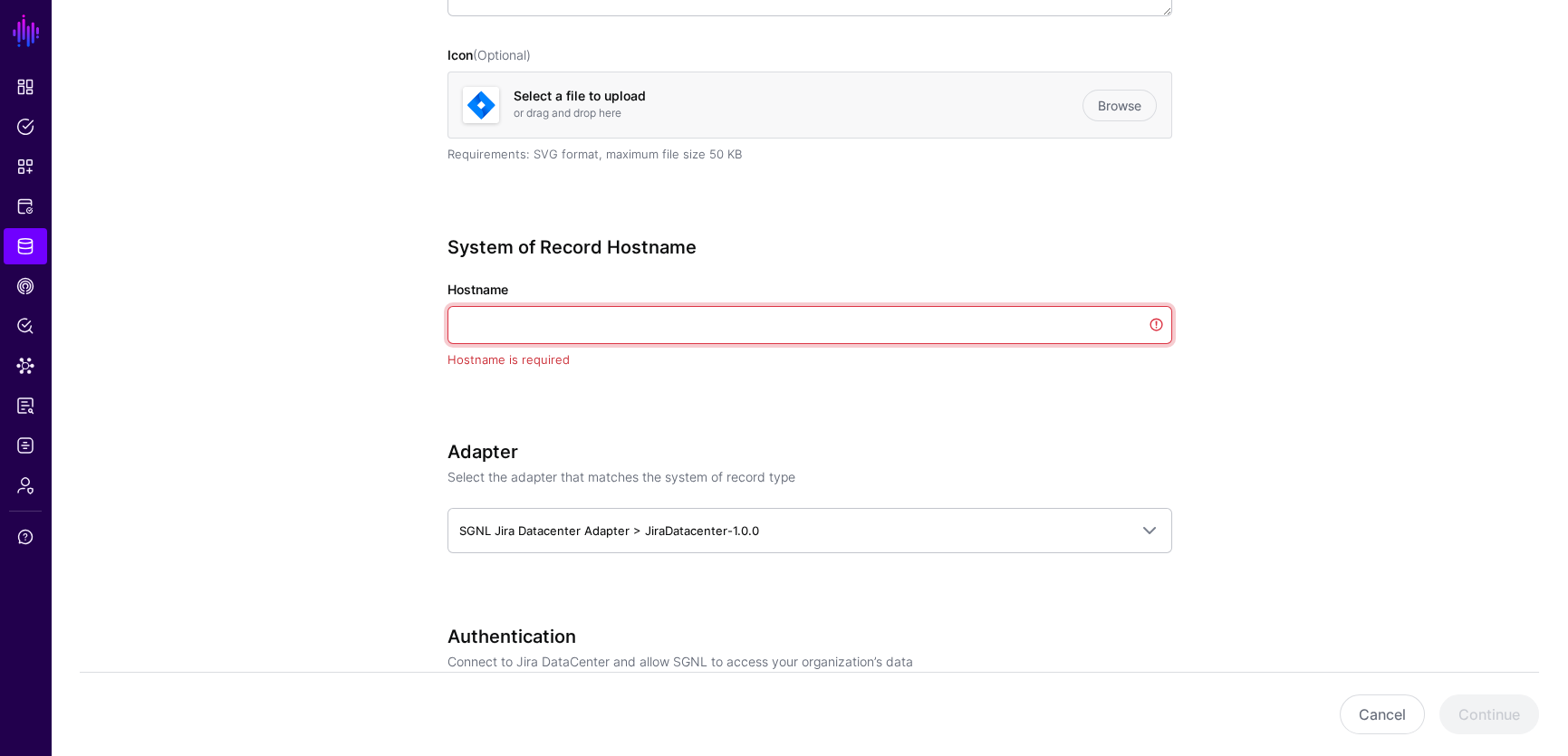 paste on "**********" 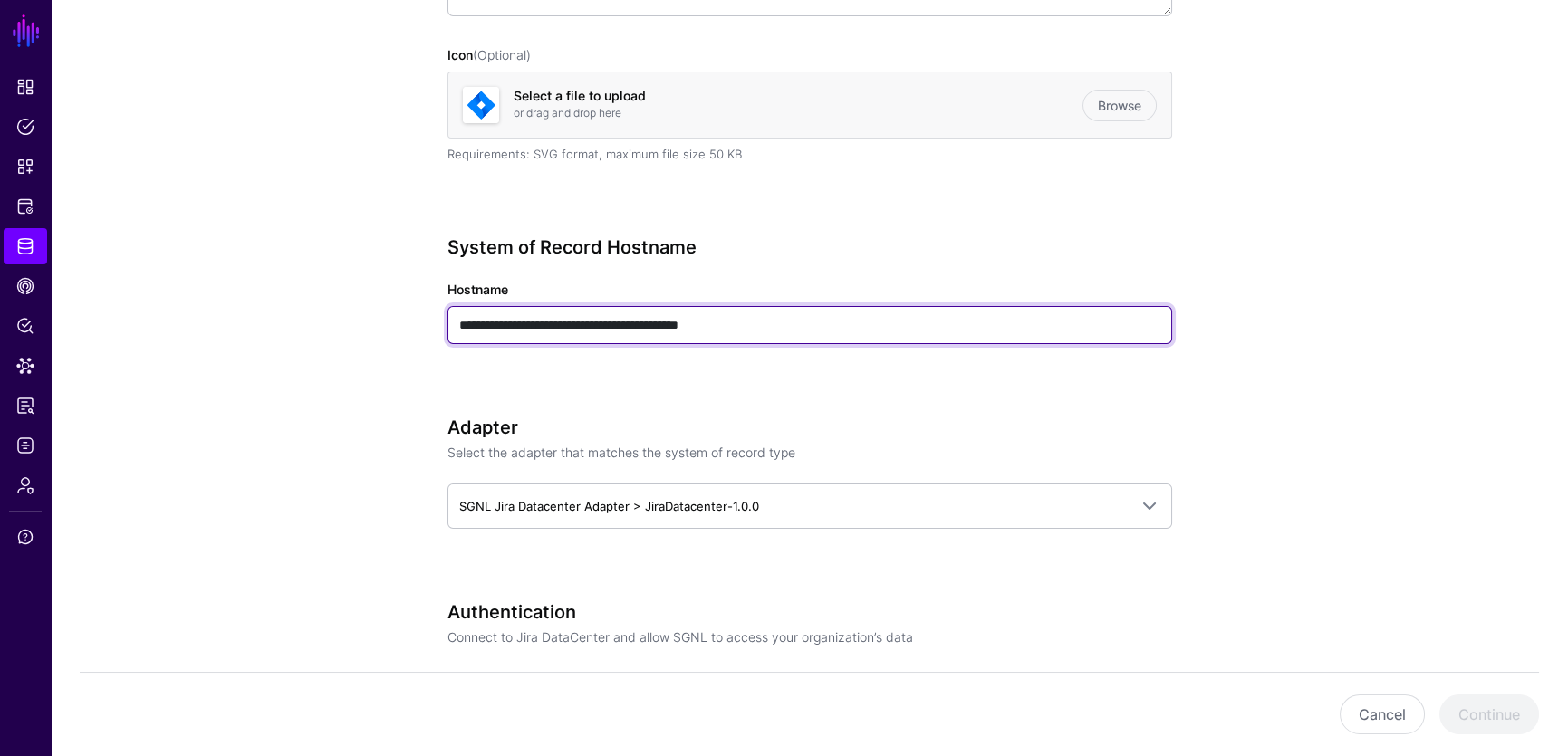 type on "**********" 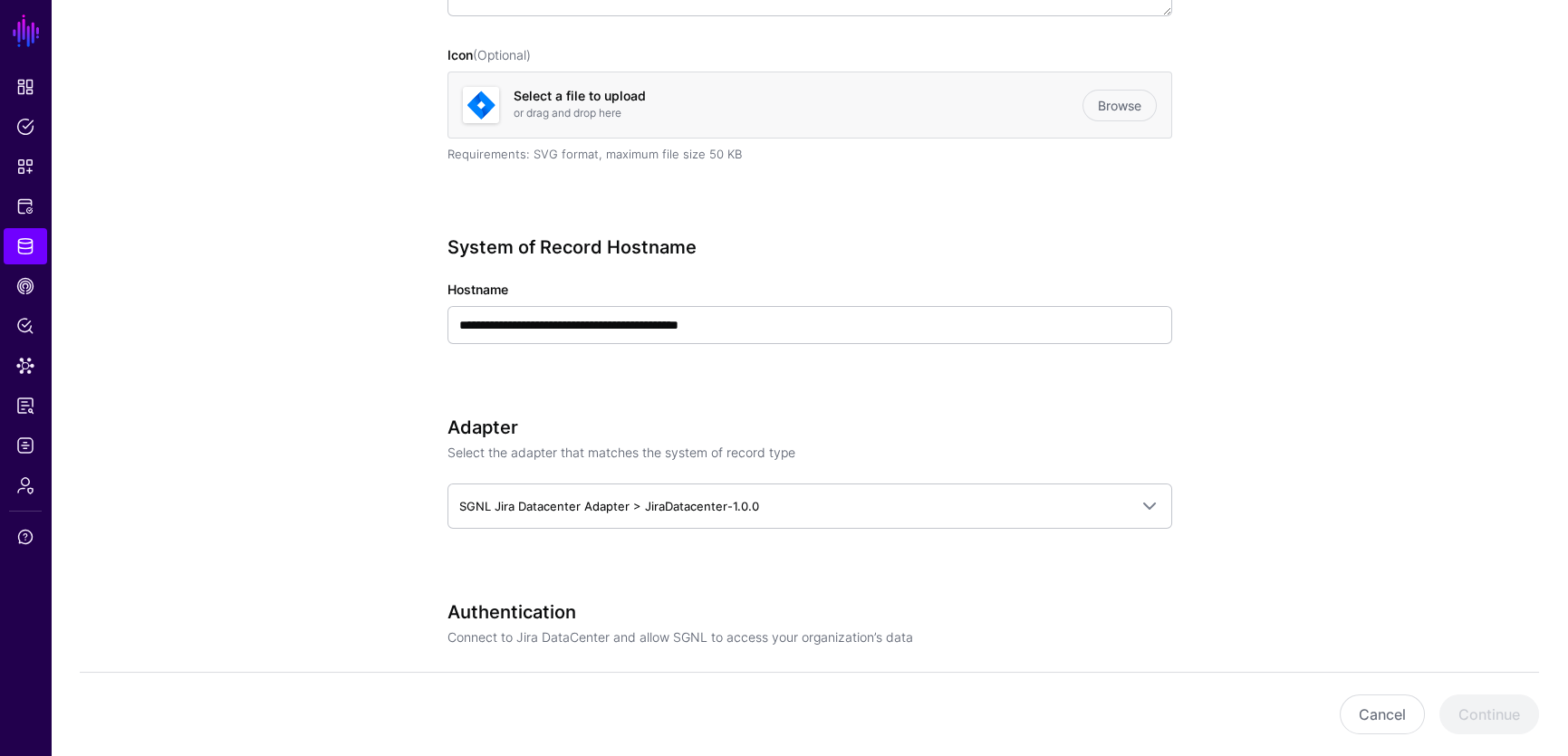click on "**********" 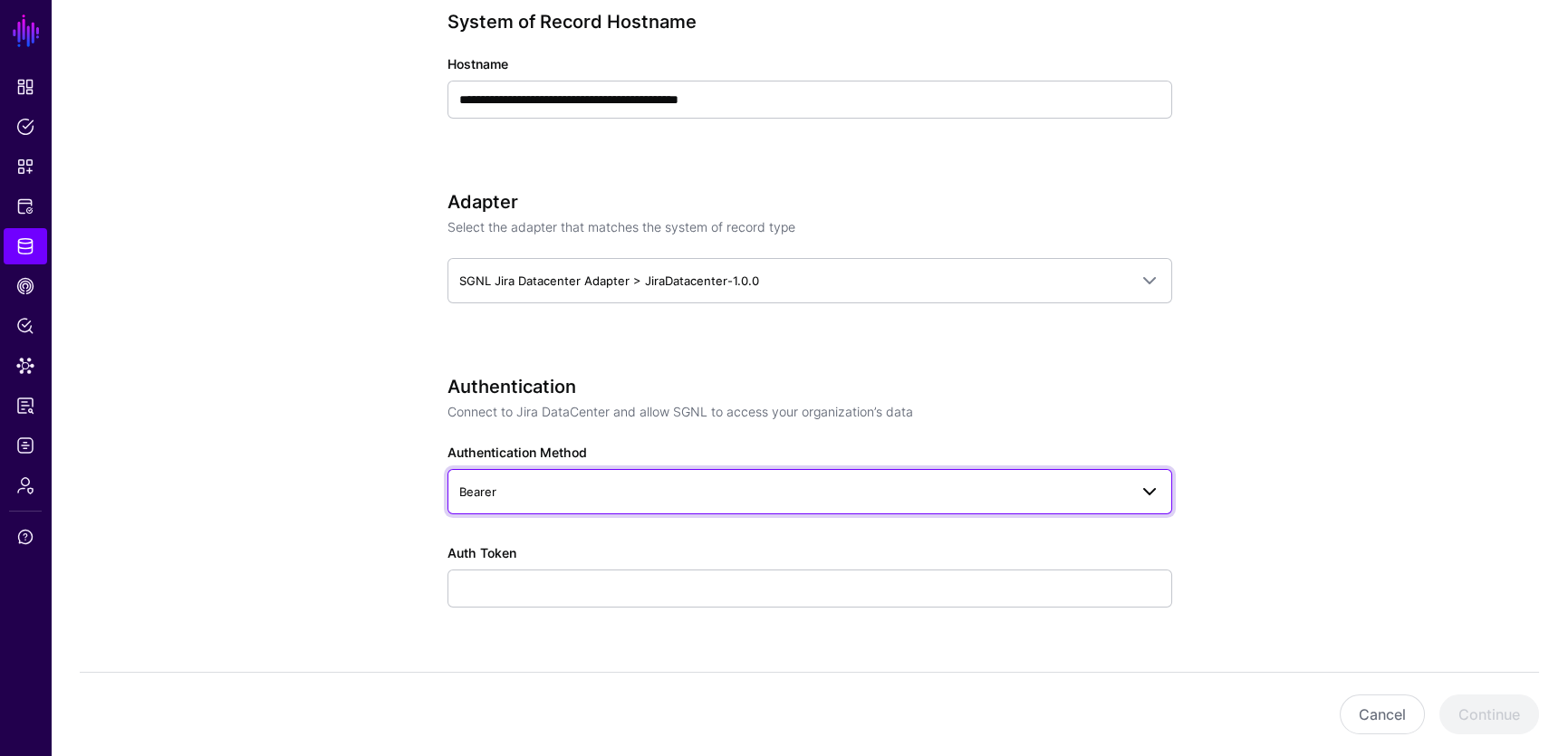 click on "Bearer" at bounding box center [794, 492] 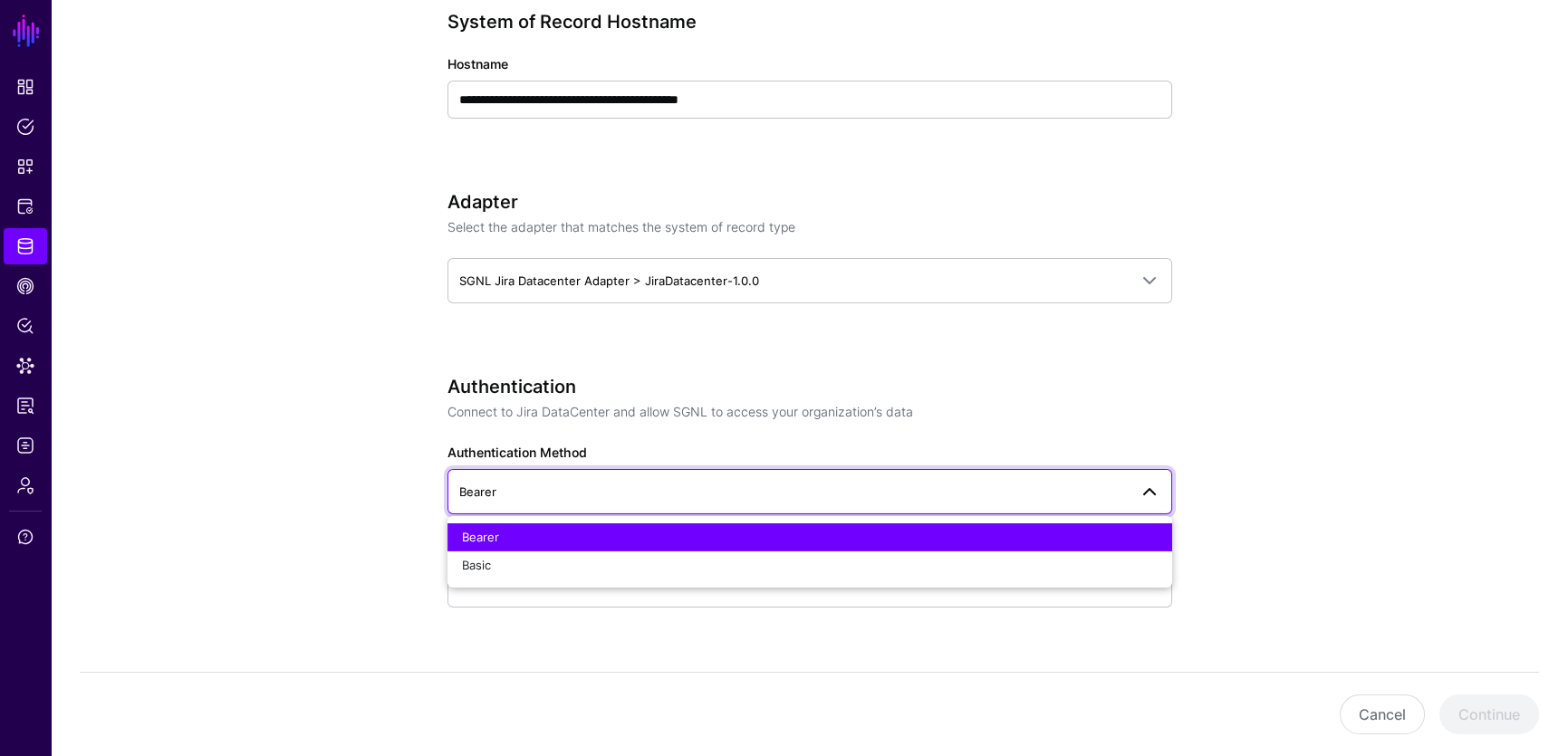 click on "Authentication Connect to Jira DataCenter and allow SGNL to access your organization’s data  Authentication Method  Bearer  Bearer   Basic   Auth Token" 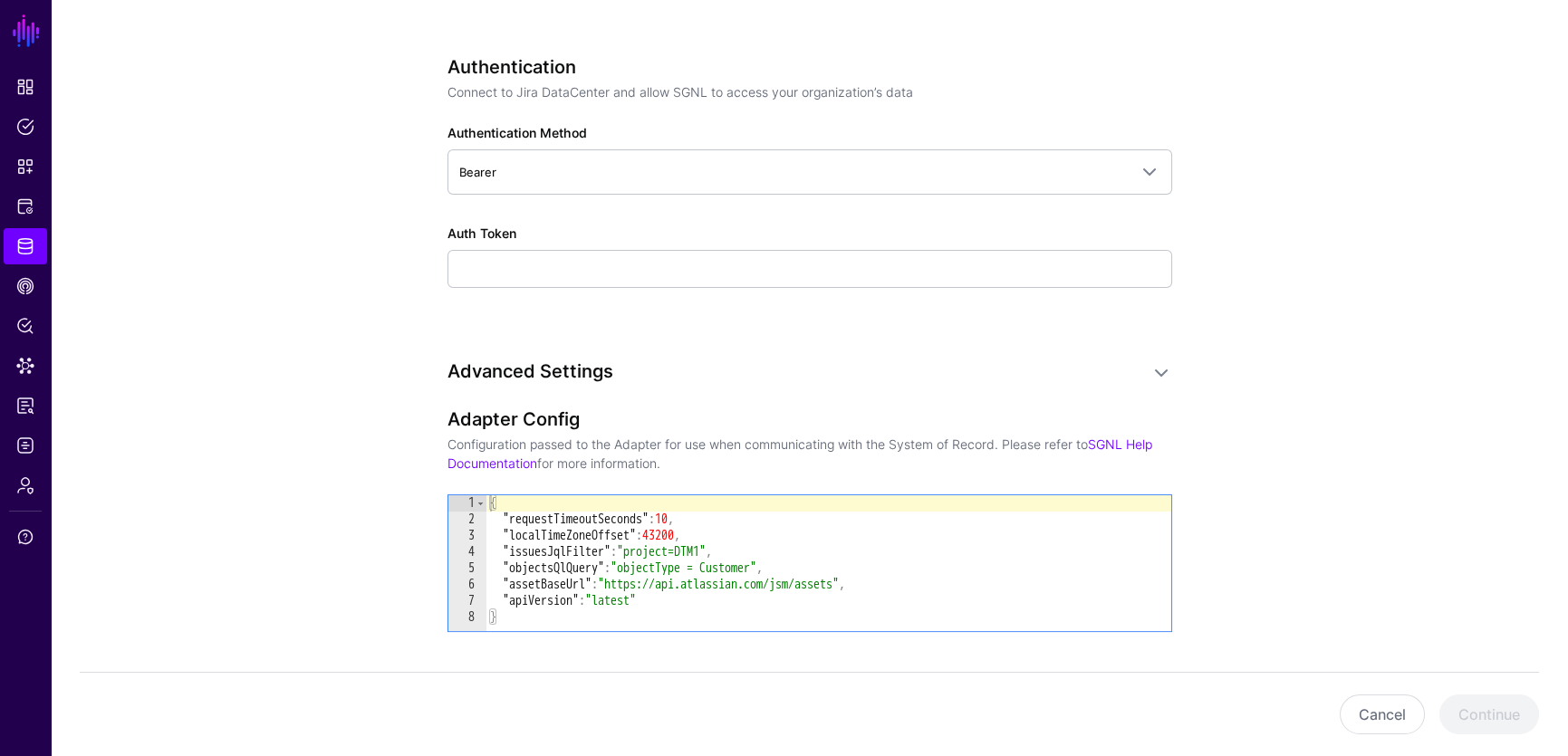scroll, scrollTop: 969, scrollLeft: 0, axis: vertical 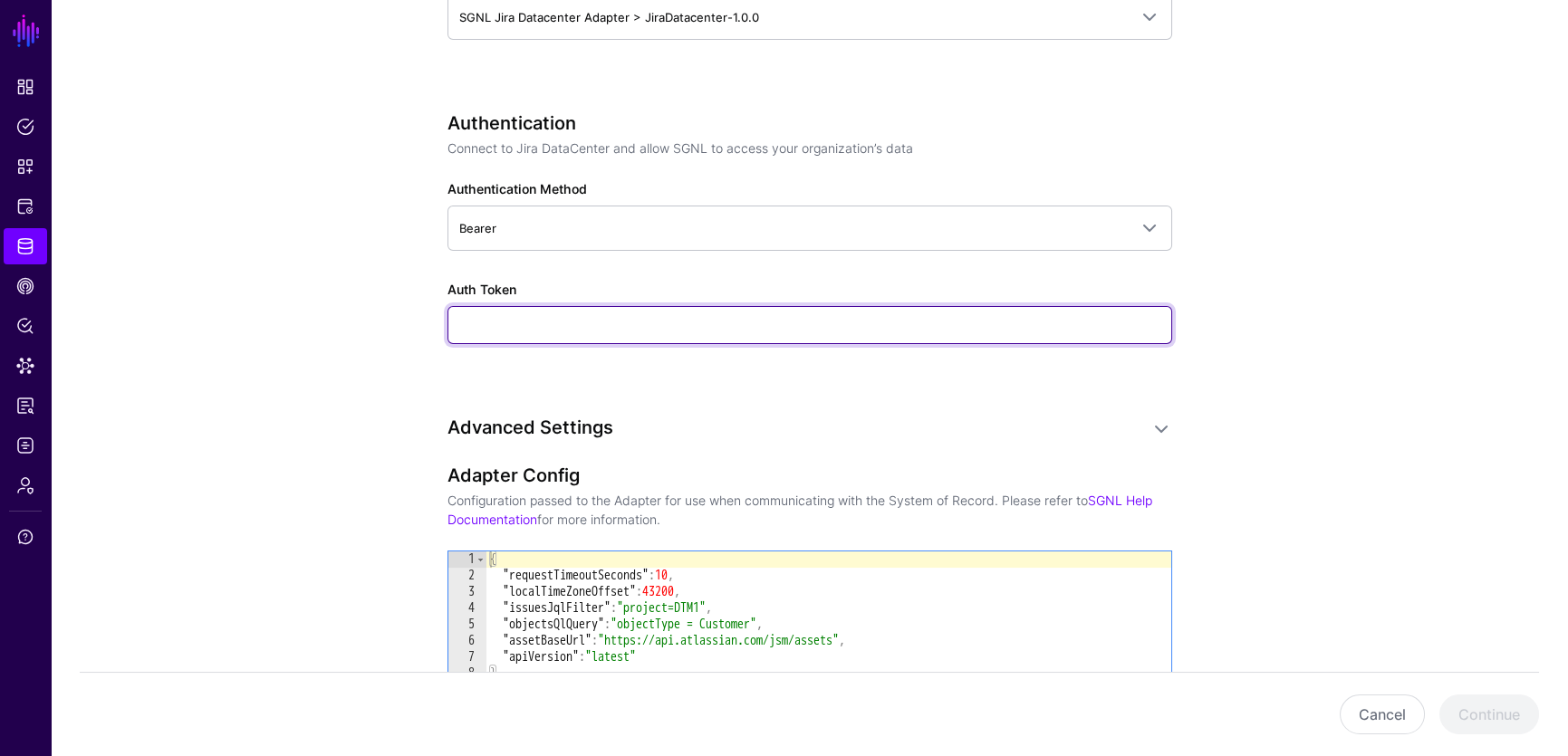 click on "Auth Token" at bounding box center (810, 325) 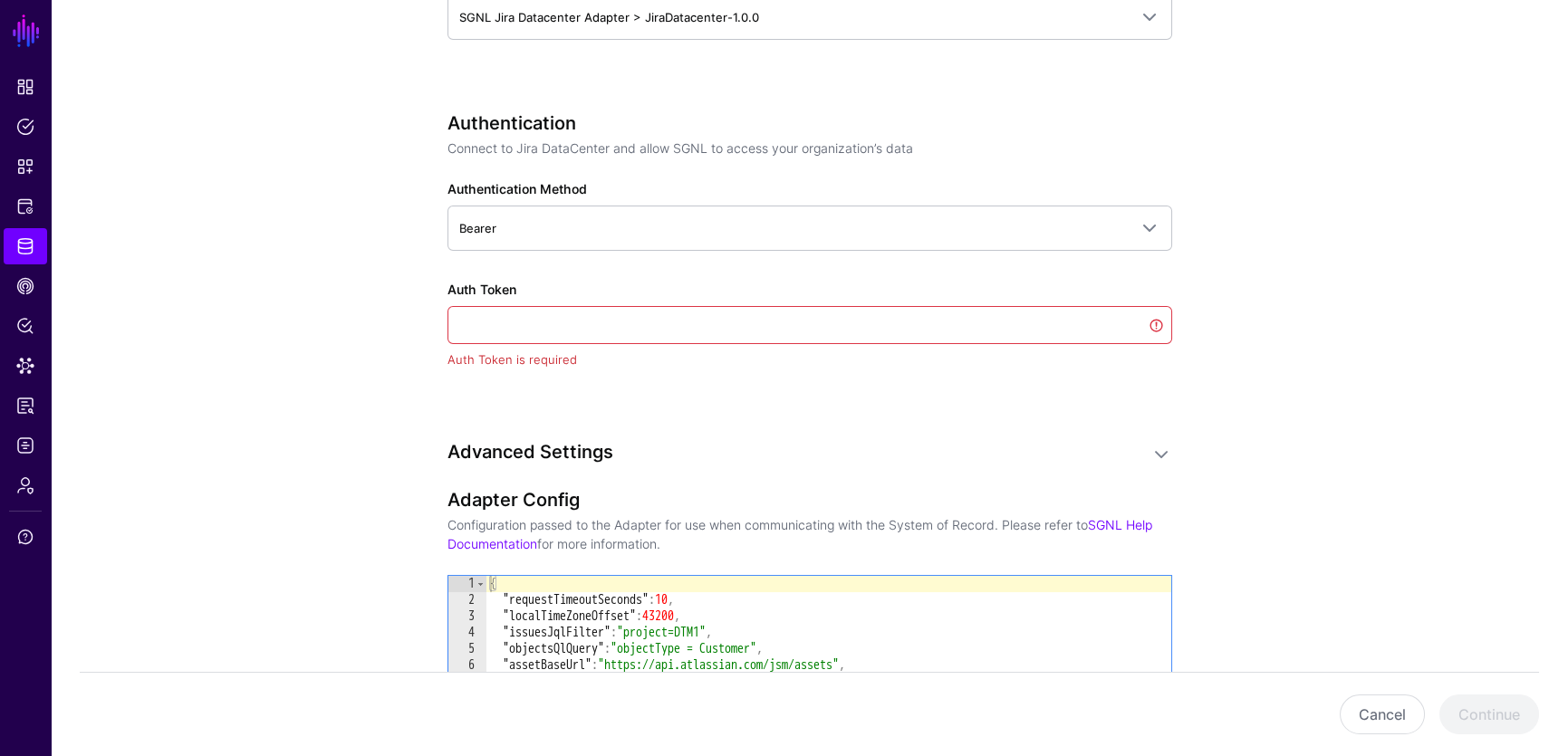 click on "Authentication Connect to Jira DataCenter and allow SGNL to access your organization’s data  Authentication Method  Bearer  Bearer   Basic   Auth Token  Auth Token is required" 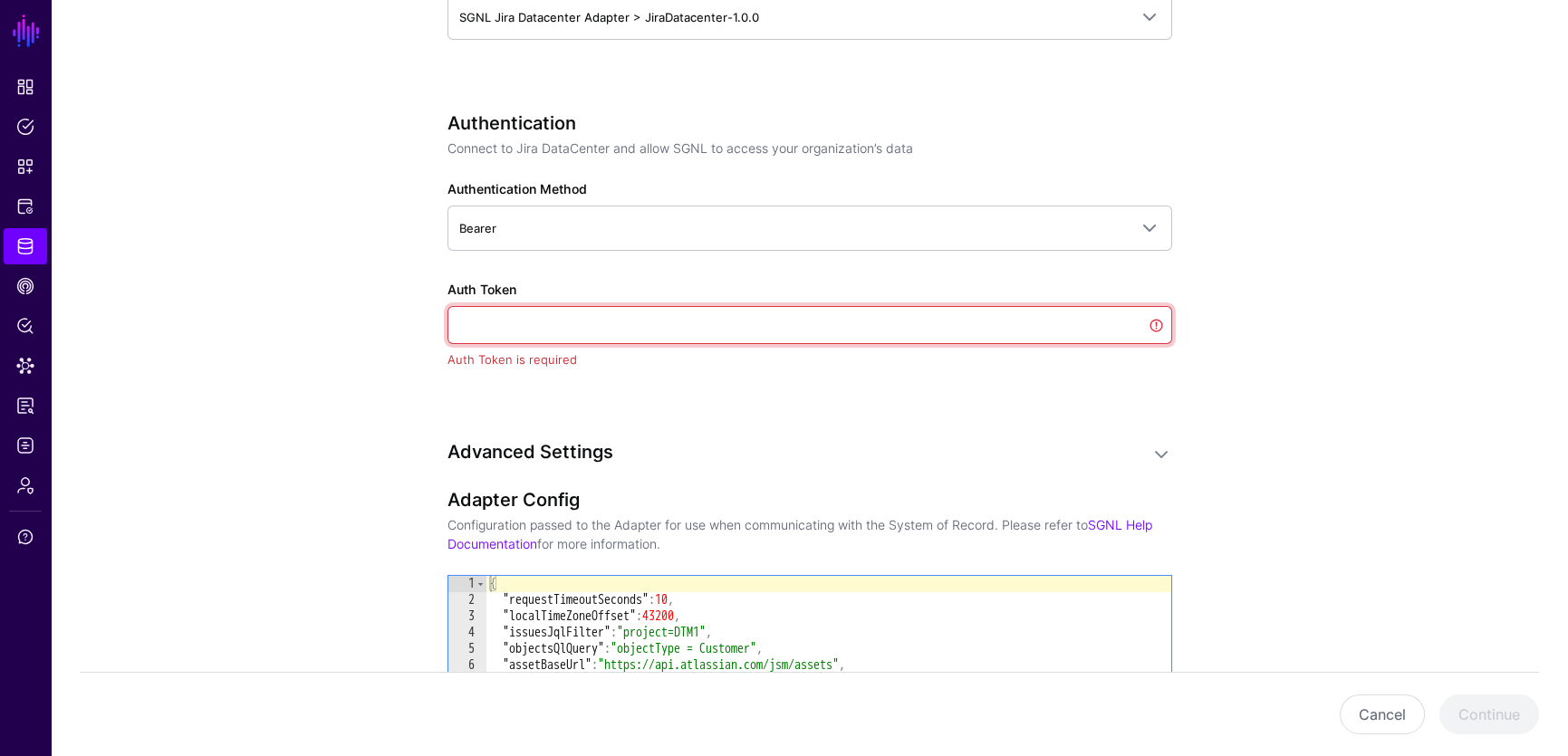 click on "Auth Token" at bounding box center [810, 325] 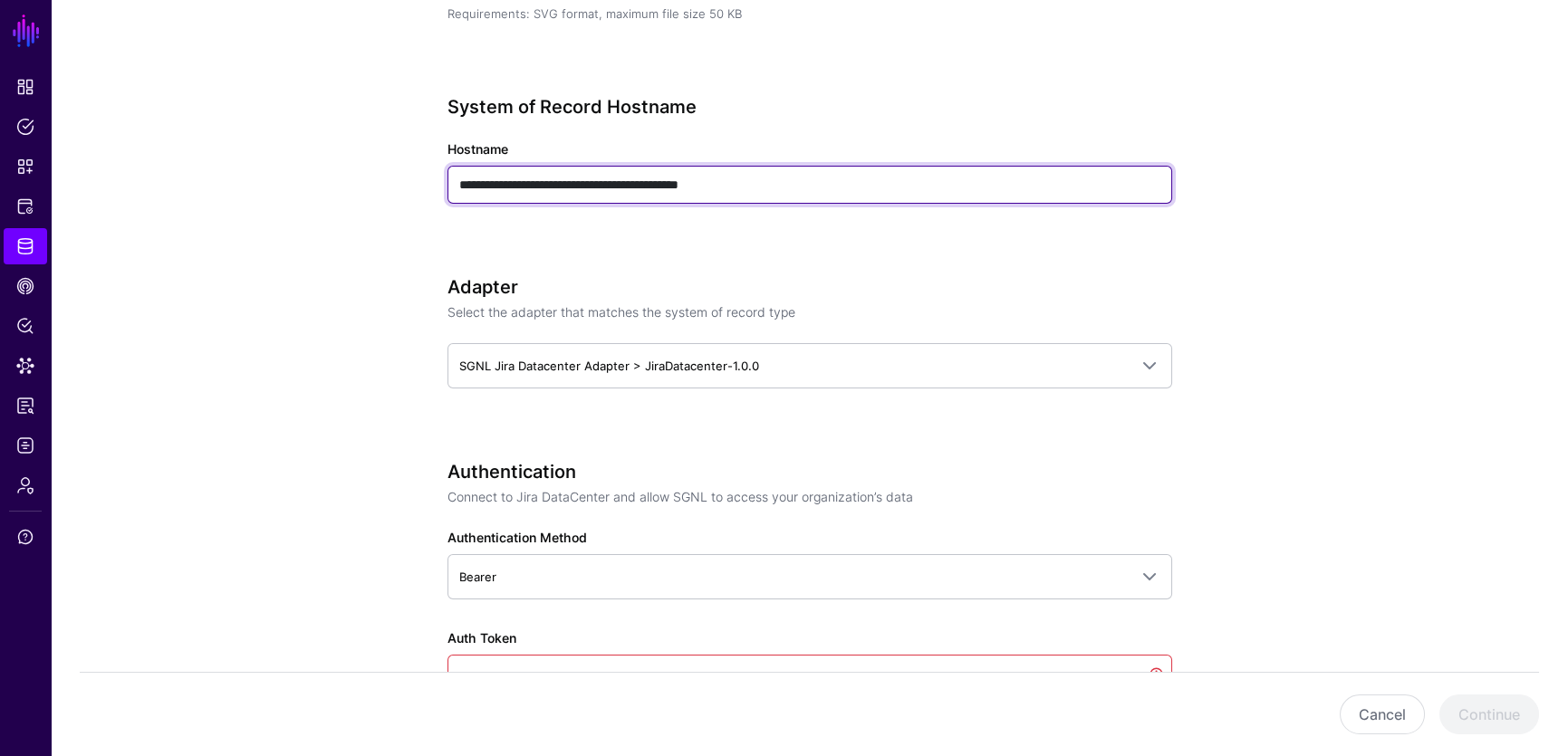 click on "**********" at bounding box center [810, 185] 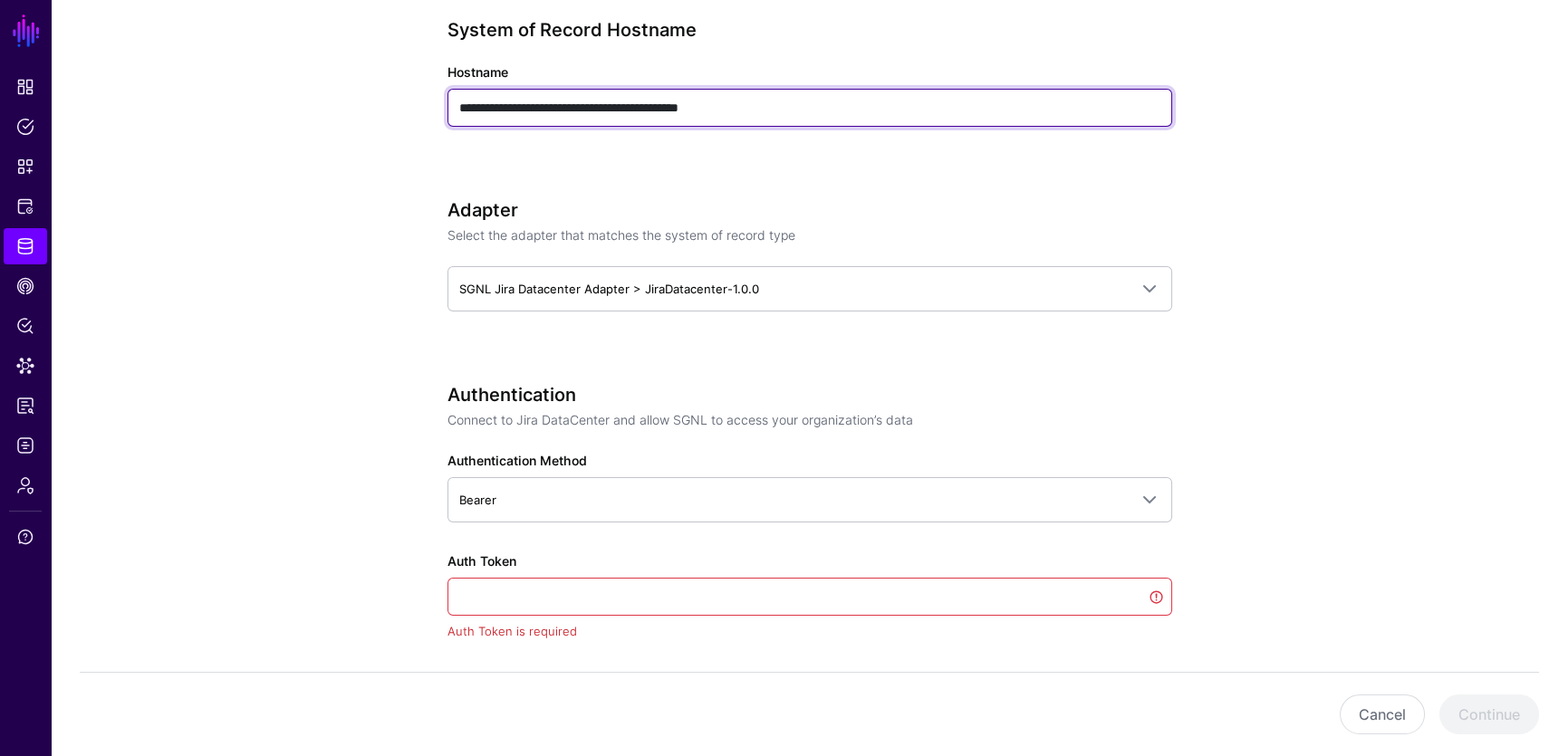 scroll, scrollTop: 860, scrollLeft: 0, axis: vertical 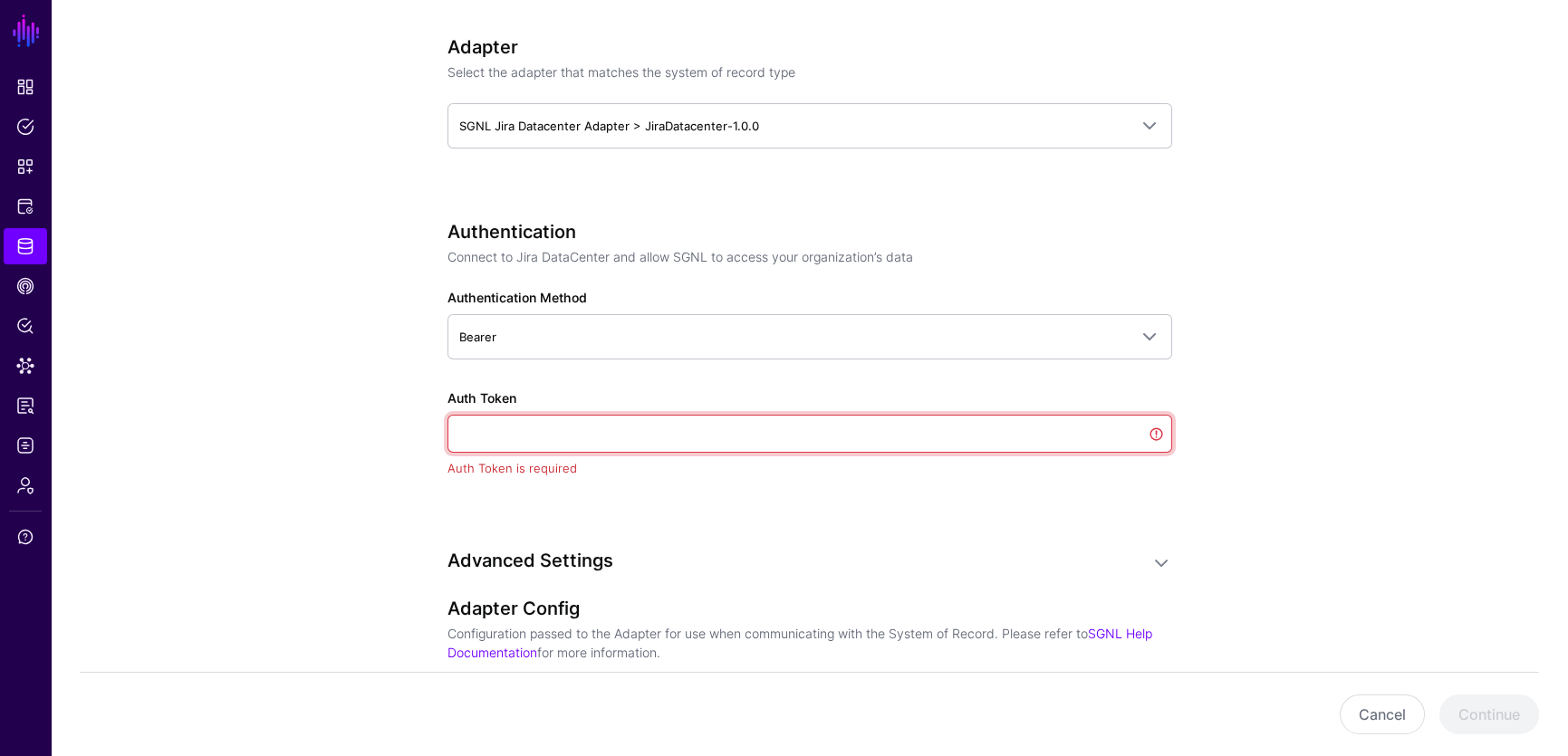 click on "Auth Token" at bounding box center (810, 434) 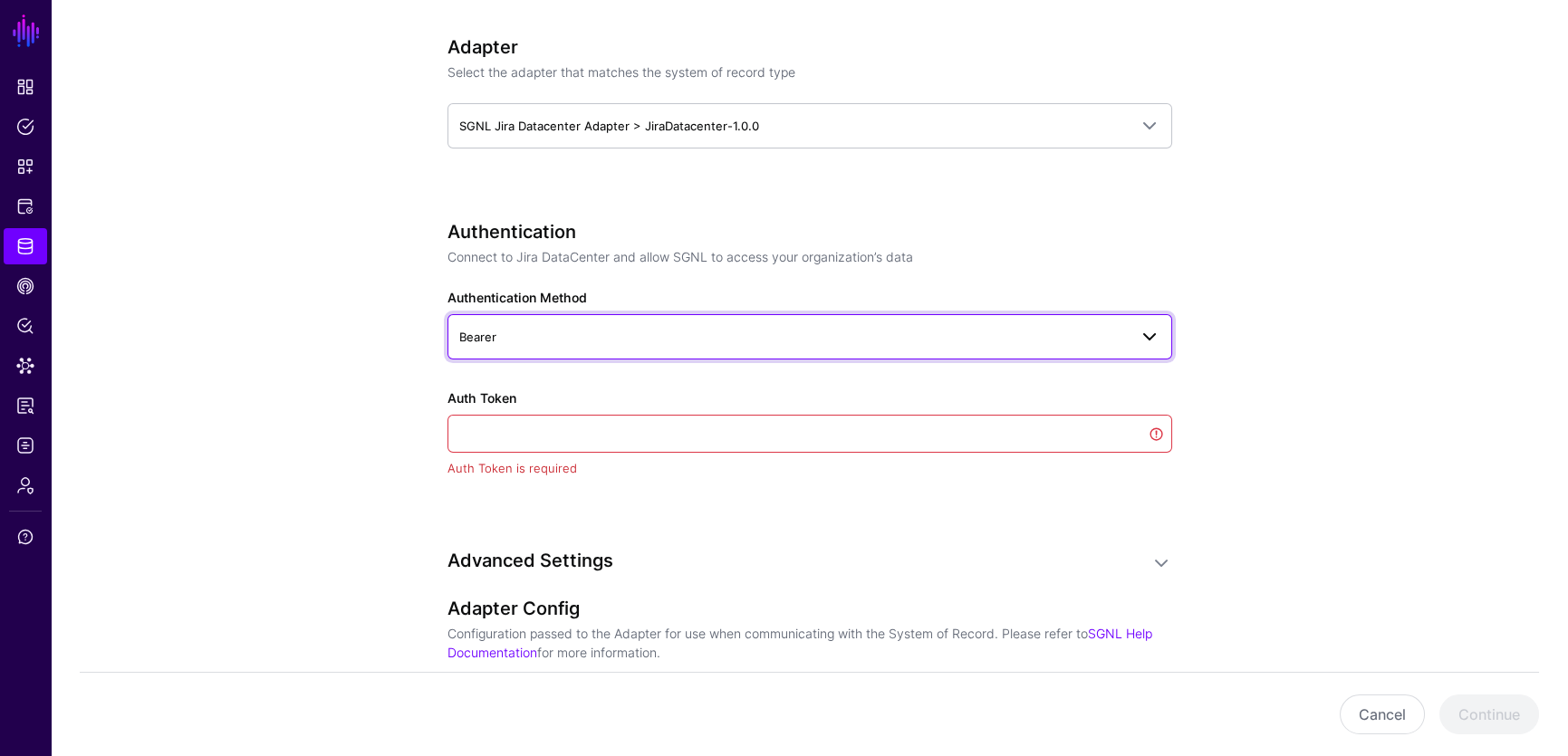 click on "Bearer" at bounding box center [810, 337] 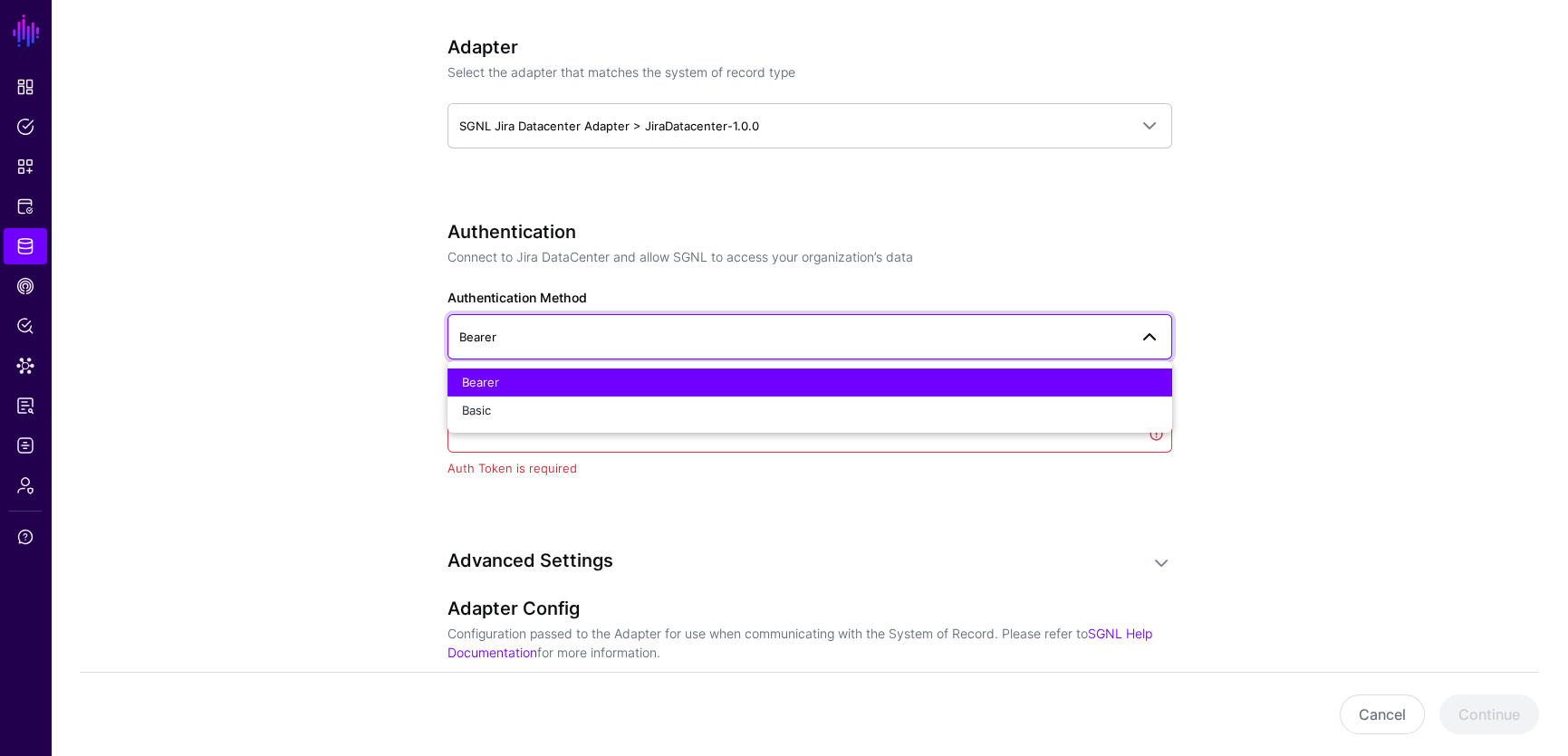 click on "**********" 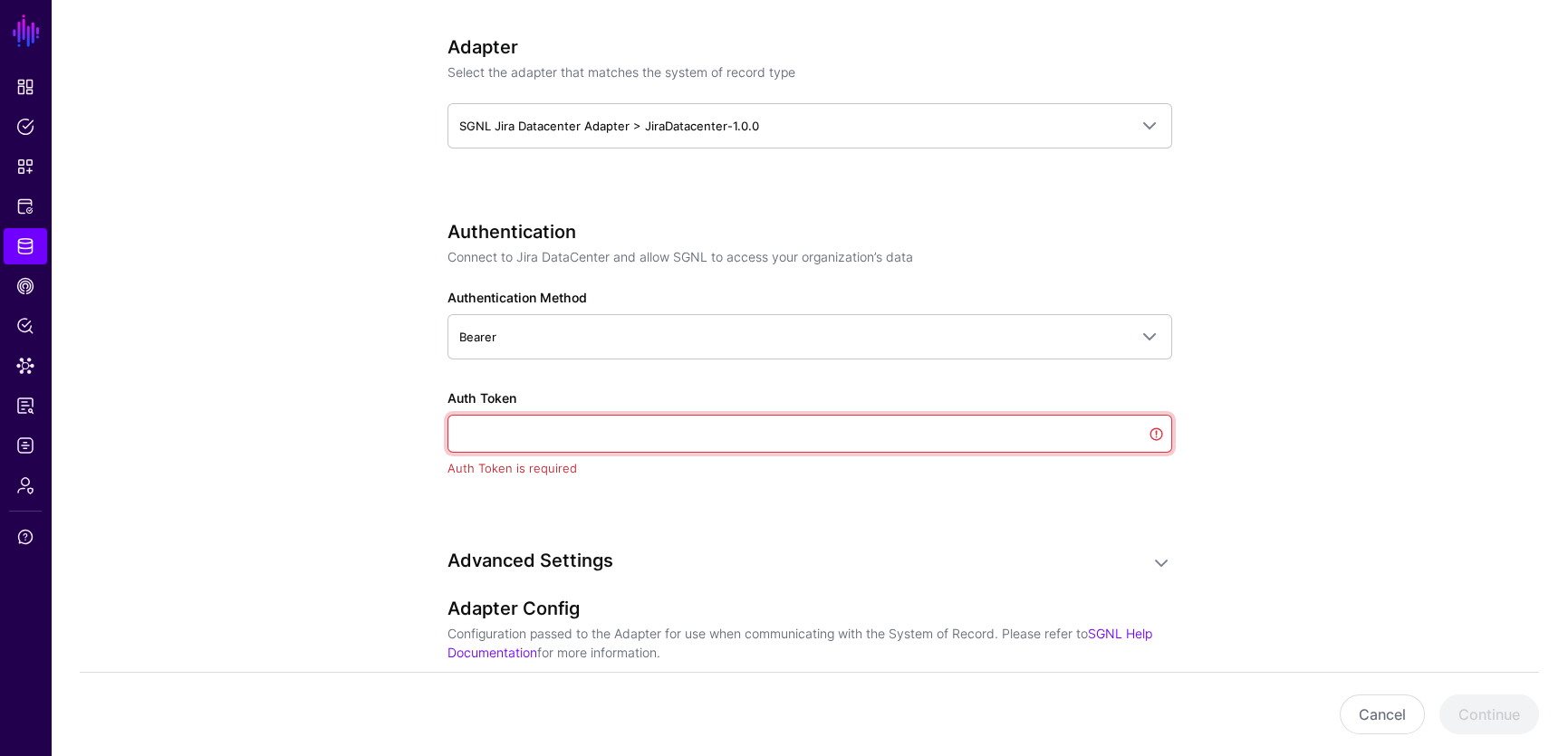 click on "Auth Token" at bounding box center [810, 434] 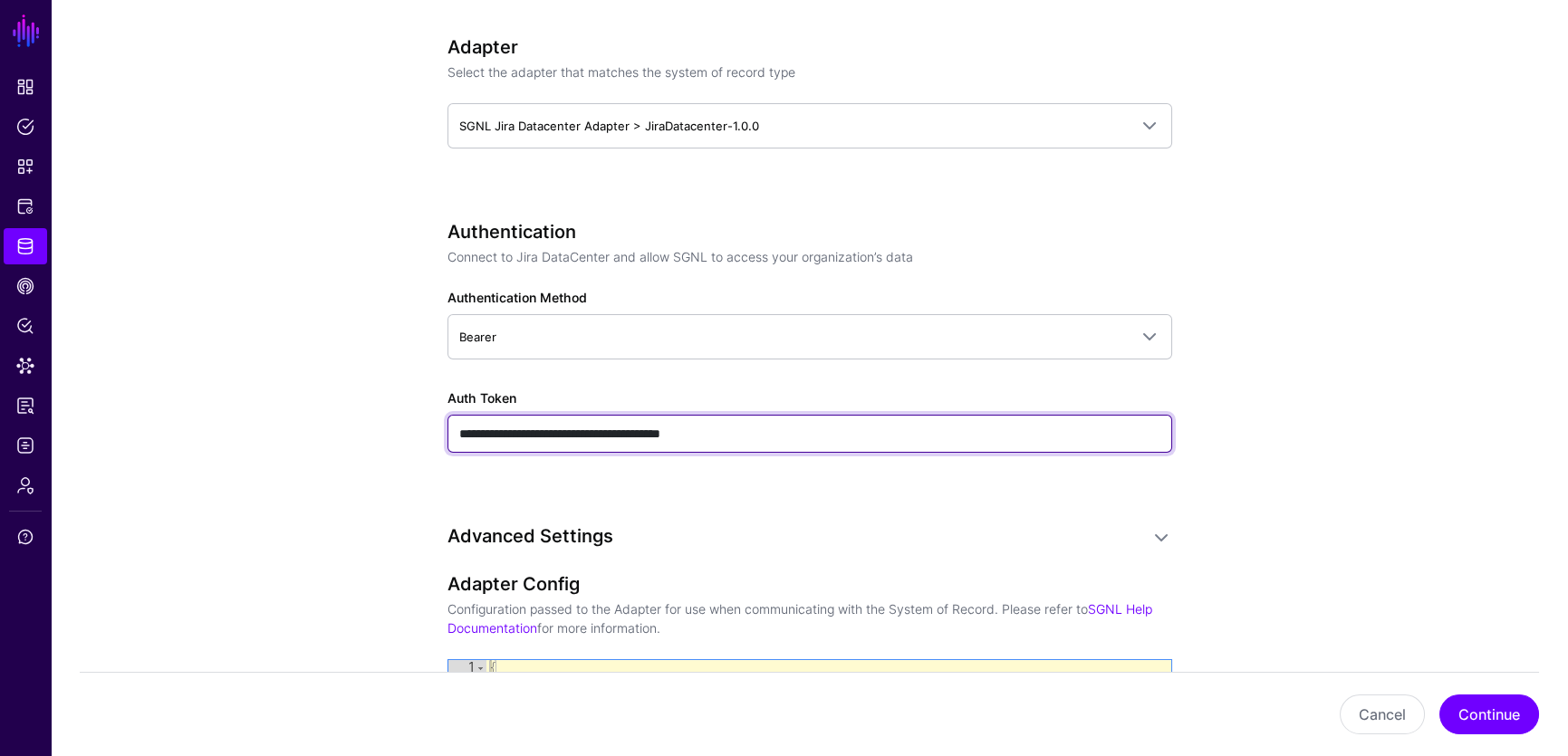 type on "**********" 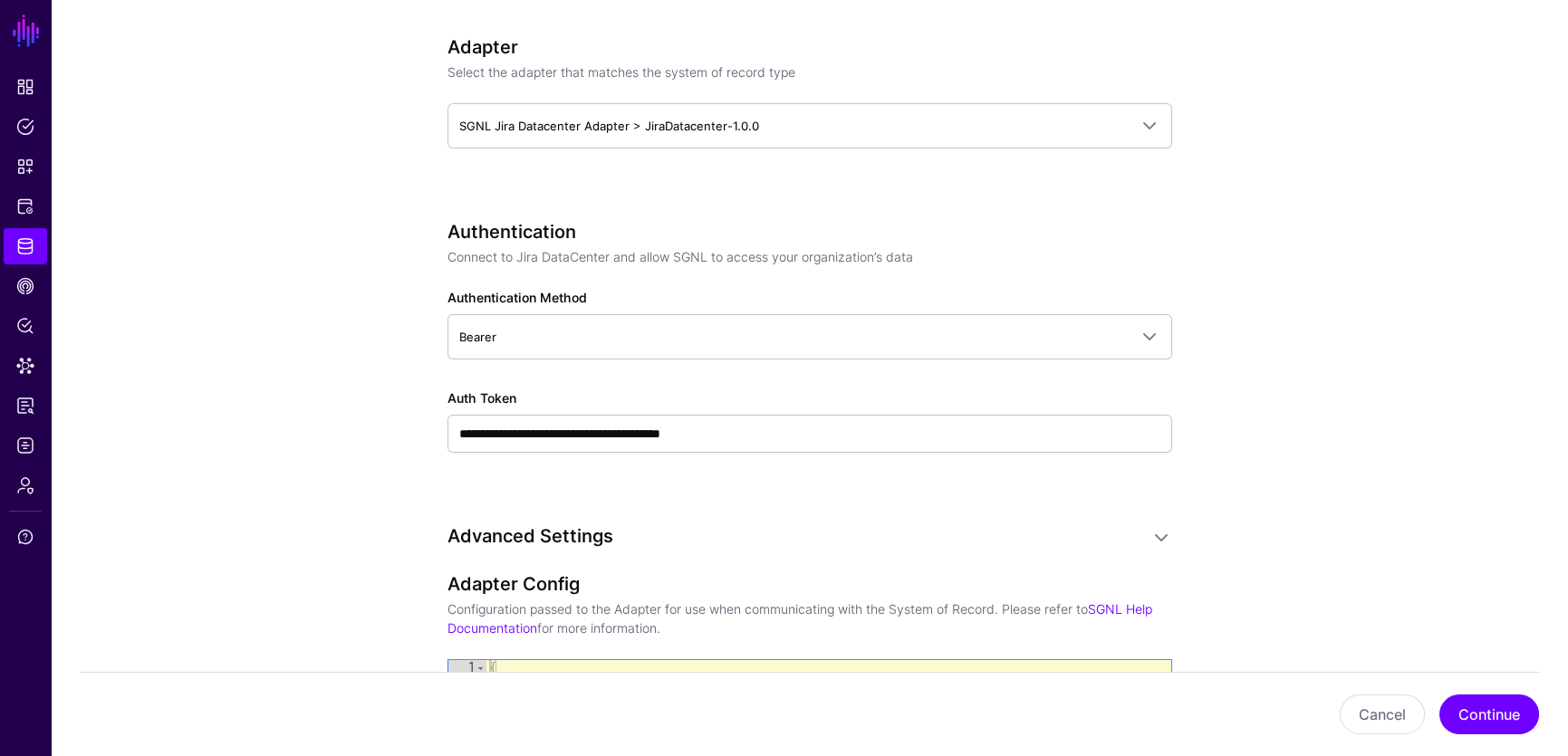click on "**********" 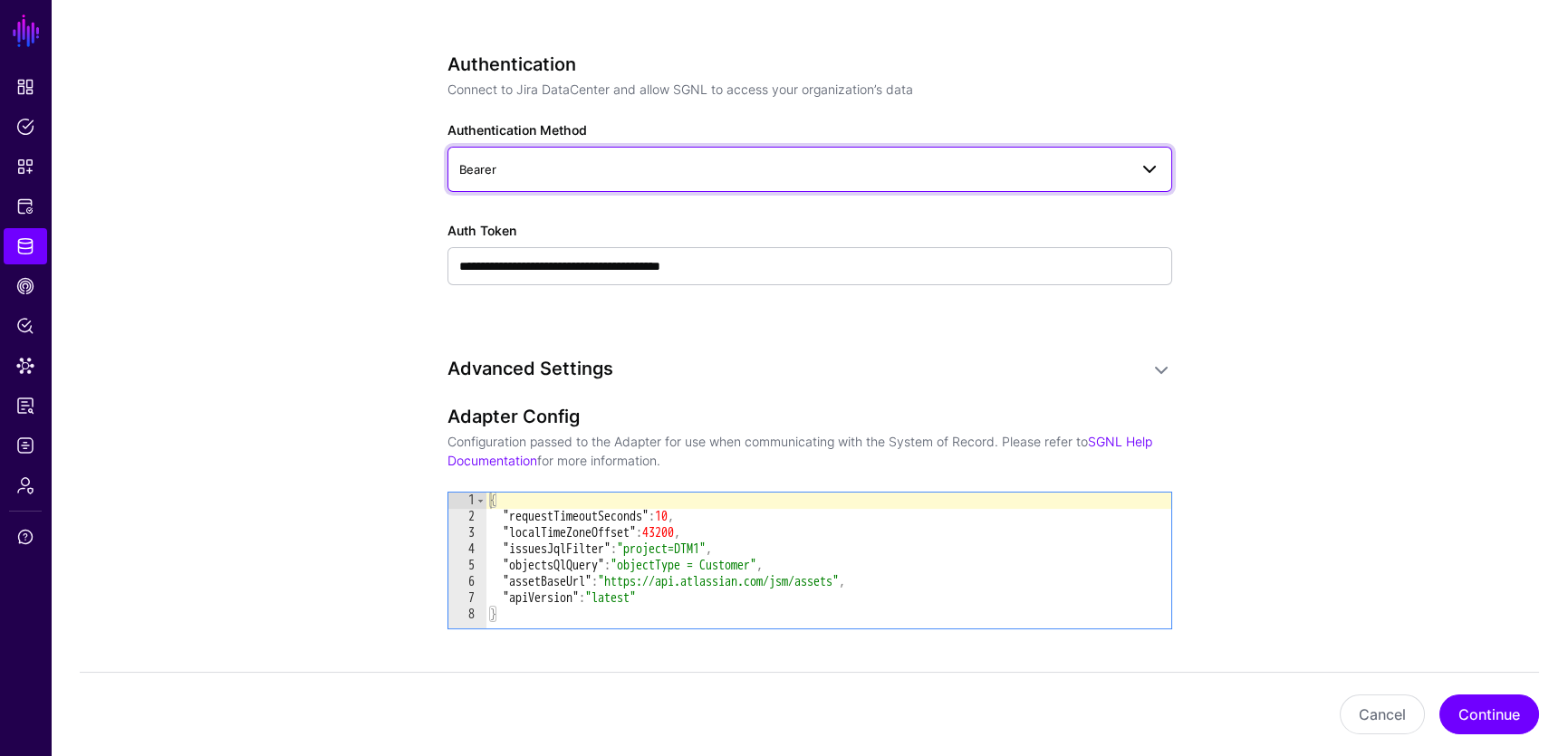 click on "Bearer" at bounding box center (810, 169) 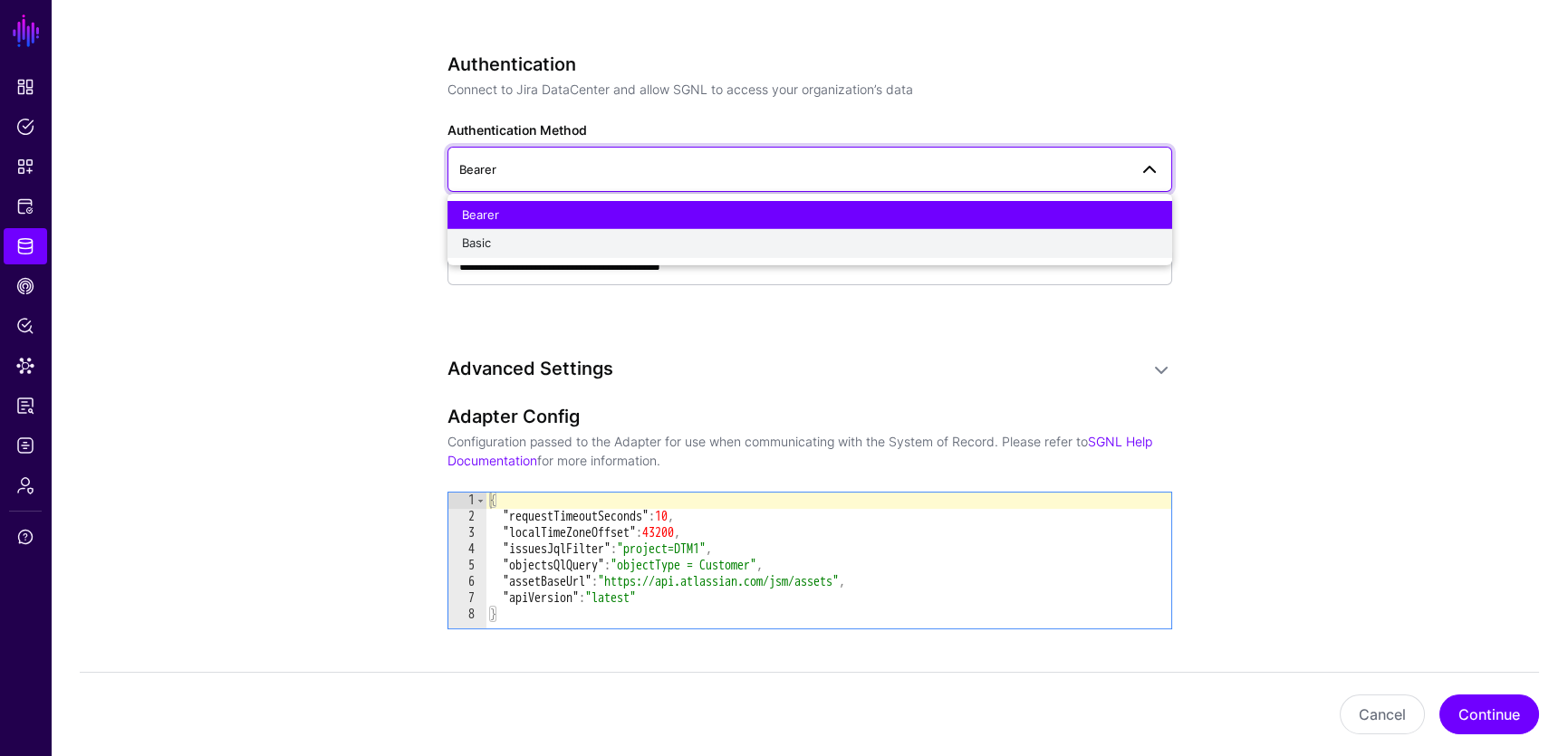click on "Basic" 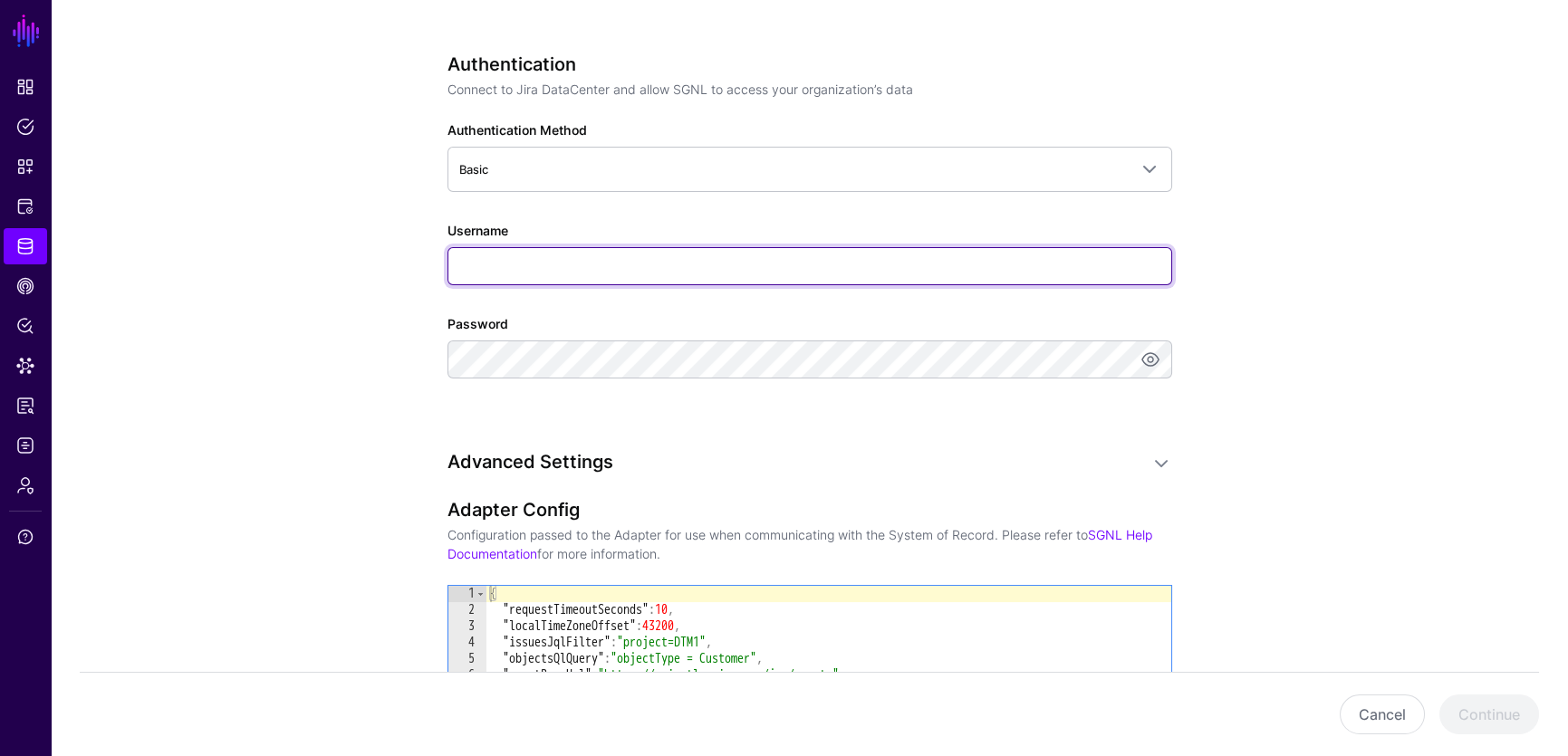 click on "Username" at bounding box center [810, 266] 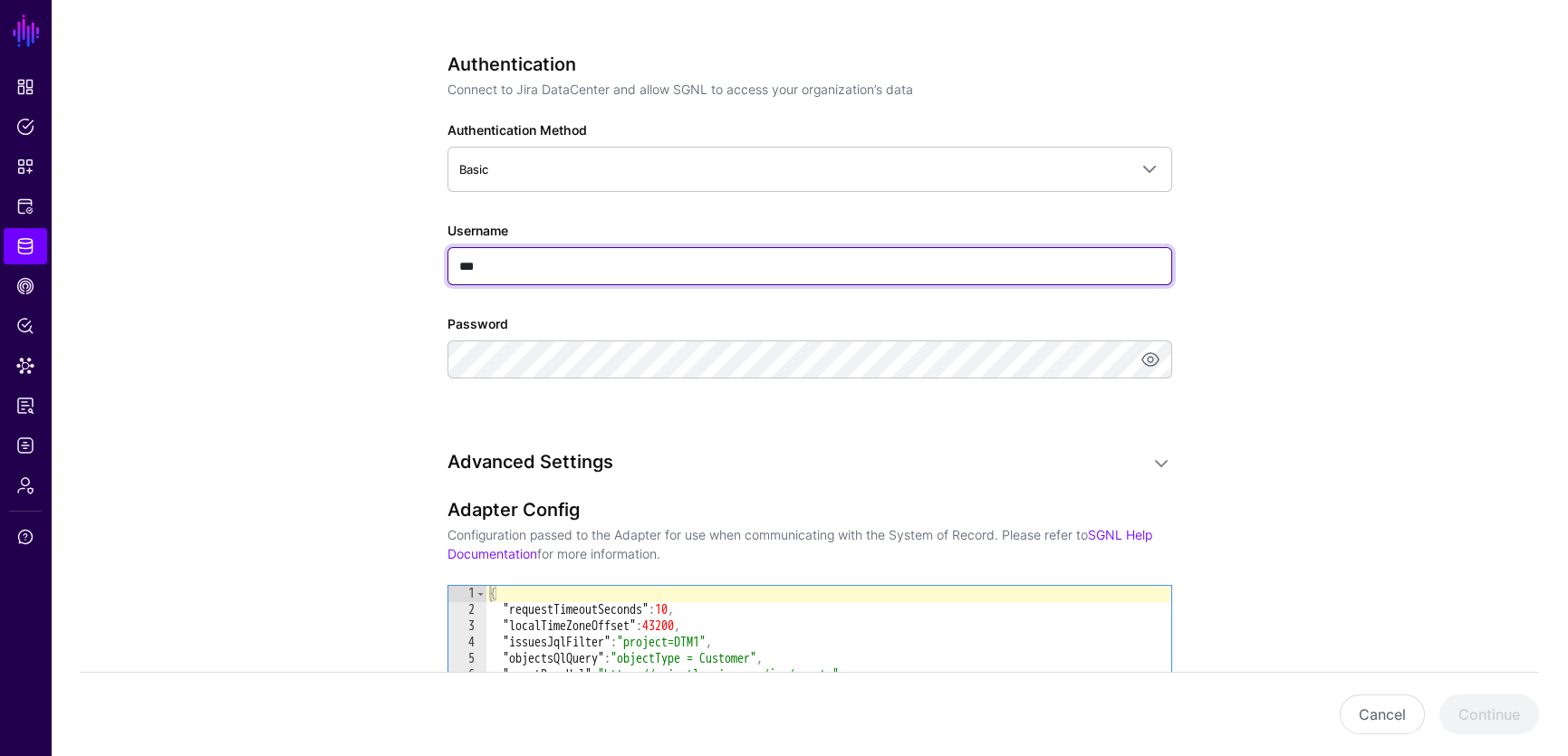 type on "***" 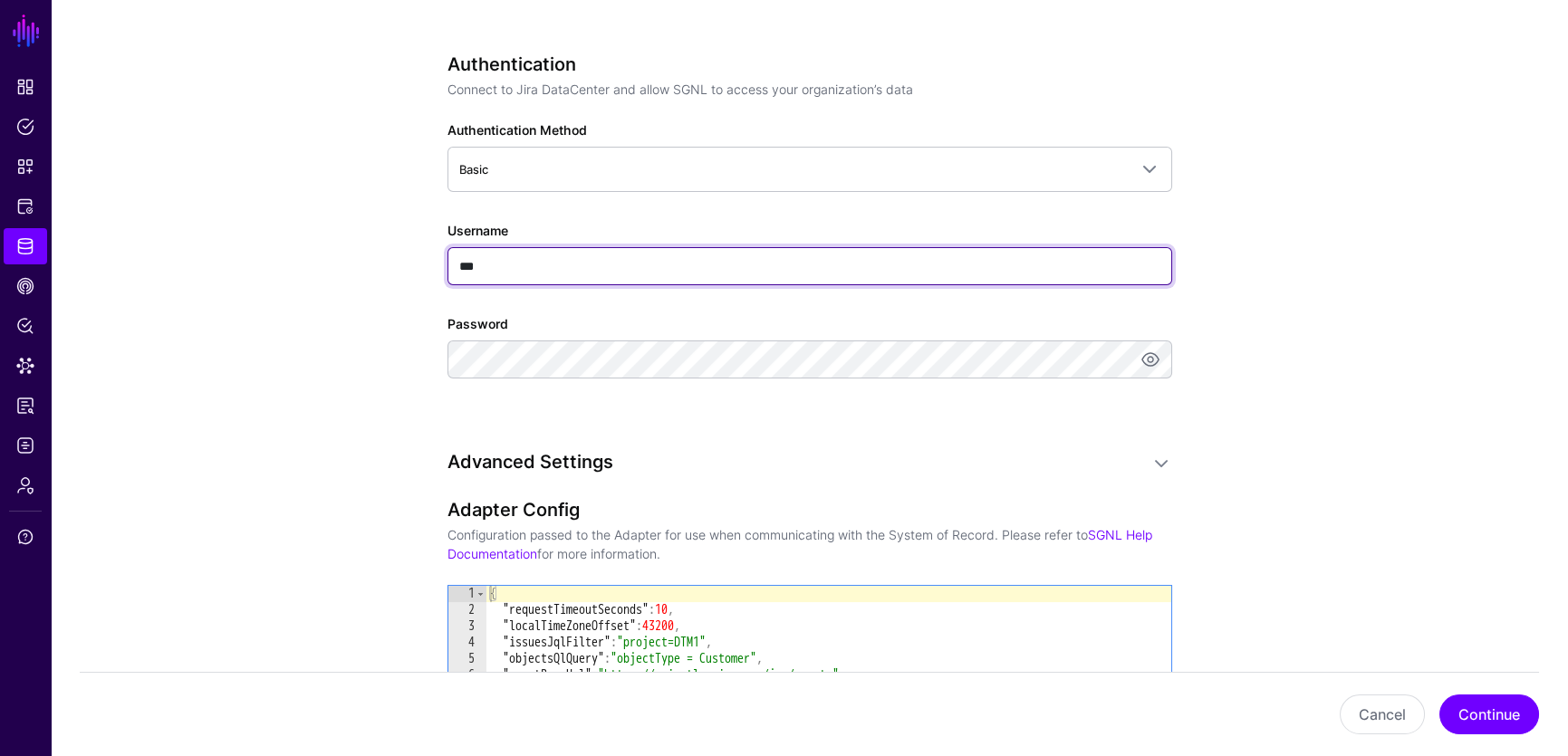 click on "***" at bounding box center [810, 266] 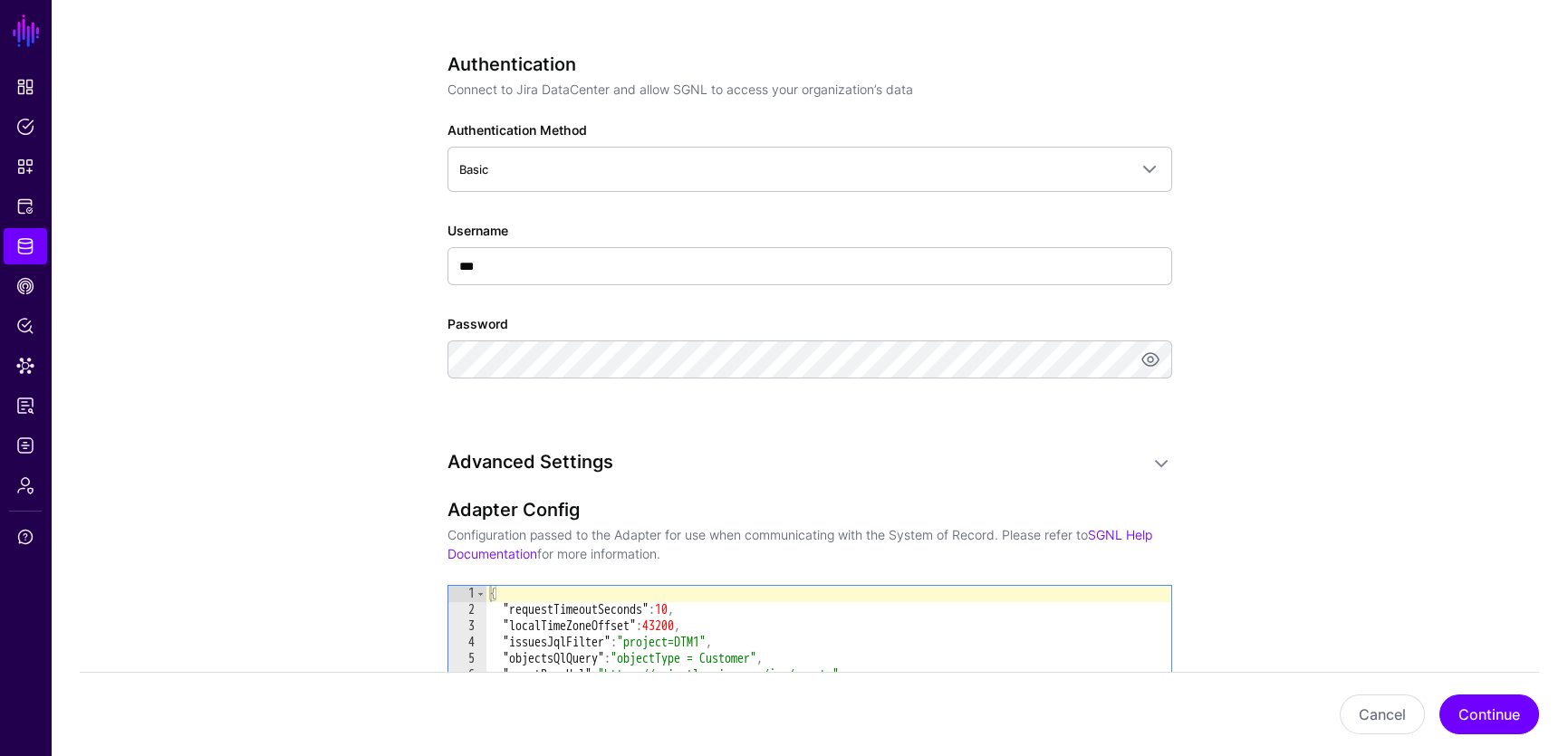 drag, startPoint x: 1331, startPoint y: 288, endPoint x: 1283, endPoint y: 307, distance: 51.62364 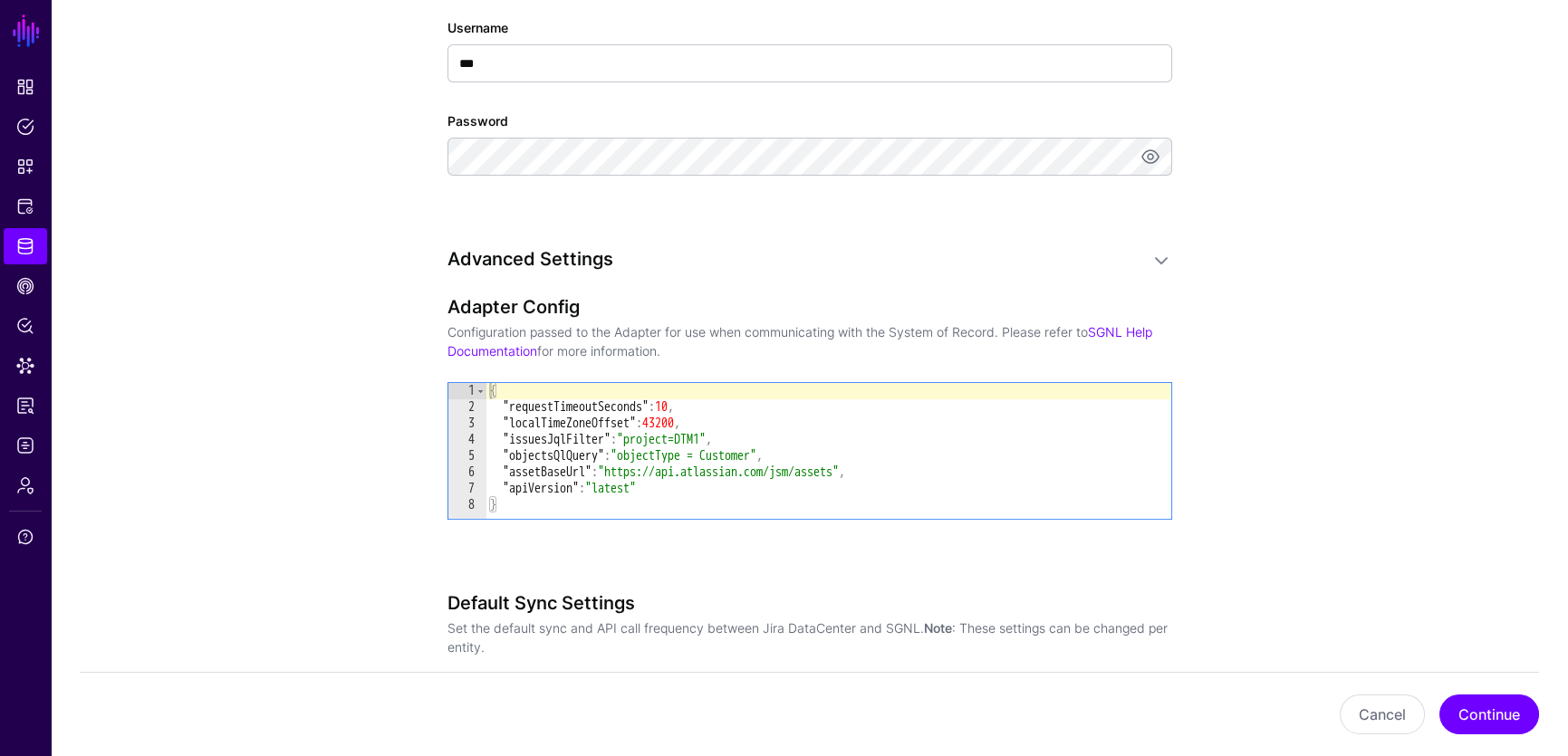 click on "{    "requestTimeoutSeconds" :  10 ,    "localTimeZoneOffset" :  43200 ,    "issuesJqlFilter" :  "project=DTM1" ,    "objectsQlQuery" :  "objectType = Customer" ,    "assetBaseUrl" :  "https://api.atlassian.com/jsm/assets" ,    "apiVersion" :  "latest" }" at bounding box center [829, 467] 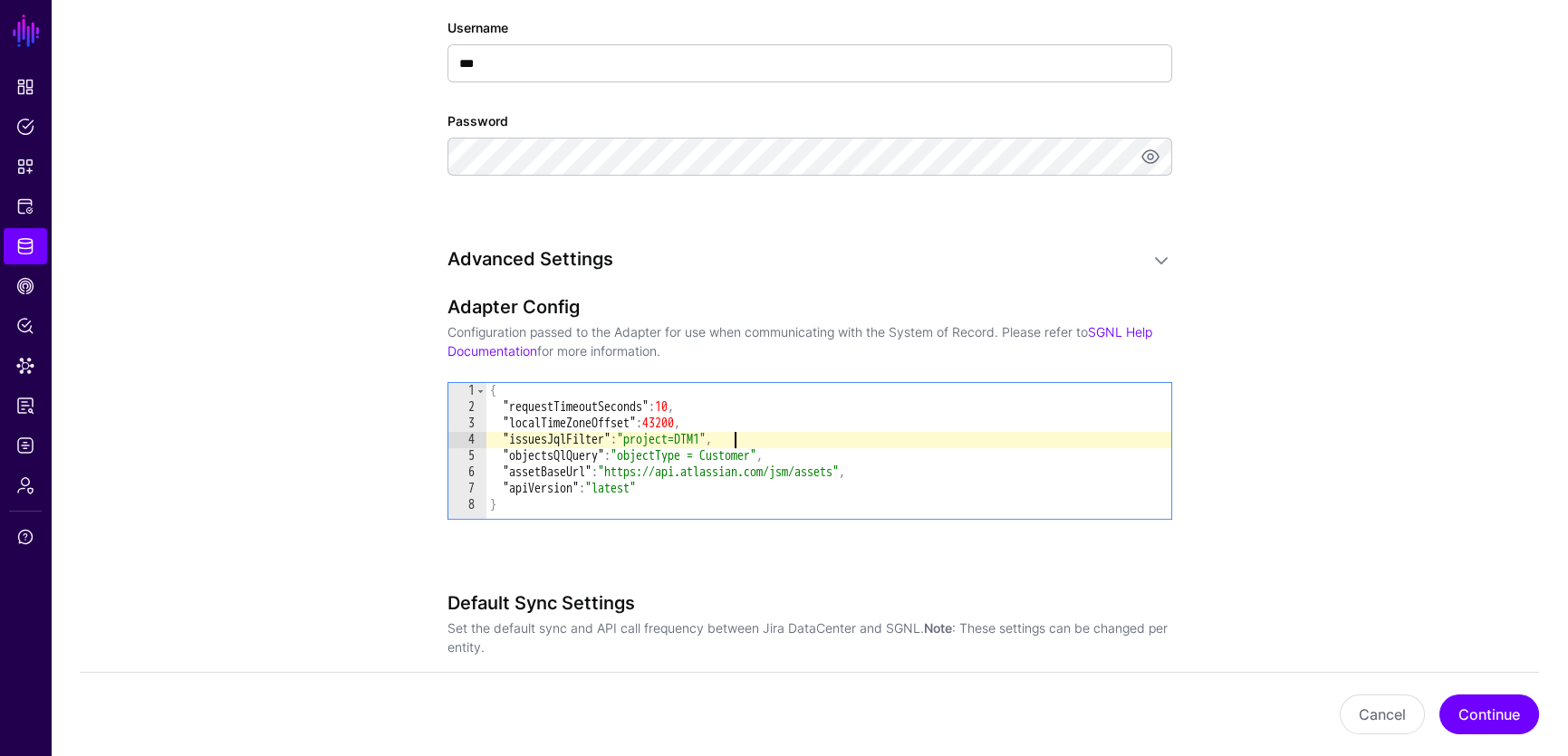 click on "{    "requestTimeoutSeconds" :  10 ,    "localTimeZoneOffset" :  43200 ,    "issuesJqlFilter" :  "project=DTM1" ,    "objectsQlQuery" :  "objectType = Customer" ,    "assetBaseUrl" :  "https://api.atlassian.com/jsm/assets" ,    "apiVersion" :  "latest" }" at bounding box center [829, 467] 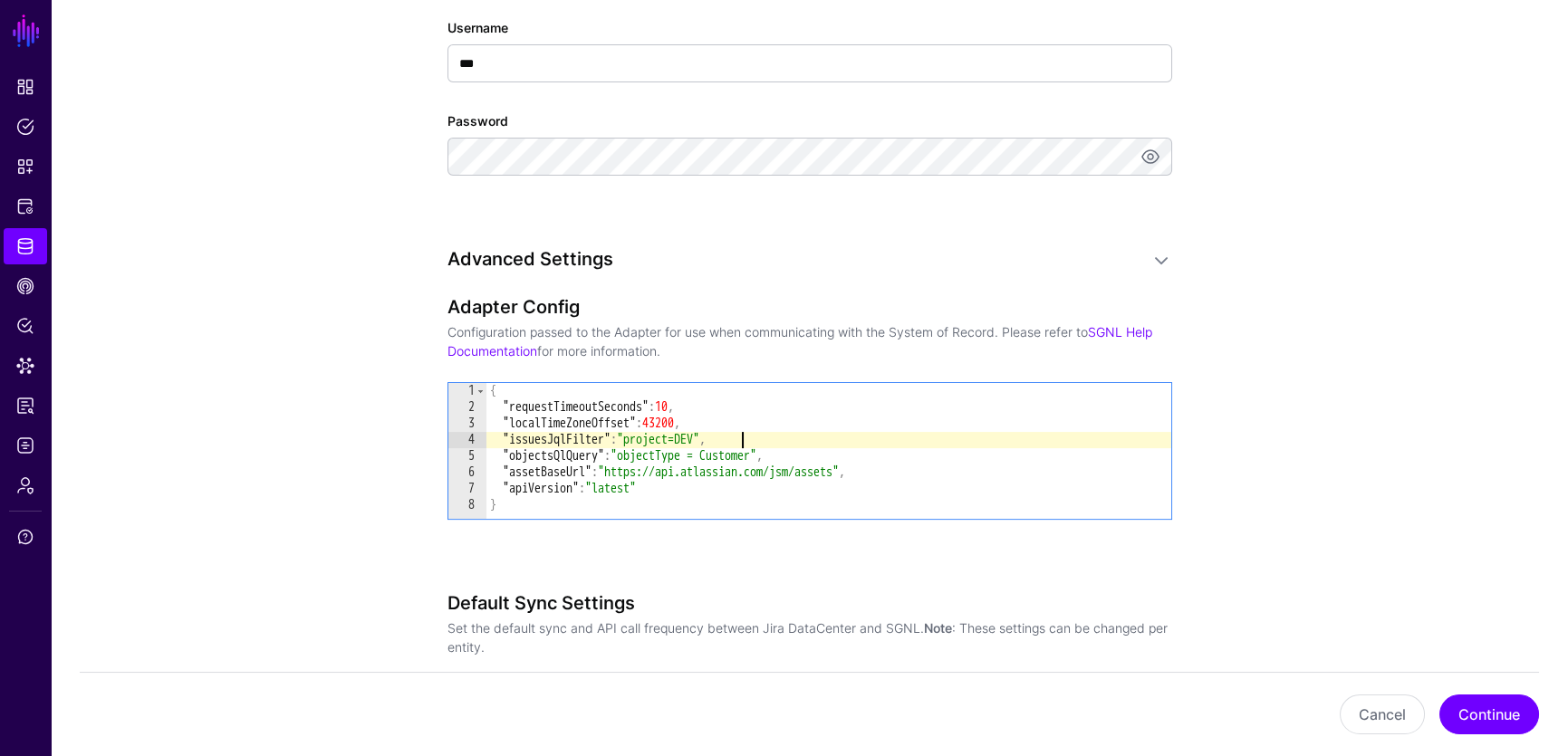 scroll, scrollTop: 0, scrollLeft: 18, axis: horizontal 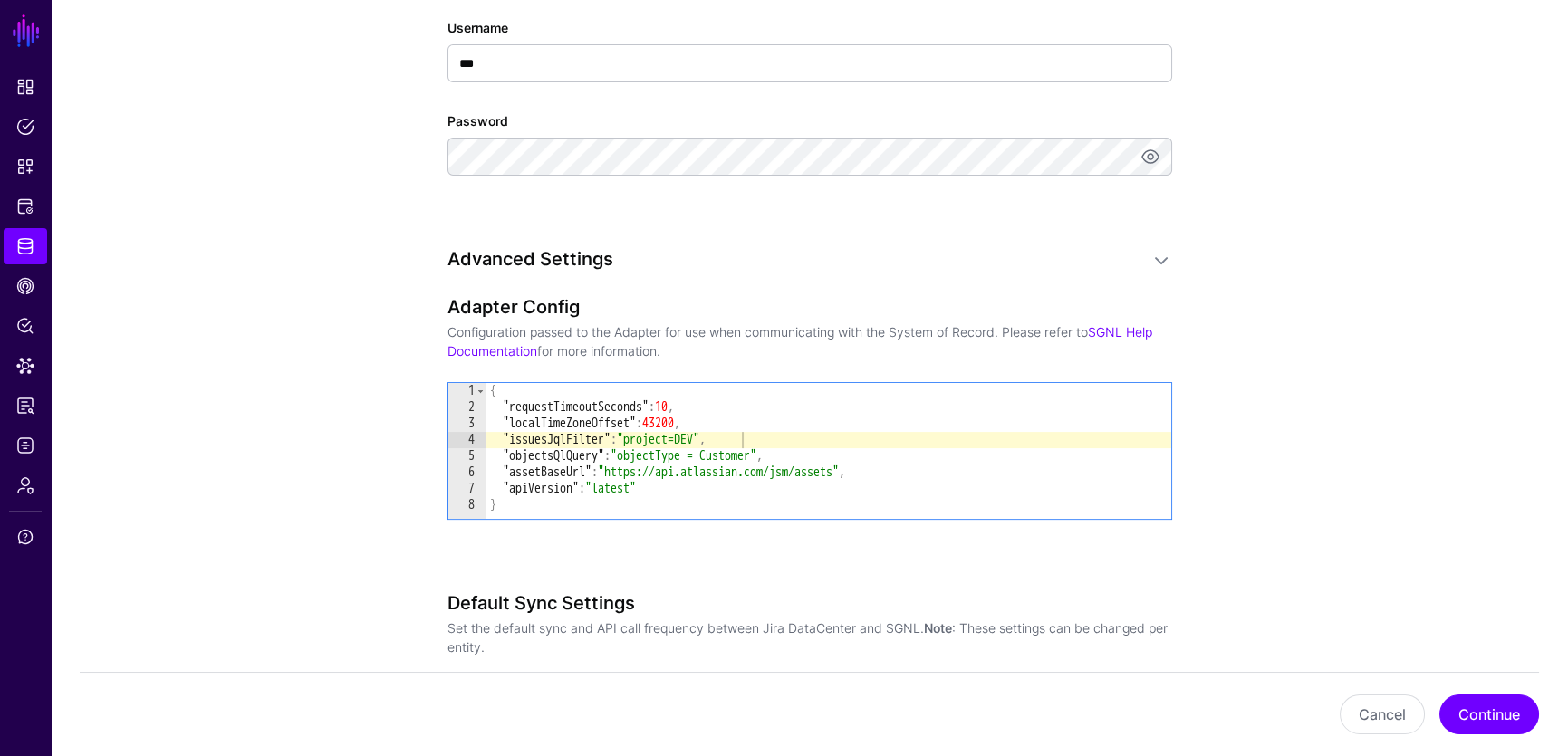 click on "**********" 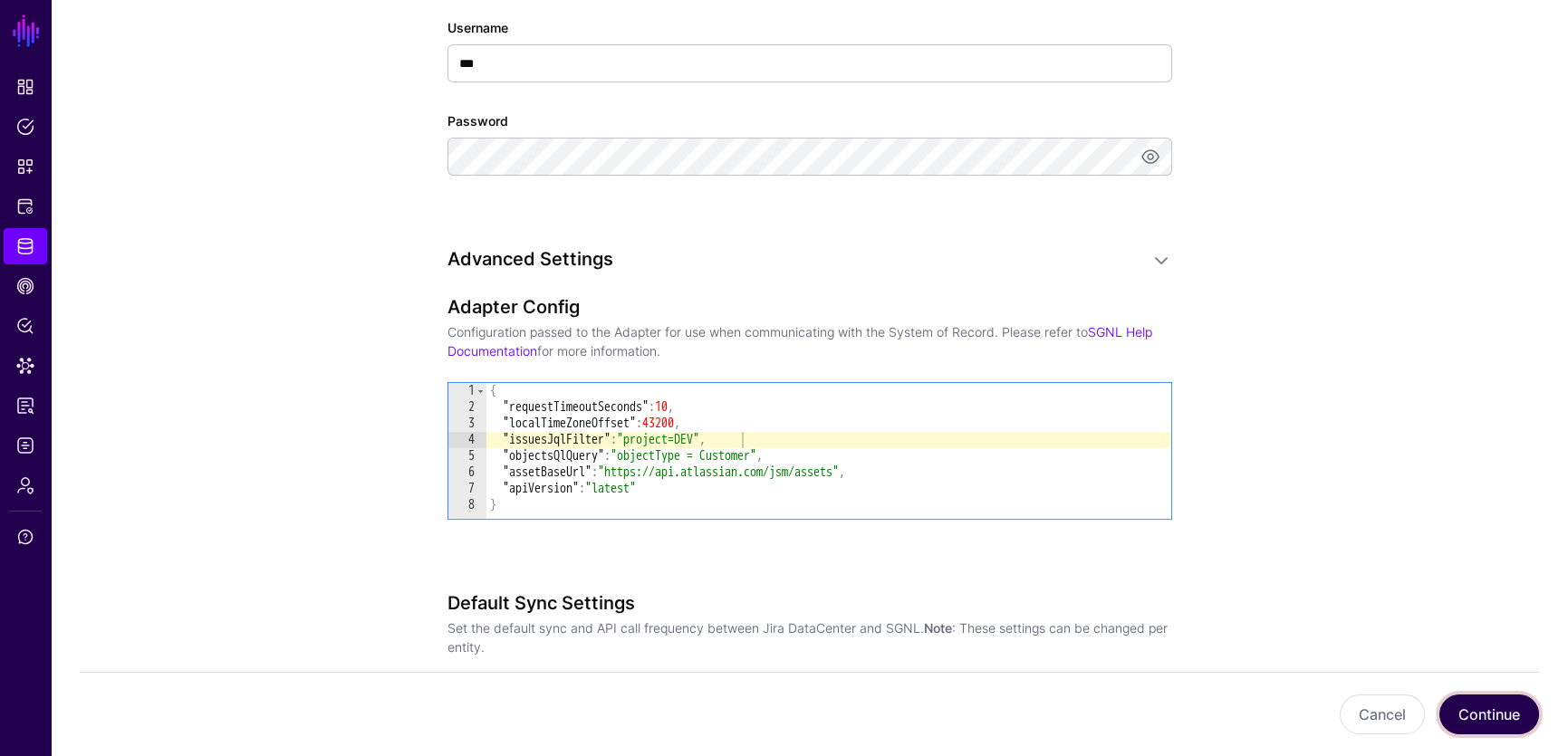 click on "Continue" 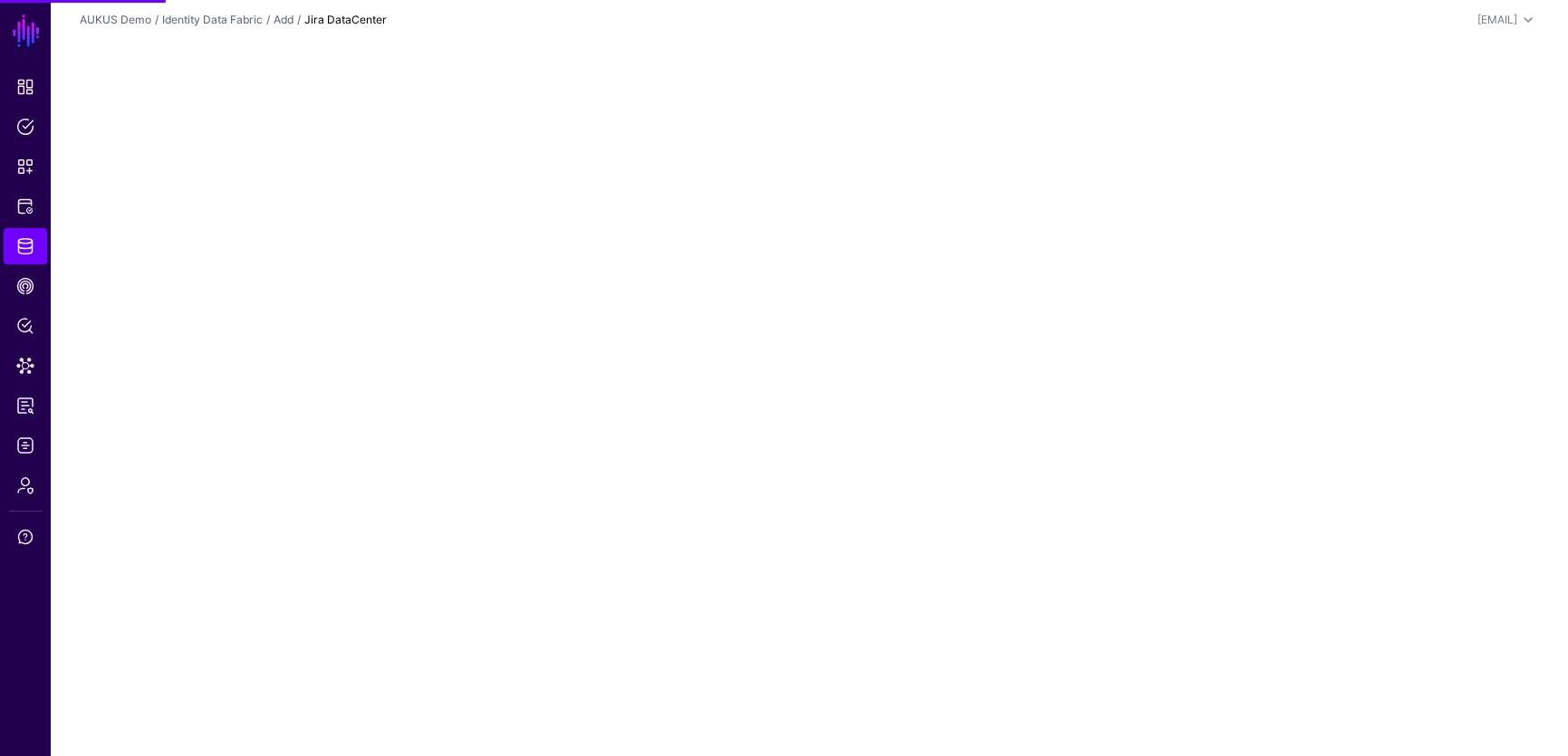 scroll, scrollTop: 0, scrollLeft: 0, axis: both 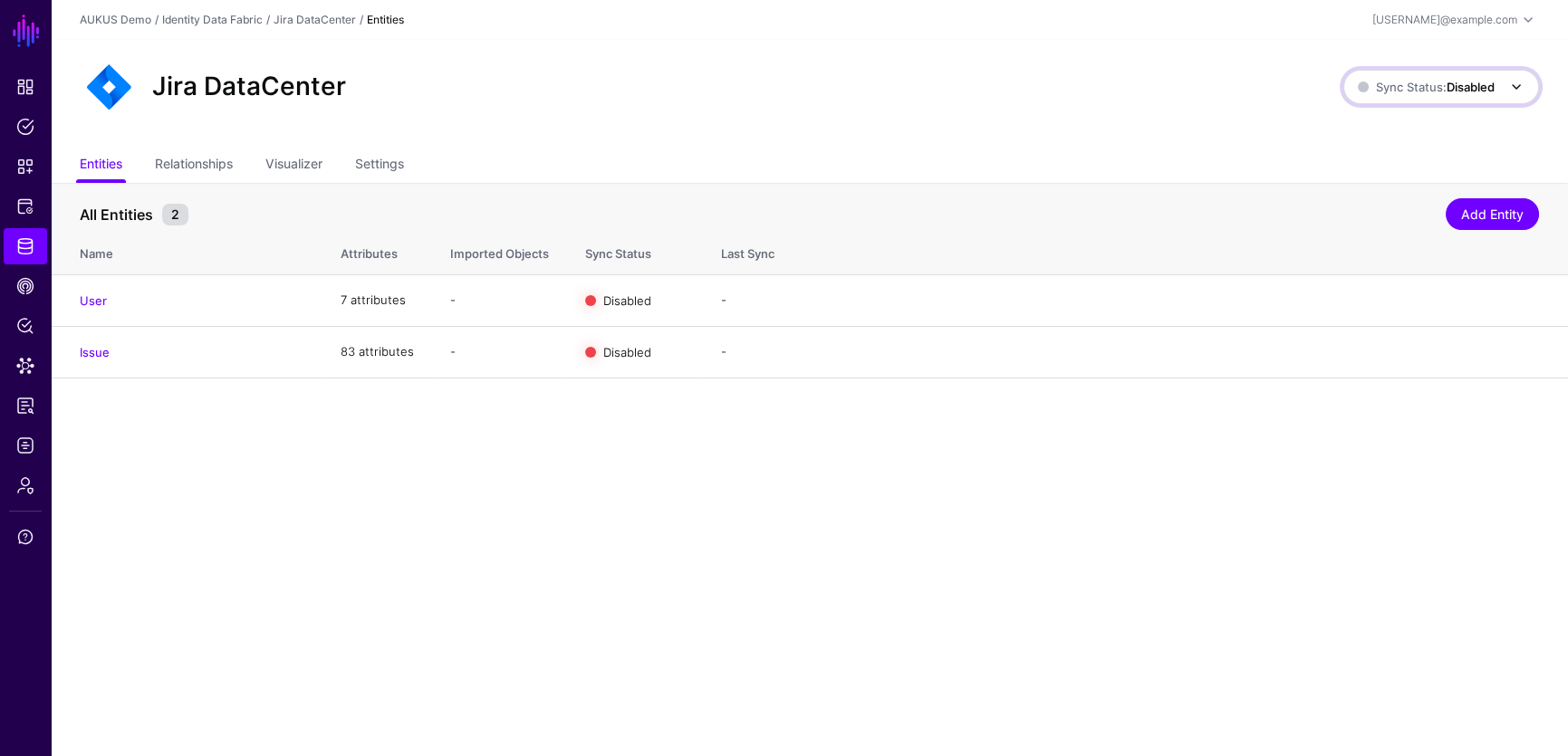 click on "Sync Status:  Disabled" at bounding box center [1441, 87] 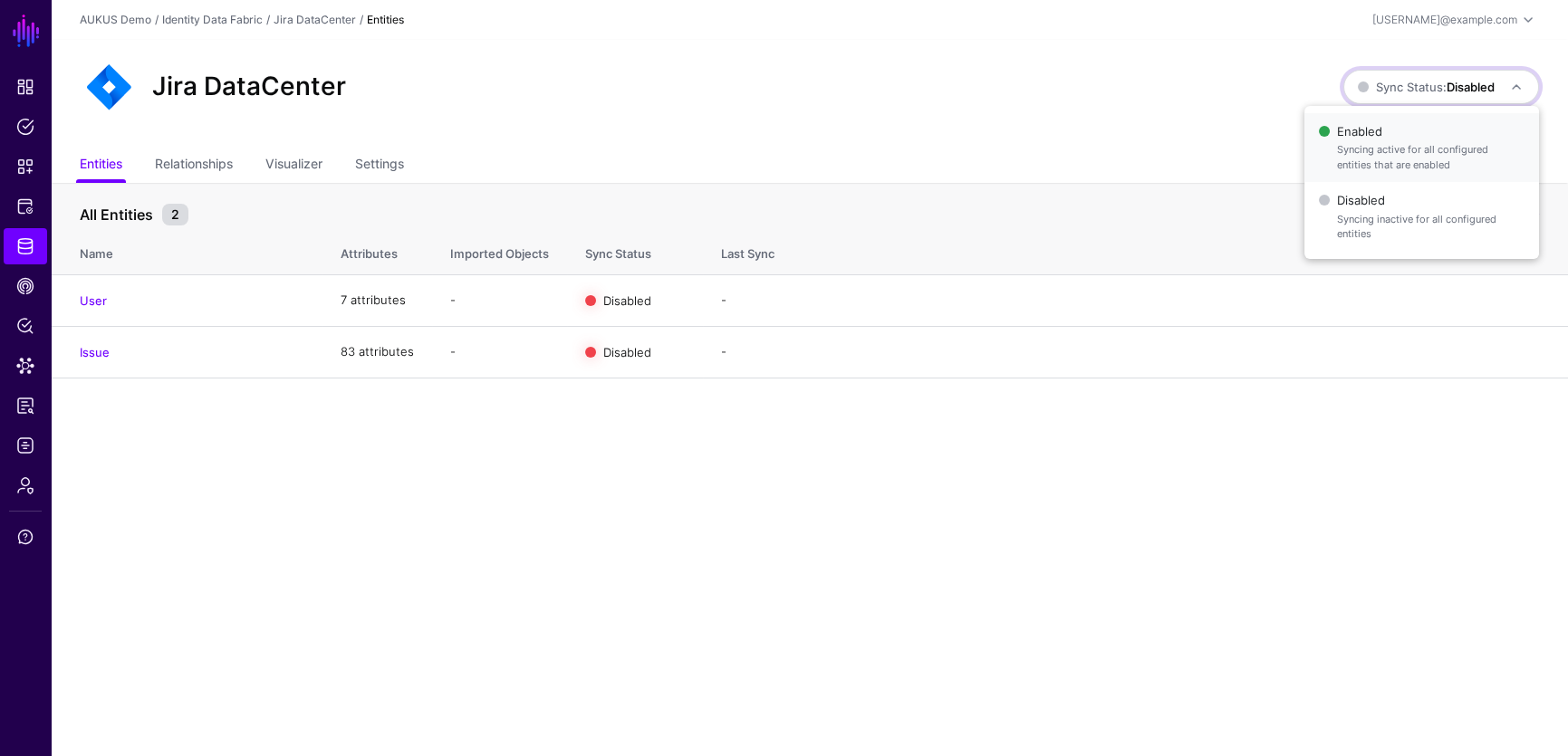 drag, startPoint x: 1419, startPoint y: 149, endPoint x: 1411, endPoint y: 164, distance: 17 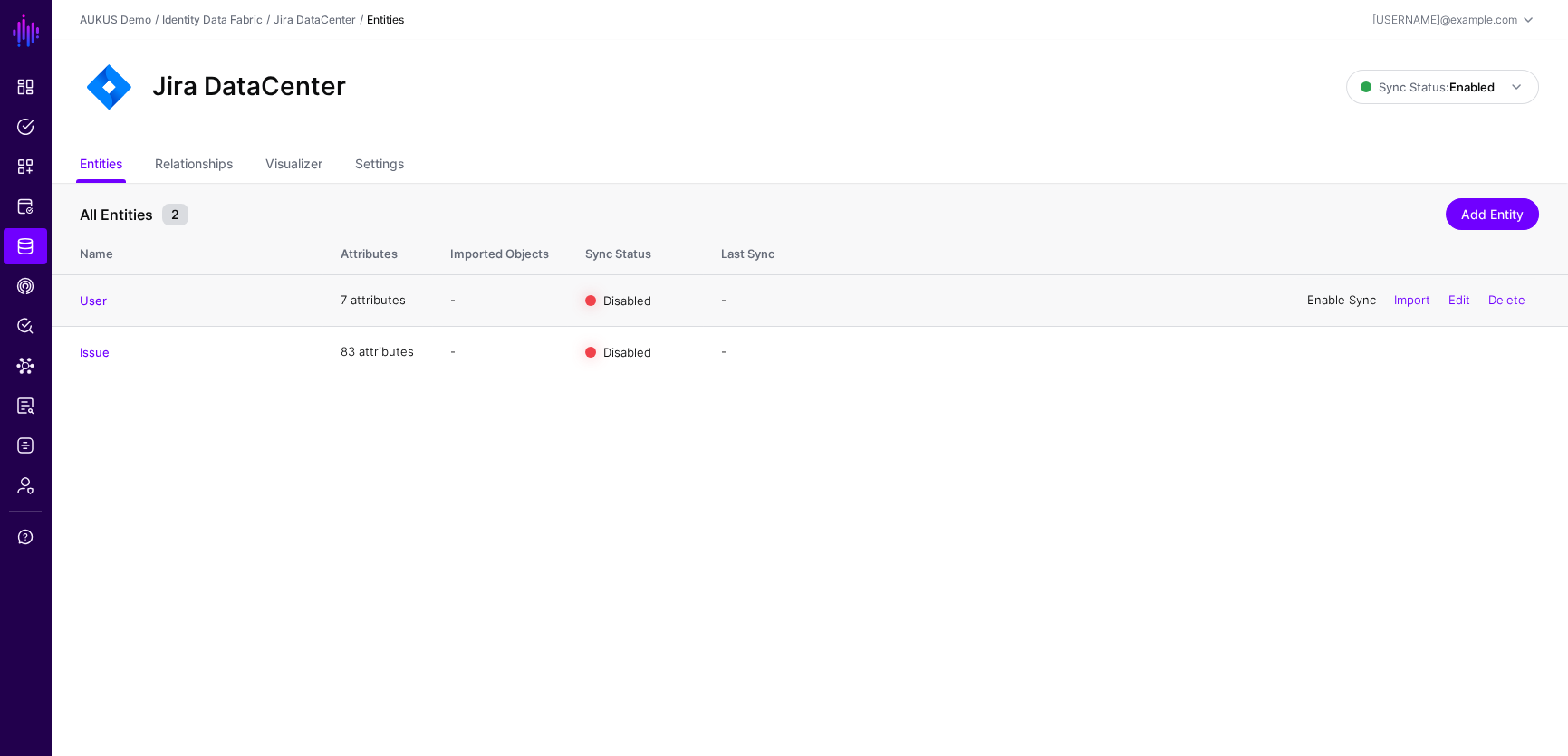 click on "Enable Sync" 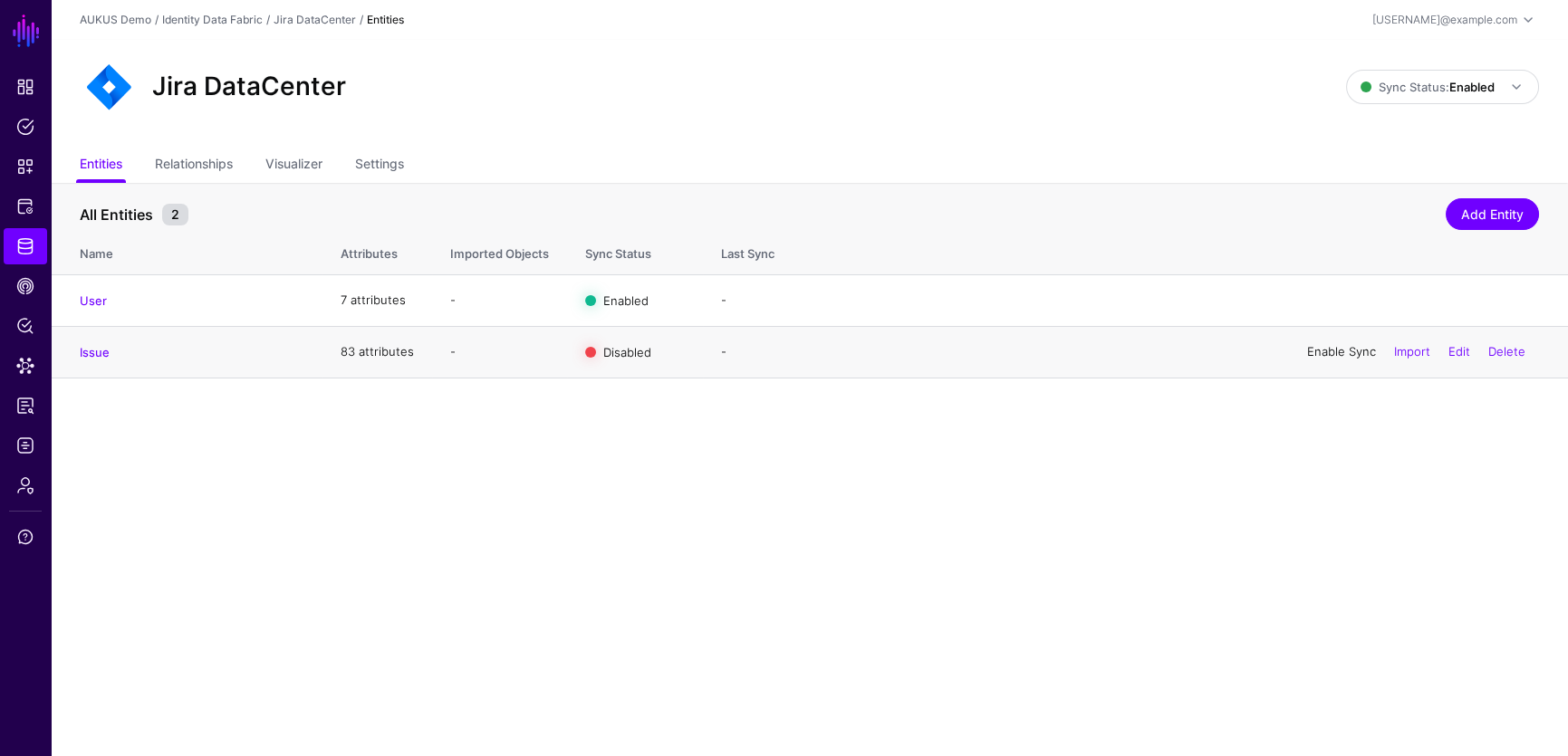 click on "Enable Sync" 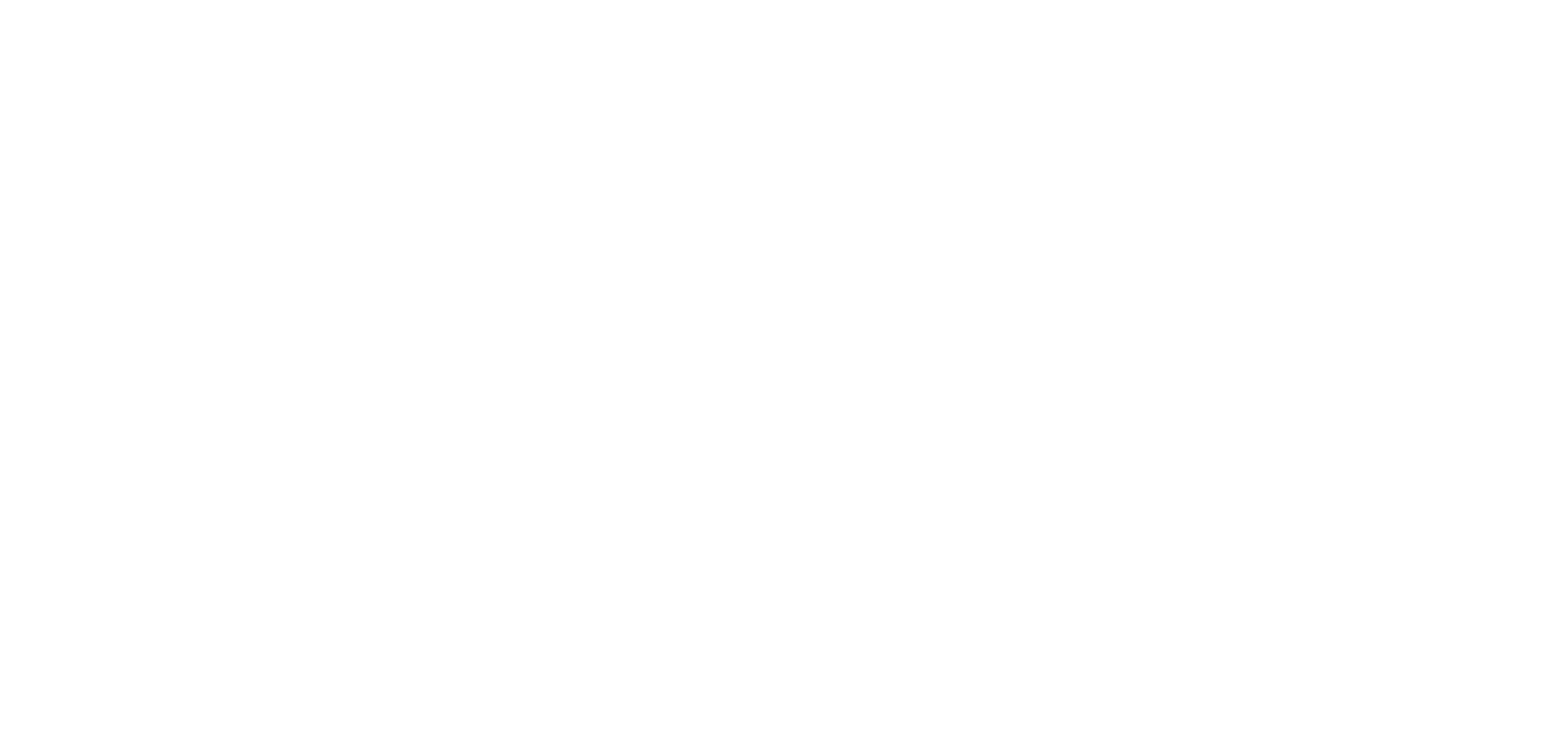 scroll, scrollTop: 0, scrollLeft: 0, axis: both 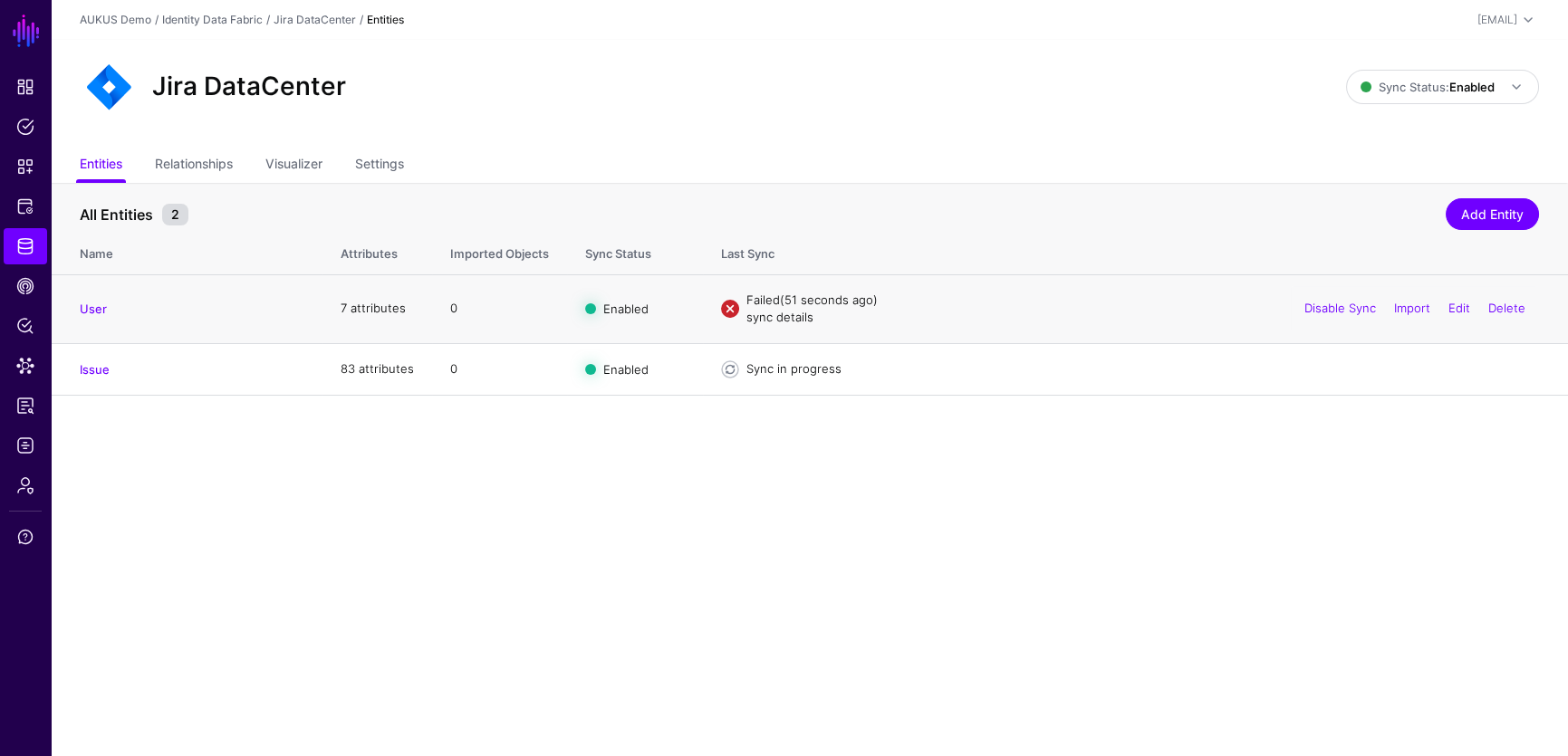 click on "sync details" 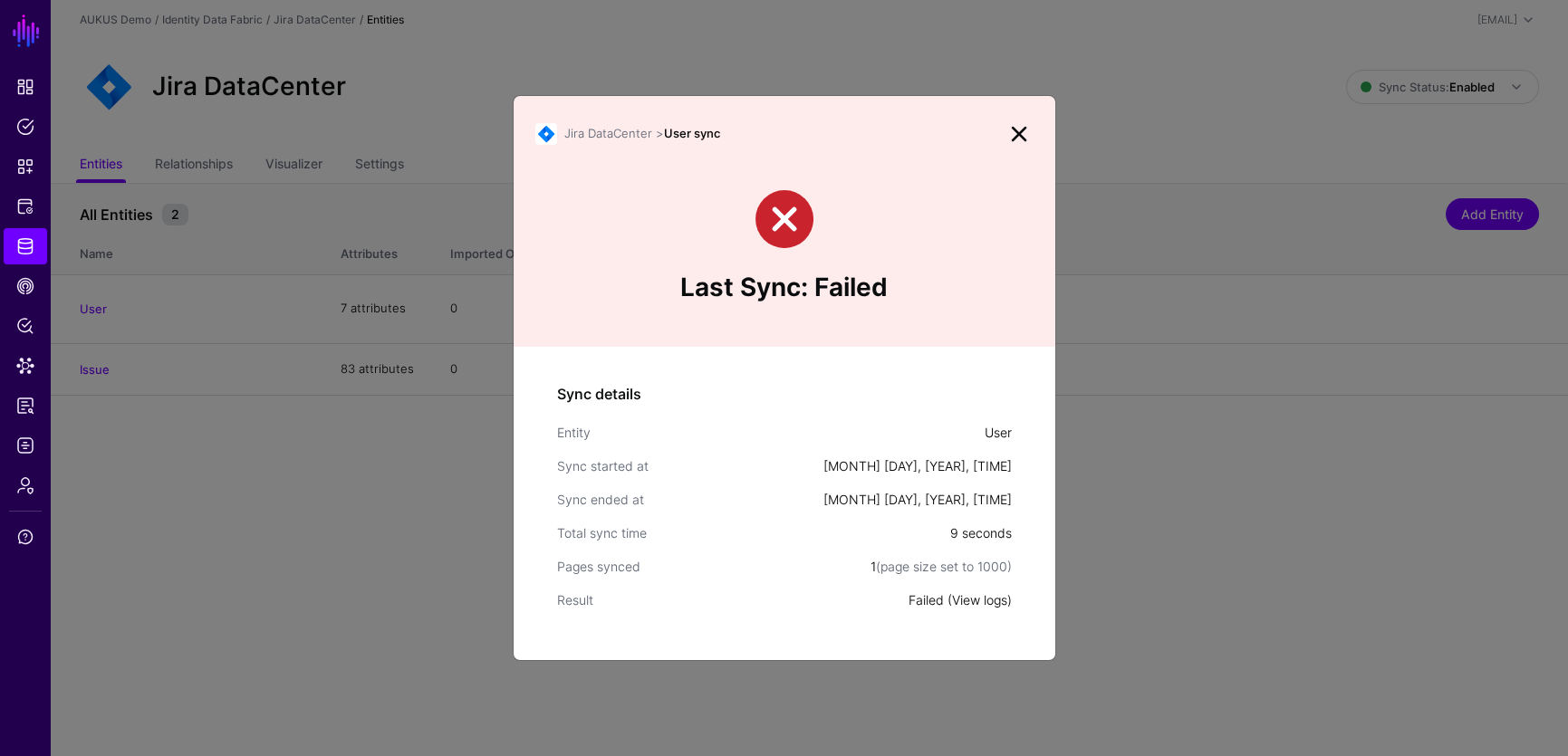 drag, startPoint x: 978, startPoint y: 613, endPoint x: 978, endPoint y: 602, distance: 11 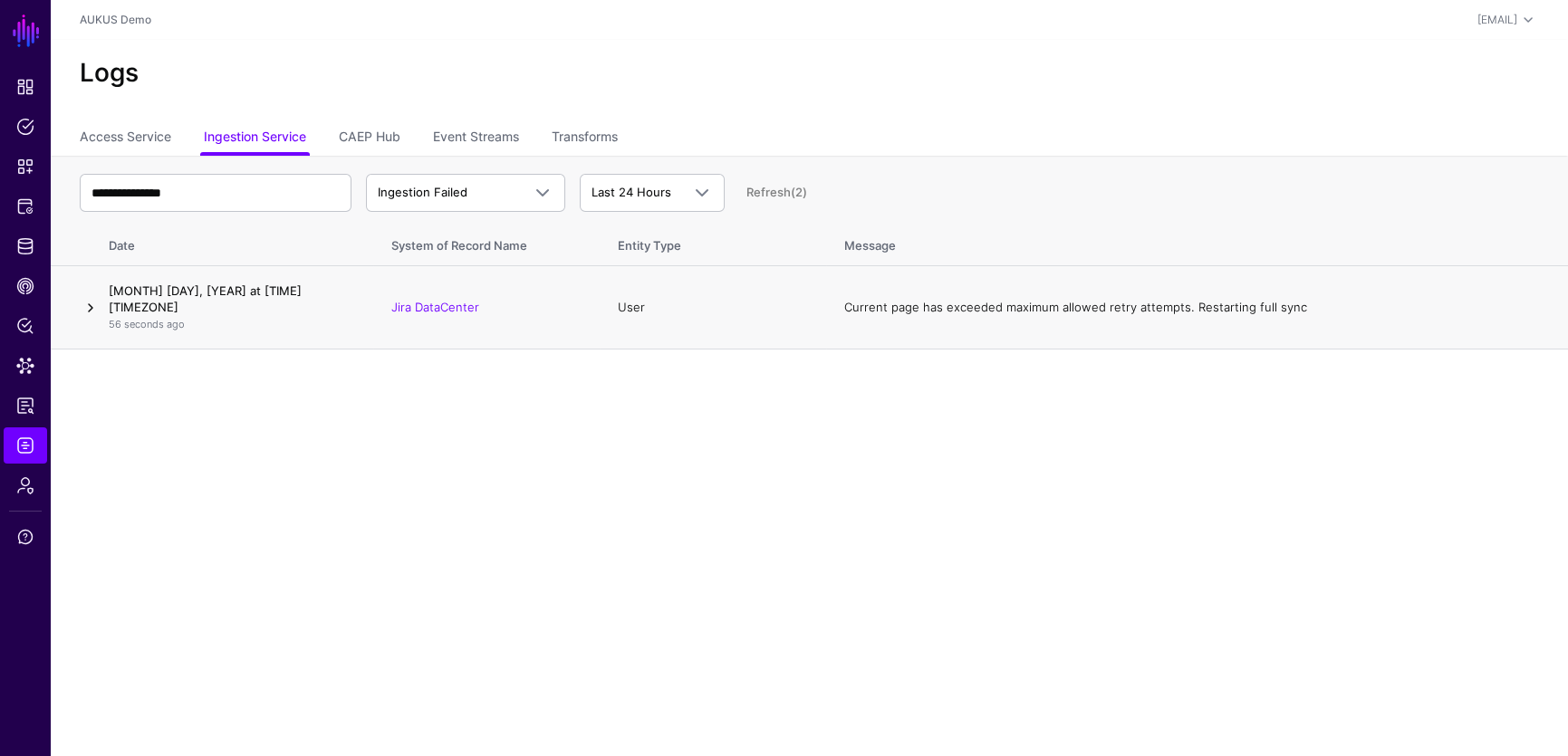 click at bounding box center [91, 308] 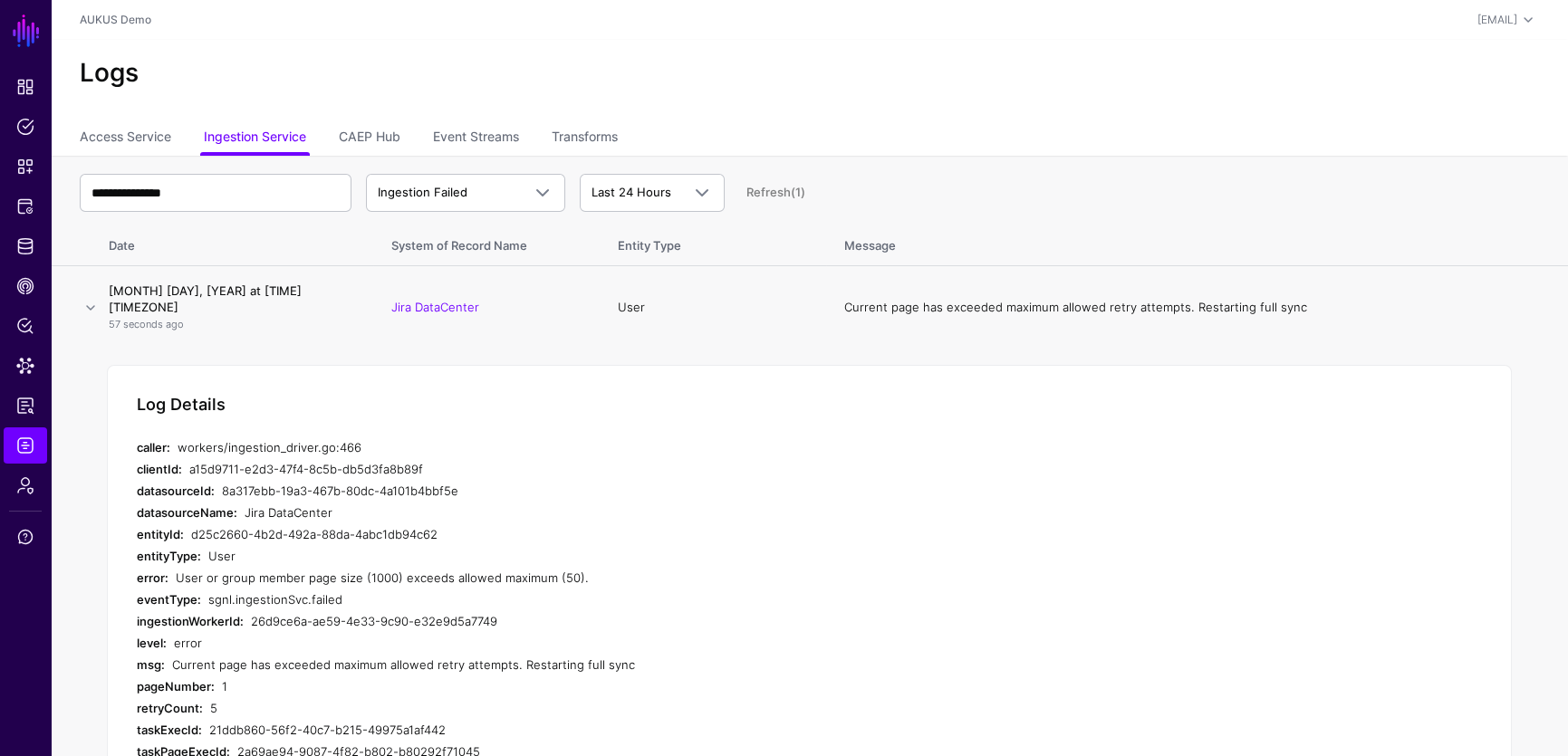 scroll, scrollTop: 98, scrollLeft: 0, axis: vertical 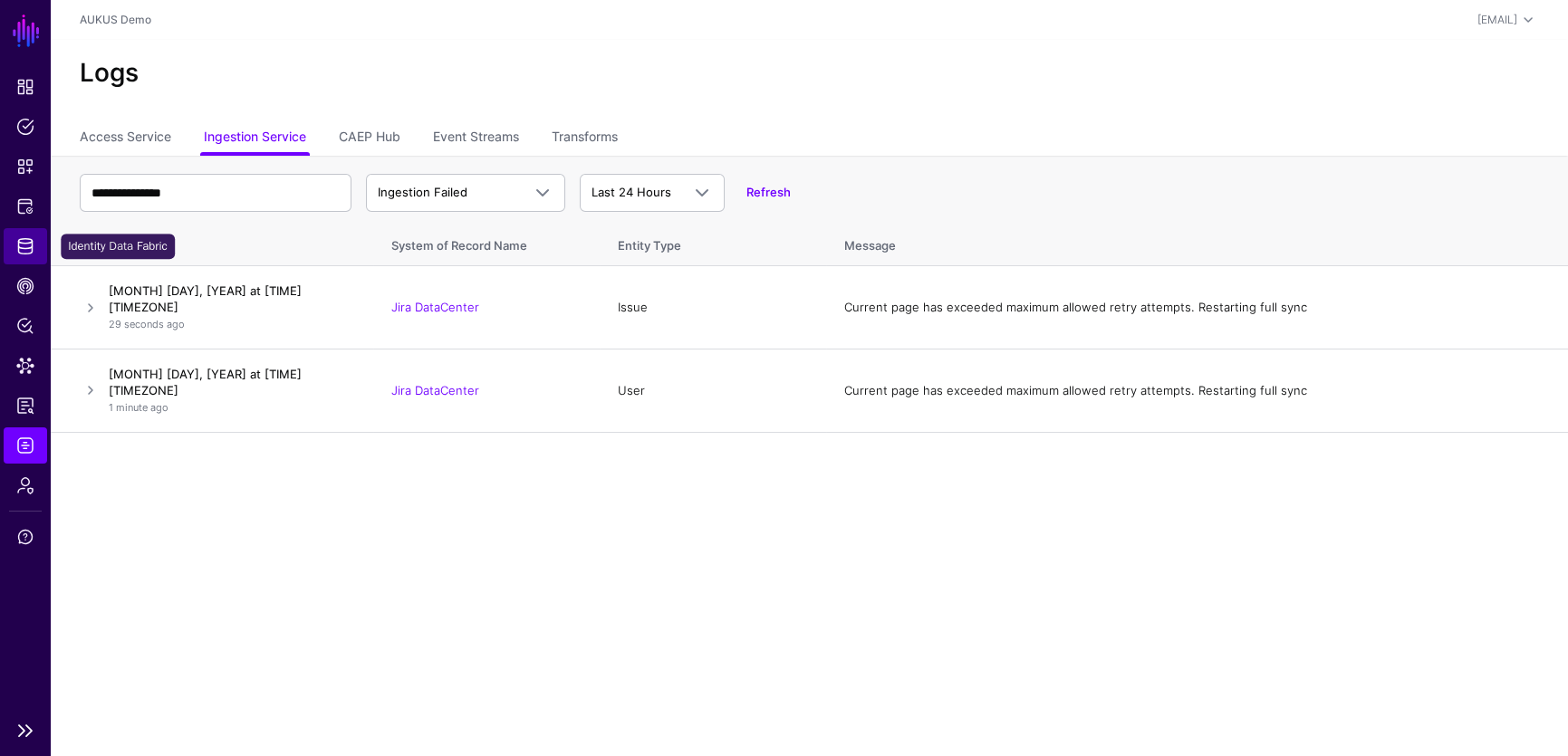 click on "Identity Data Fabric" 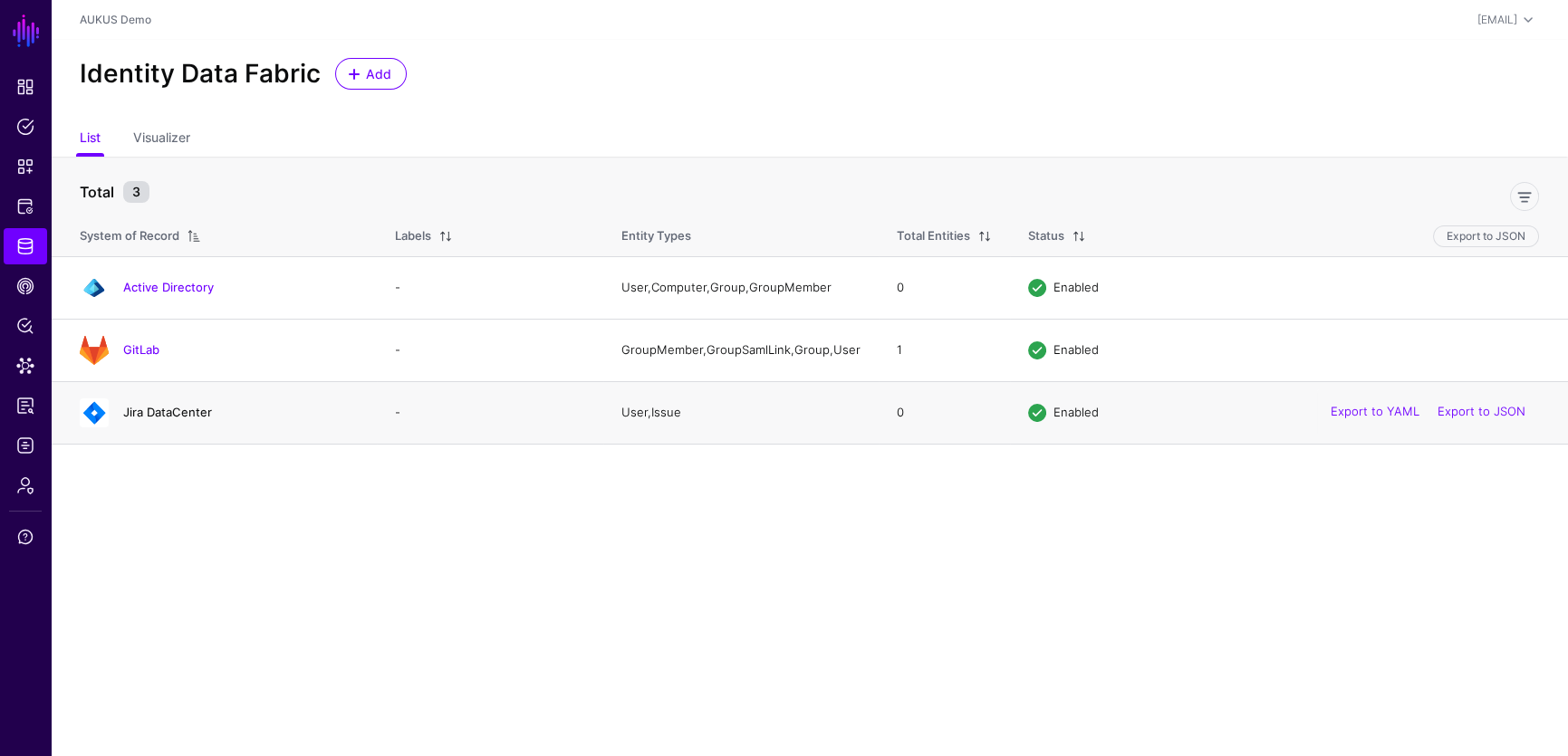 click on "Jira DataCenter" 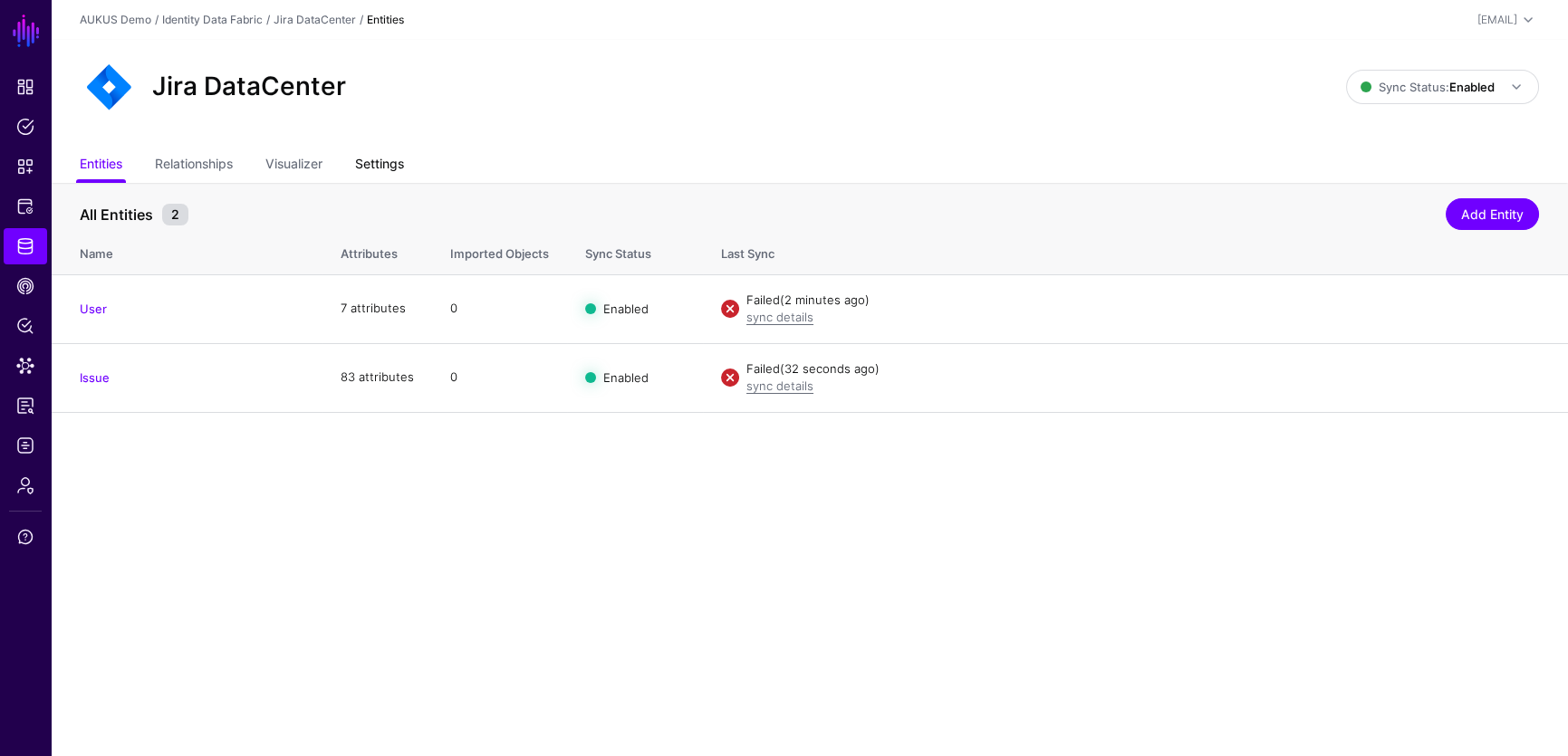 click on "Settings" 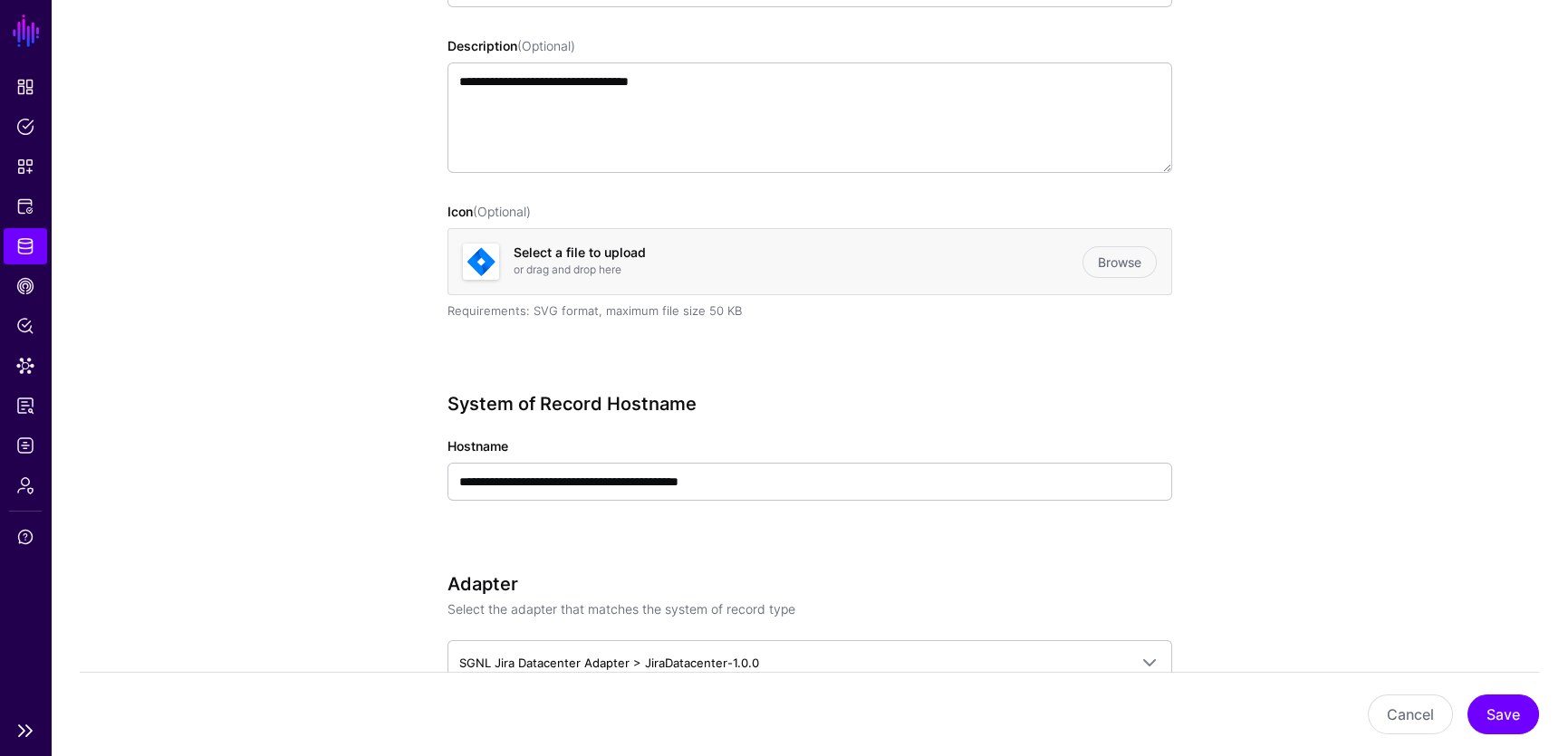 scroll, scrollTop: 0, scrollLeft: 0, axis: both 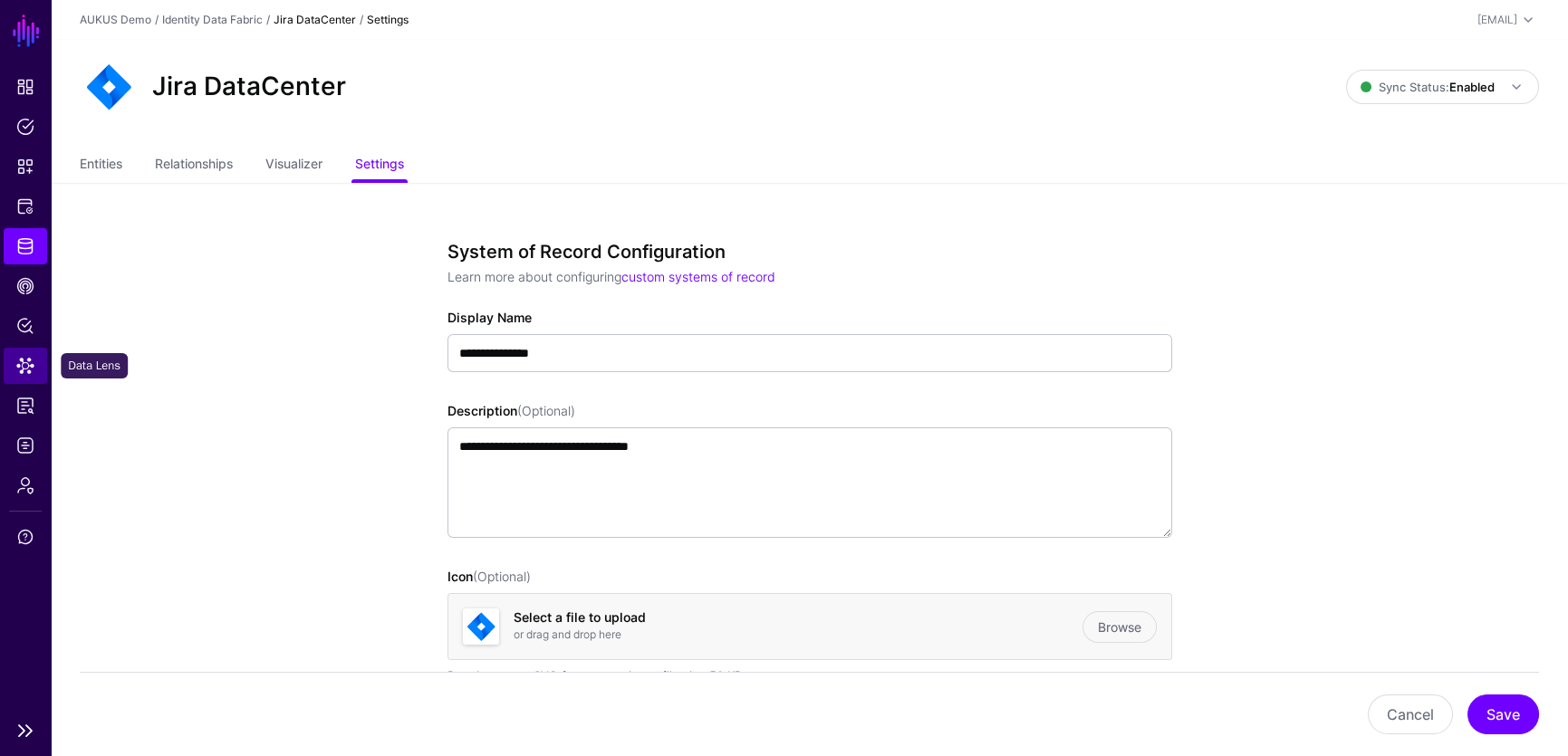 click on "Data Lens" 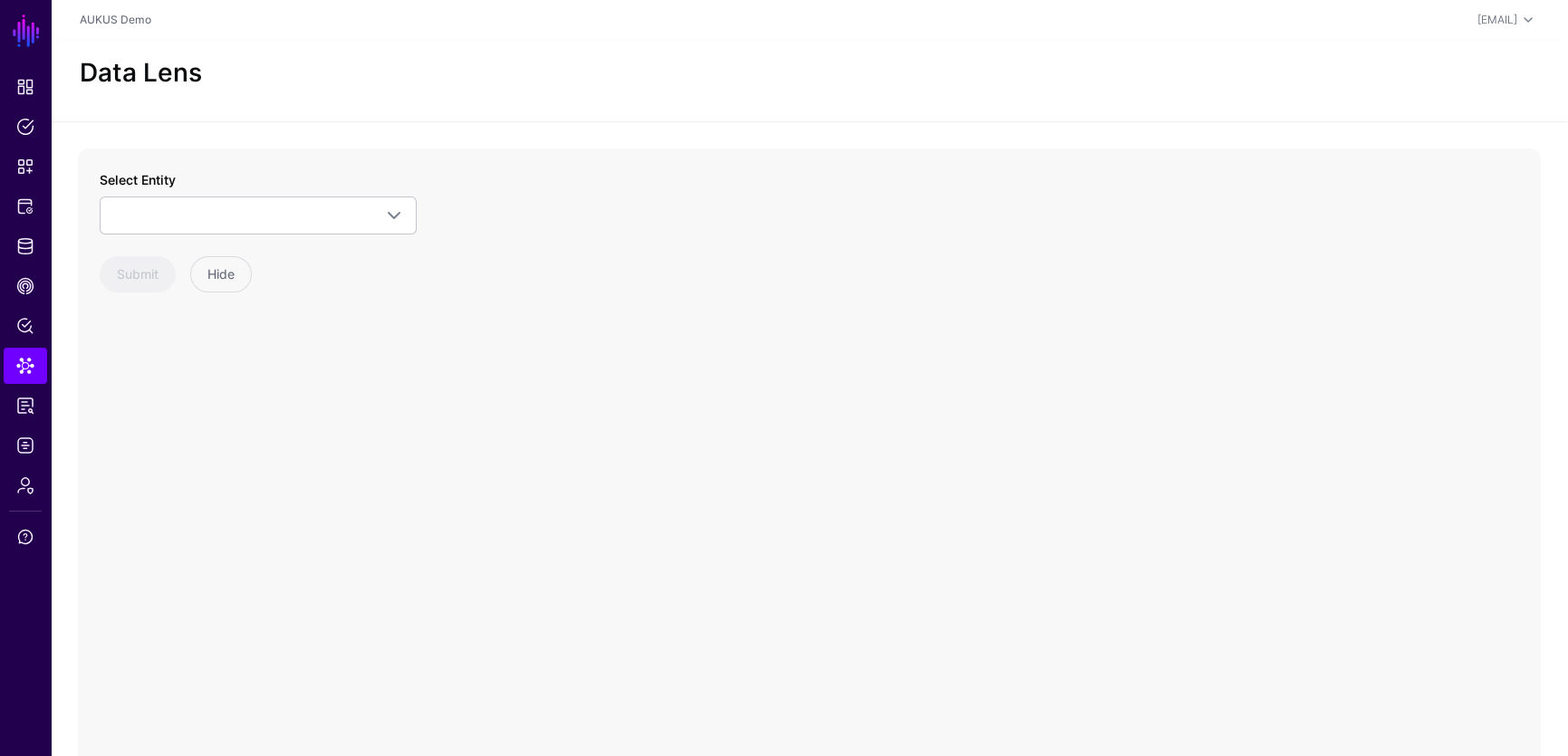 click on "Select Entity    Jira DataCenter  Issue   User  GitLab  Group   GroupMember   GroupSamlLink   User  Active Directory  Computer   Group   GroupMember   User  Submit Hide" 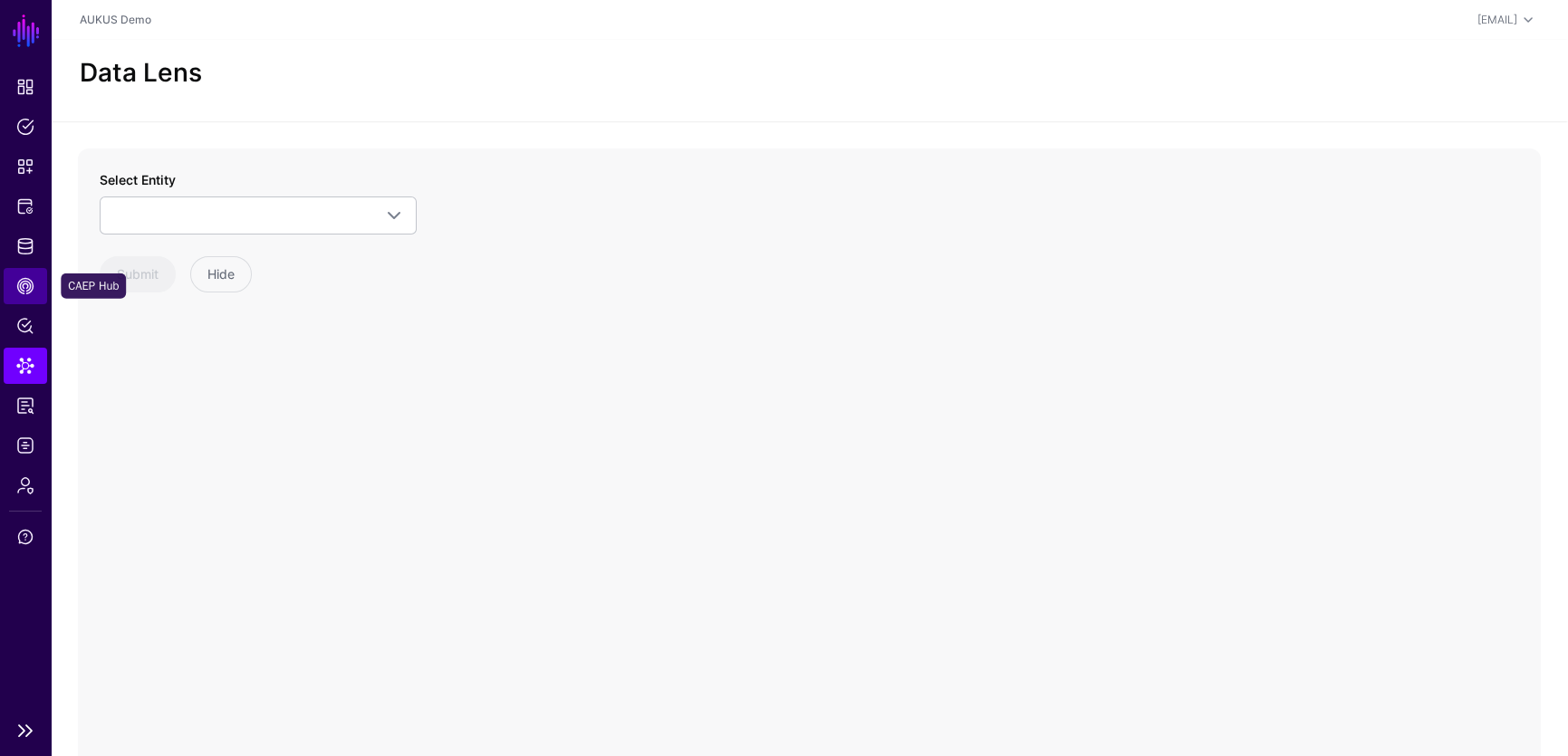 click on "CAEP Hub" 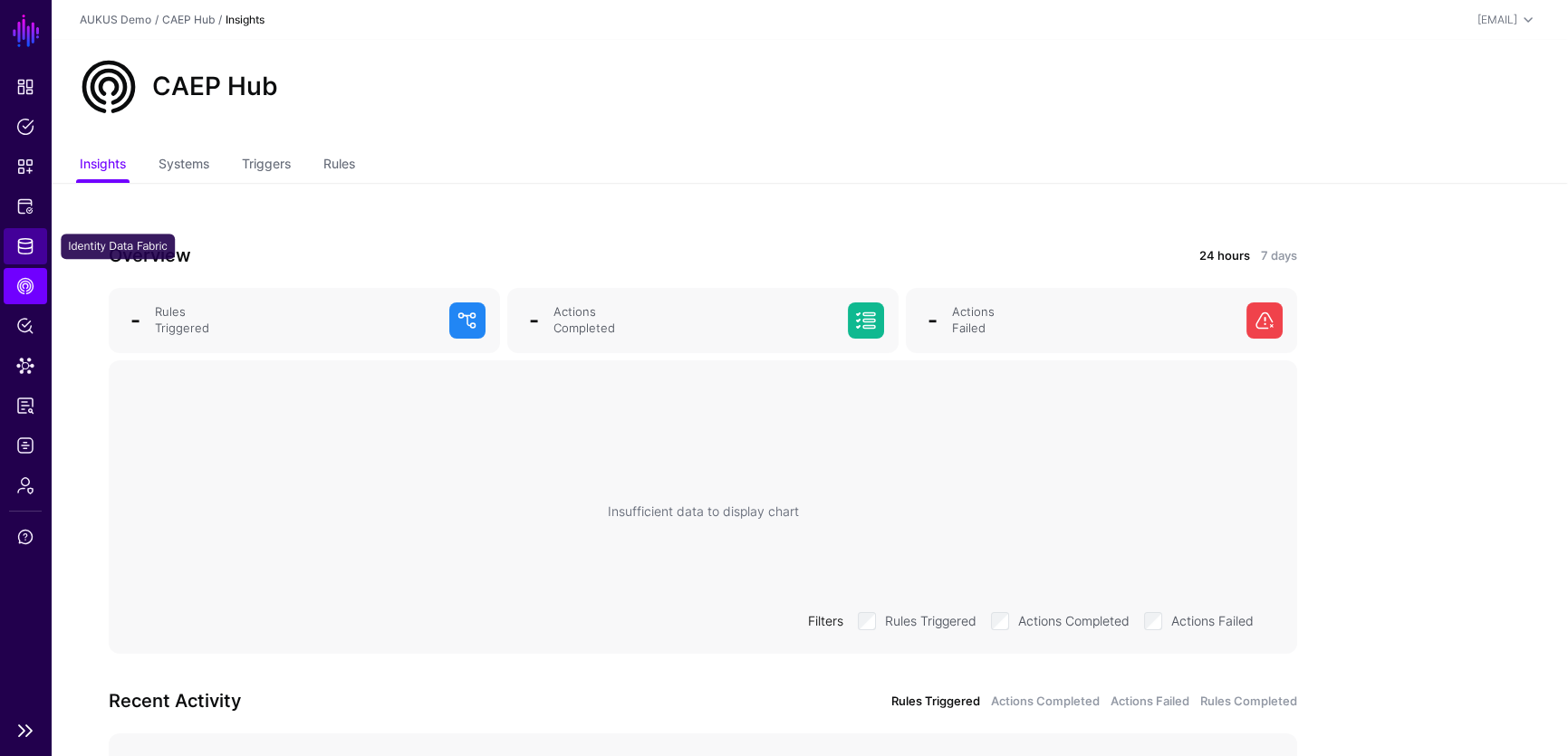 click on "Identity Data Fabric" 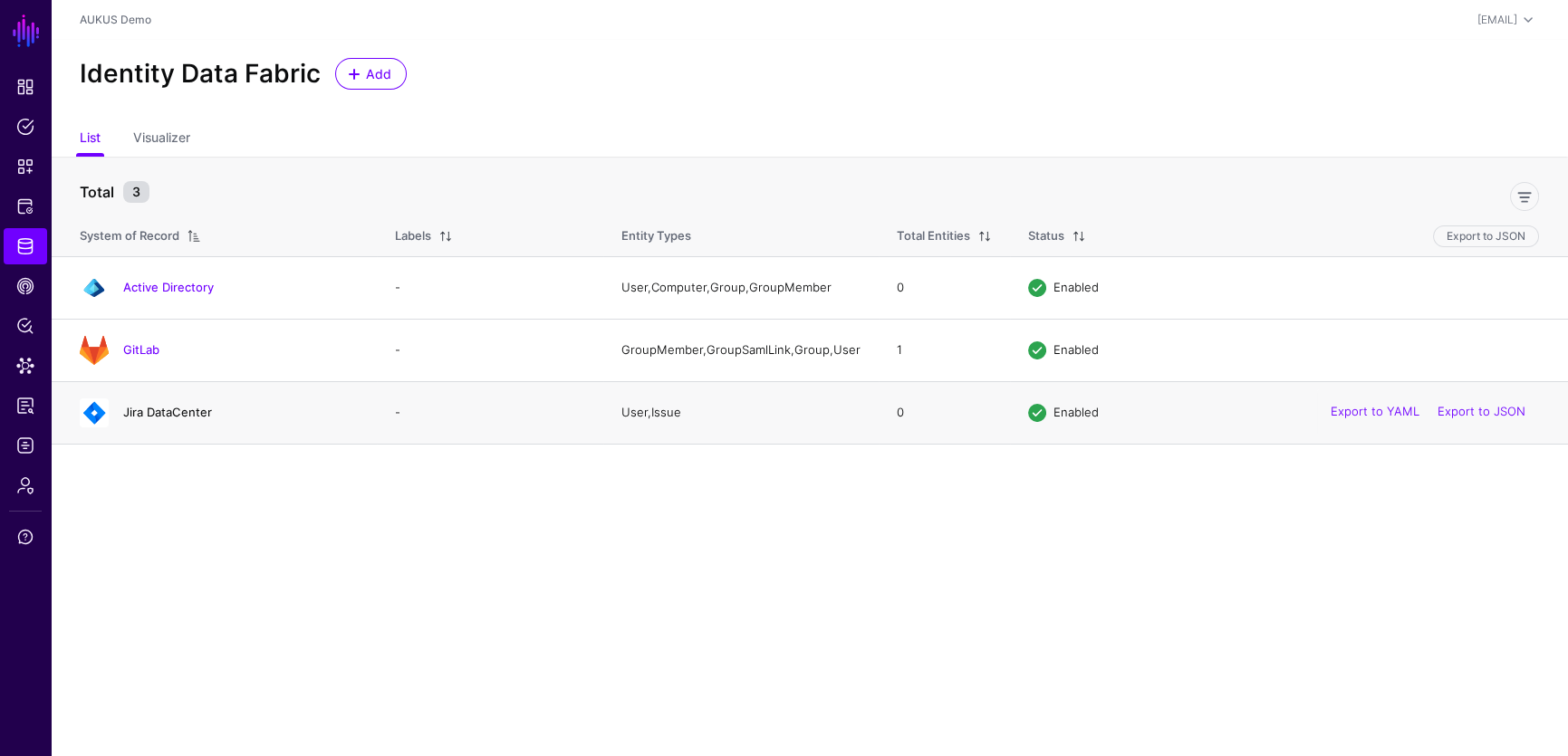 click on "Jira DataCenter" 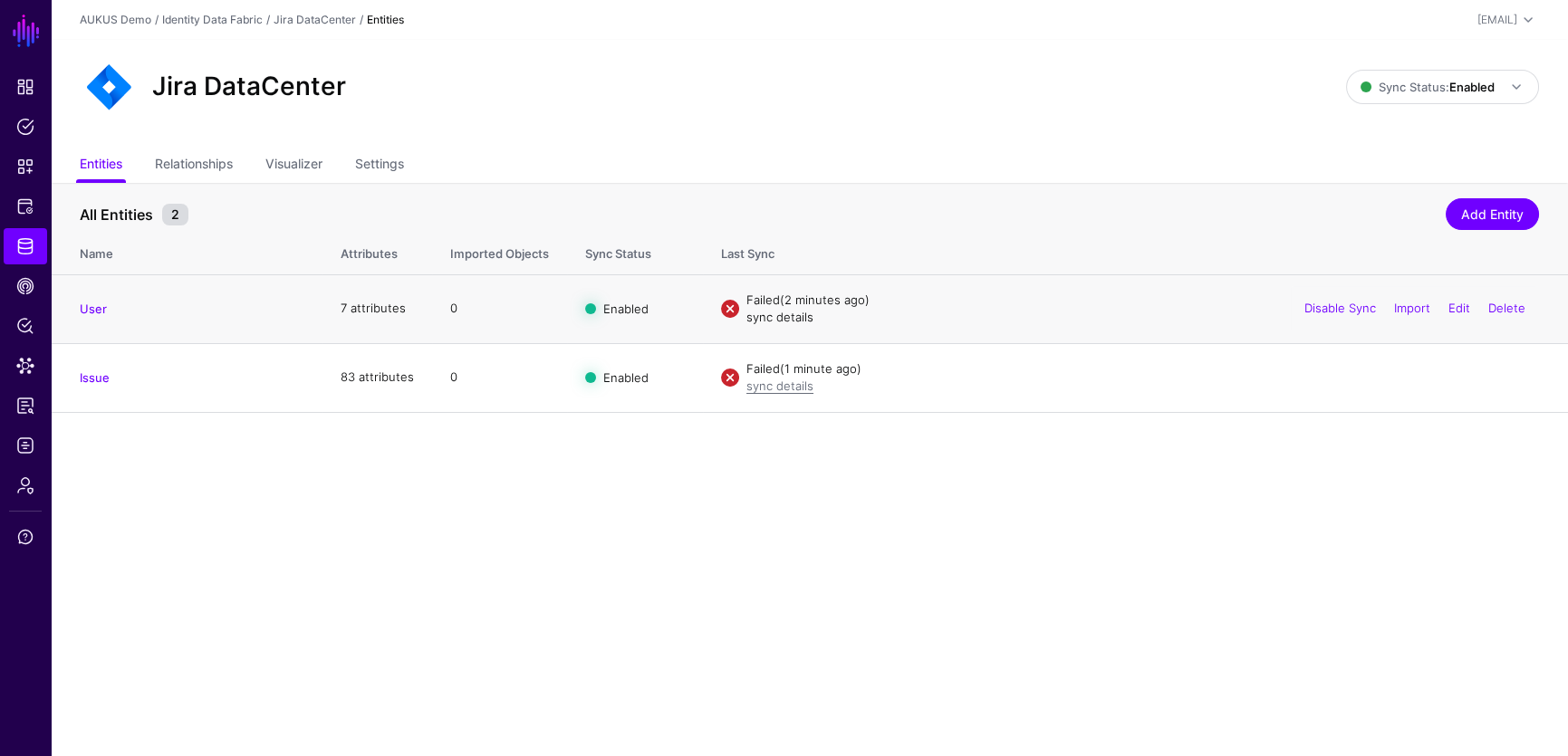 click on "sync details" 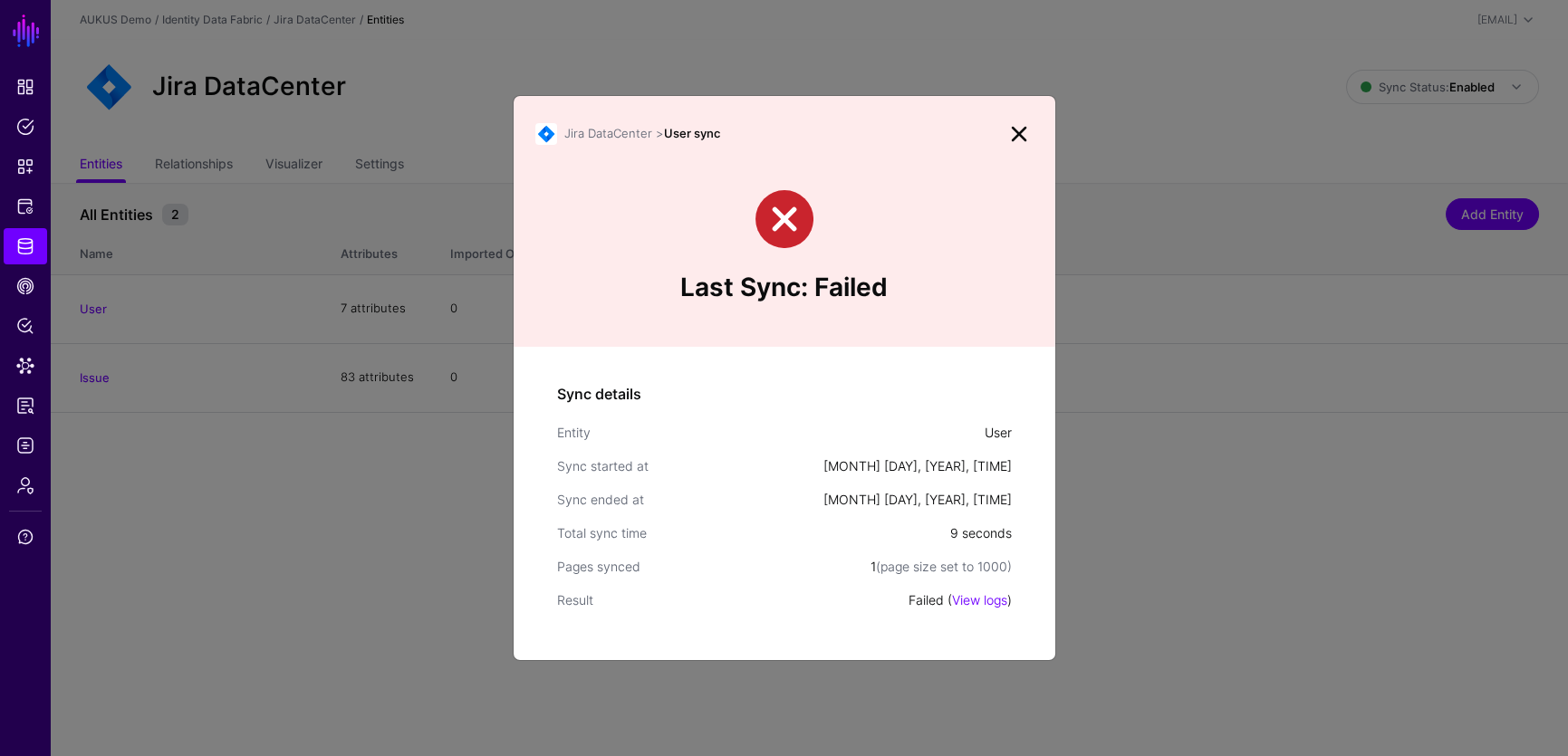 click on "Failed ( View logs )" 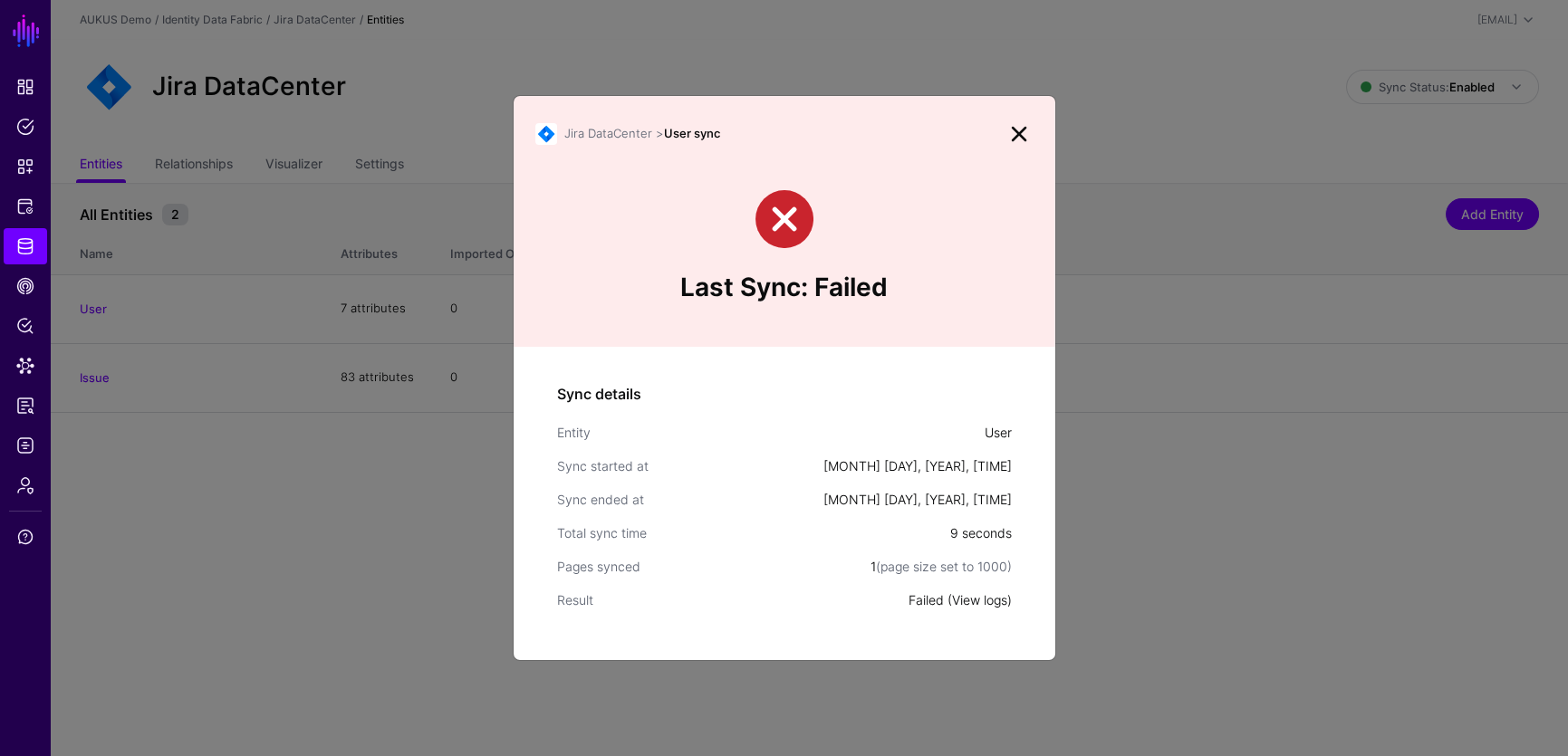 click on "View logs" 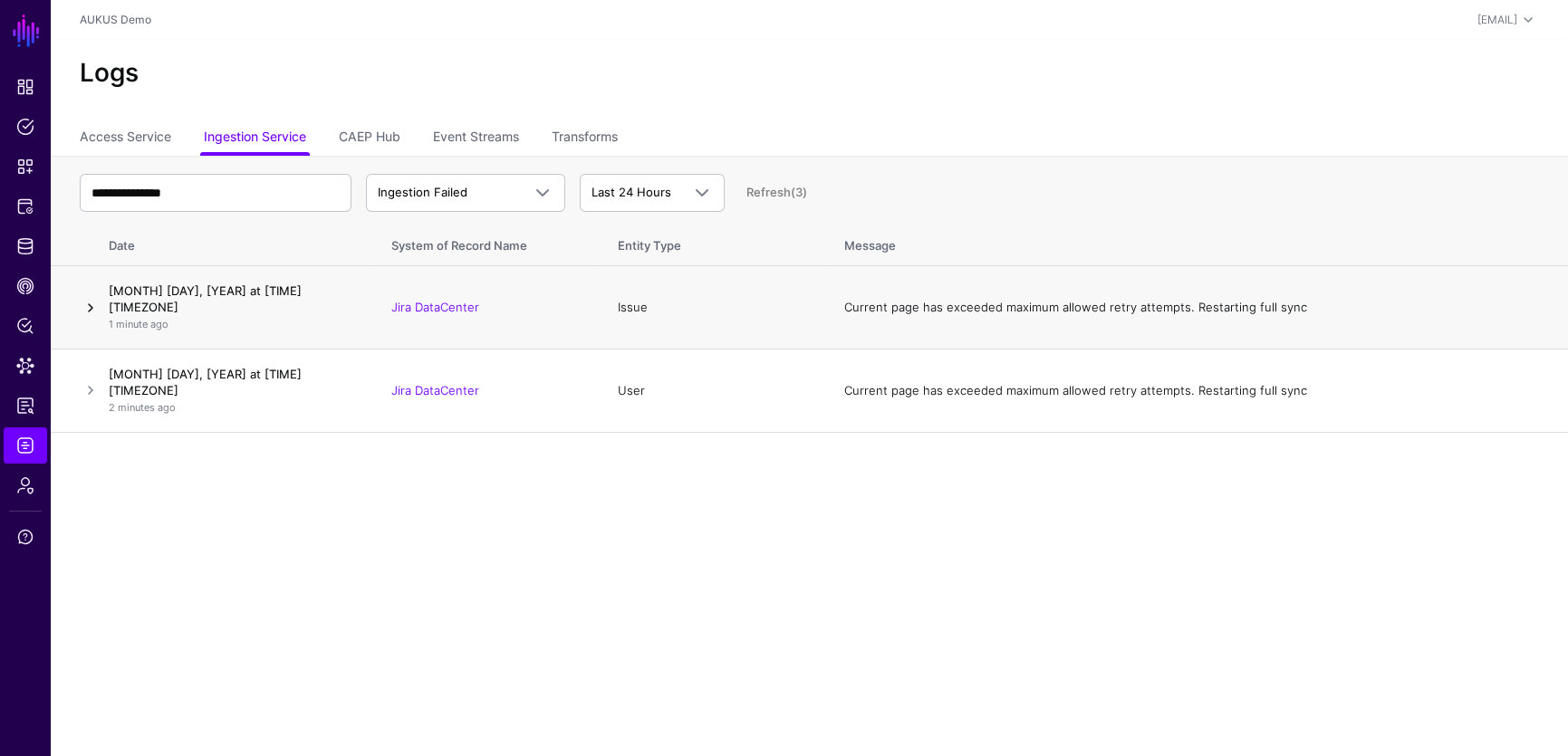 click at bounding box center [91, 308] 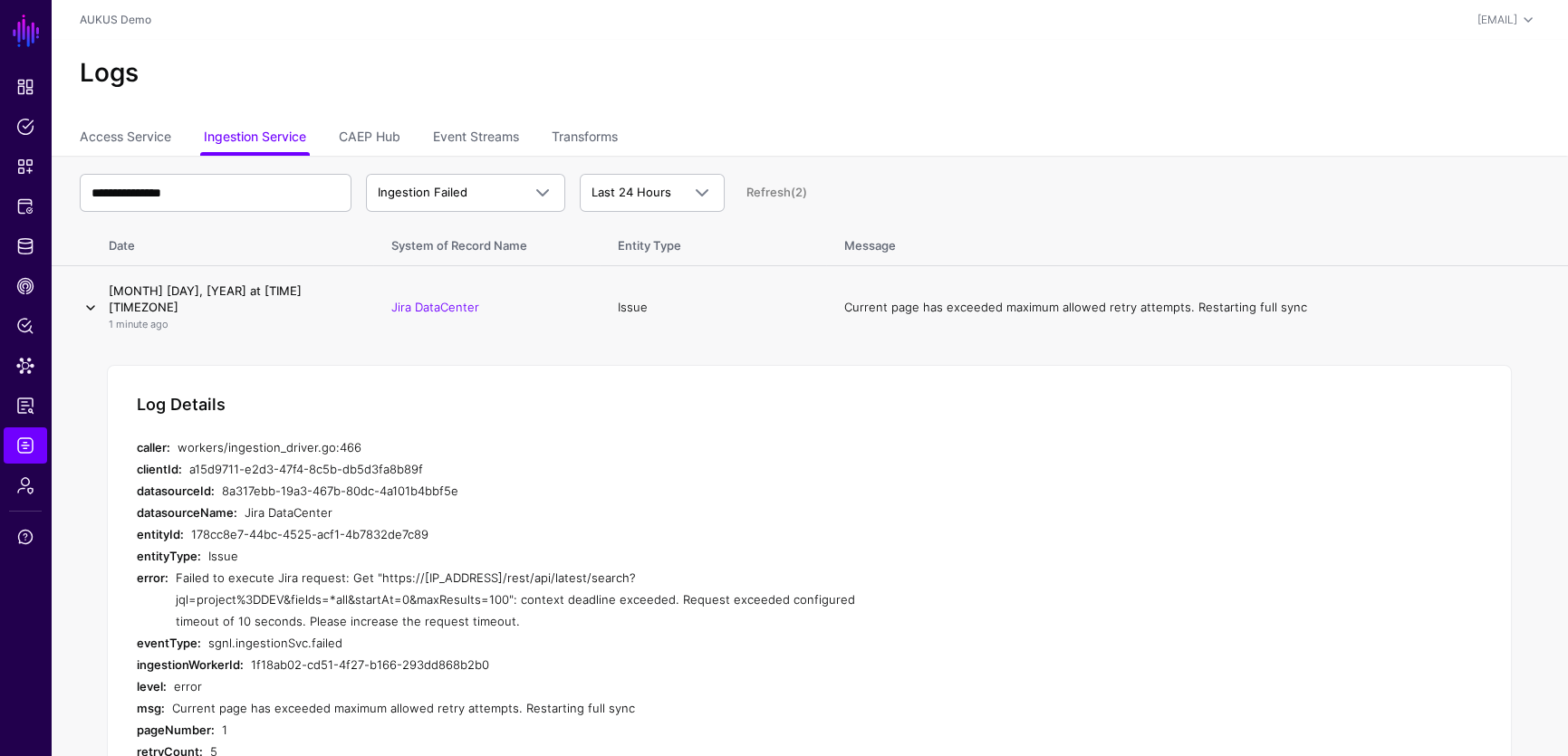 click at bounding box center (91, 308) 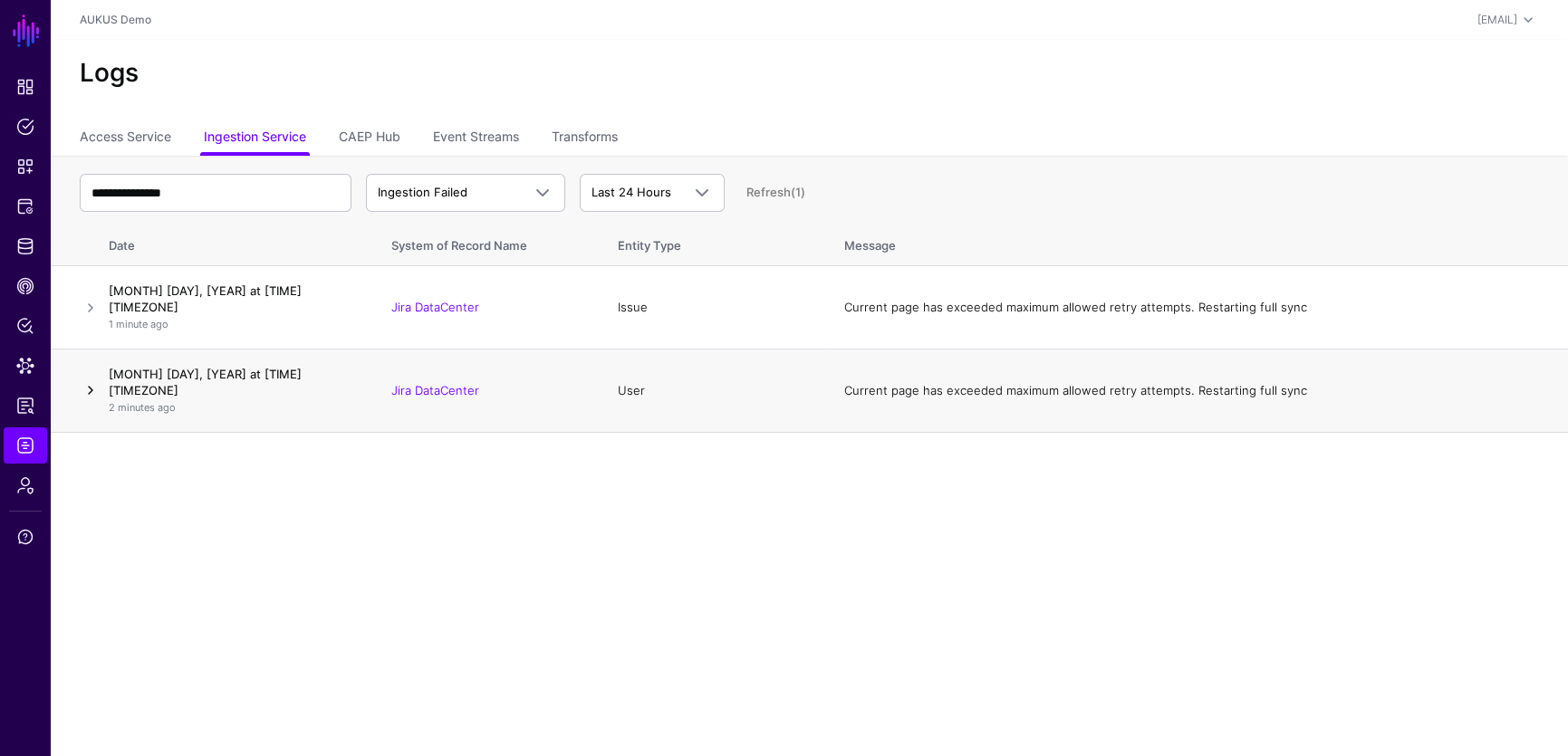 click at bounding box center [91, 390] 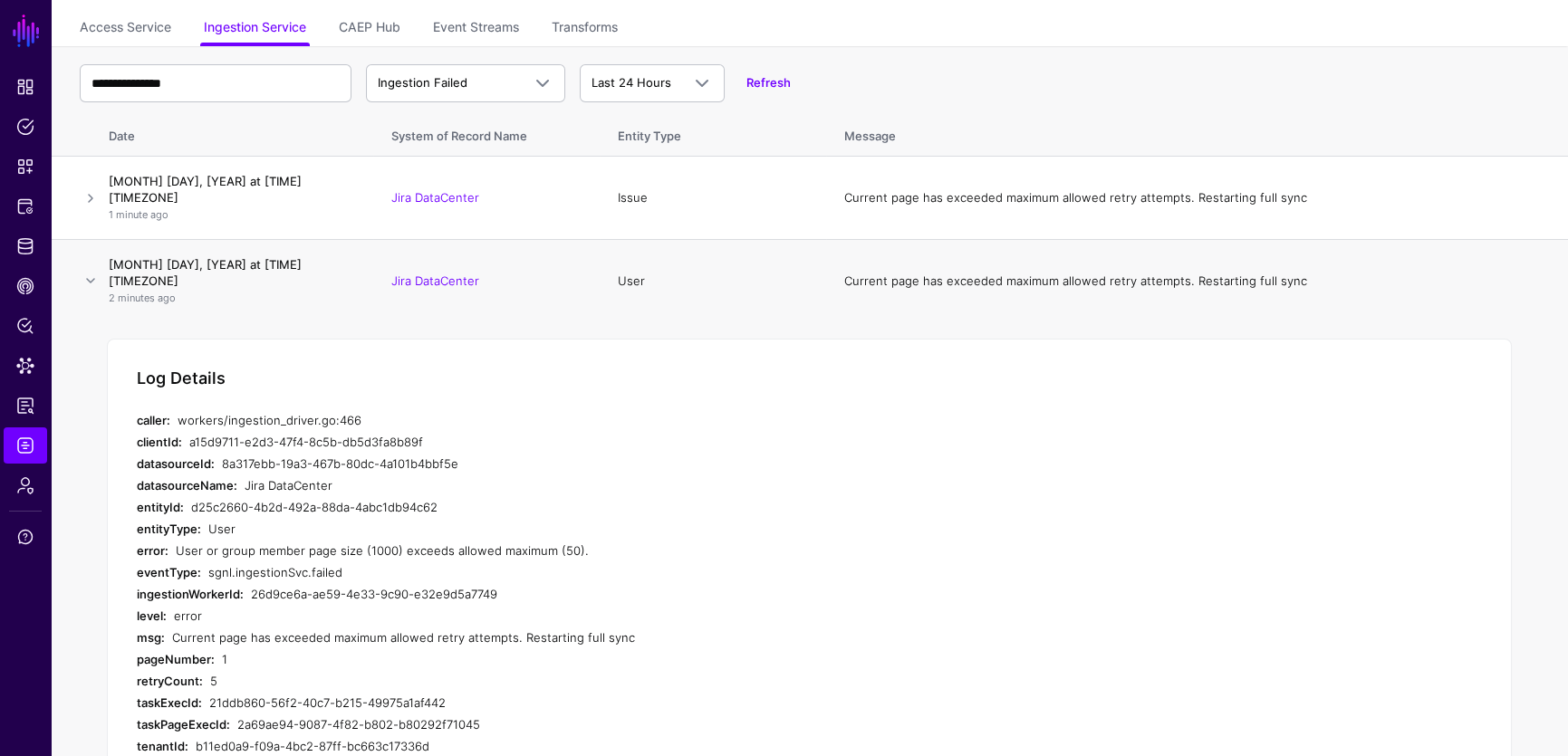 scroll, scrollTop: 164, scrollLeft: 0, axis: vertical 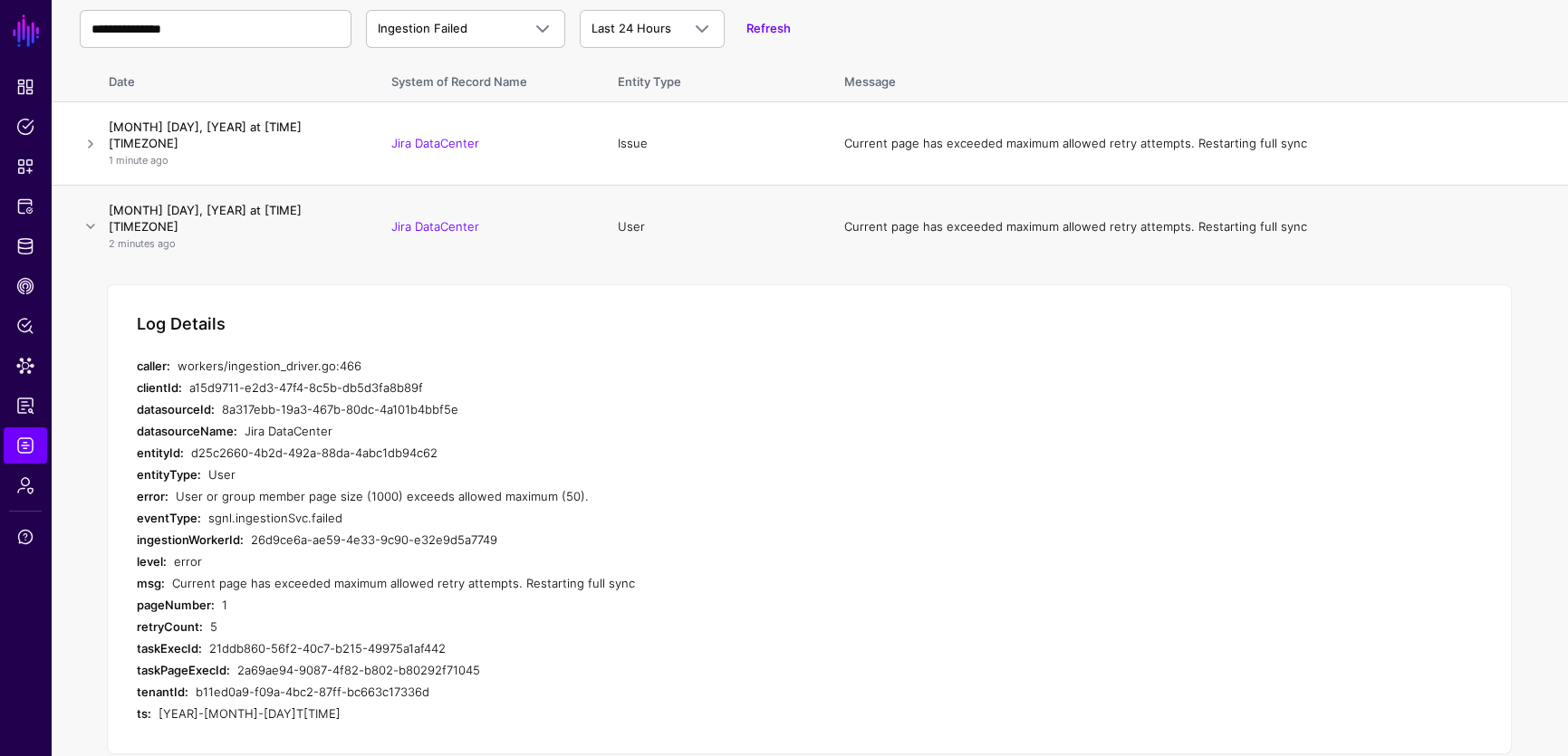 click on "User" at bounding box center [534, 474] 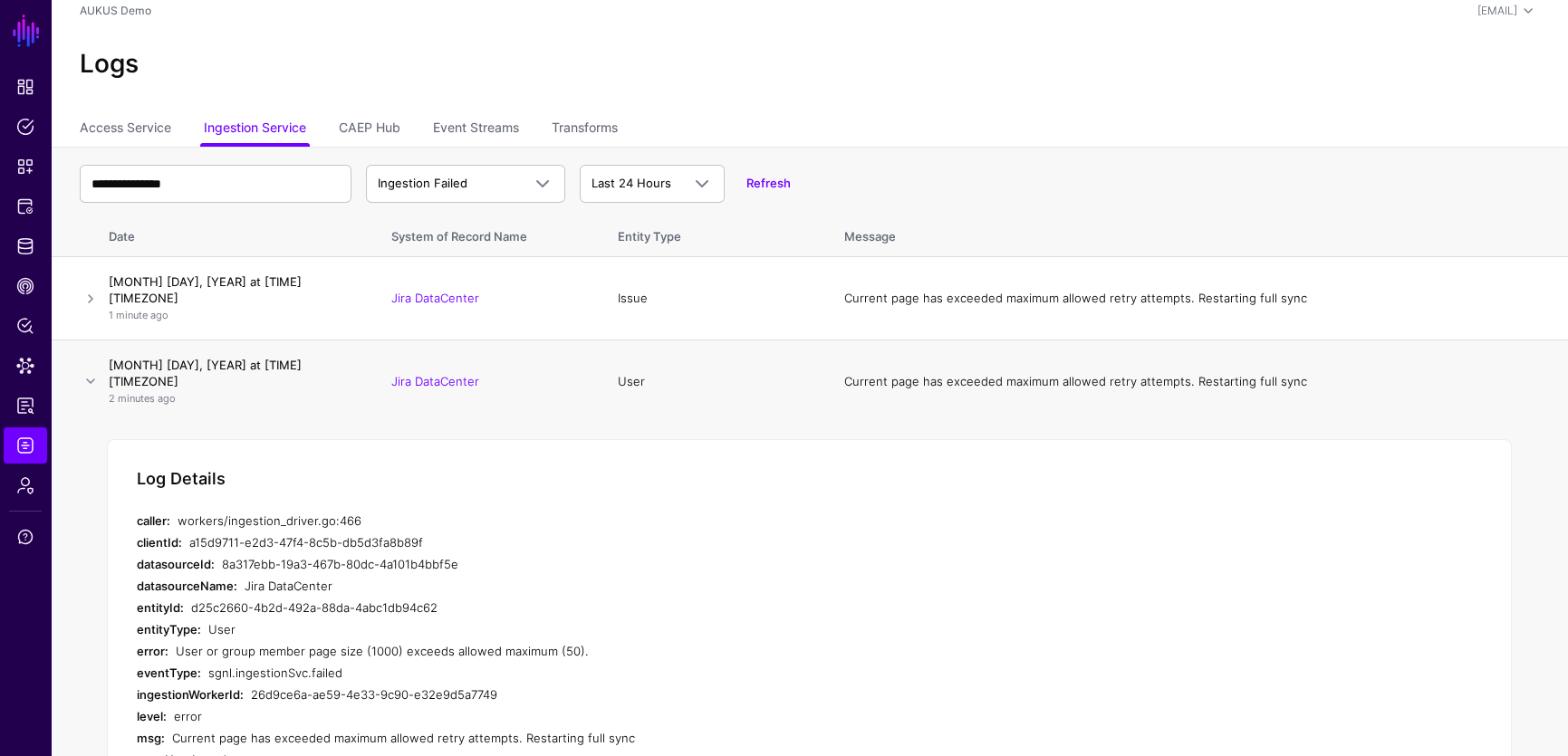 scroll, scrollTop: 164, scrollLeft: 0, axis: vertical 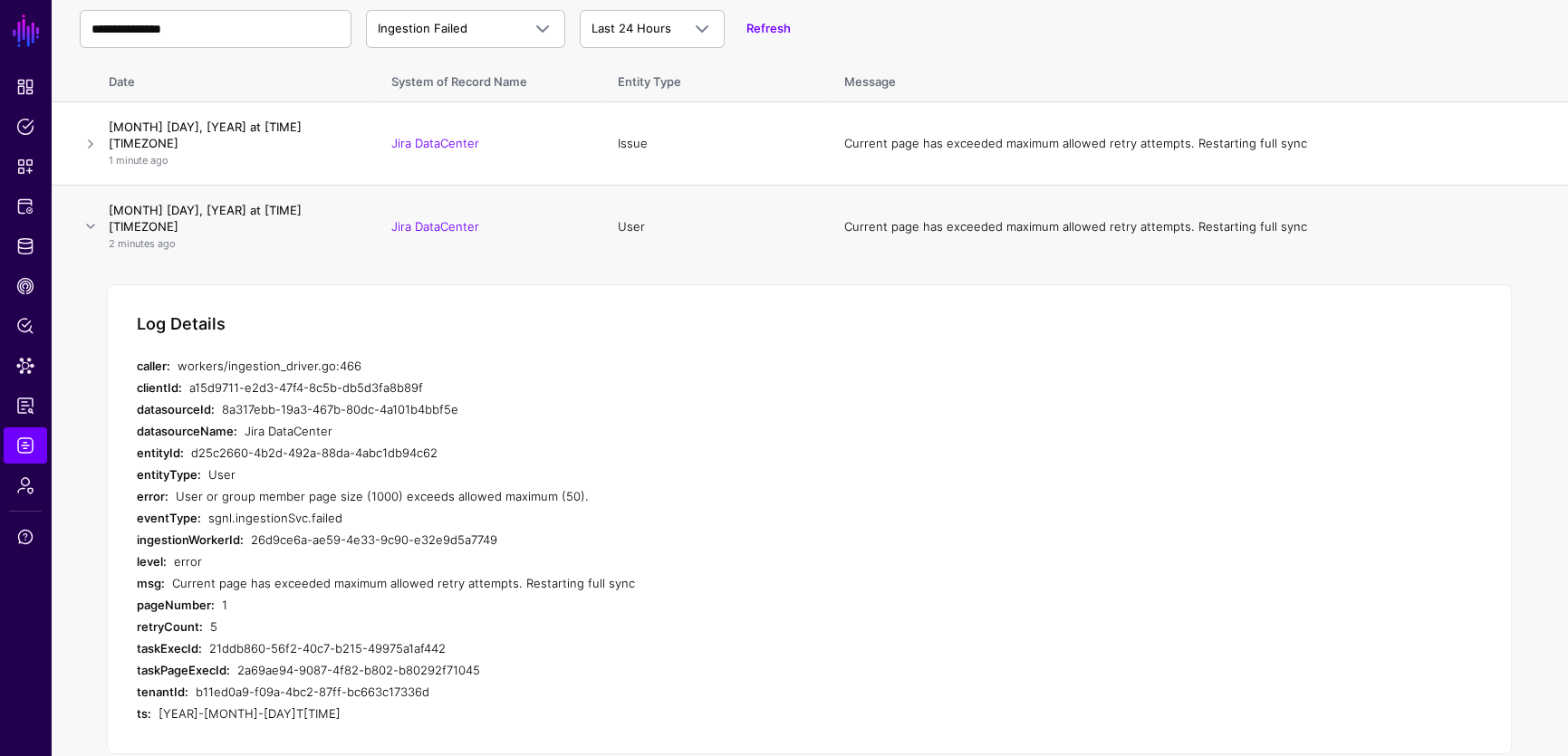 click on "User or group member page size (1000) exceeds allowed maximum (50)." at bounding box center (518, 496) 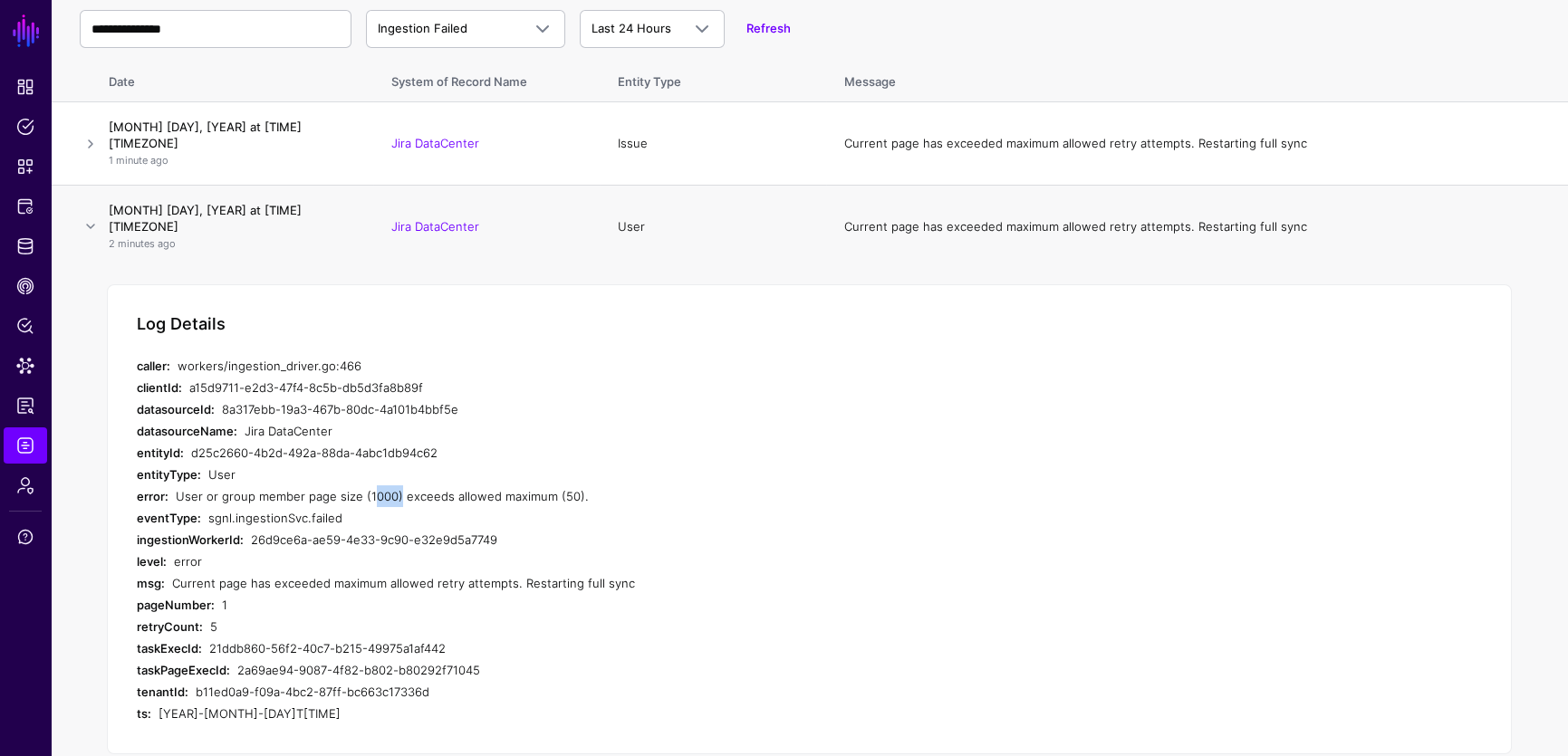 click on "User or group member page size (1000) exceeds allowed maximum (50)." at bounding box center (518, 496) 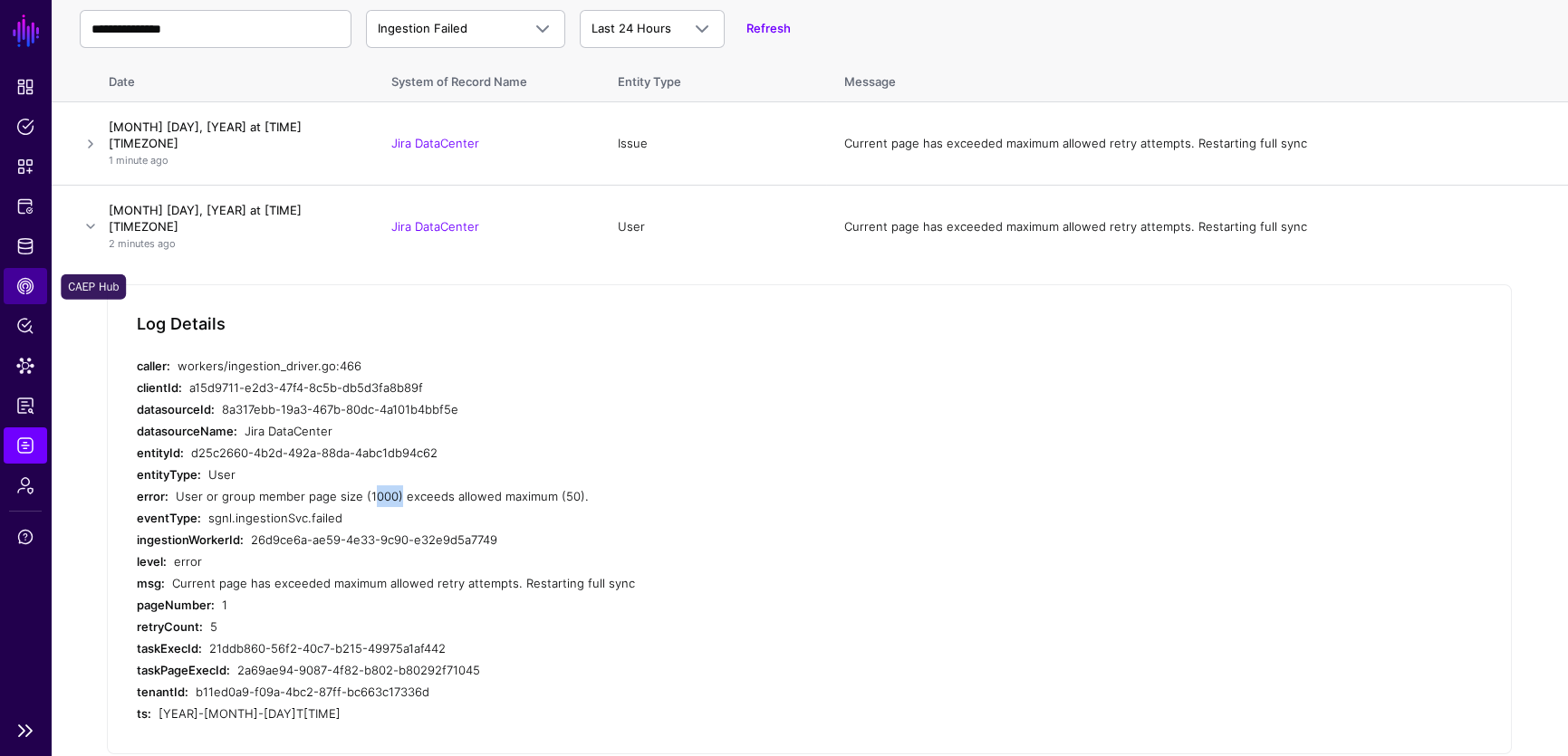 click on "CAEP Hub" 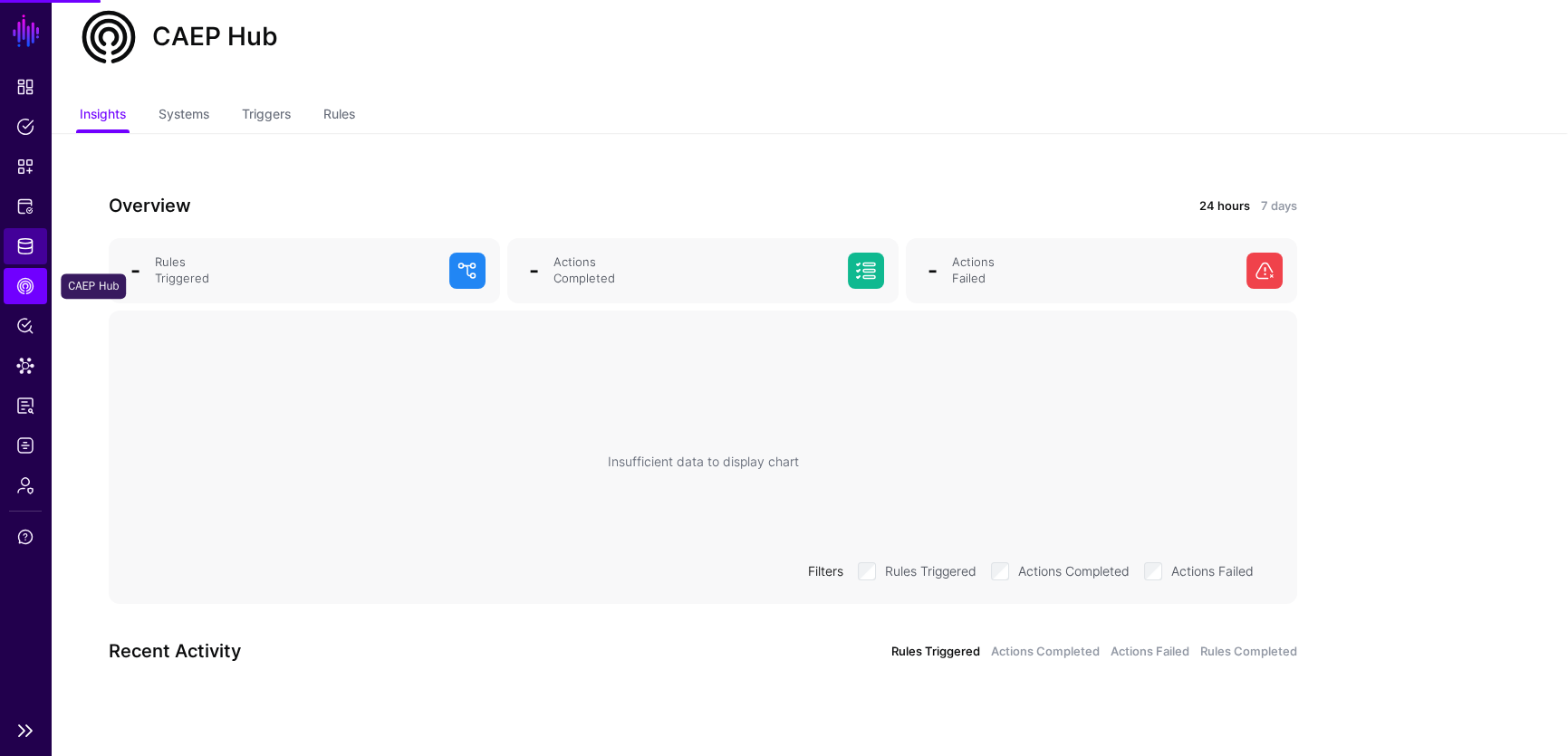 click on "Identity Data Fabric" 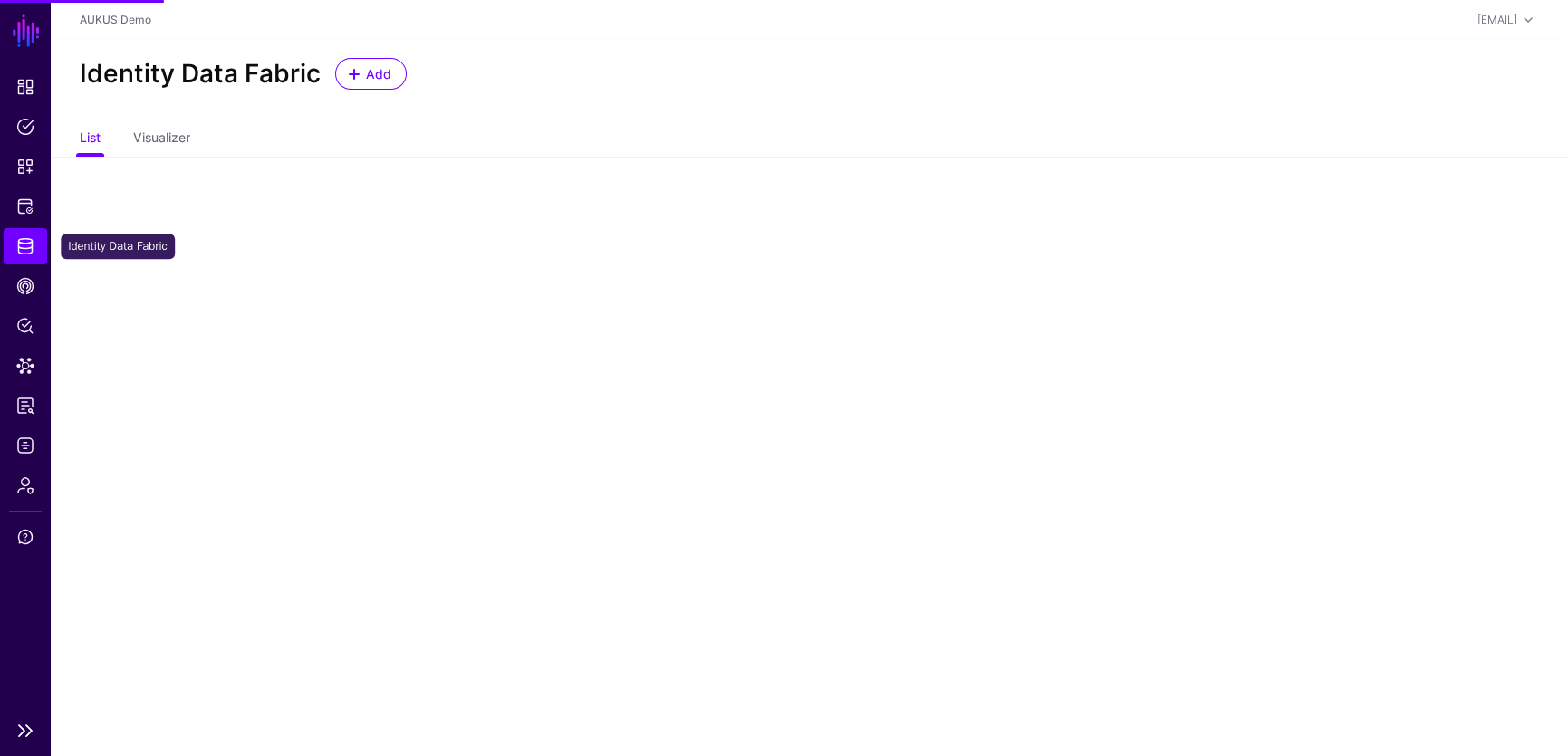 scroll, scrollTop: 0, scrollLeft: 0, axis: both 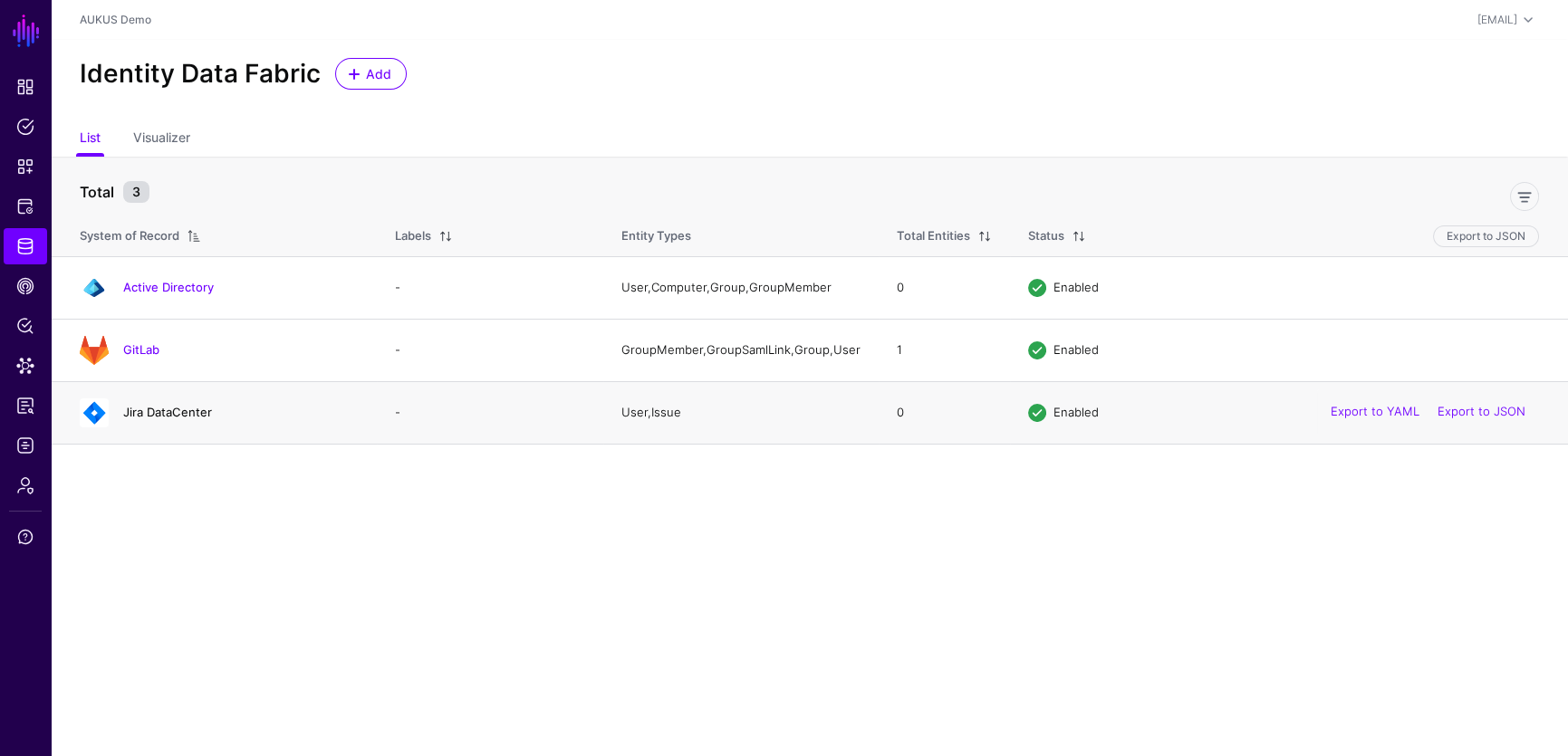 click on "Jira DataCenter" 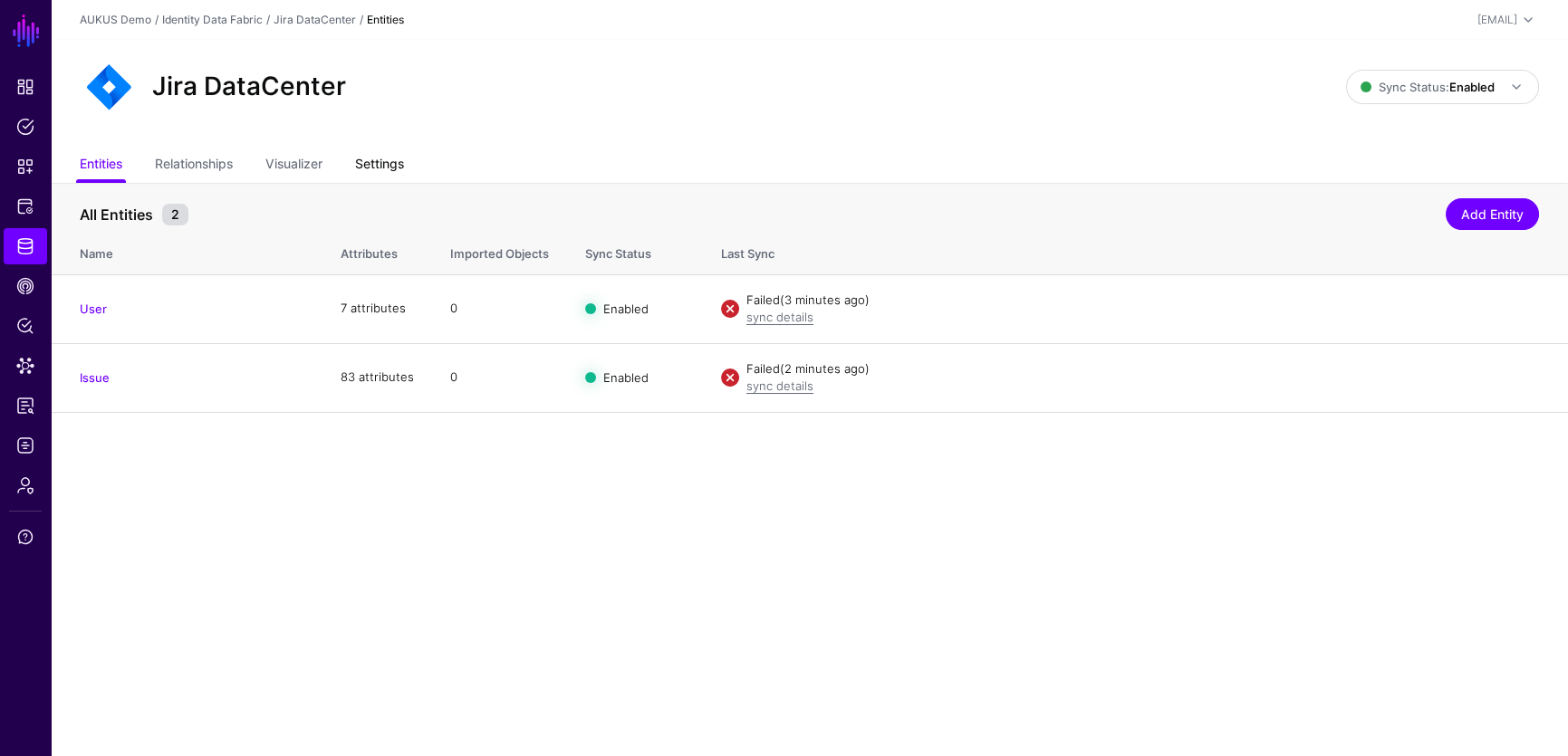 click on "Settings" 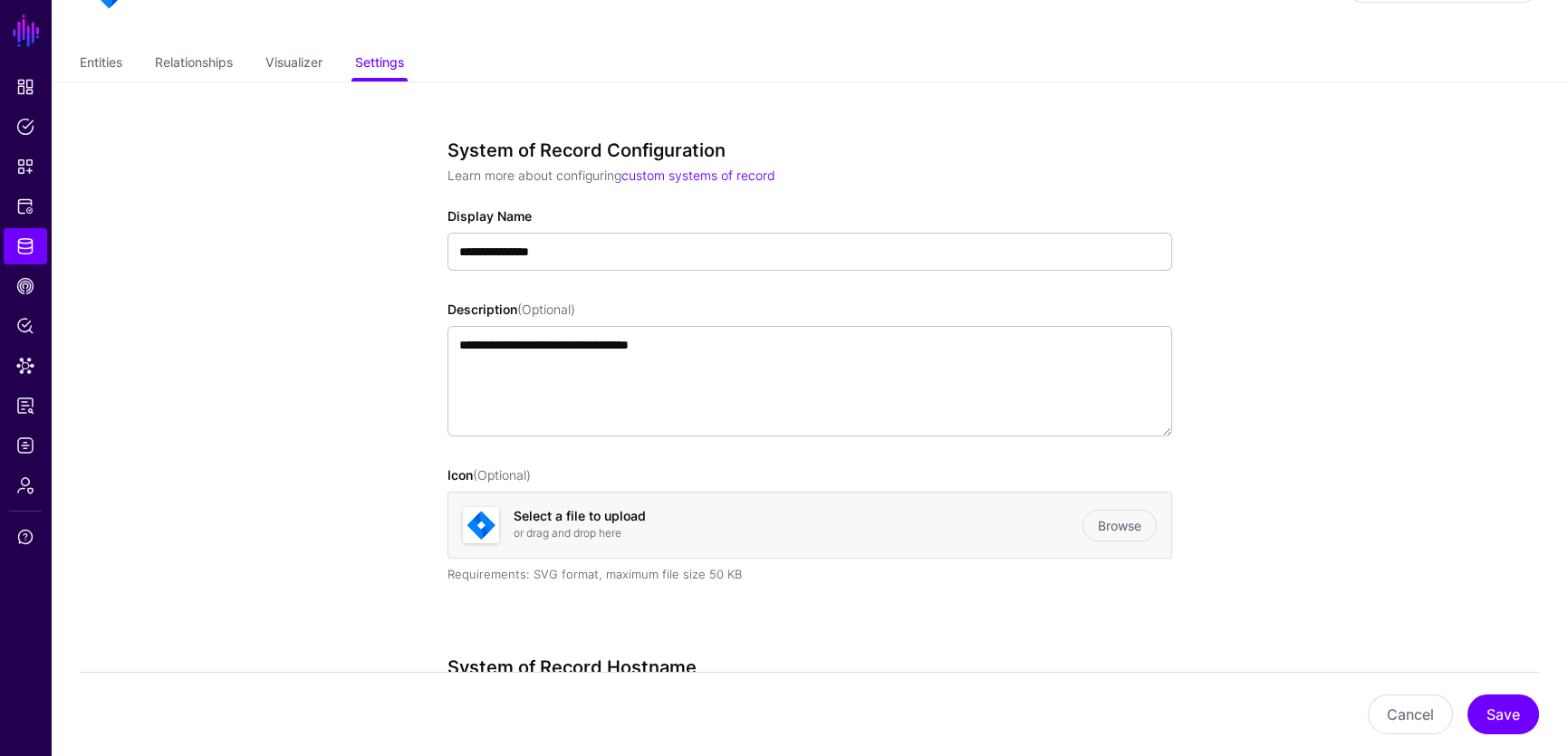 scroll, scrollTop: 0, scrollLeft: 0, axis: both 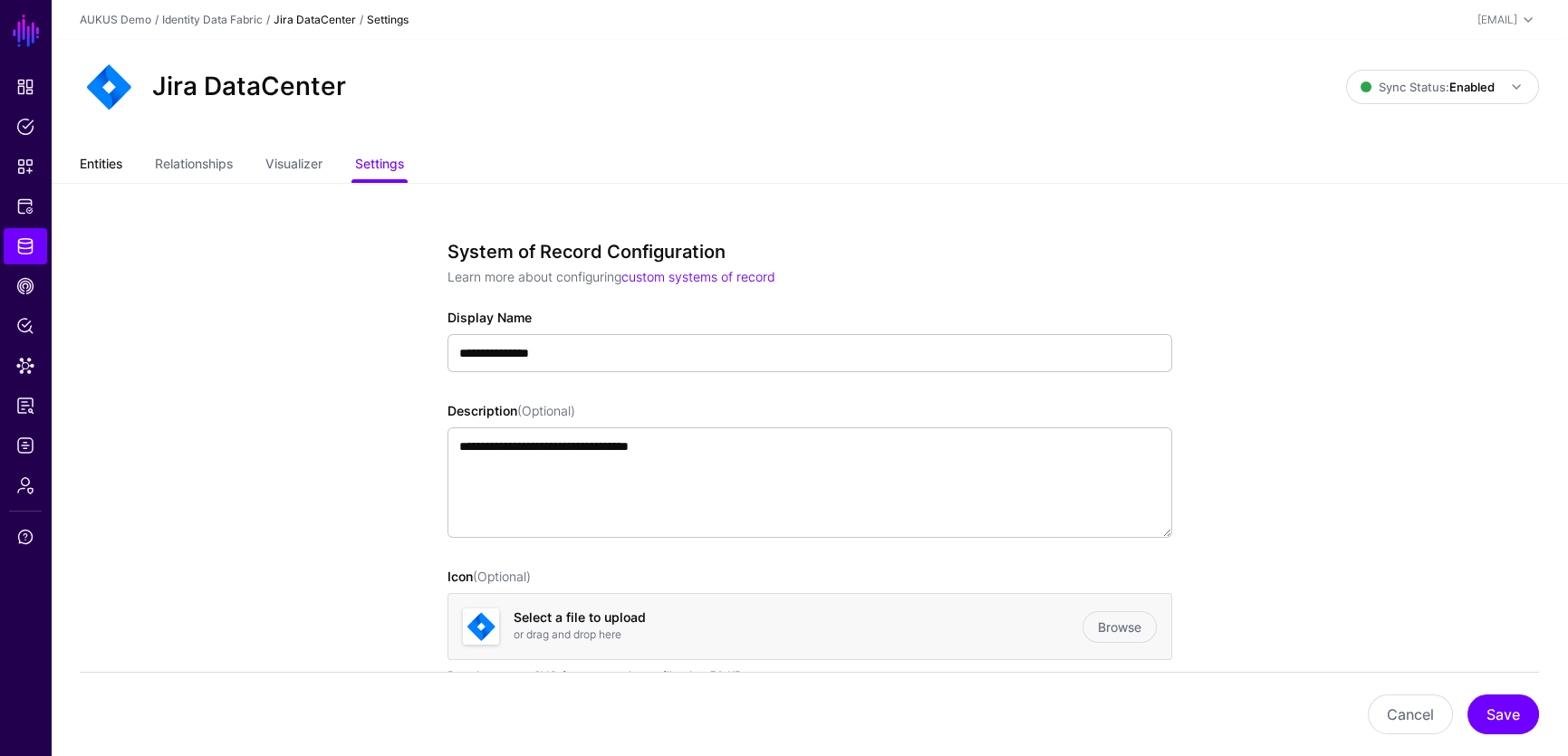 click on "Entities" 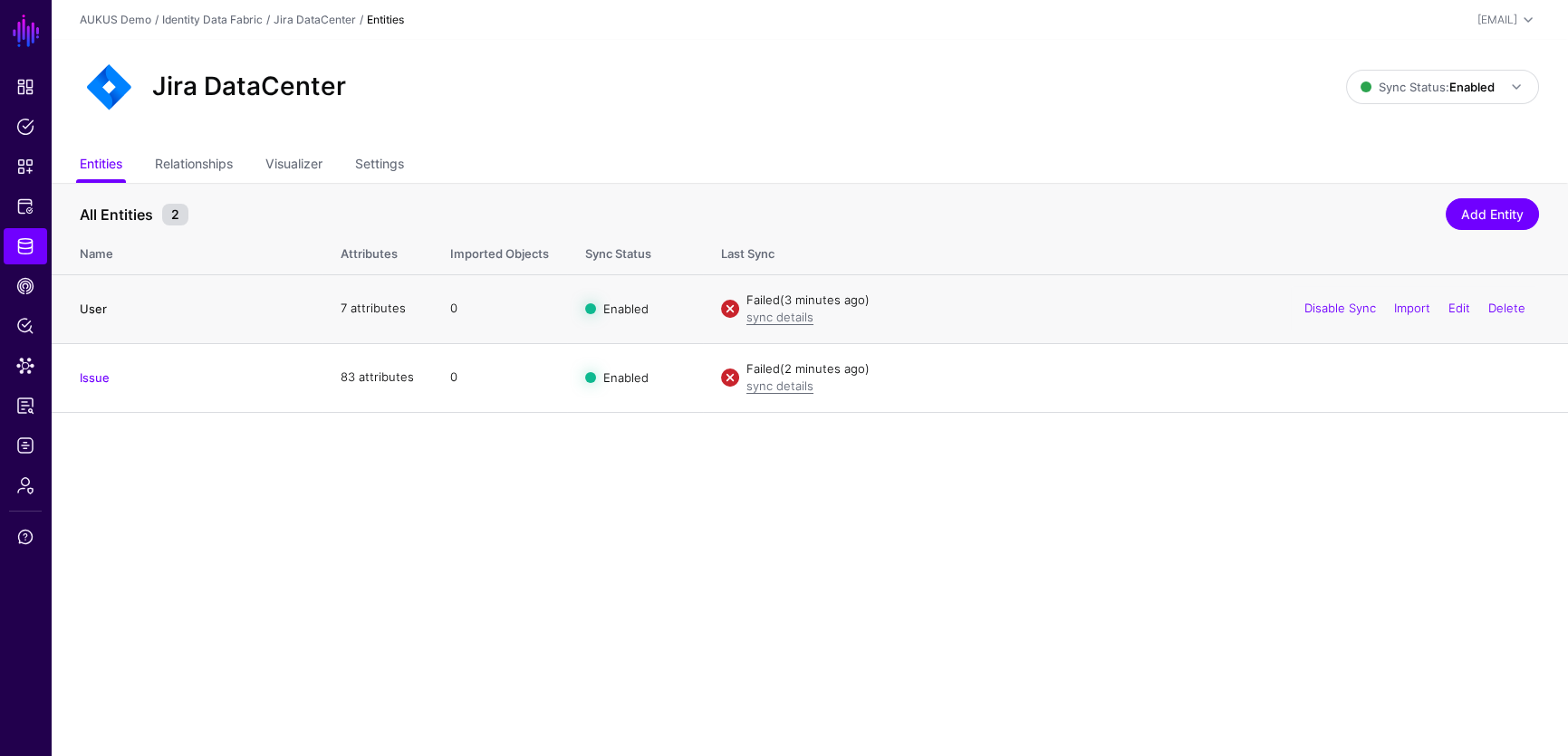 click on "User" 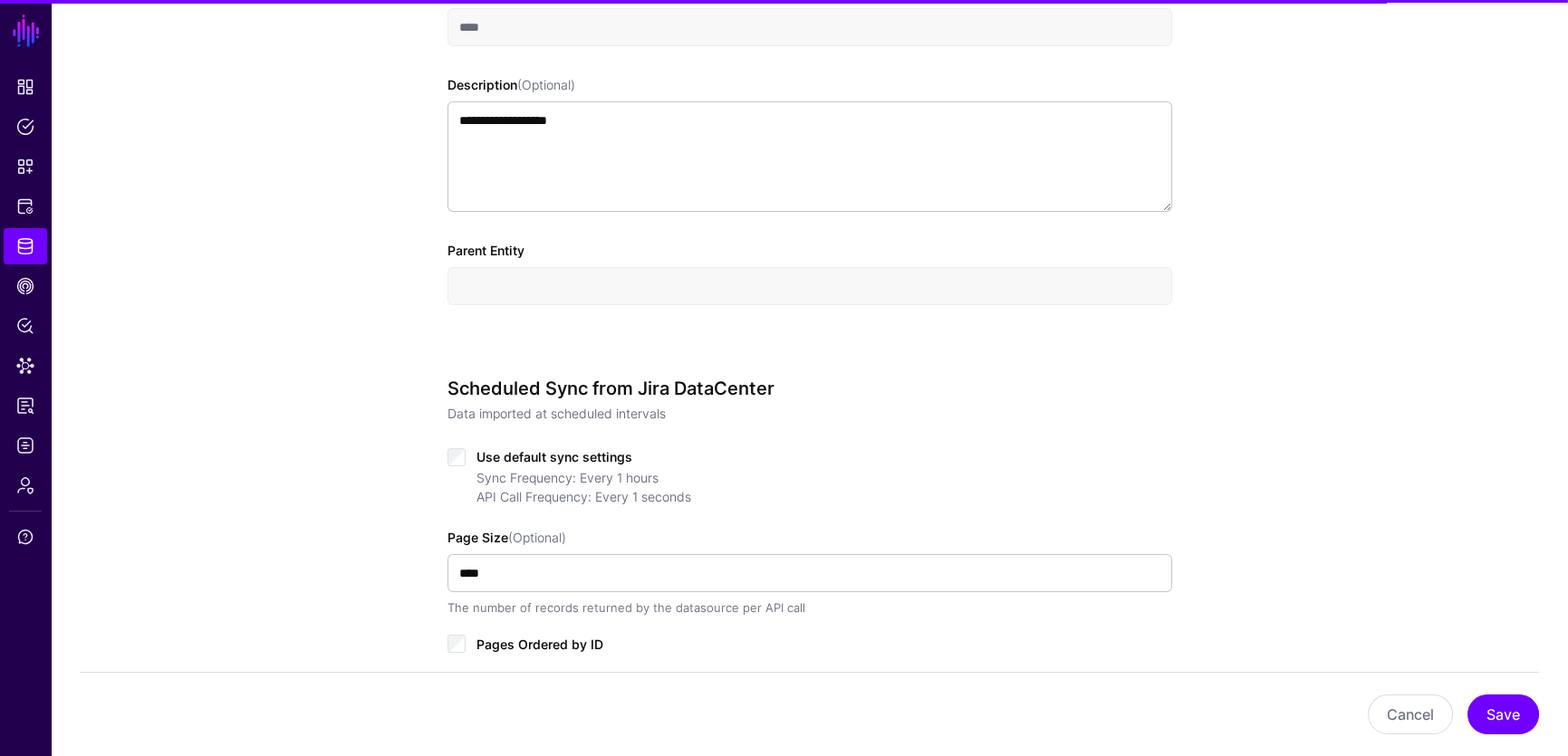 scroll, scrollTop: 961, scrollLeft: 0, axis: vertical 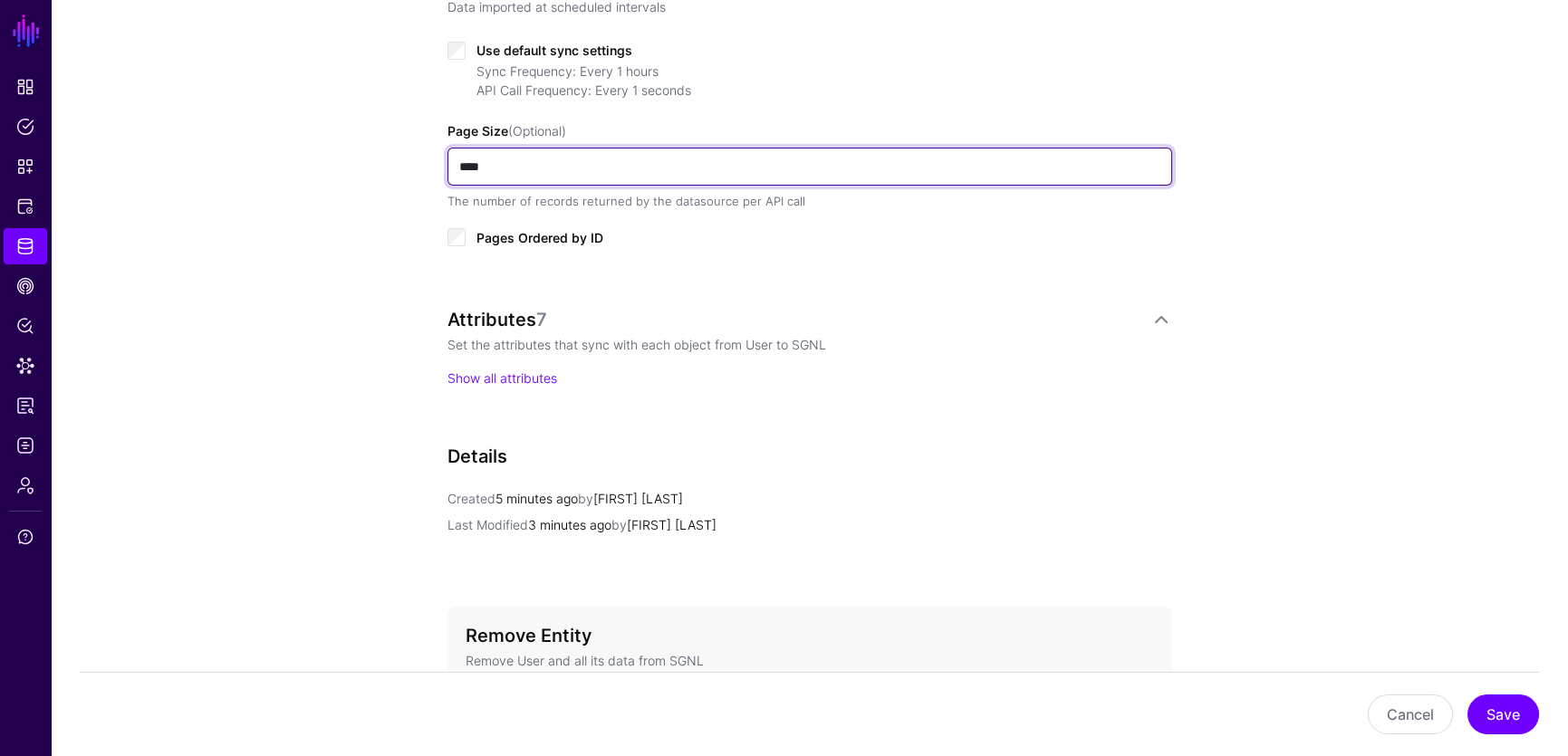 click on "****" at bounding box center [810, 167] 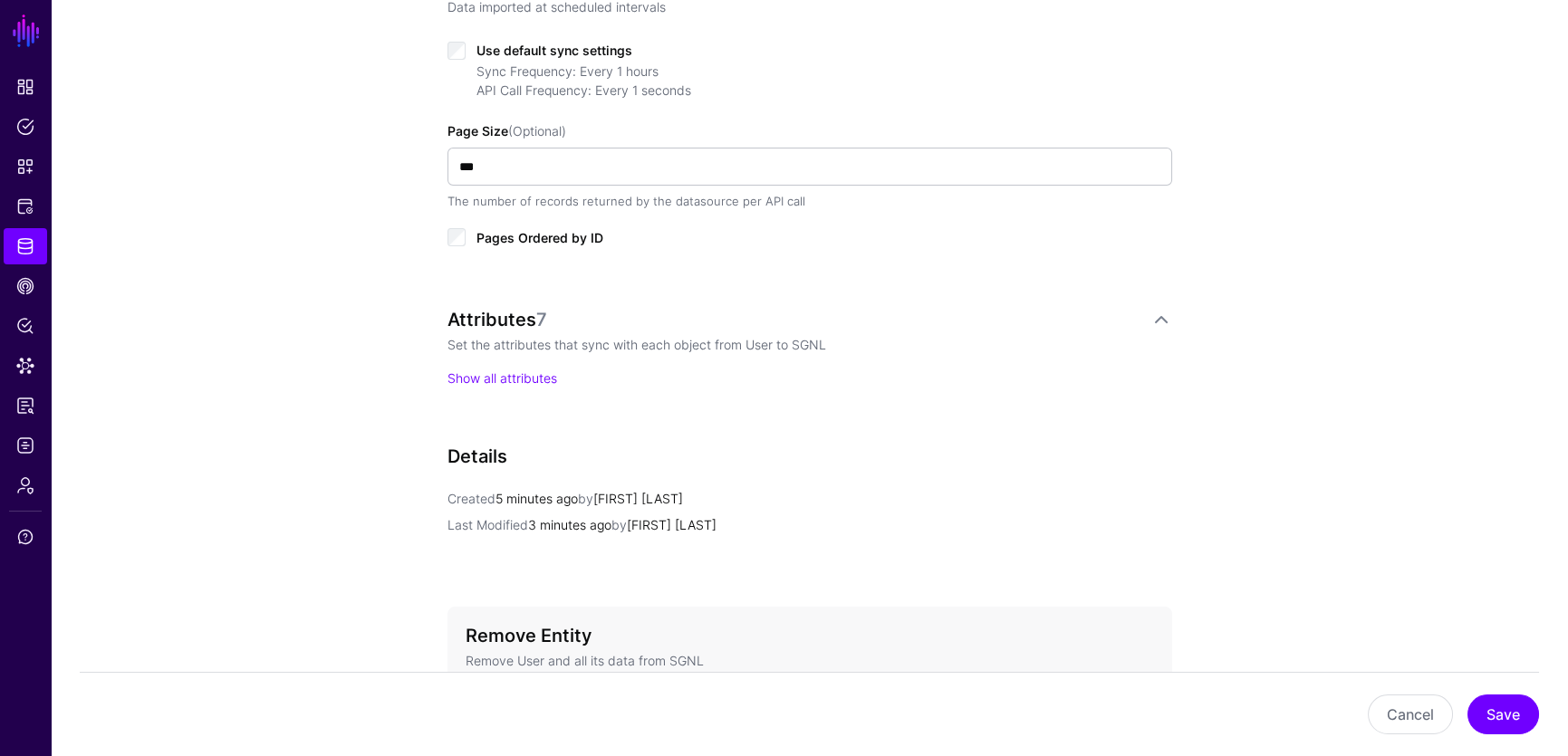 click on "Details Created  5 minutes ago  by  Joe Welsh  Last Modified  3 minutes ago  by  Joe Welsh" 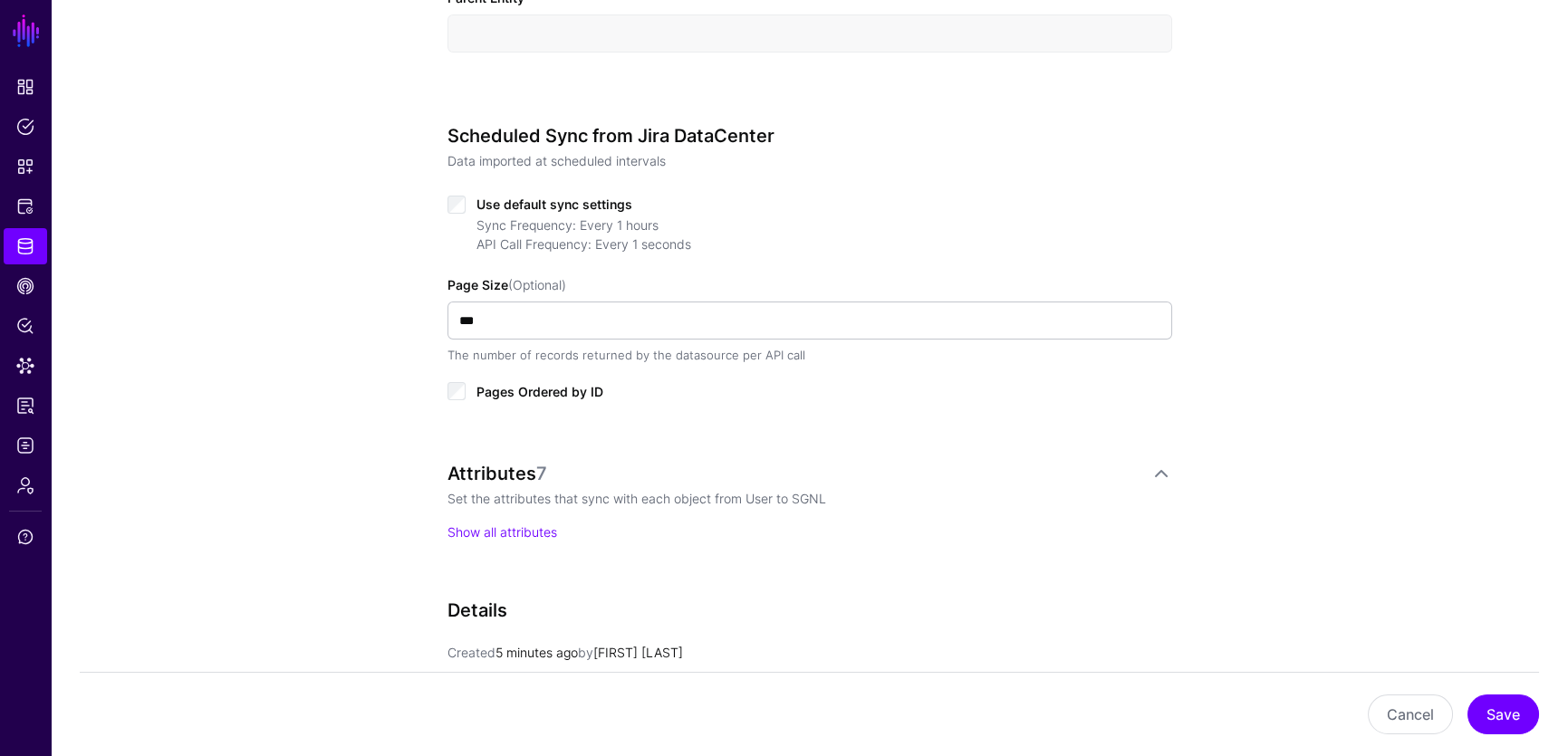 scroll, scrollTop: 723, scrollLeft: 0, axis: vertical 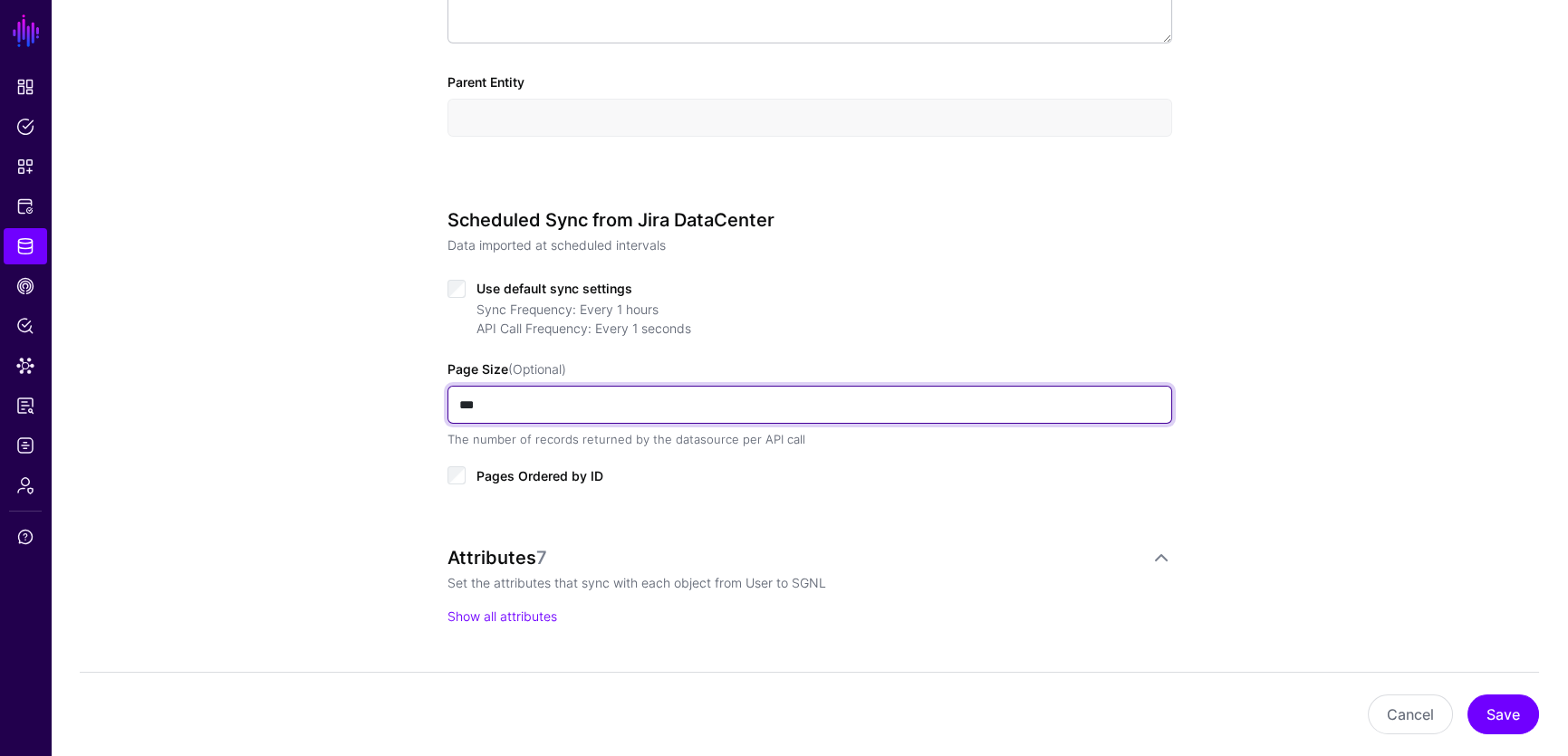 click on "***" at bounding box center [810, 405] 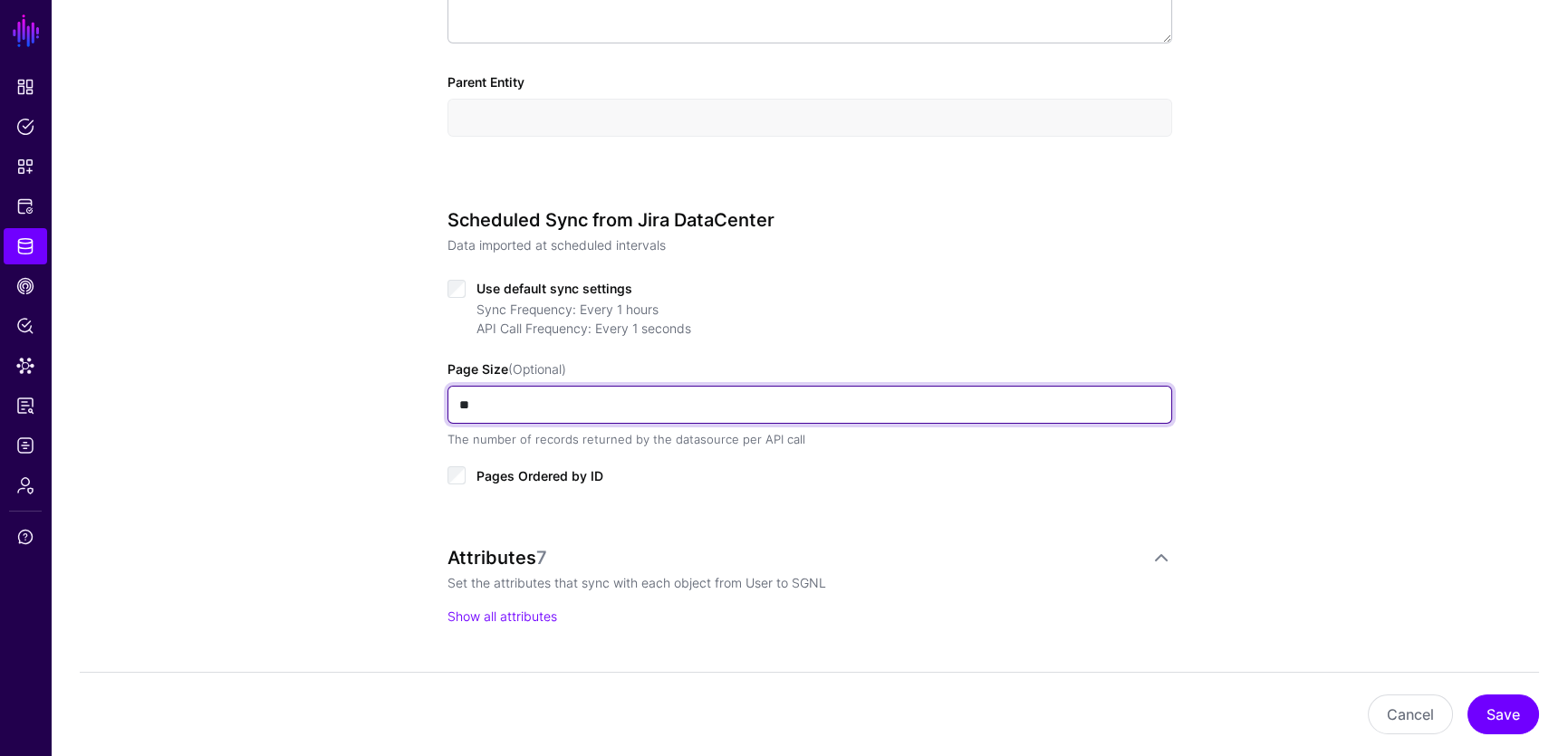 type on "**" 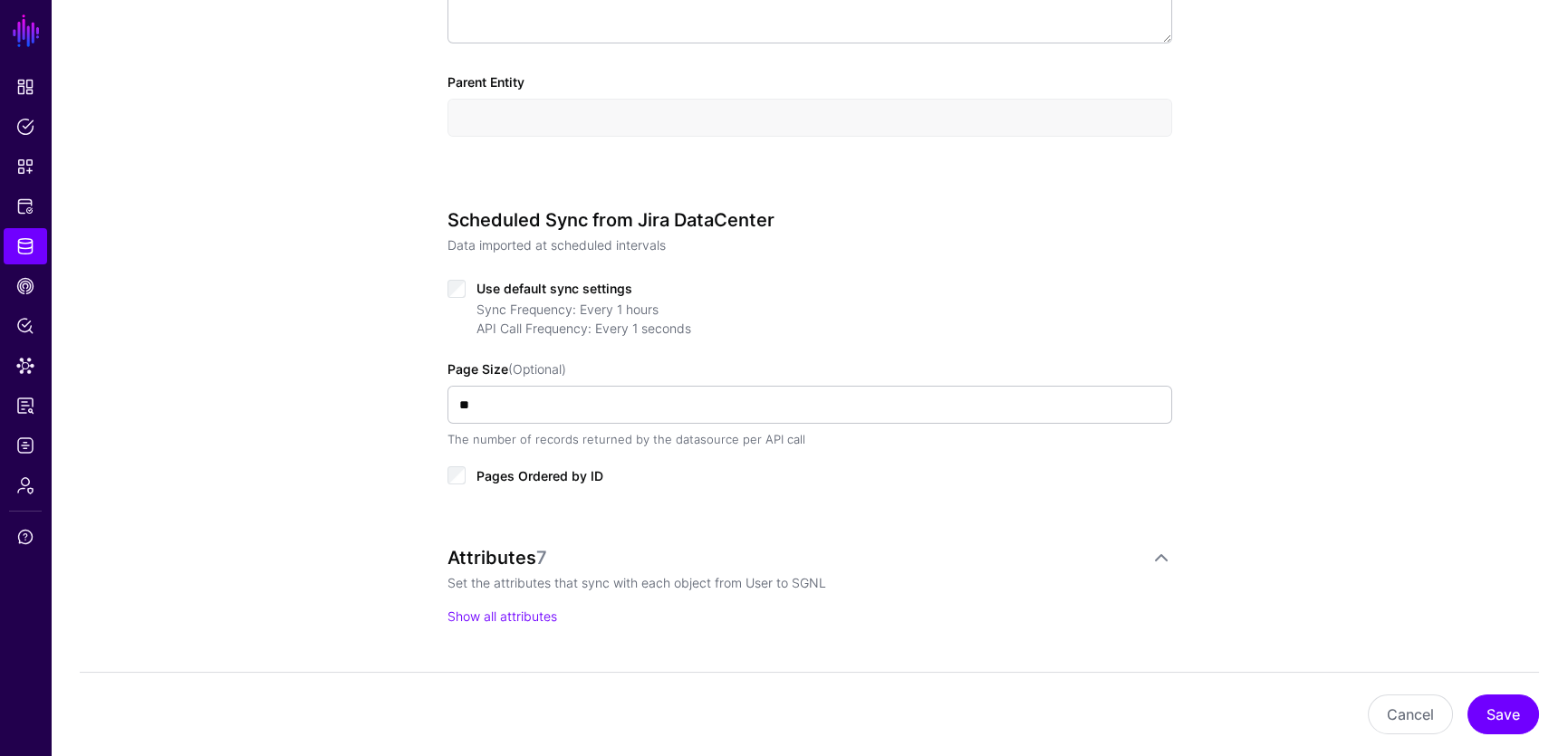 click on "**********" 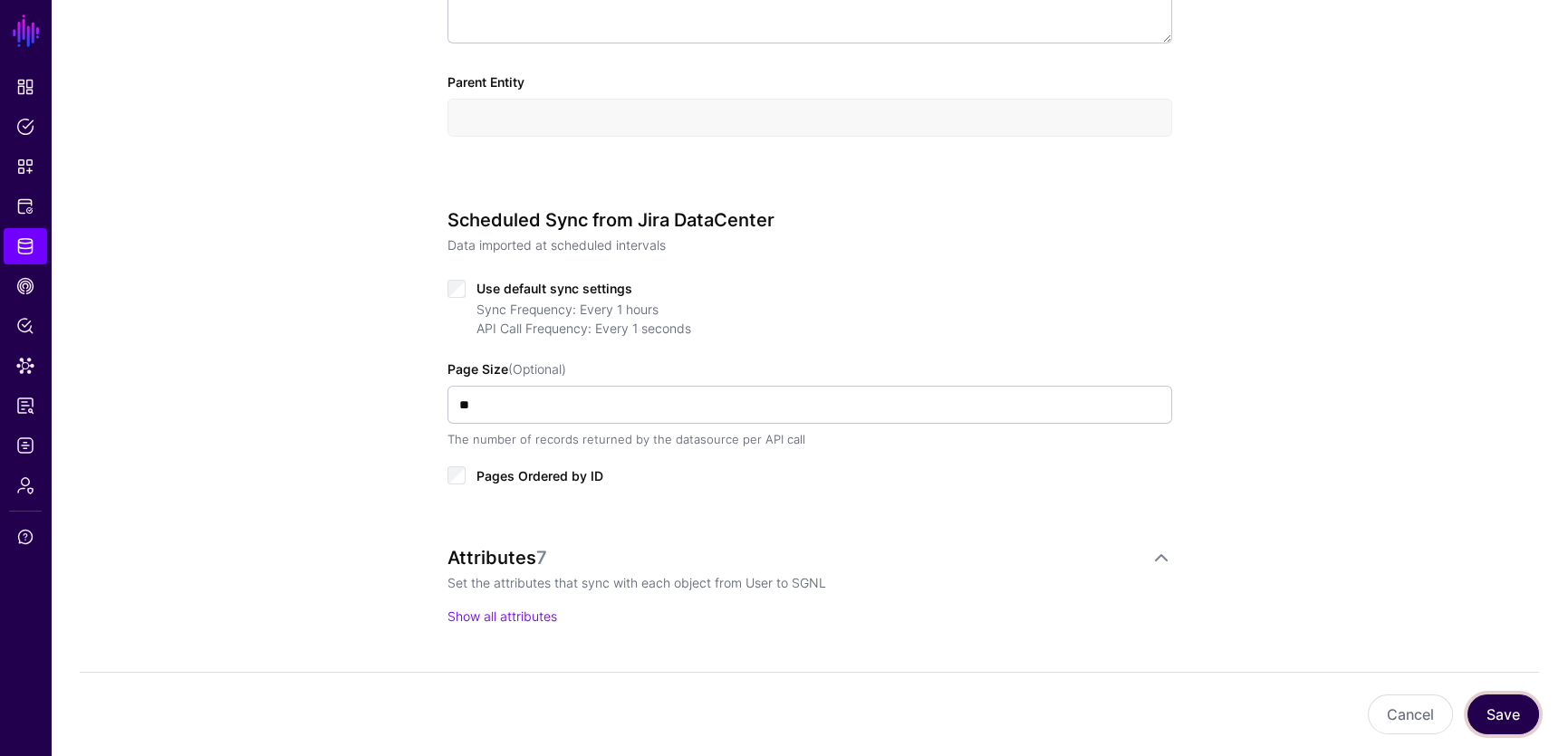 click on "Save" 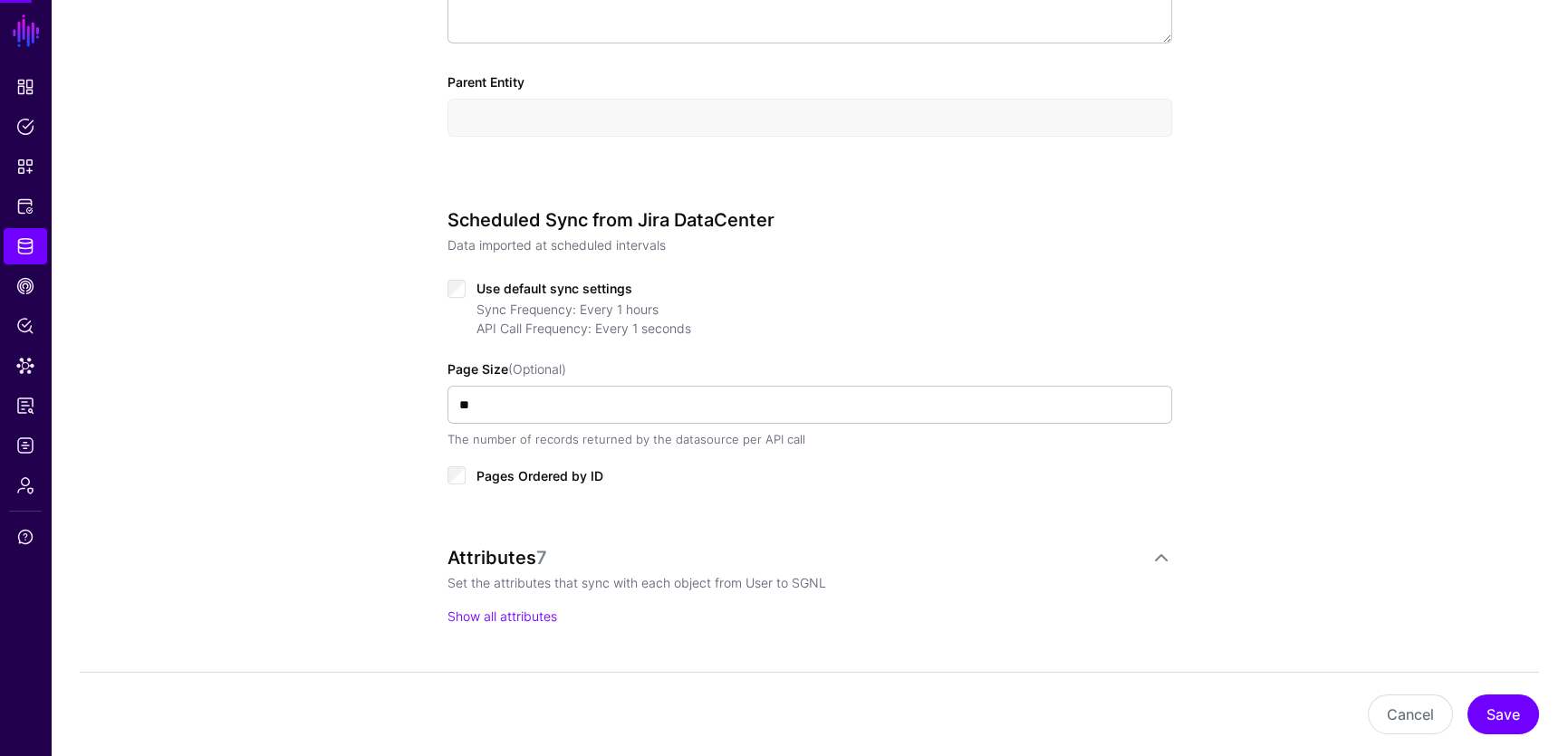 scroll, scrollTop: 0, scrollLeft: 0, axis: both 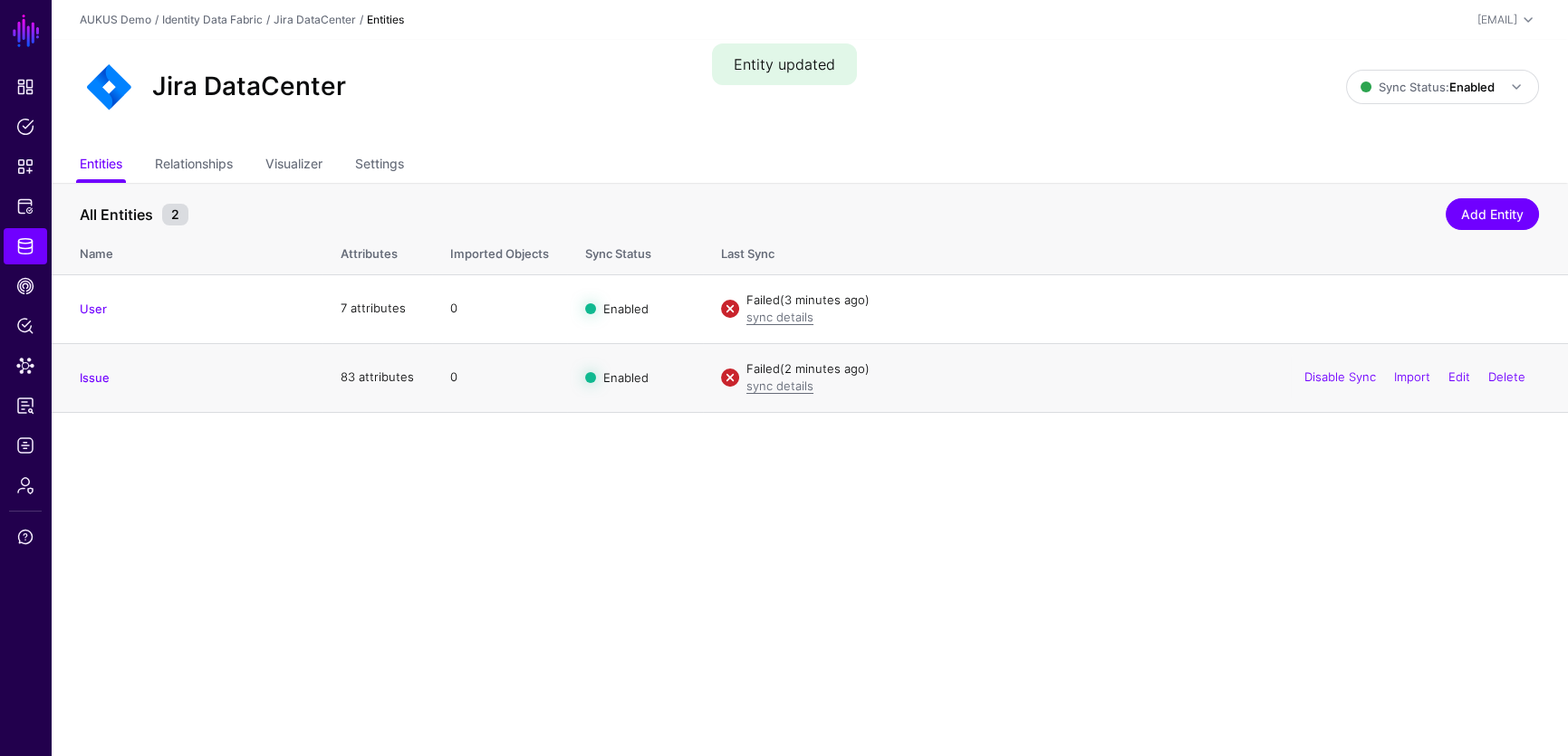 click on "Issue" 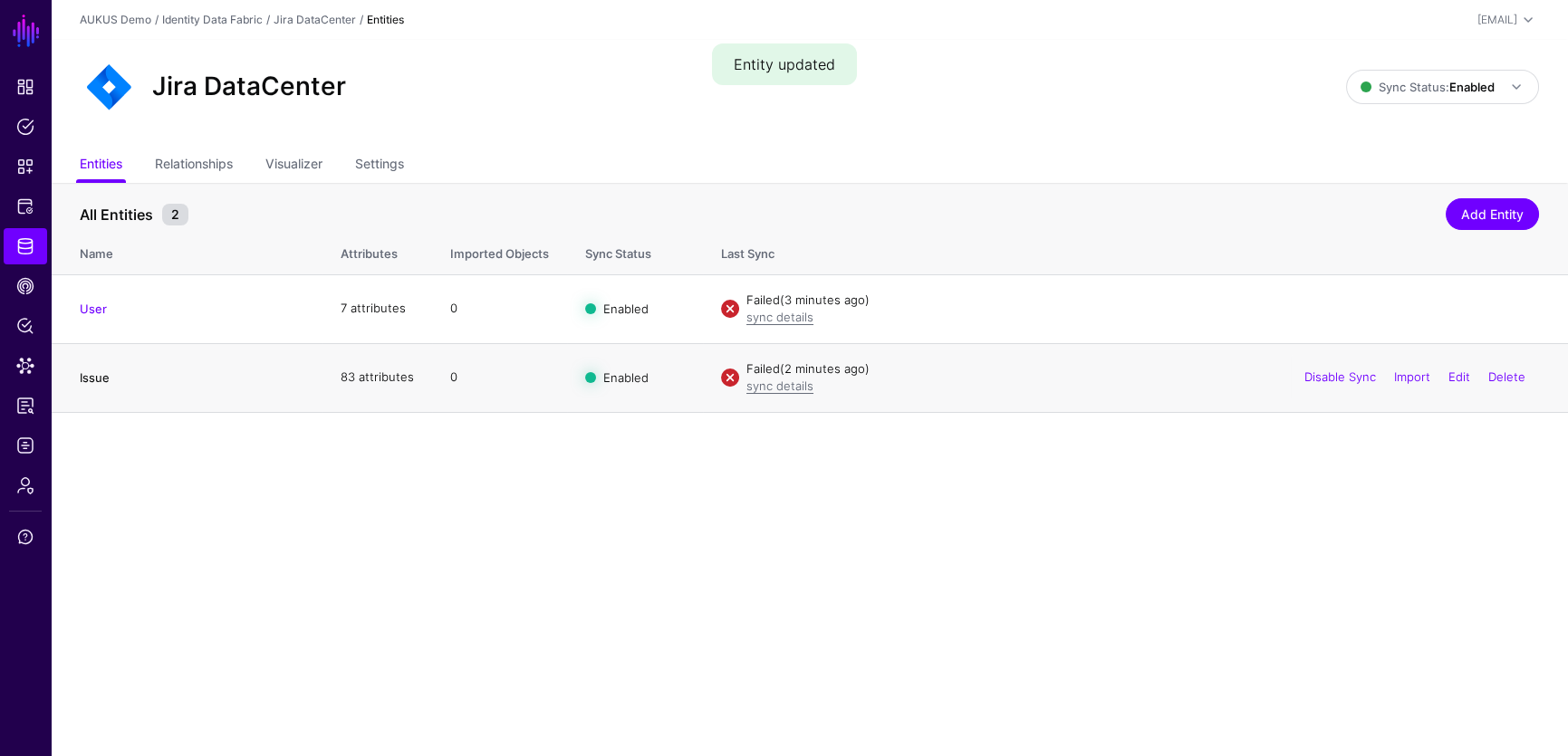click on "Issue" 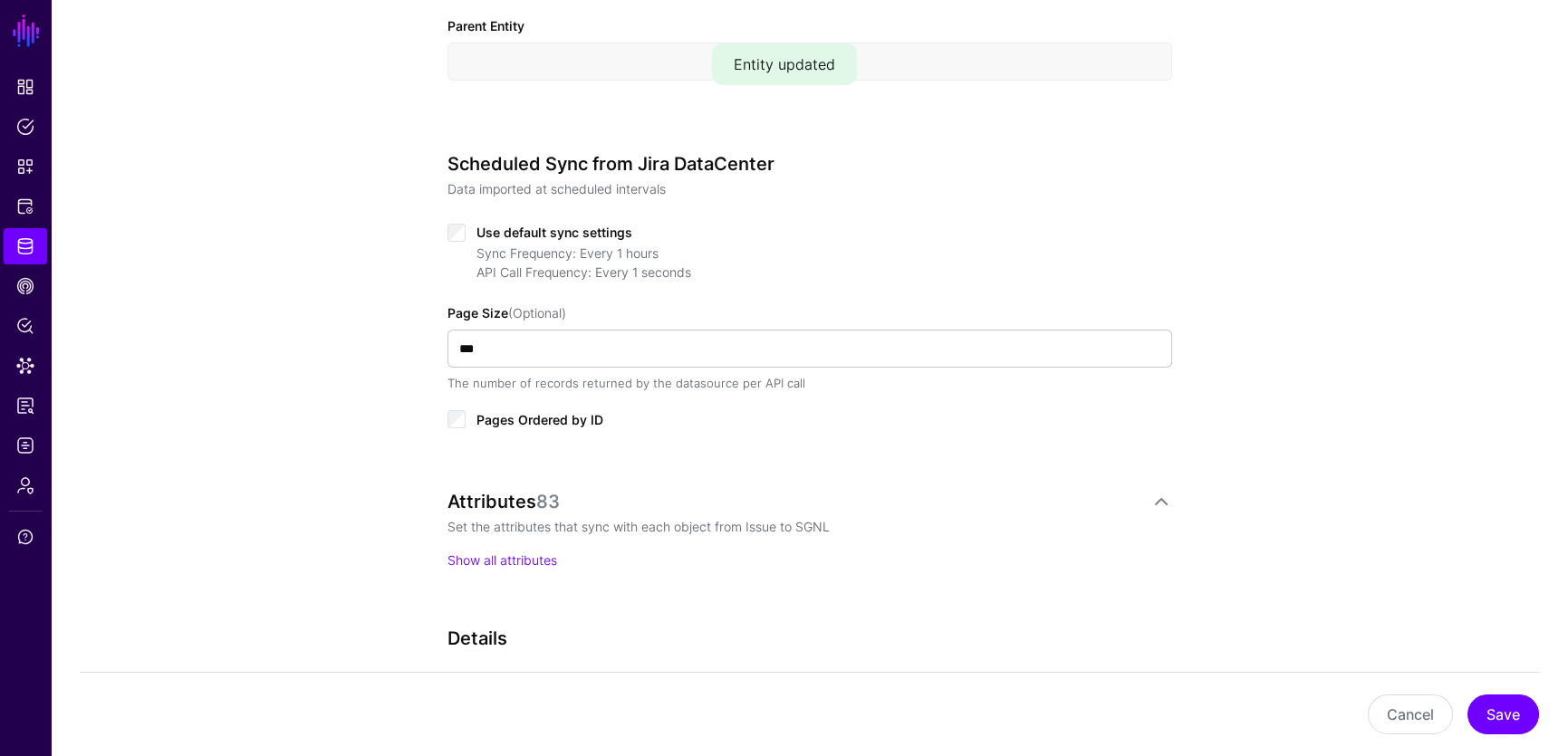 scroll, scrollTop: 769, scrollLeft: 0, axis: vertical 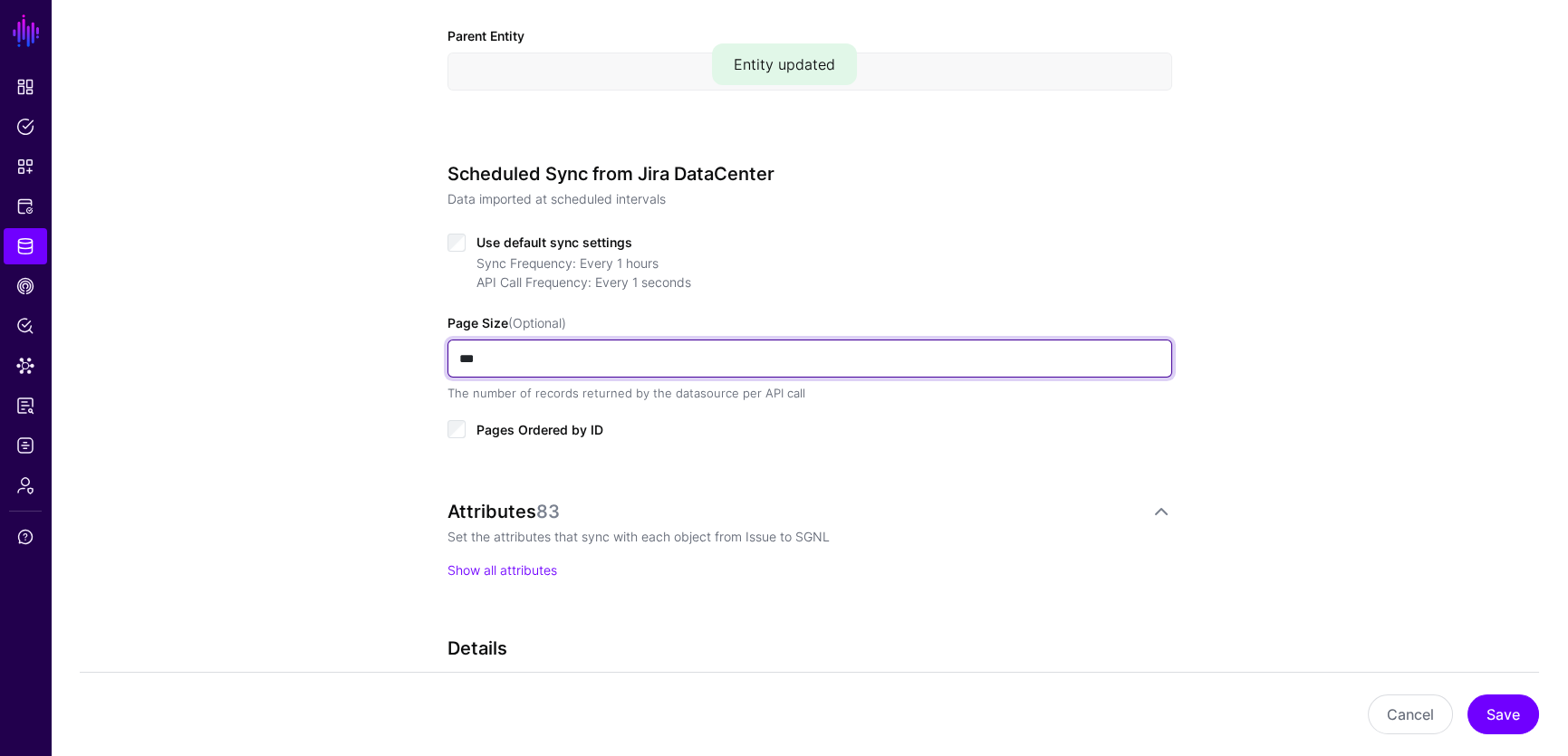 click on "***" at bounding box center [810, 359] 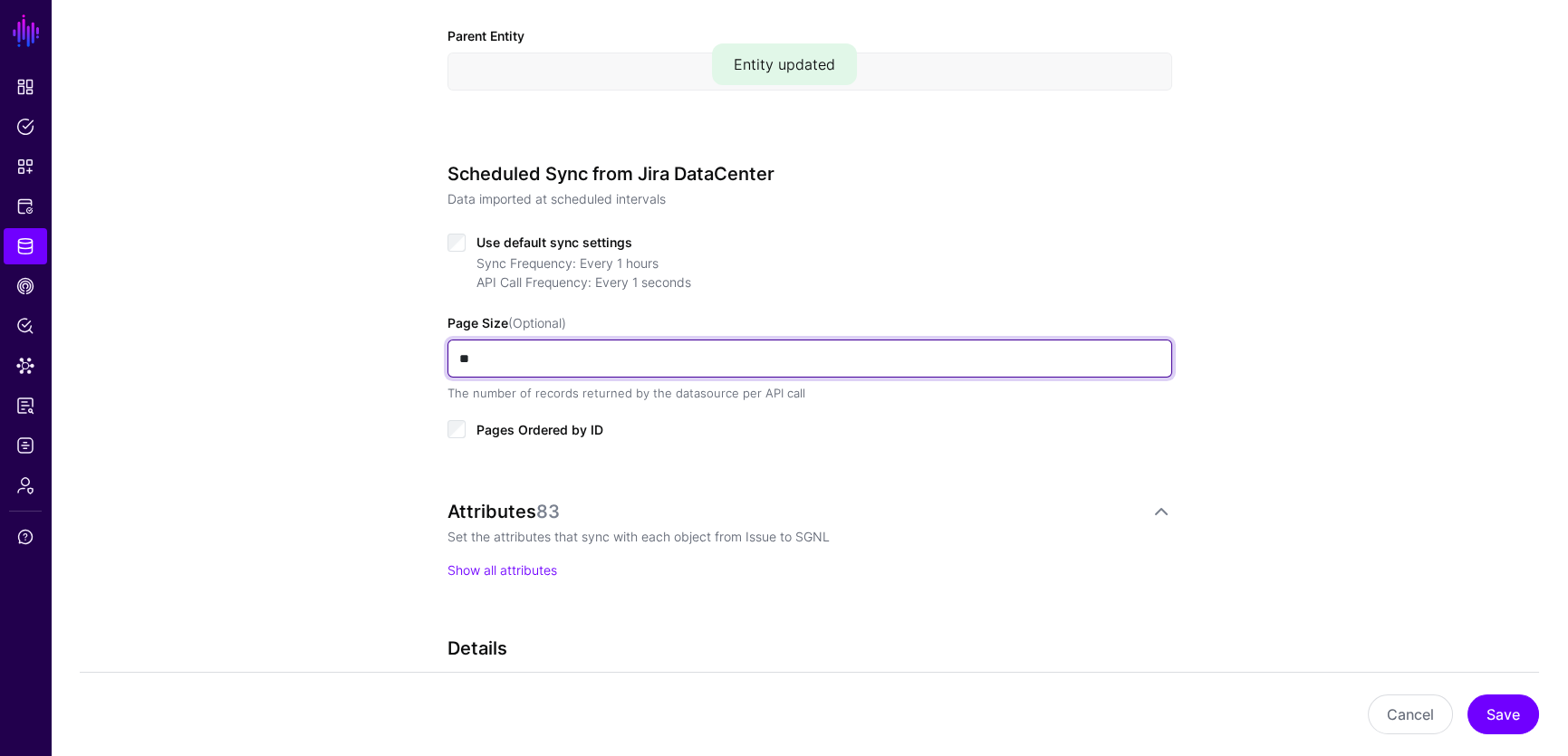 type on "**" 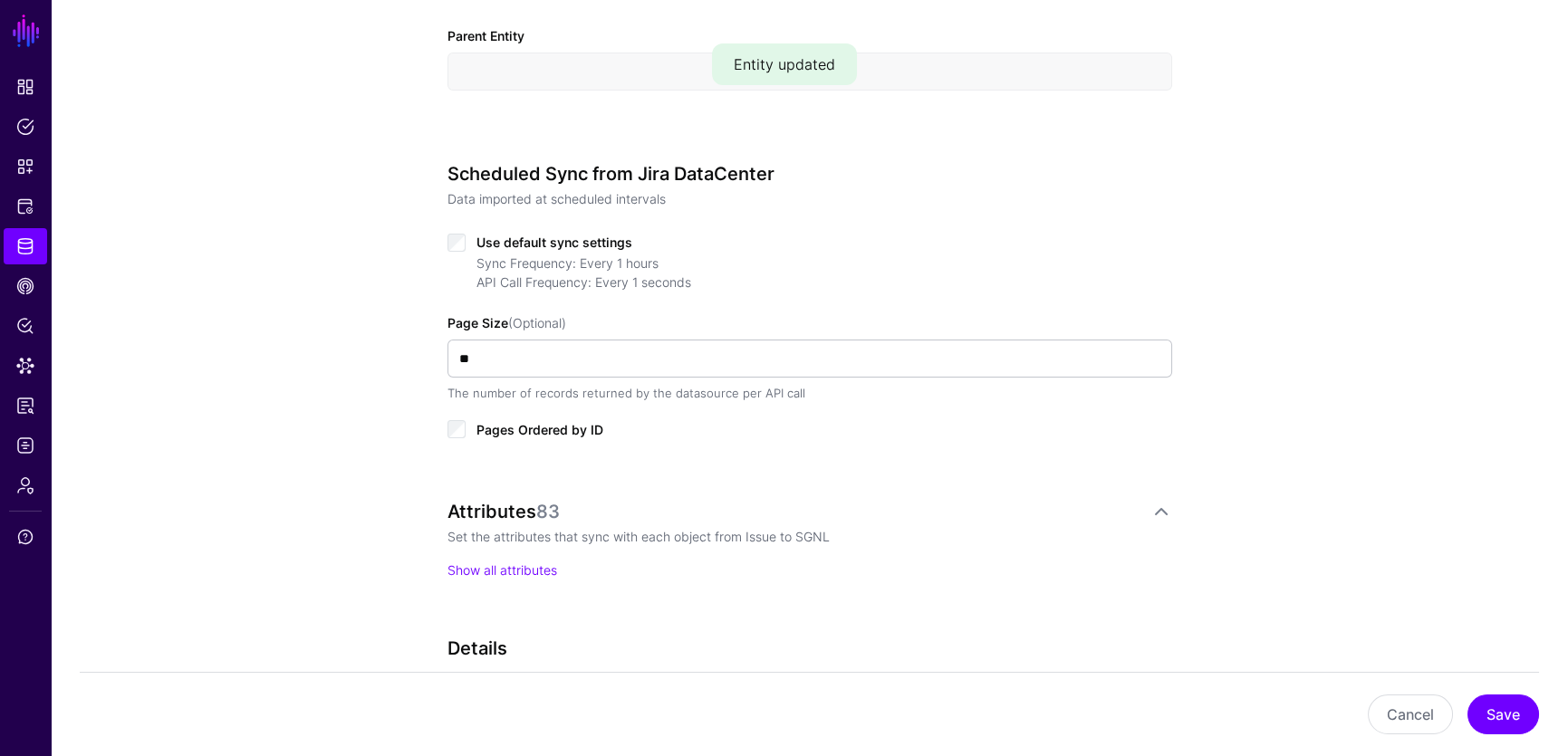 drag, startPoint x: 1255, startPoint y: 519, endPoint x: 1291, endPoint y: 525, distance: 36.496575 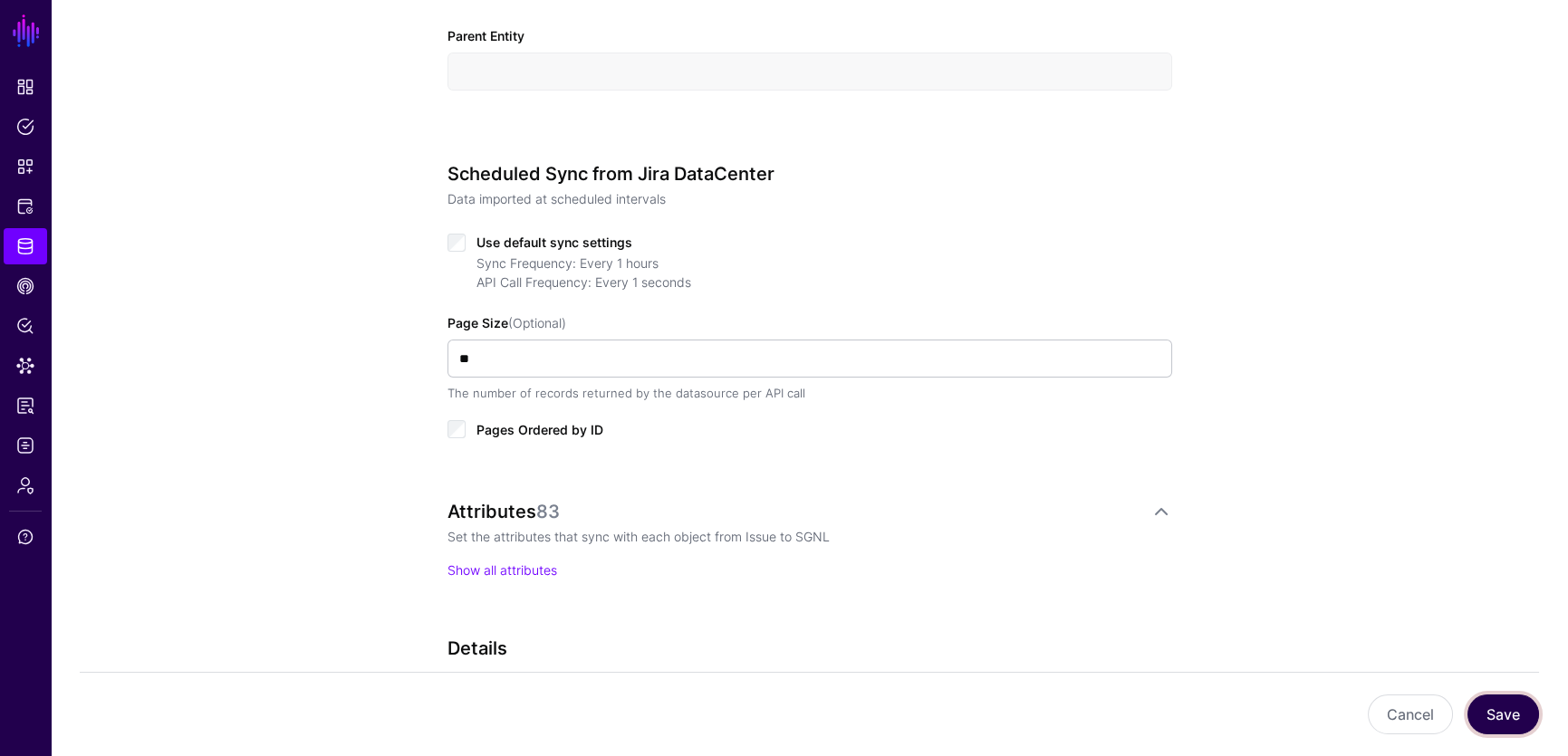 click on "Save" 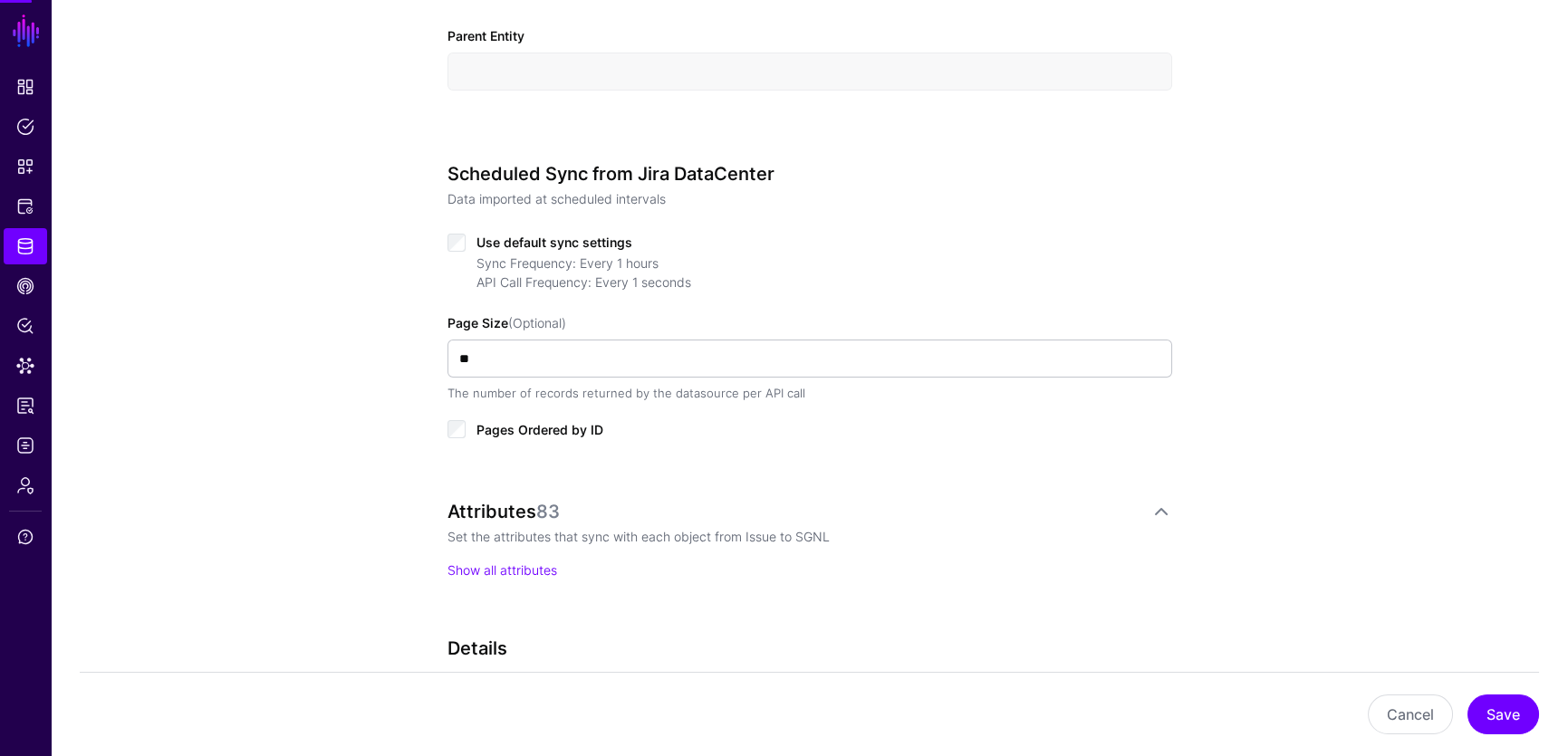 scroll, scrollTop: 0, scrollLeft: 0, axis: both 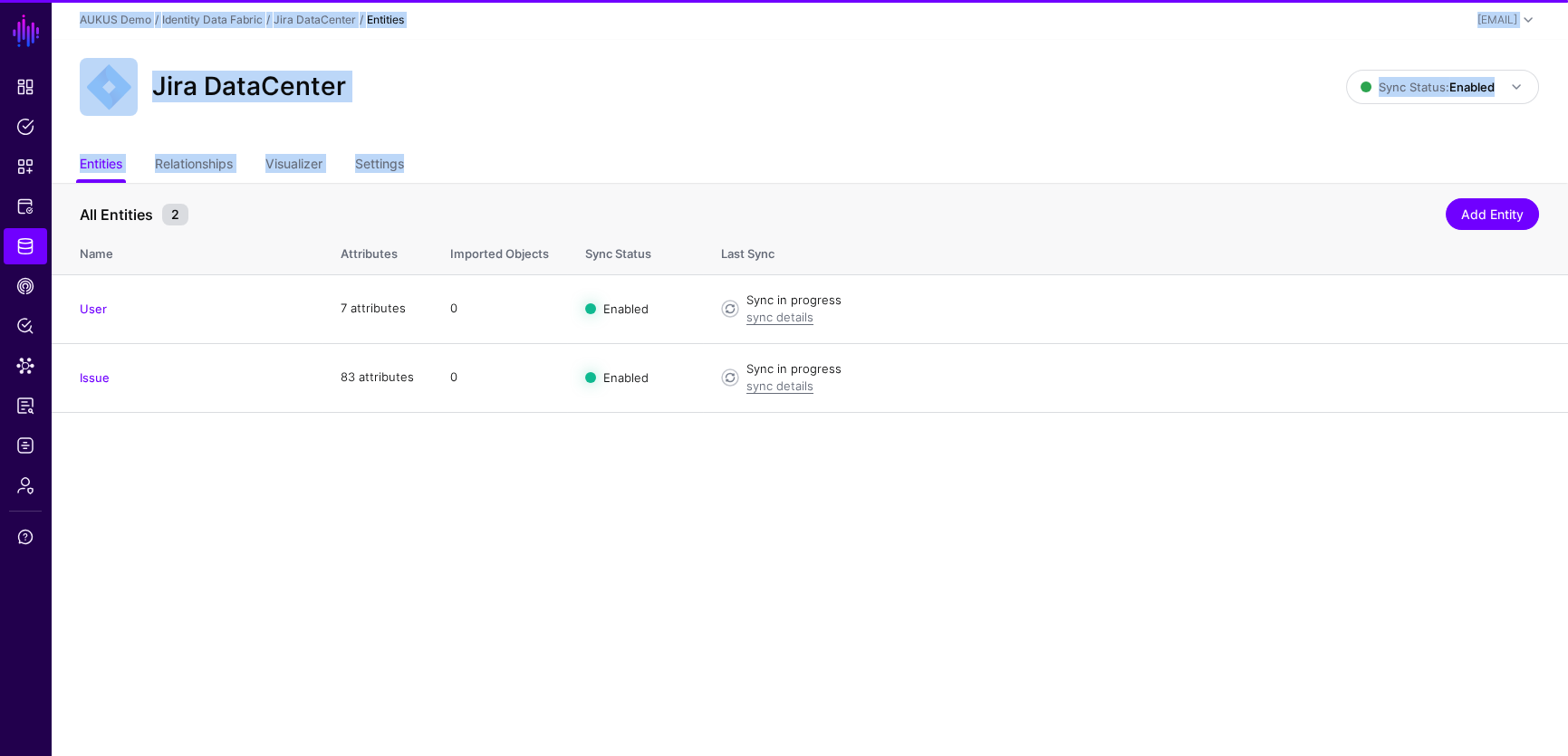 drag, startPoint x: 0, startPoint y: 0, endPoint x: 788, endPoint y: 598, distance: 989.2159 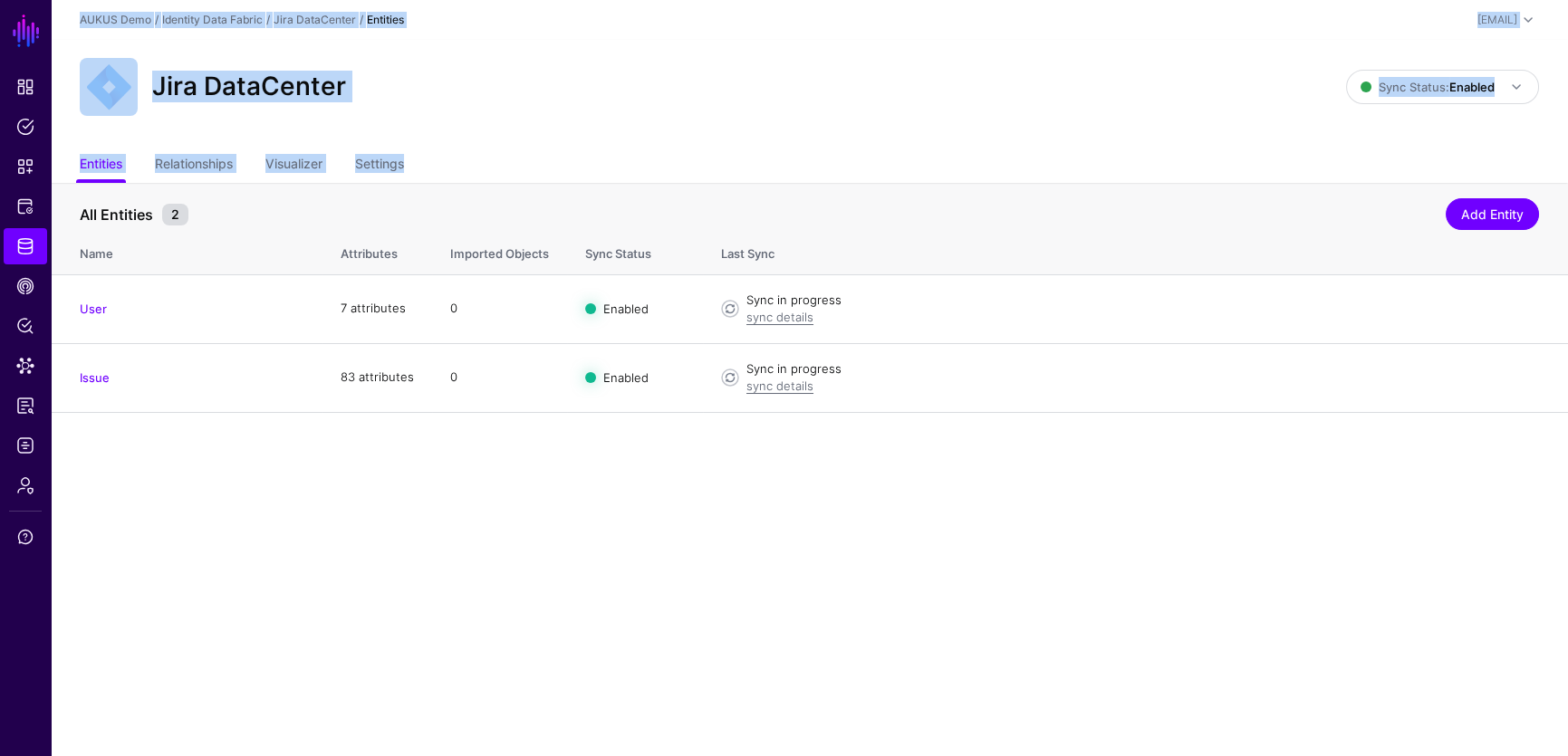 click on "SGNL Dashboard Policies Snippets Protected Systems Identity Data Fabric CAEP Hub Policy Lens Data Lens Reports Logs Admin Support  AUKUS Demo  /  Identity Data Fabric  /  Jira DataCenter  / Entities  joe@sgnl.ai  Joe Welsh joe@sgnl.ai AUKUS Demo Log out Jira DataCenter Sync Status:  Enabled  Enabled   Syncing active for all configured entities that are enabled   Disabled   Syncing inactive for all configured entities   Entities  Relationships Visualizer Settings All Entities 2  Add Entity  Name Attributes  Imported Objects   Sync Status  Last Sync User 7 attributes 0 Enabled  Sync in progress  sync details  Disable Sync  Import  Edit  Delete Issue 83 attributes 0 Enabled  Sync in progress  sync details  Disable Sync  Import  Edit  Delete" 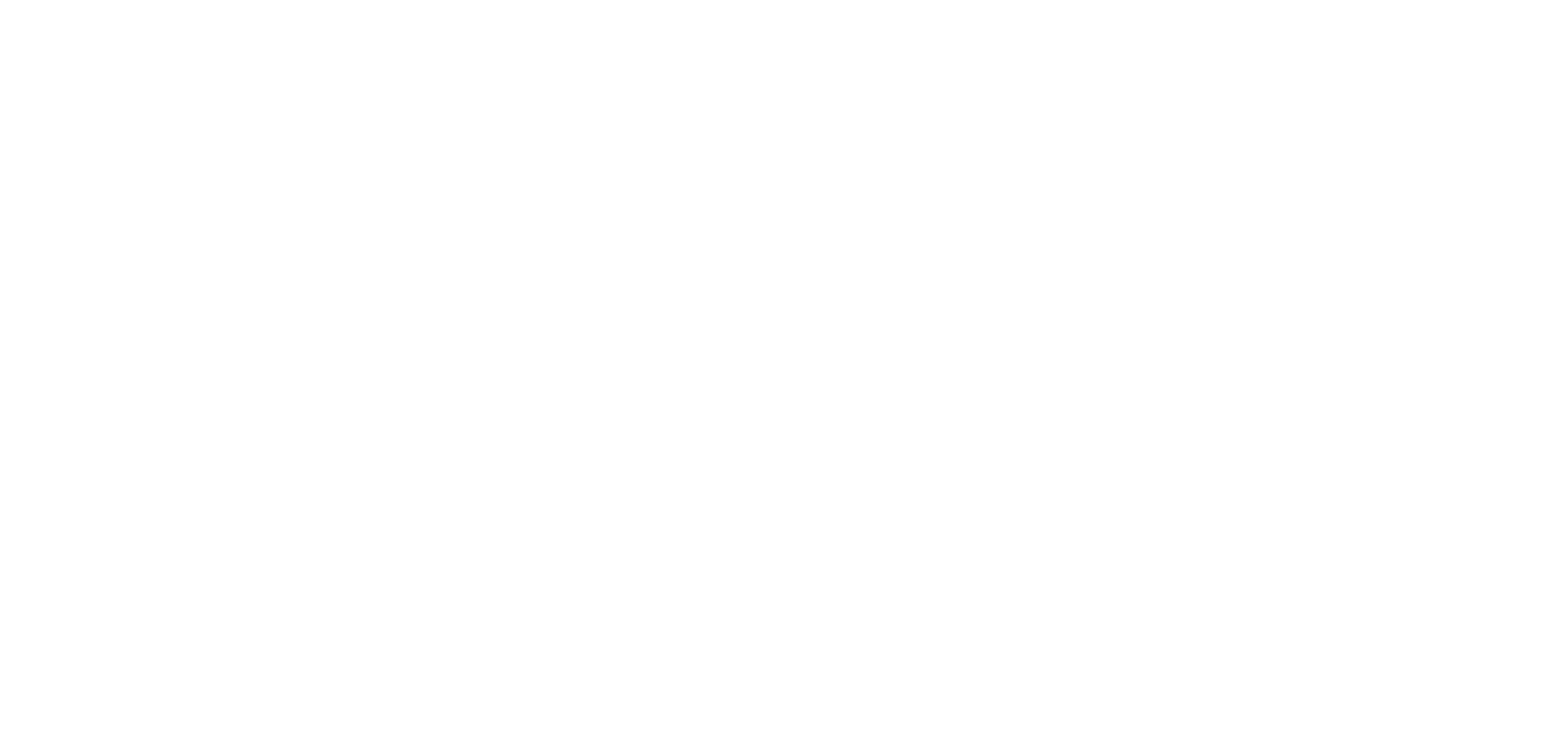 scroll, scrollTop: 0, scrollLeft: 0, axis: both 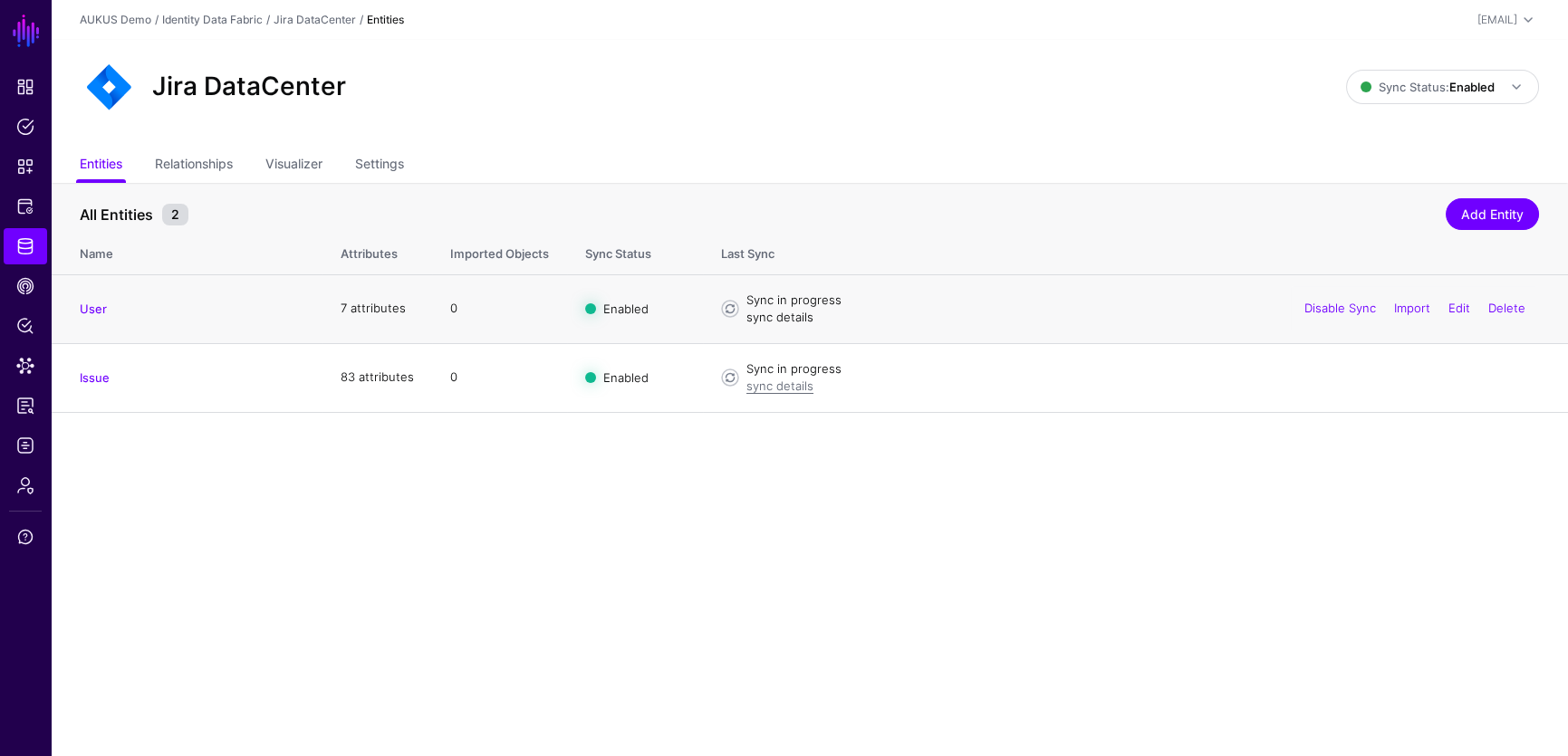 click on "sync details" 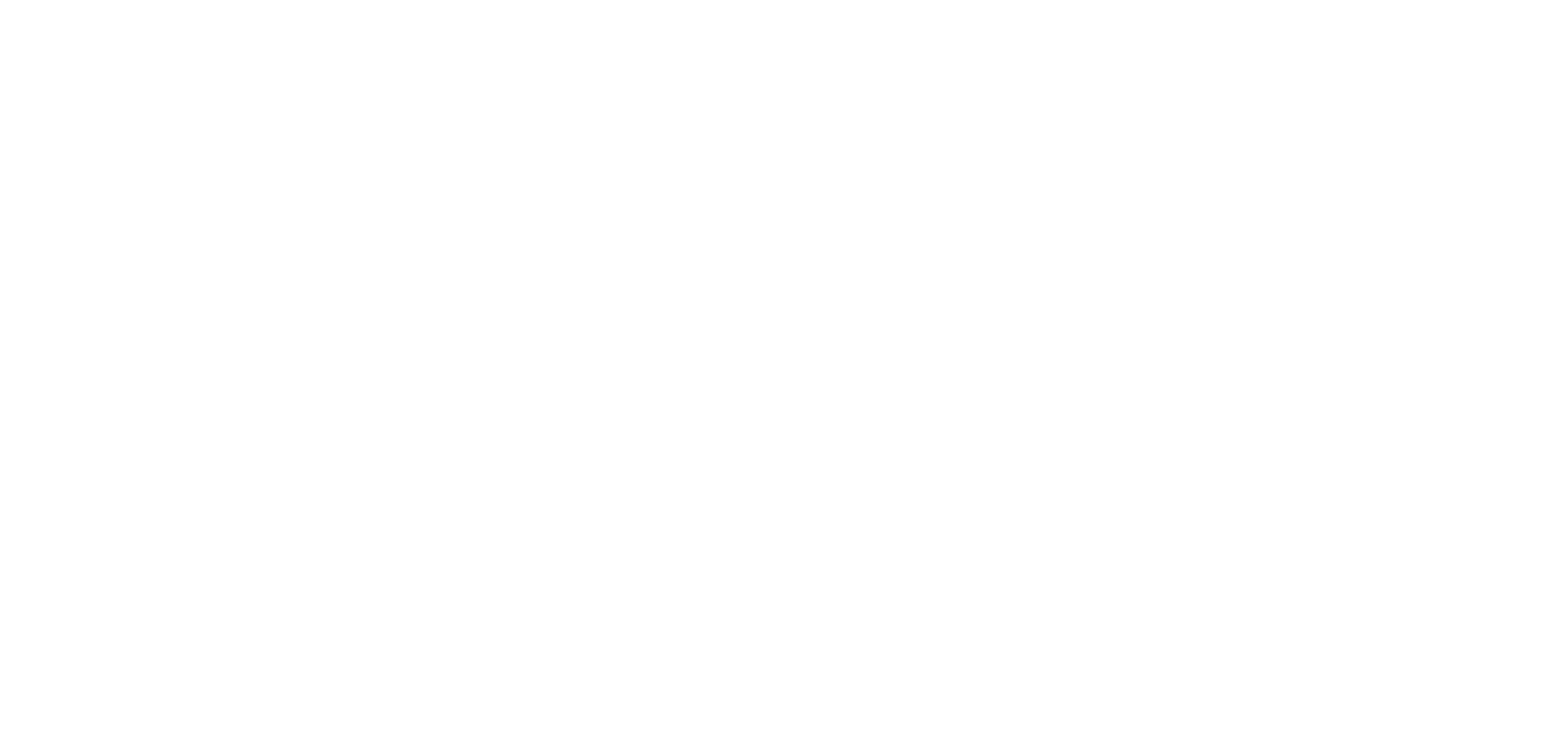 scroll, scrollTop: 0, scrollLeft: 0, axis: both 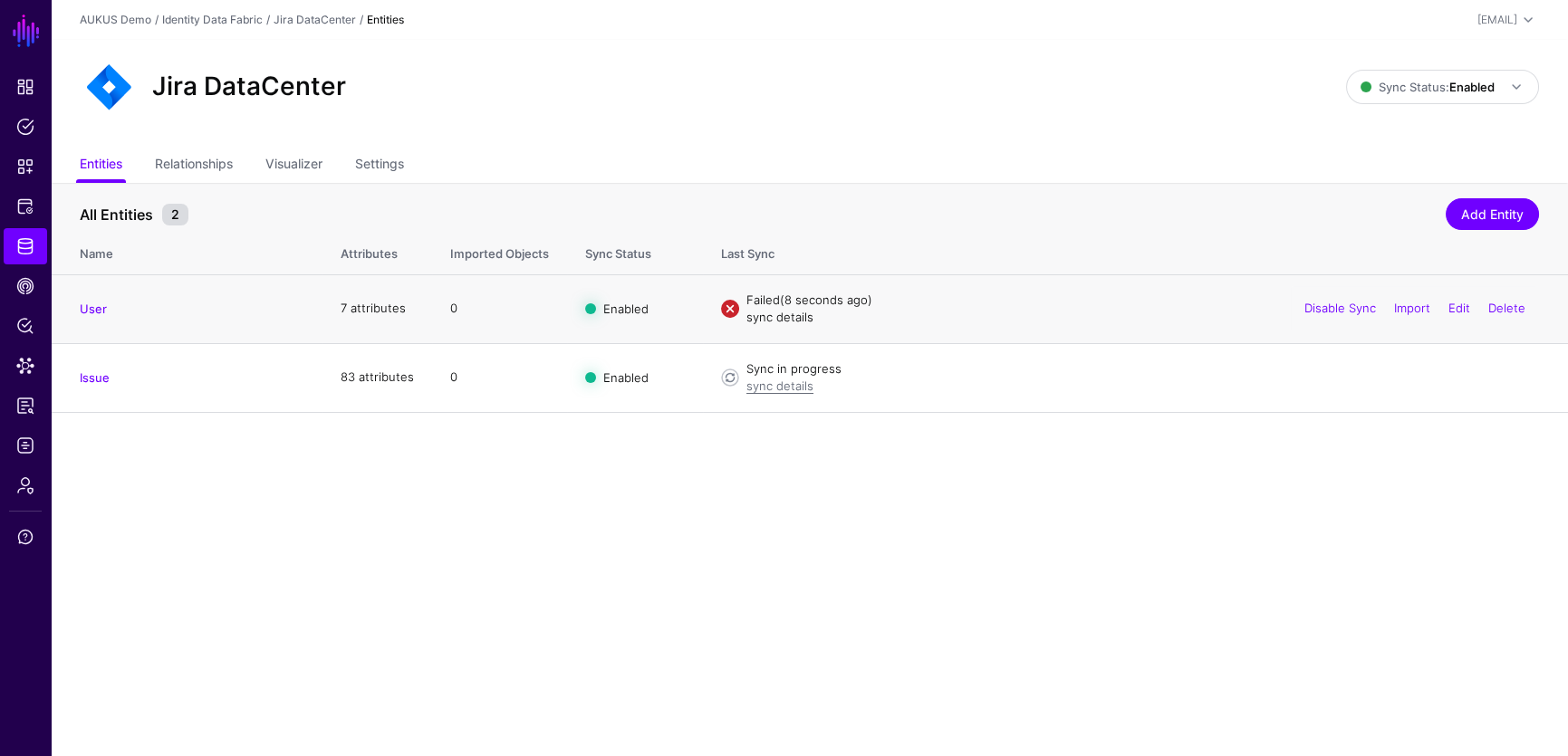click on "sync details" 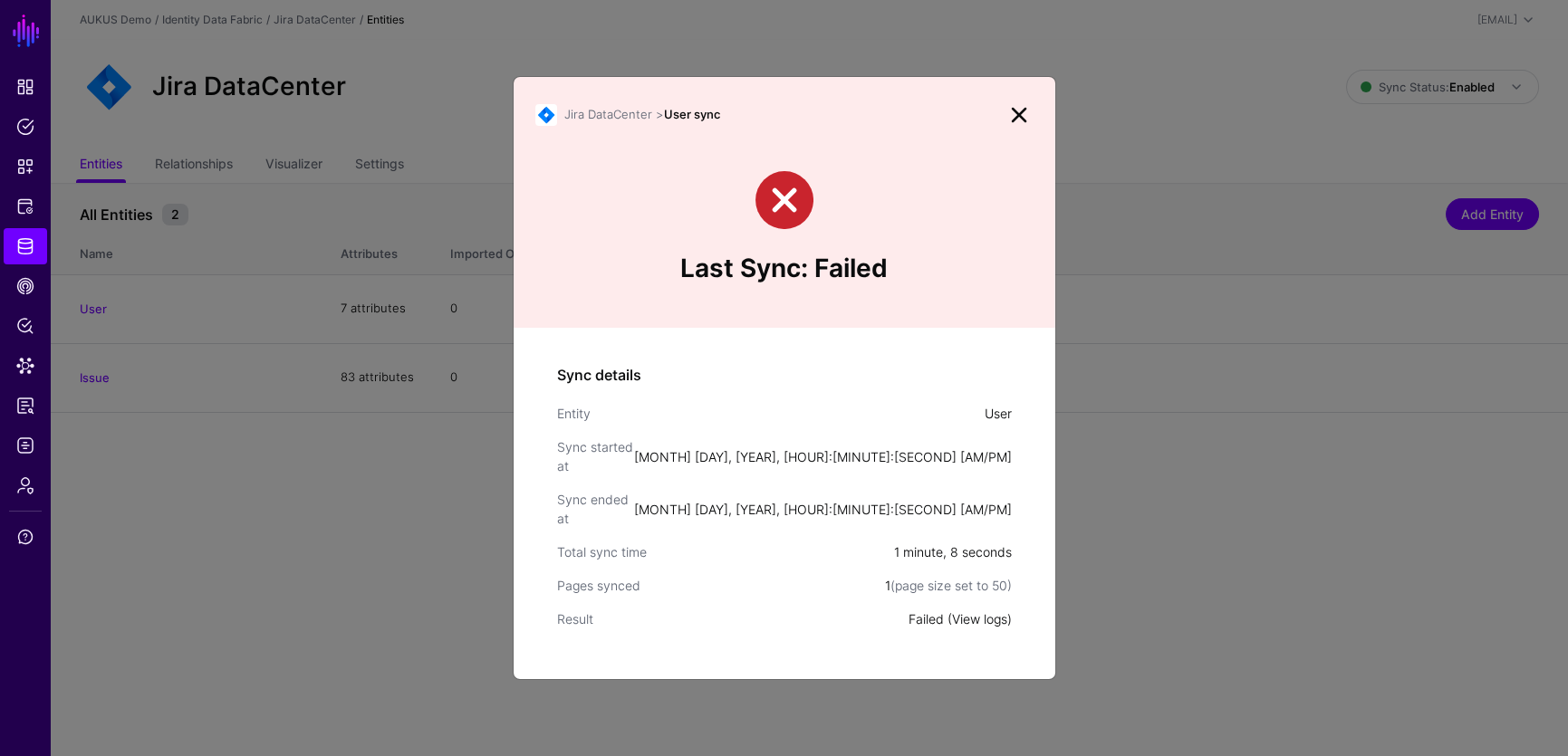 click on "View logs" 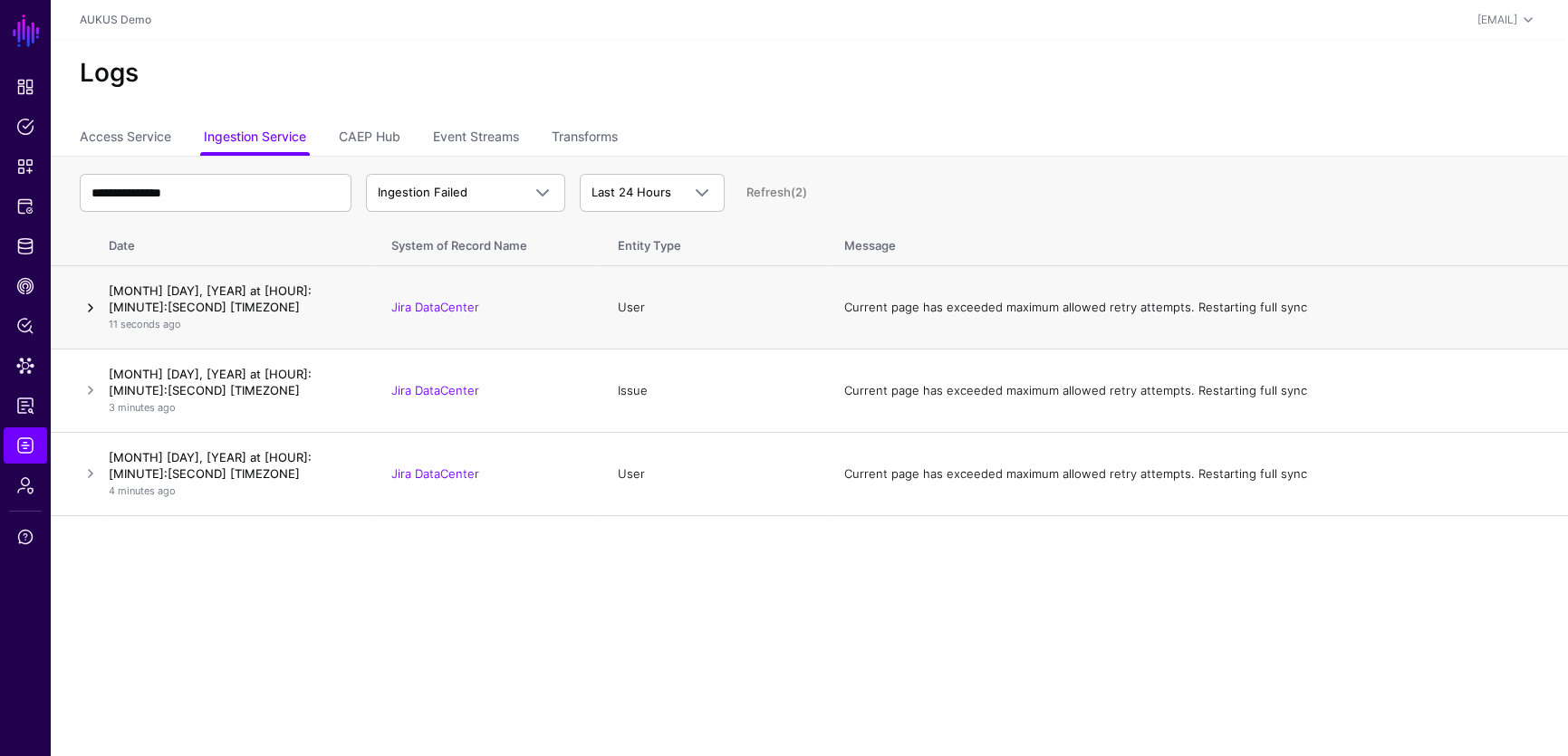 click at bounding box center (91, 308) 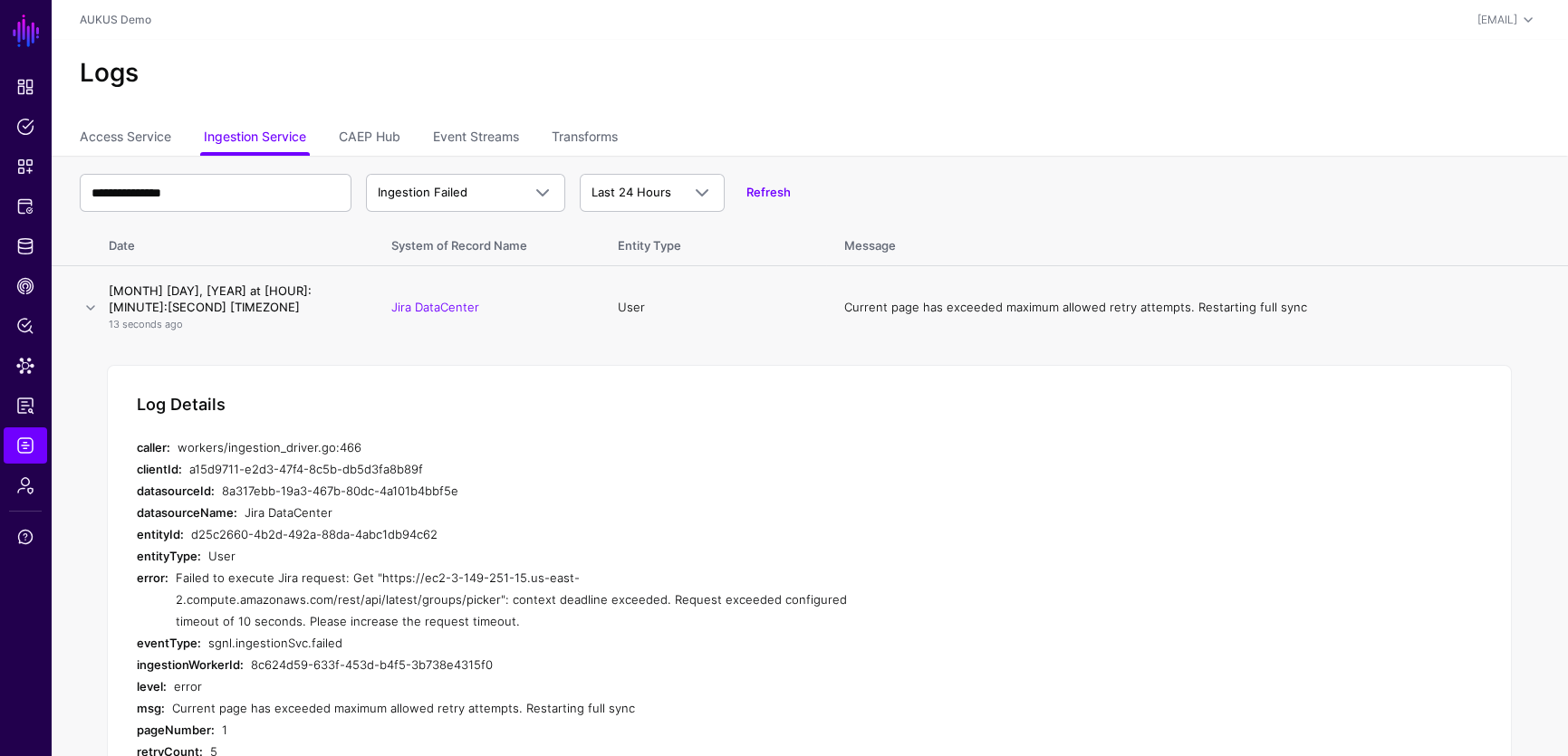 scroll, scrollTop: 211, scrollLeft: 0, axis: vertical 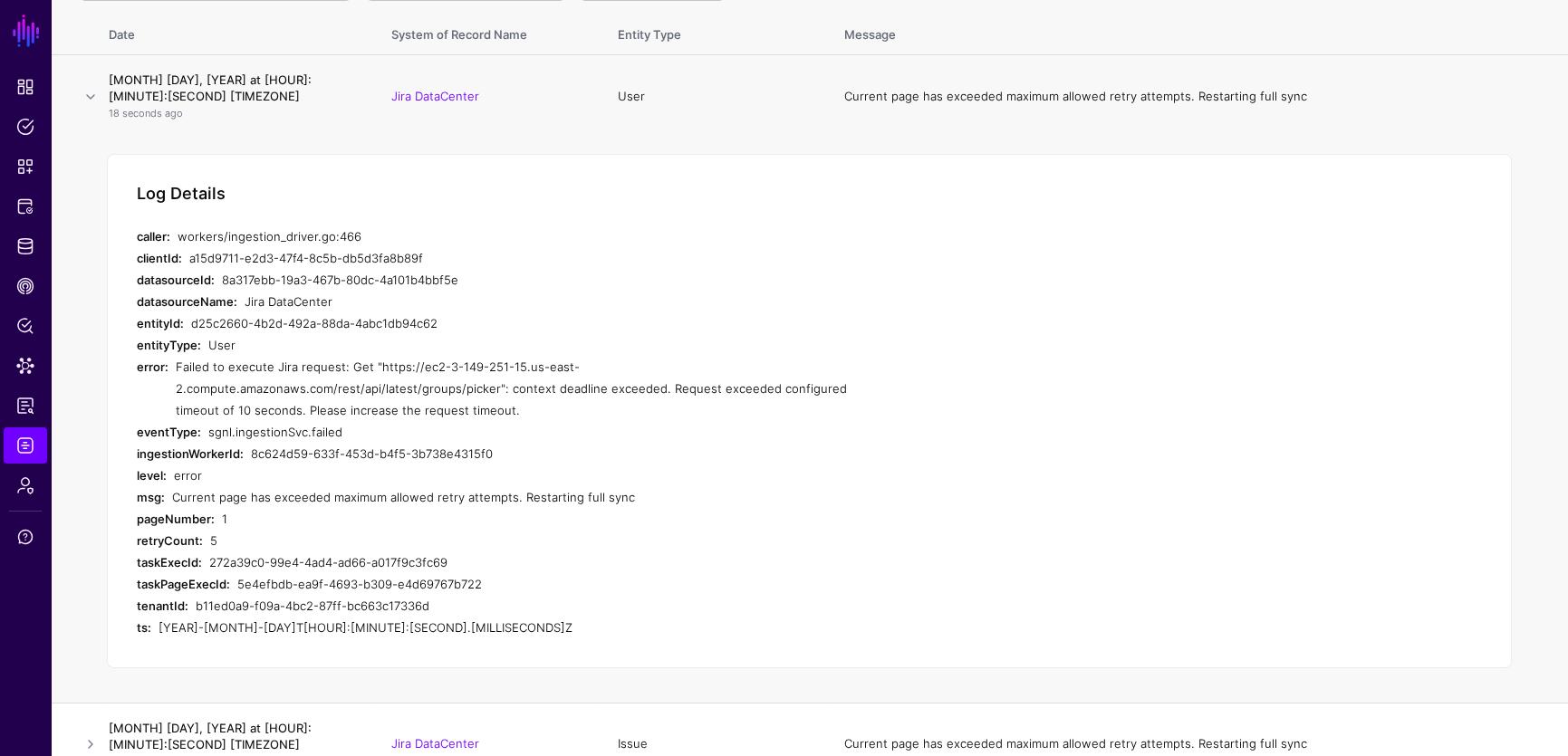 click on "Failed to execute Jira request: Get "https://ec2-3-149-251-15.us-east-2.compute.amazonaws.com/rest/api/latest/groups/picker": context deadline exceeded. Request exceeded configured timeout of 10 seconds. Please increase the request timeout." at bounding box center [518, 388] 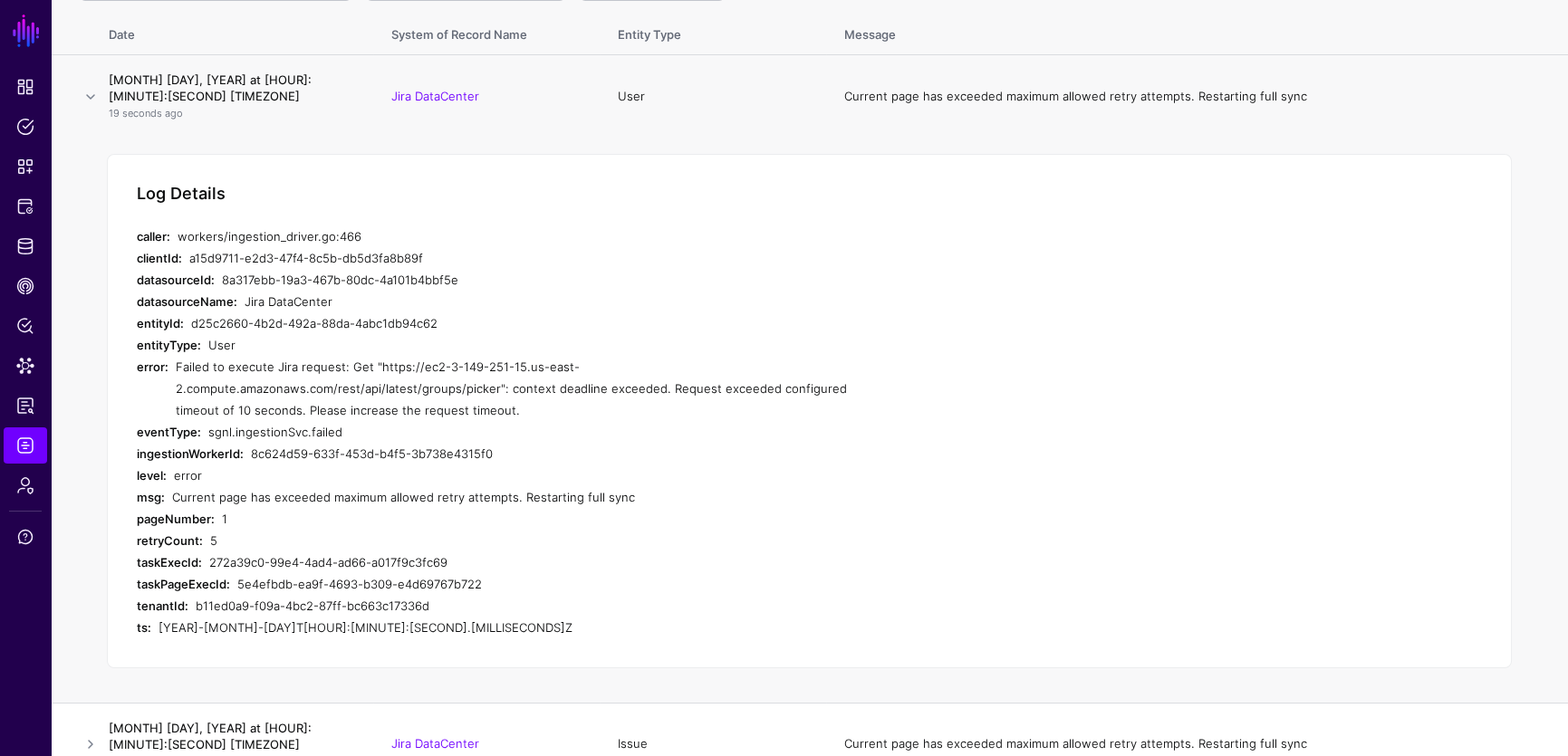 click on "Failed to execute Jira request: Get "https://ec2-3-149-251-15.us-east-2.compute.amazonaws.com/rest/api/latest/groups/picker": context deadline exceeded. Request exceeded configured timeout of 10 seconds. Please increase the request timeout." at bounding box center (518, 388) 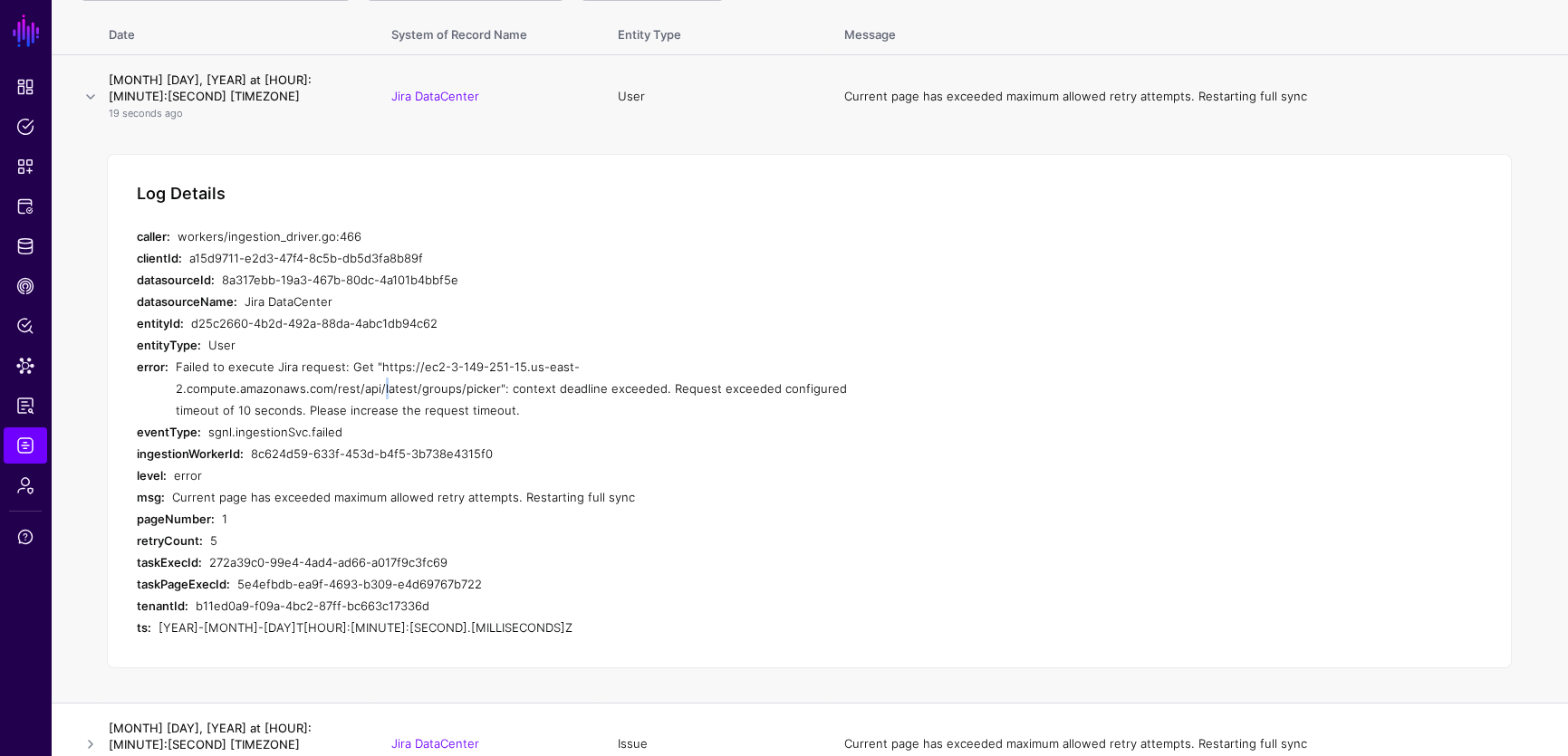 click on "Failed to execute Jira request: Get "https://ec2-3-149-251-15.us-east-2.compute.amazonaws.com/rest/api/latest/groups/picker": context deadline exceeded. Request exceeded configured timeout of 10 seconds. Please increase the request timeout." at bounding box center [518, 388] 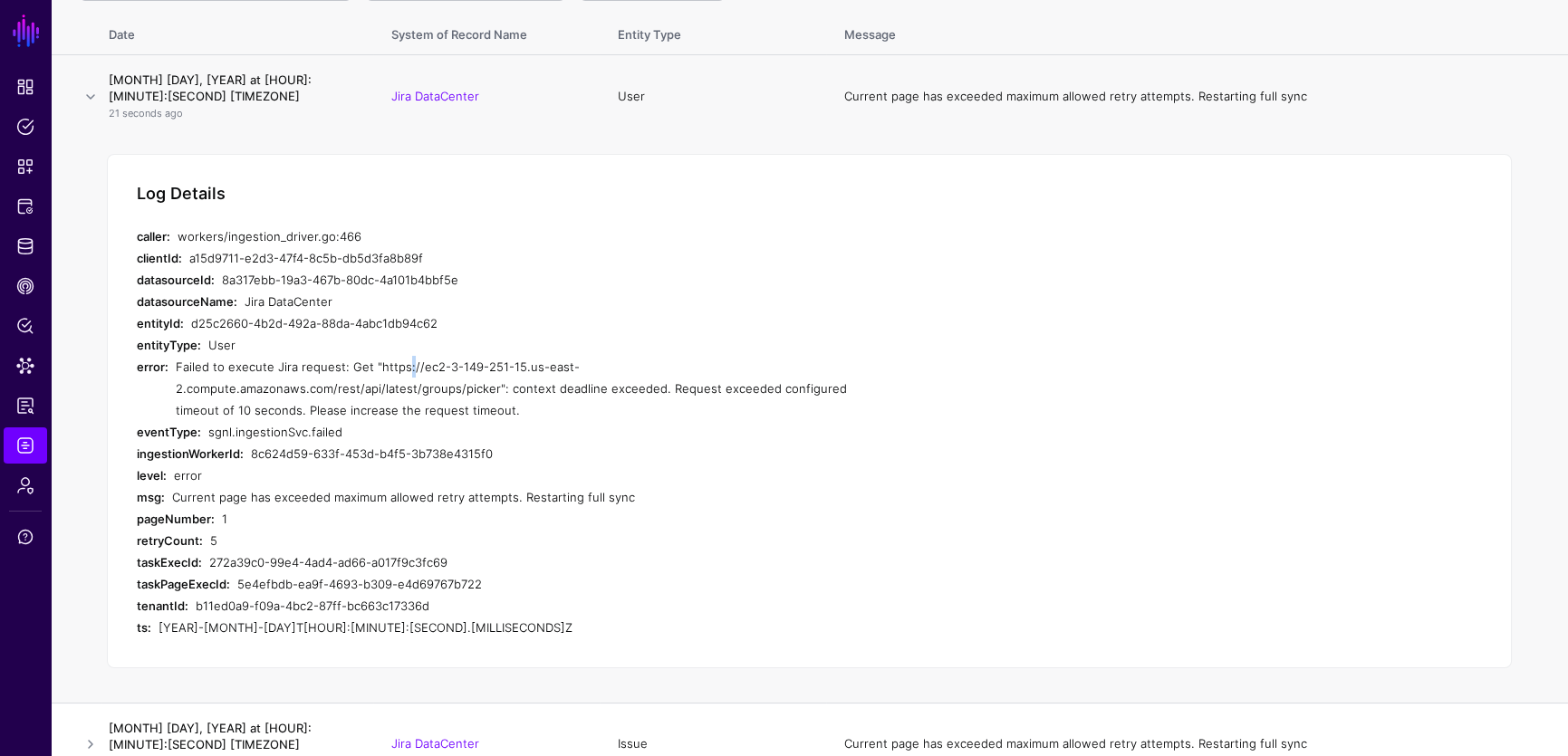 click on "Failed to execute Jira request: Get "https://ec2-3-149-251-15.us-east-2.compute.amazonaws.com/rest/api/latest/groups/picker": context deadline exceeded. Request exceeded configured timeout of 10 seconds. Please increase the request timeout." at bounding box center (518, 388) 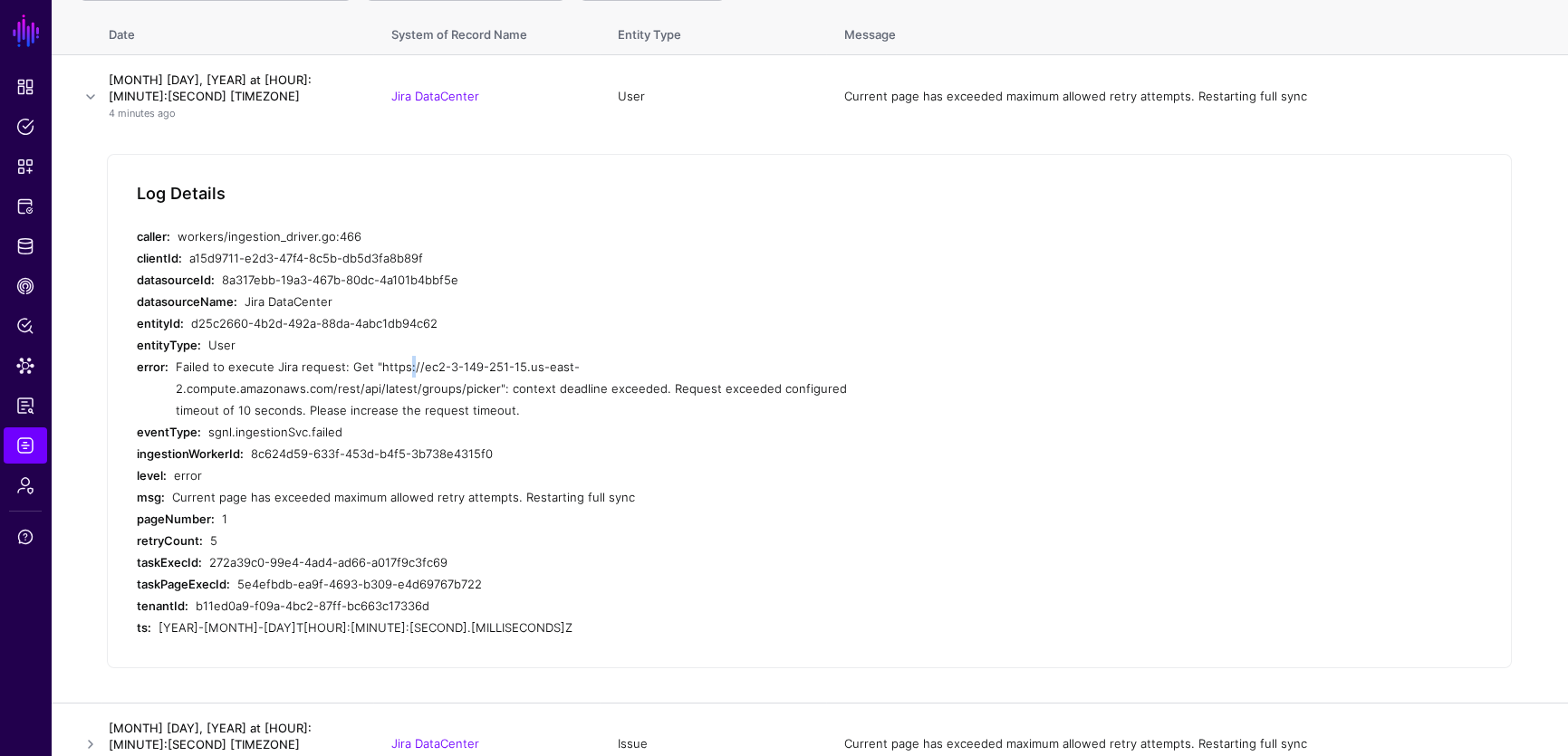scroll, scrollTop: 0, scrollLeft: 0, axis: both 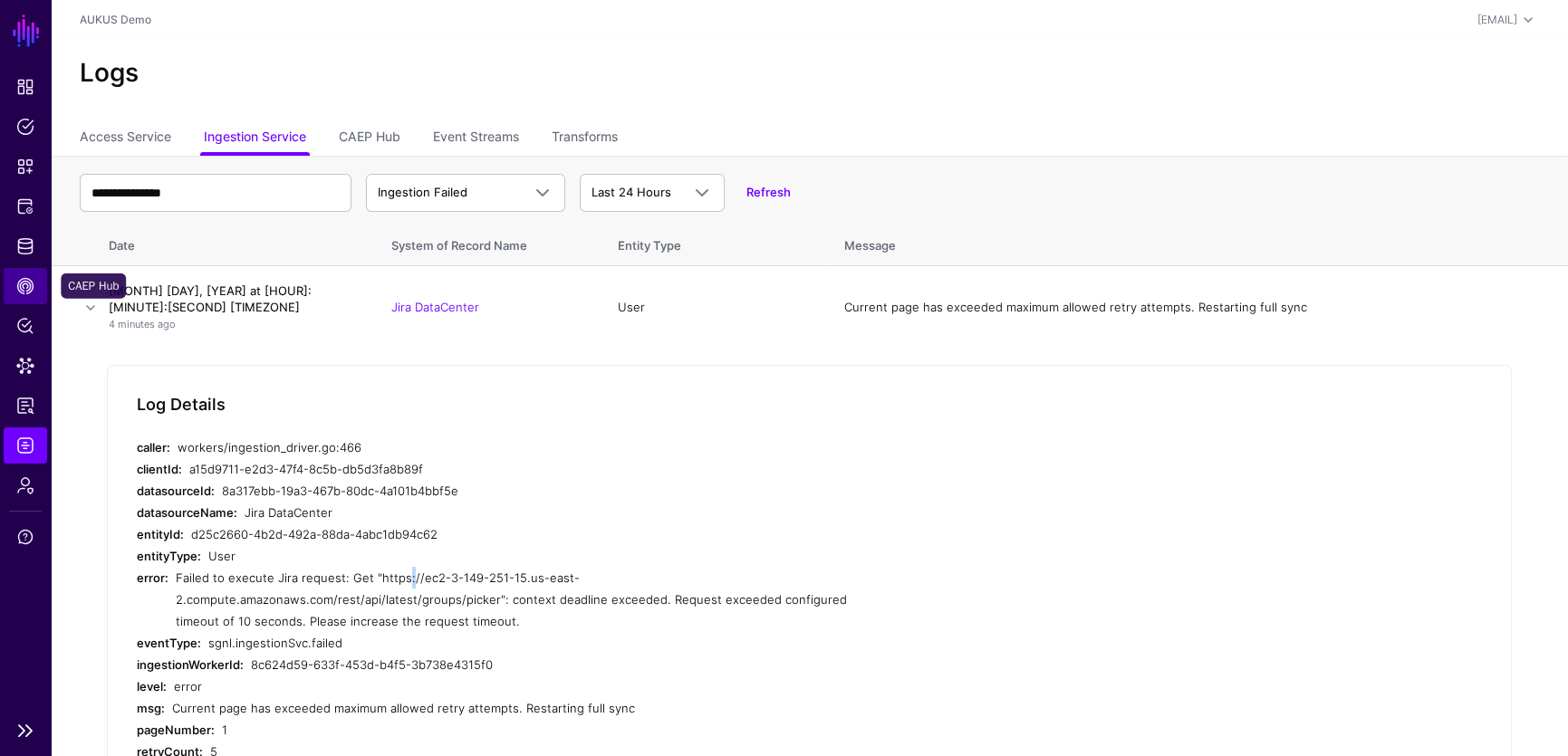 click on "CAEP Hub" 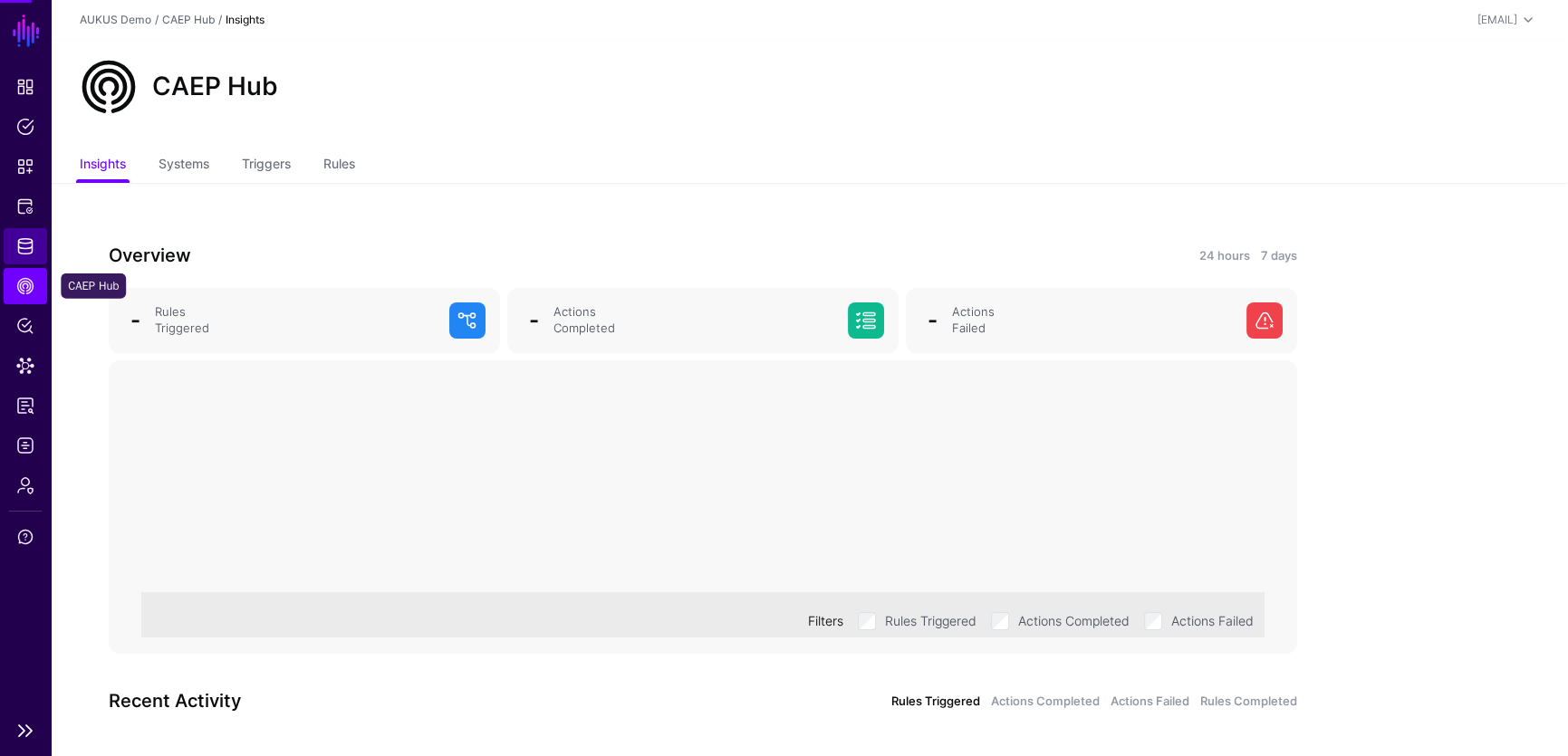 click on "Identity Data Fabric" 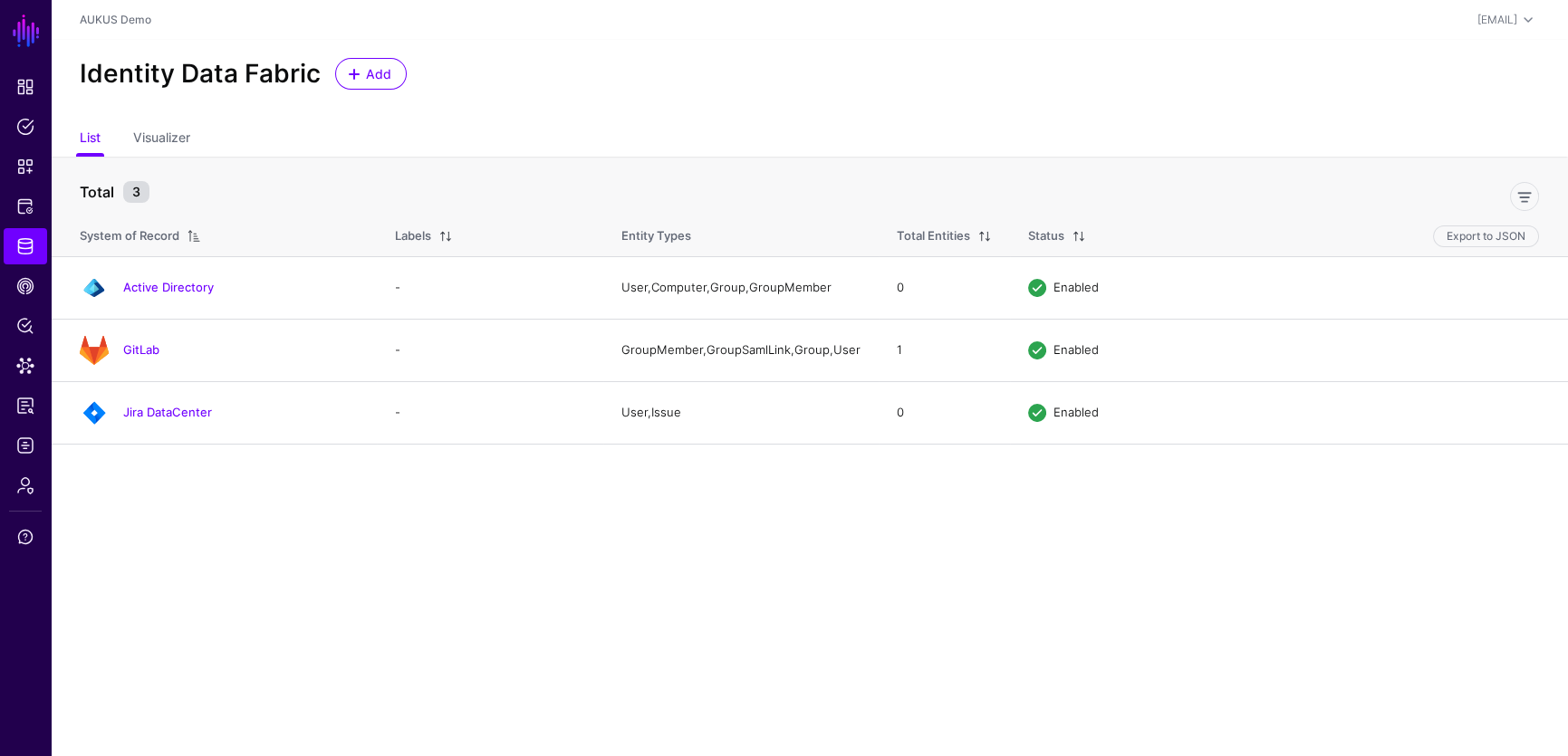 drag, startPoint x: 182, startPoint y: 418, endPoint x: 413, endPoint y: 349, distance: 241.08505 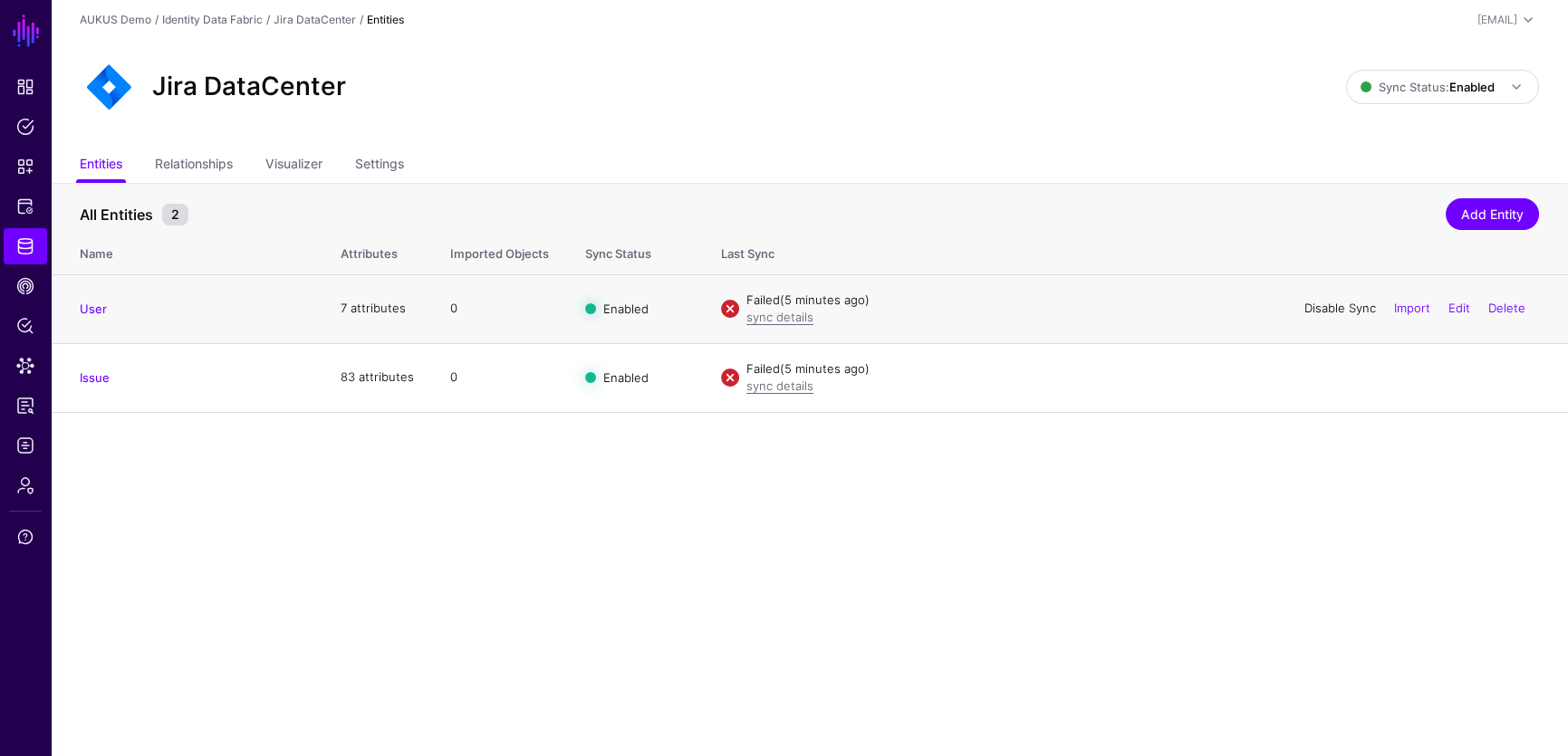 click on "Disable Sync" 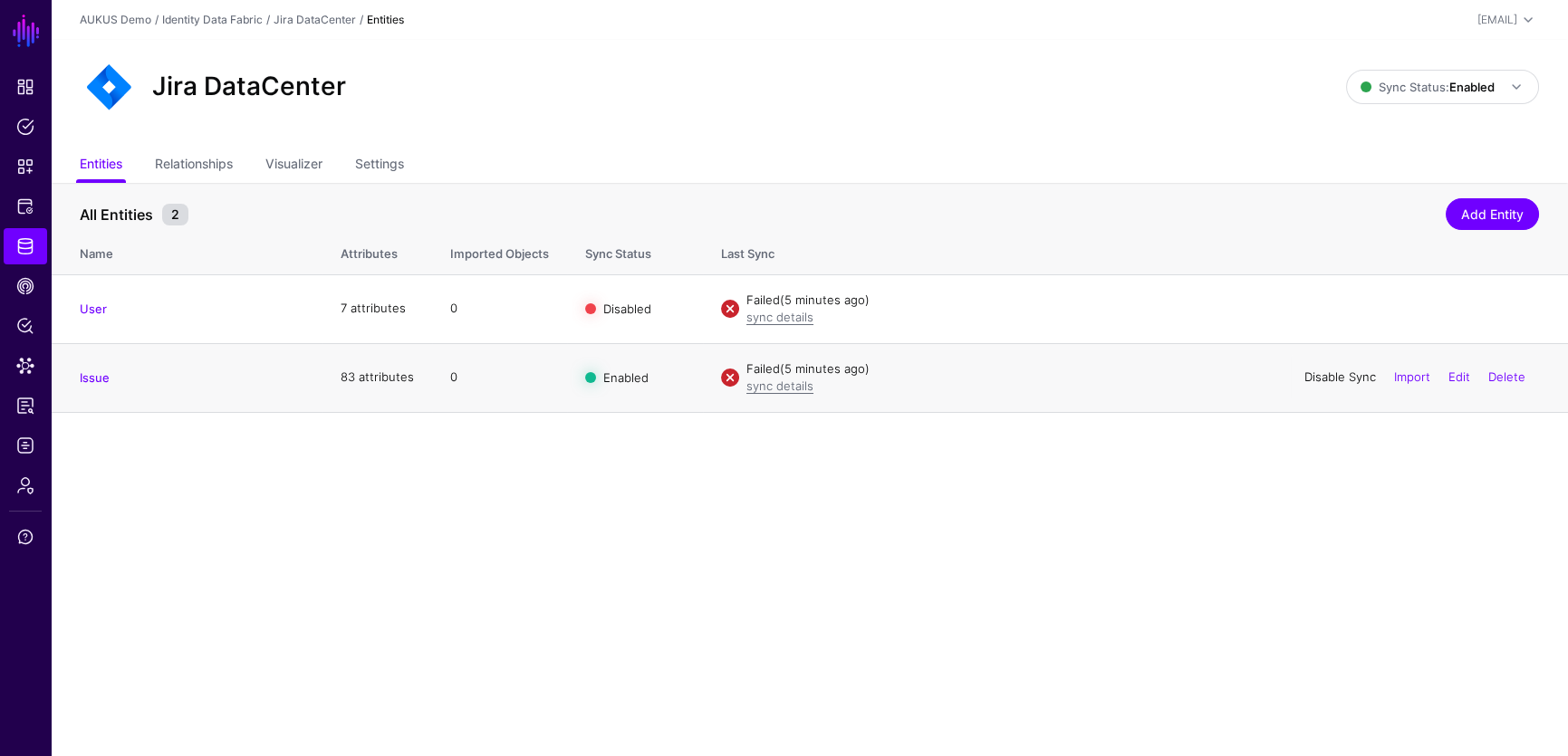 click on "Disable Sync" 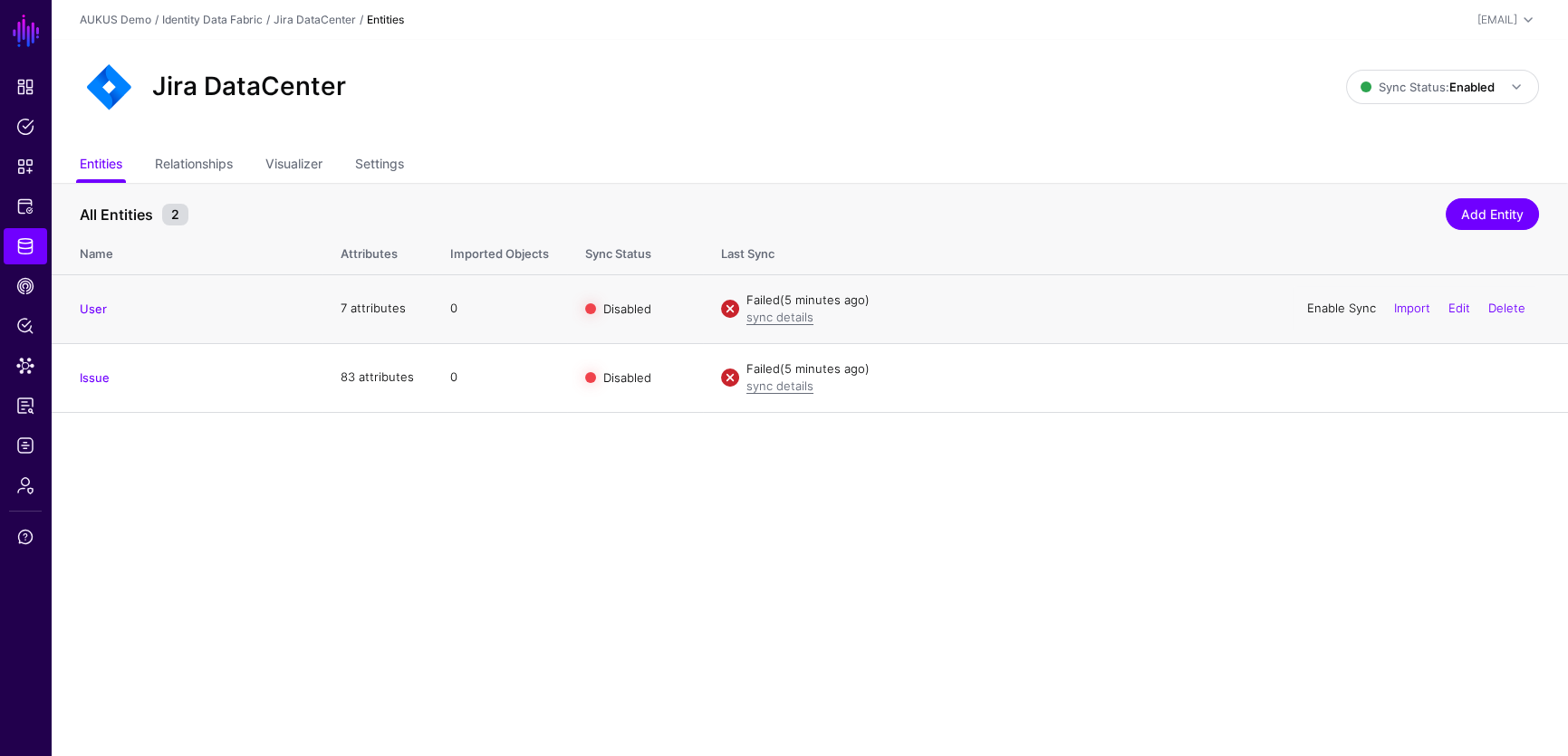 click on "Enable Sync" 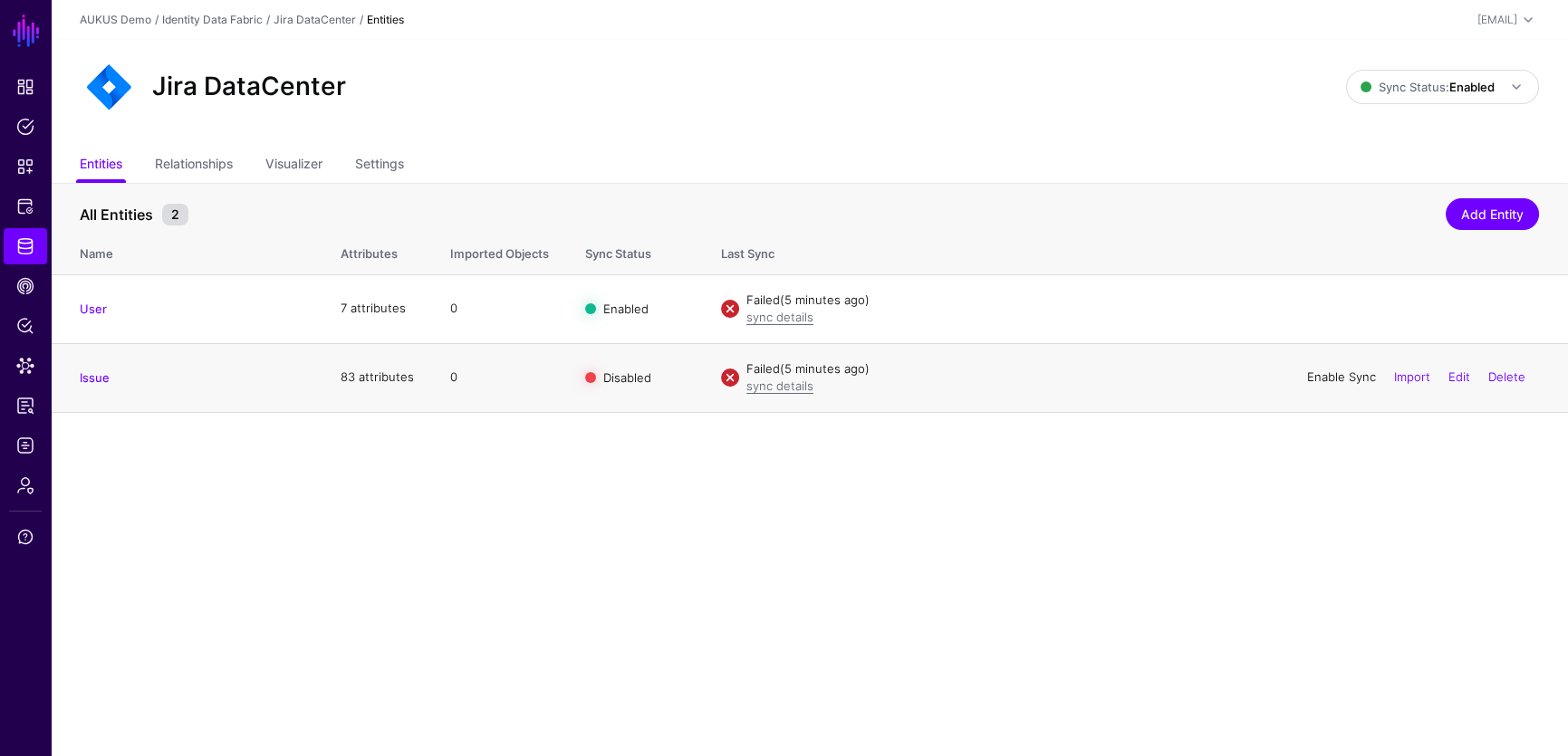 click on "Enable Sync" 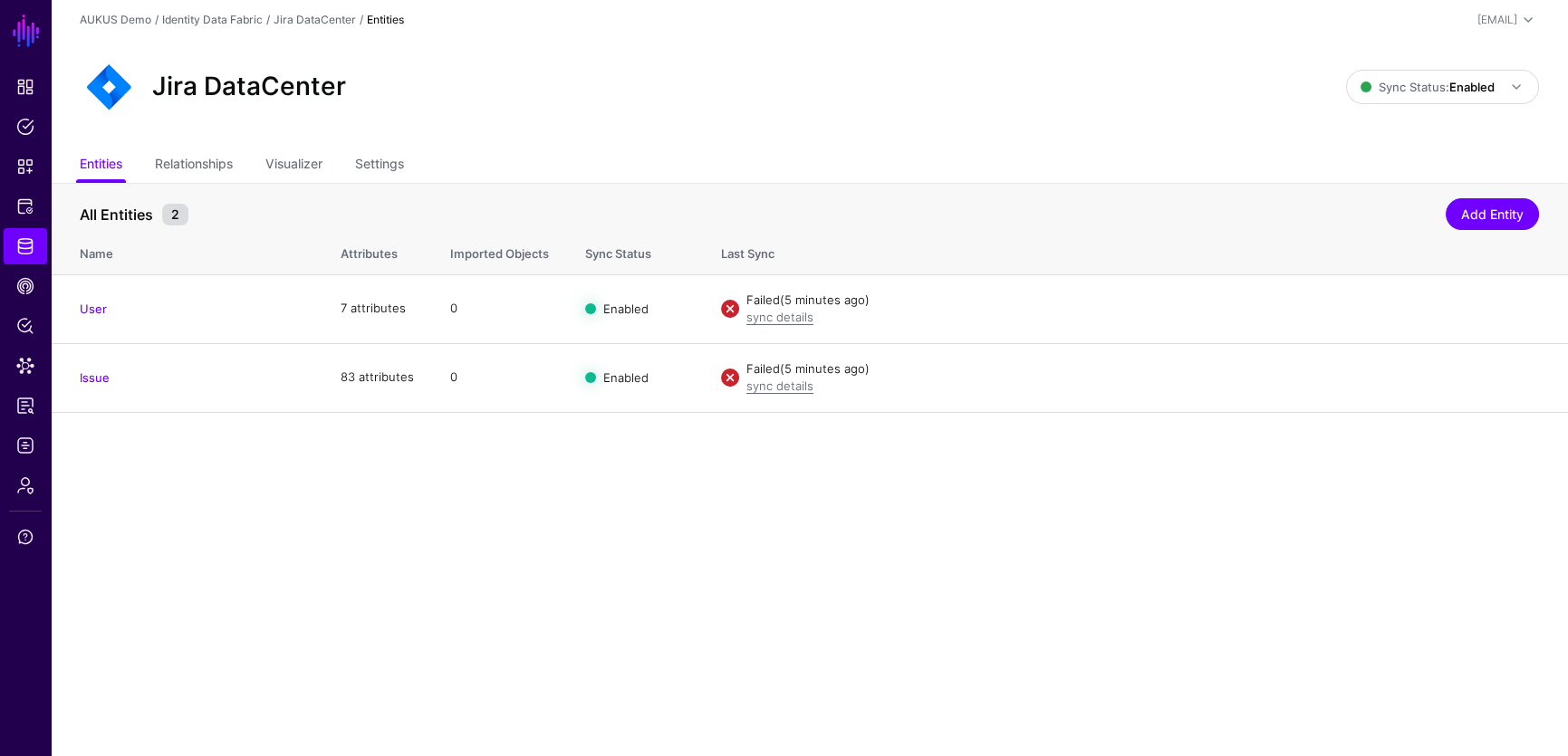click on "SGNL Dashboard Policies Snippets Protected Systems Identity Data Fabric CAEP Hub Policy Lens Data Lens Reports Logs Admin Support  AUKUS Demo  /  Identity Data Fabric  /  Jira DataCenter  / Entities  joe@sgnl.ai  Joe Welsh joe@sgnl.ai AUKUS Demo Log out Jira DataCenter Sync Status:  Enabled  Enabled   Syncing active for all configured entities that are enabled   Disabled   Syncing inactive for all configured entities   Entities  Relationships Visualizer Settings All Entities 2  Add Entity  Name Attributes  Imported Objects   Sync Status  Last Sync User 7 attributes 0 Enabled  Failed   (5 minutes ago)  sync details  Disable Sync  Import  Edit  Delete Issue 83 attributes 0 Enabled  Failed   (5 minutes ago)  sync details  Disable Sync  Import  Edit  Delete" 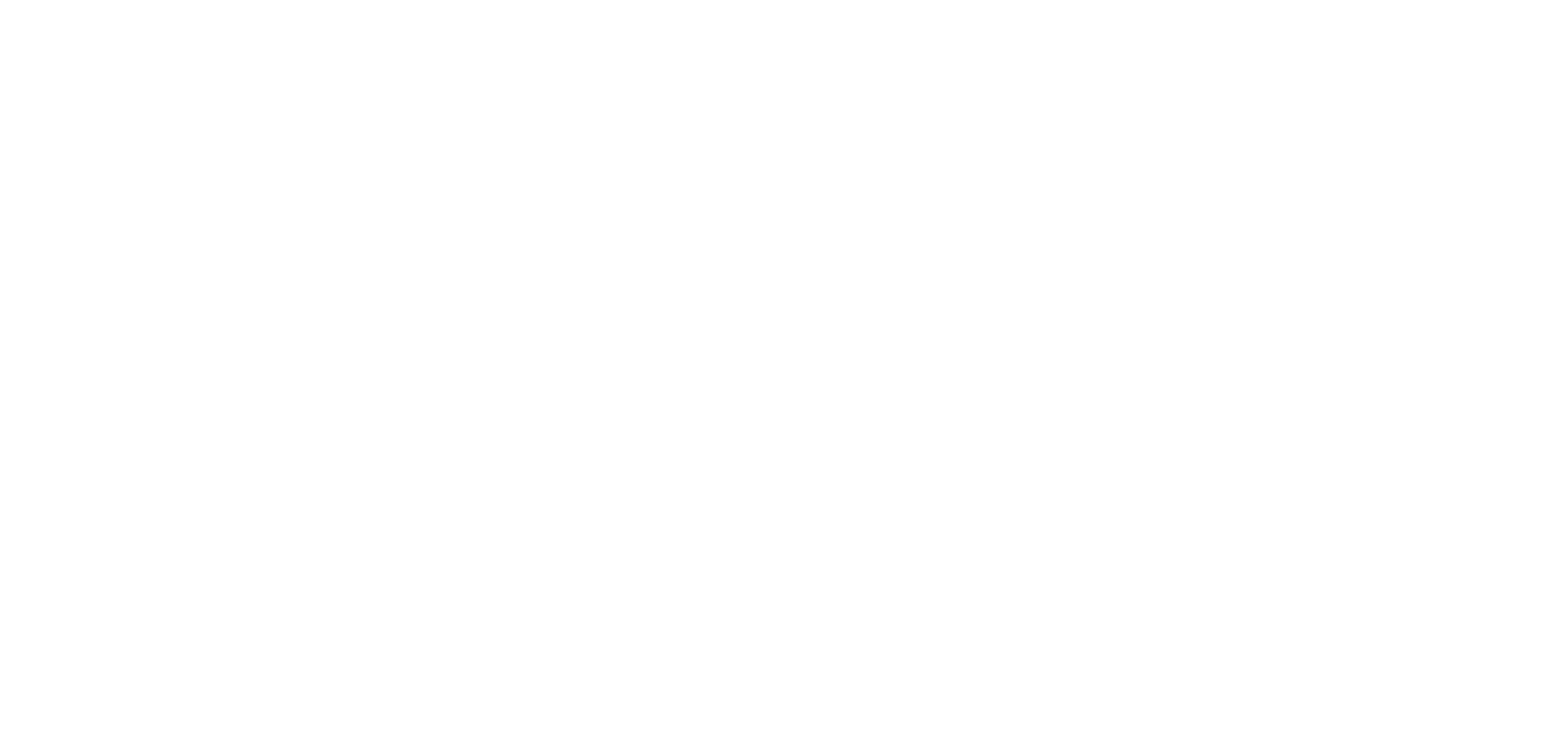 scroll, scrollTop: 0, scrollLeft: 0, axis: both 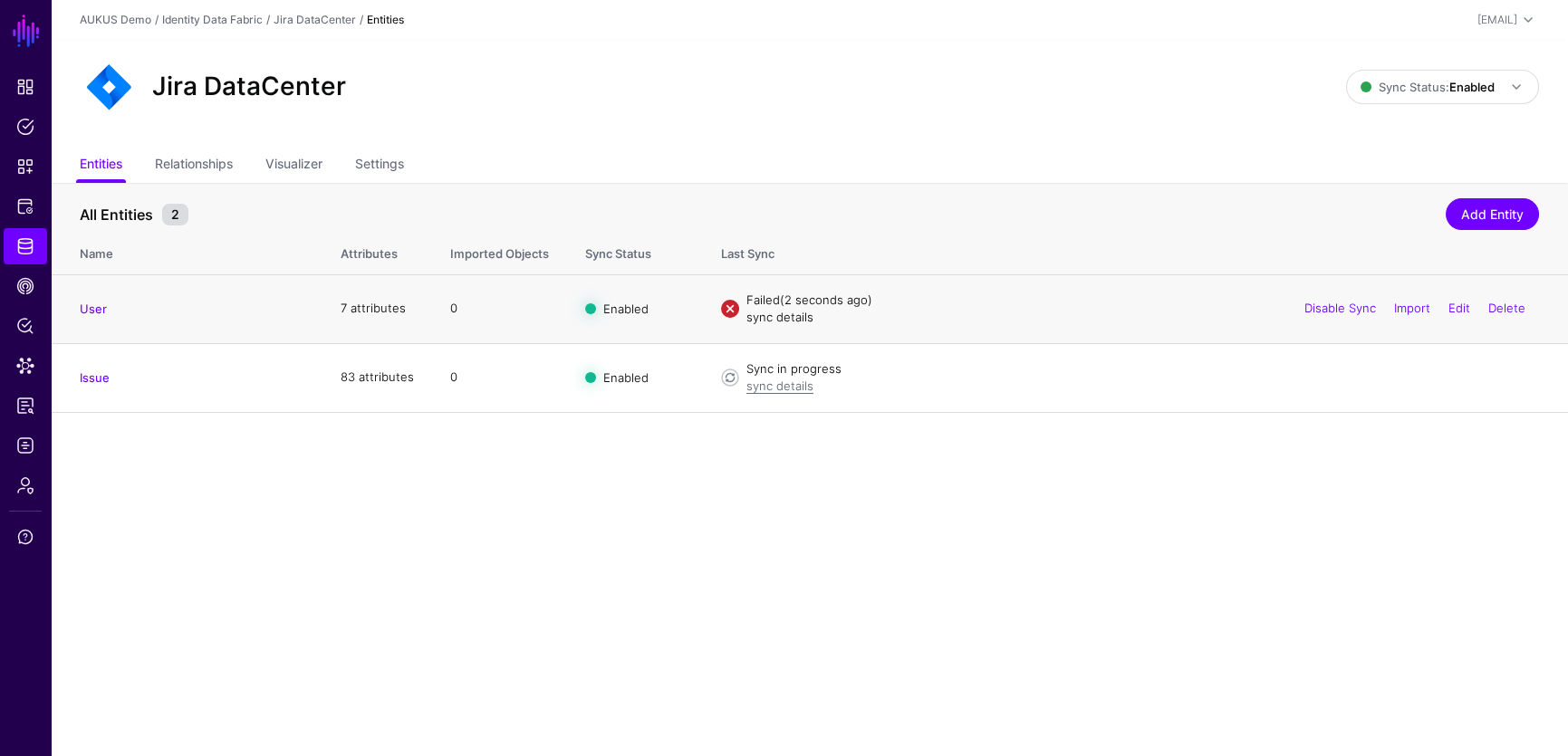 click on "sync details" 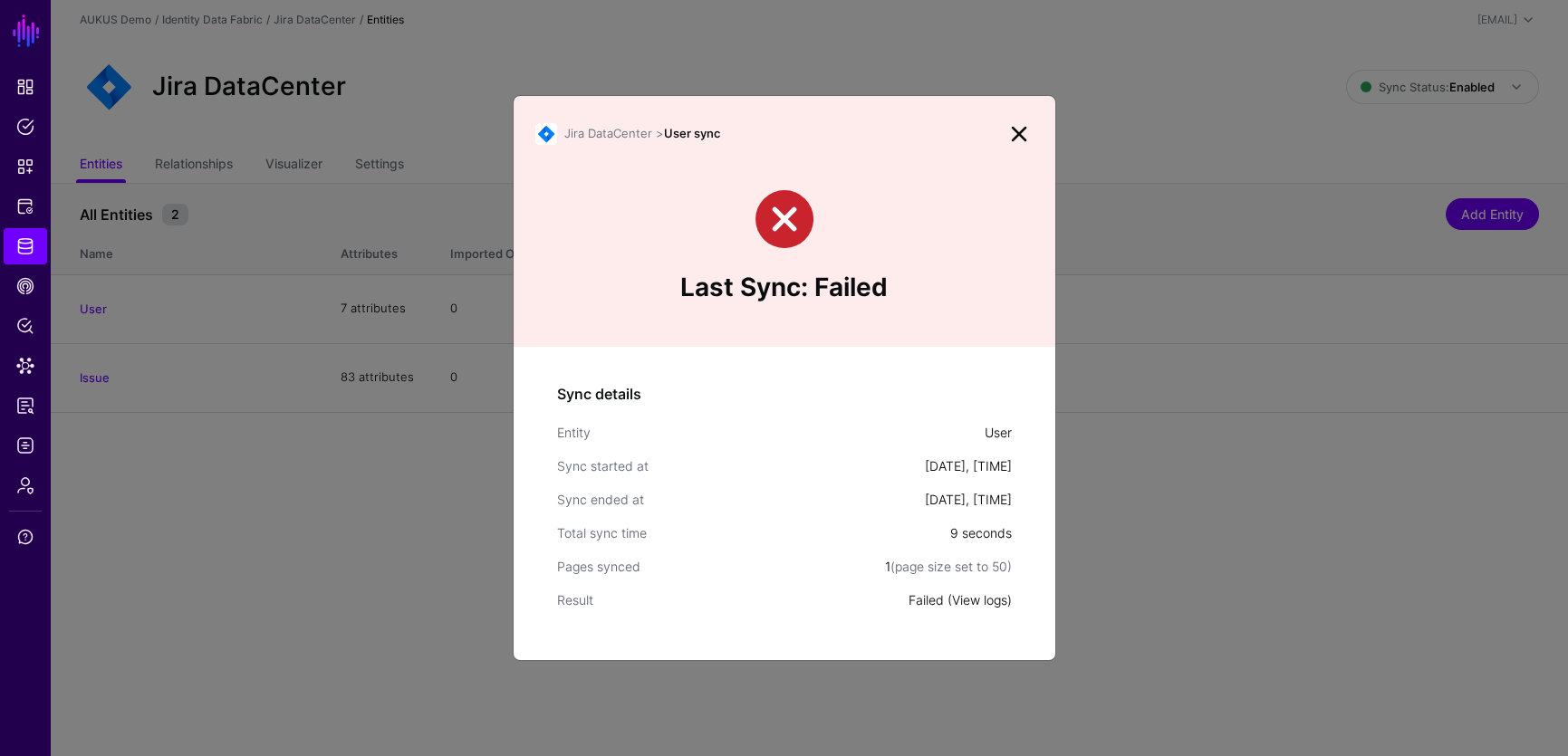 click on "View logs" 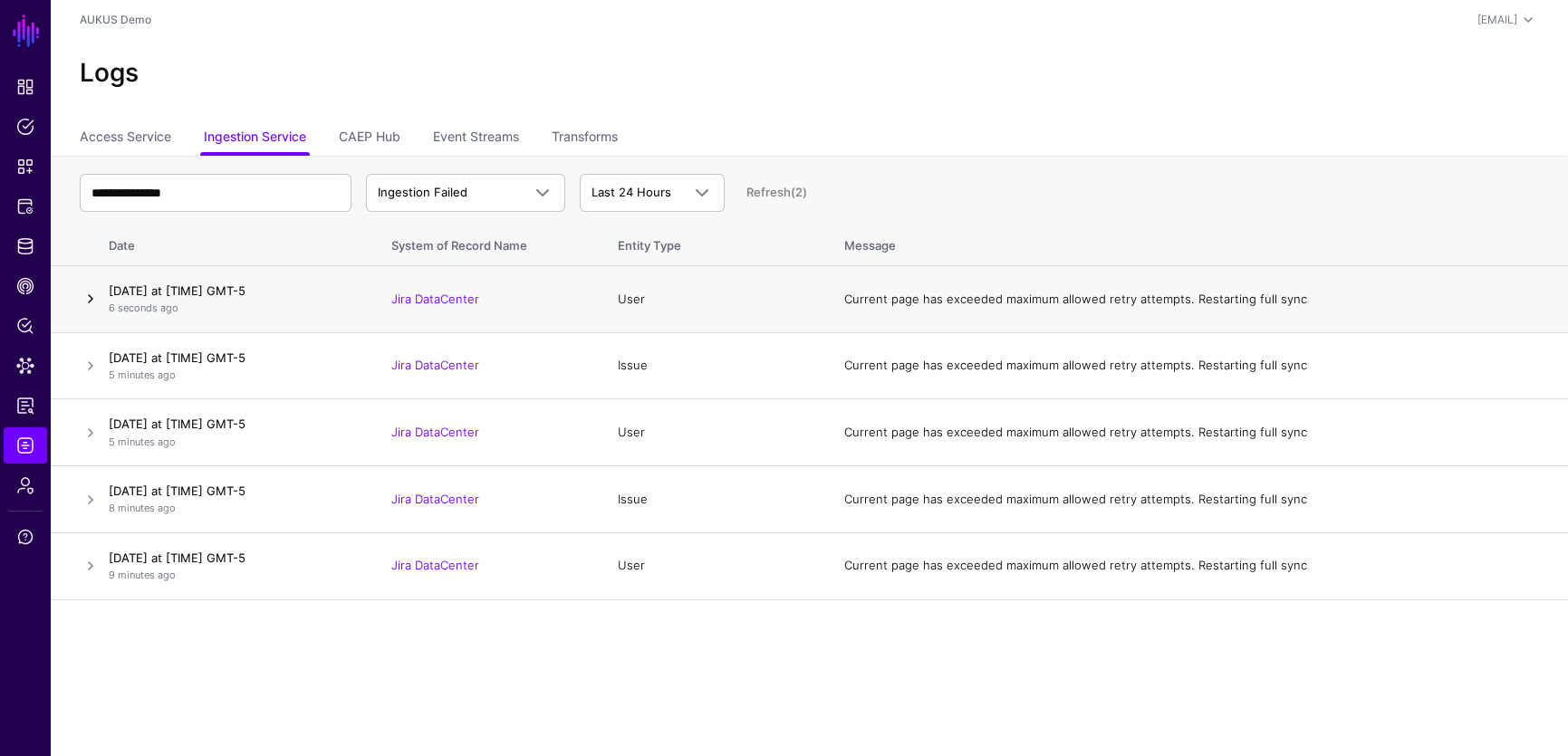 click at bounding box center [91, 299] 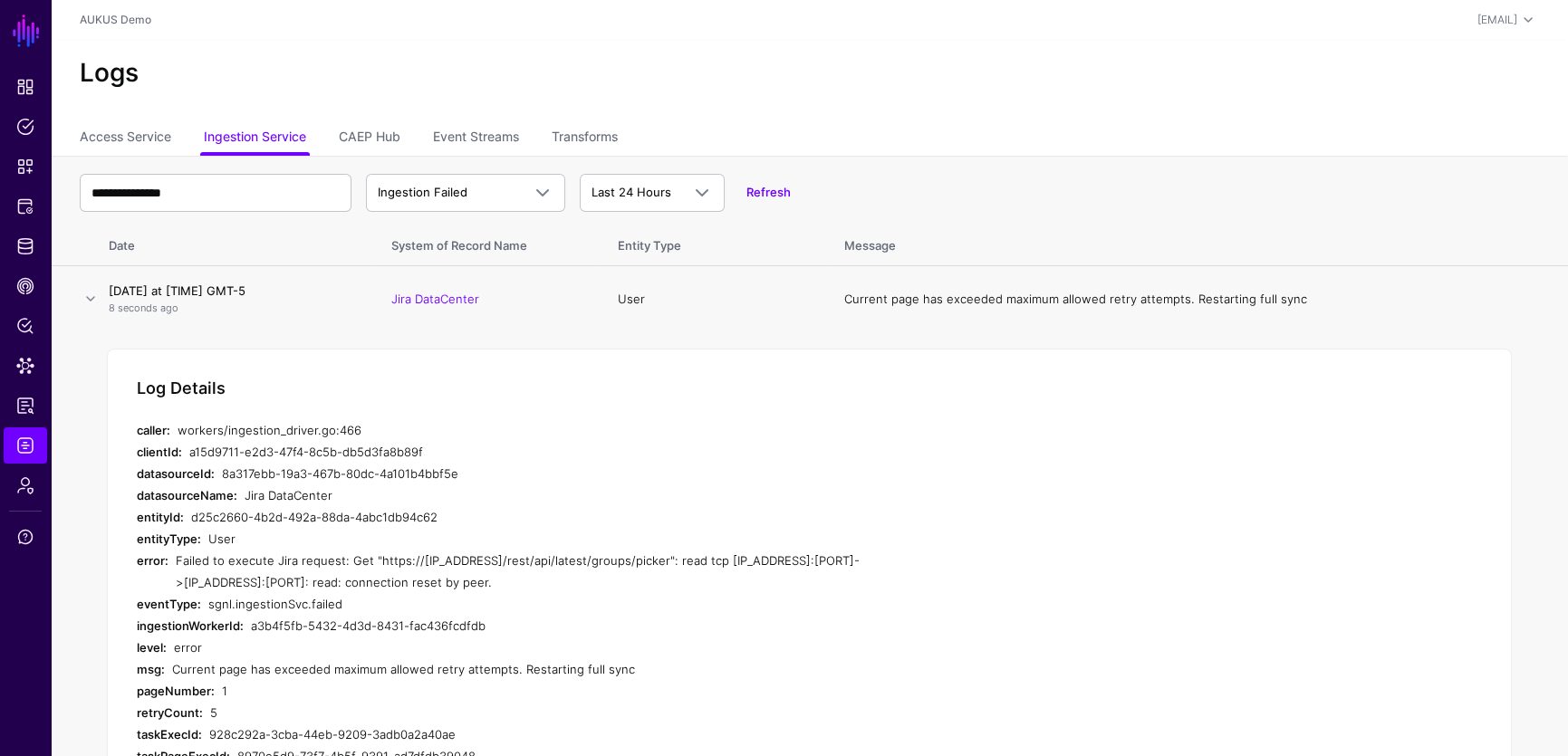 scroll, scrollTop: 114, scrollLeft: 0, axis: vertical 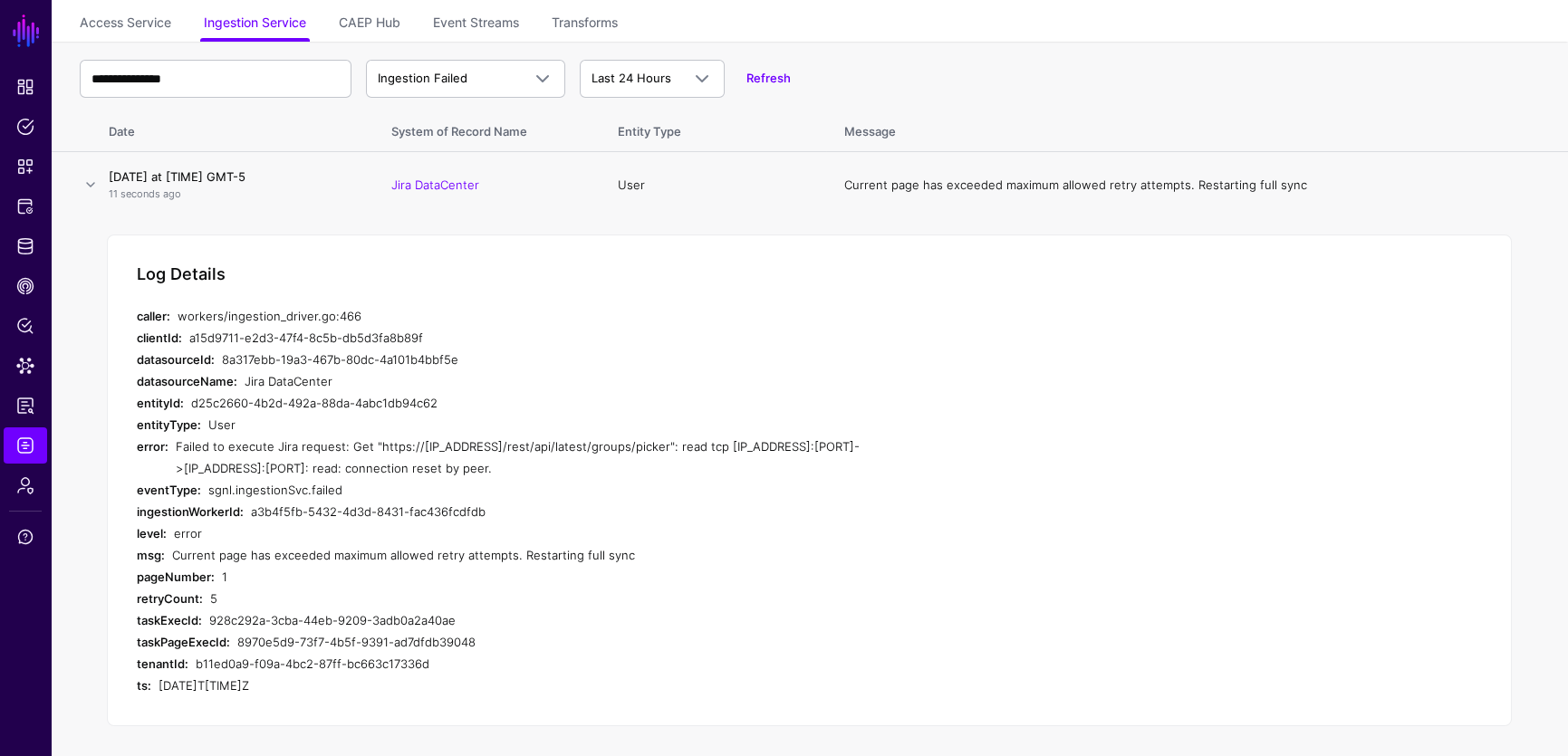click on "Failed to execute Jira request: Get "https://[IP_ADDRESS]/rest/api/latest/groups/picker": read tcp [IP_ADDRESS]:[PORT]->[IP_ADDRESS]:[PORT]: read: connection reset by peer." at bounding box center (518, 457) 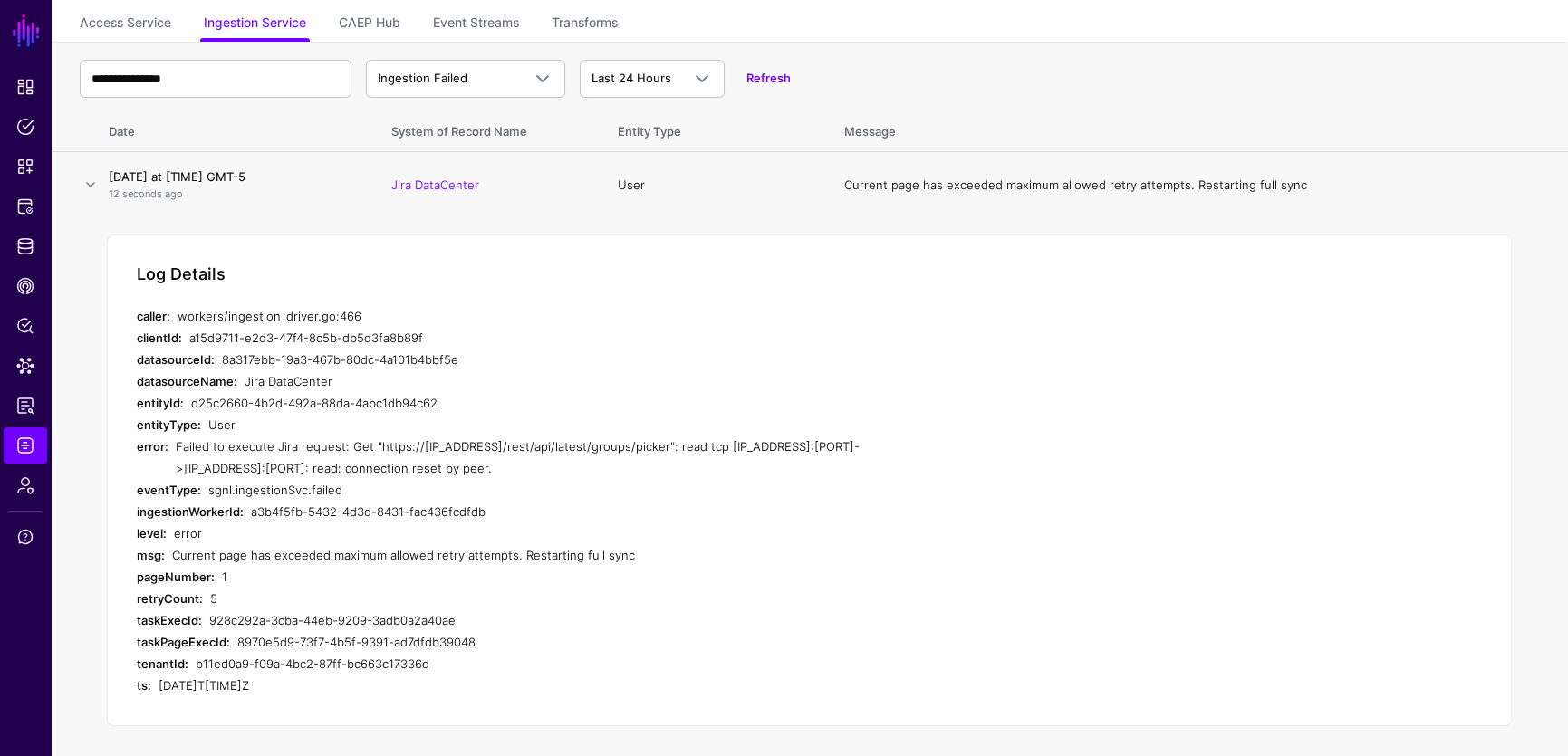 click on "Failed to execute Jira request: Get "https://[IP_ADDRESS]/rest/api/latest/groups/picker": read tcp [IP_ADDRESS]:[PORT]->[IP_ADDRESS]:[PORT]: read: connection reset by peer." at bounding box center [518, 457] 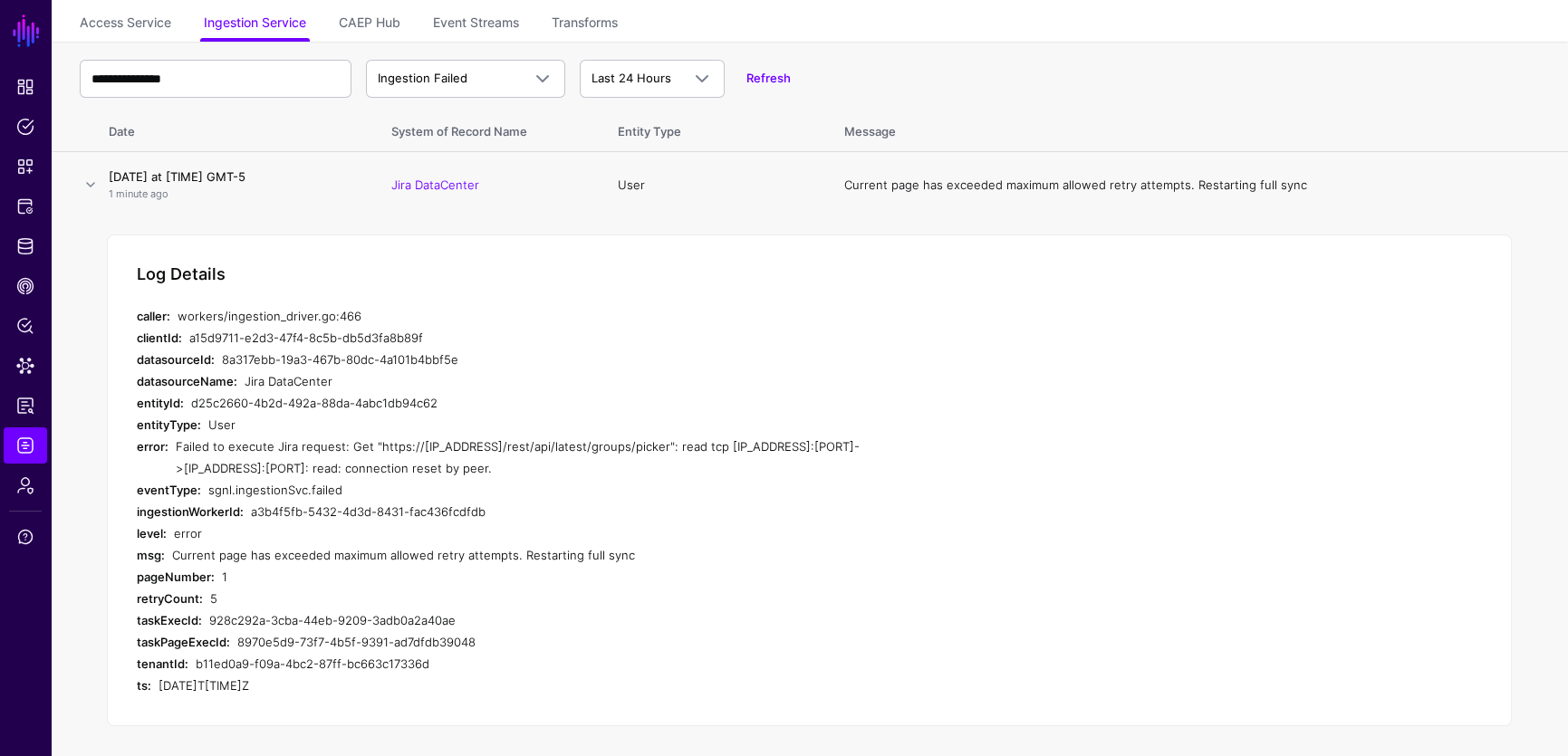 scroll, scrollTop: 0, scrollLeft: 0, axis: both 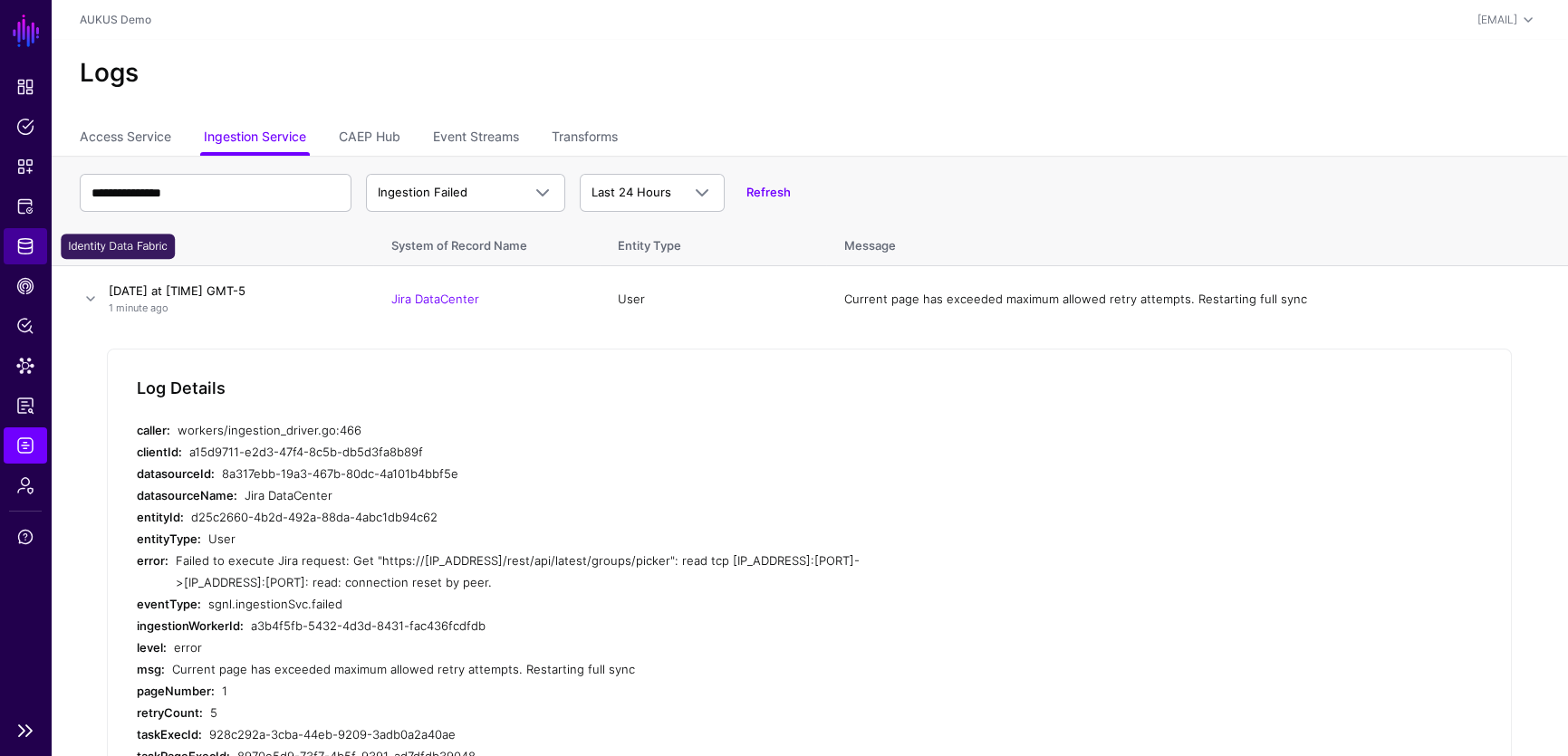 click on "Identity Data Fabric" 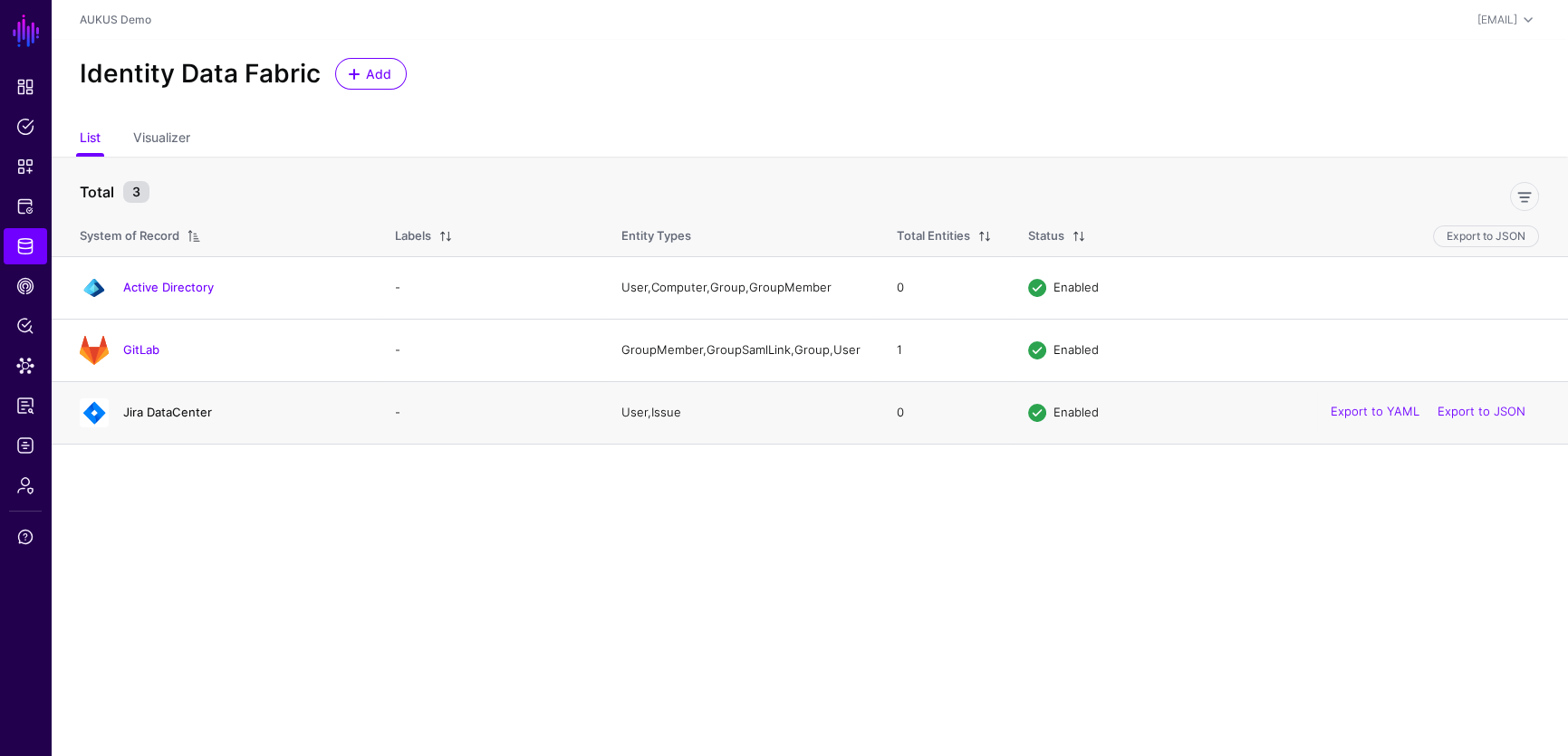 click on "Jira DataCenter" 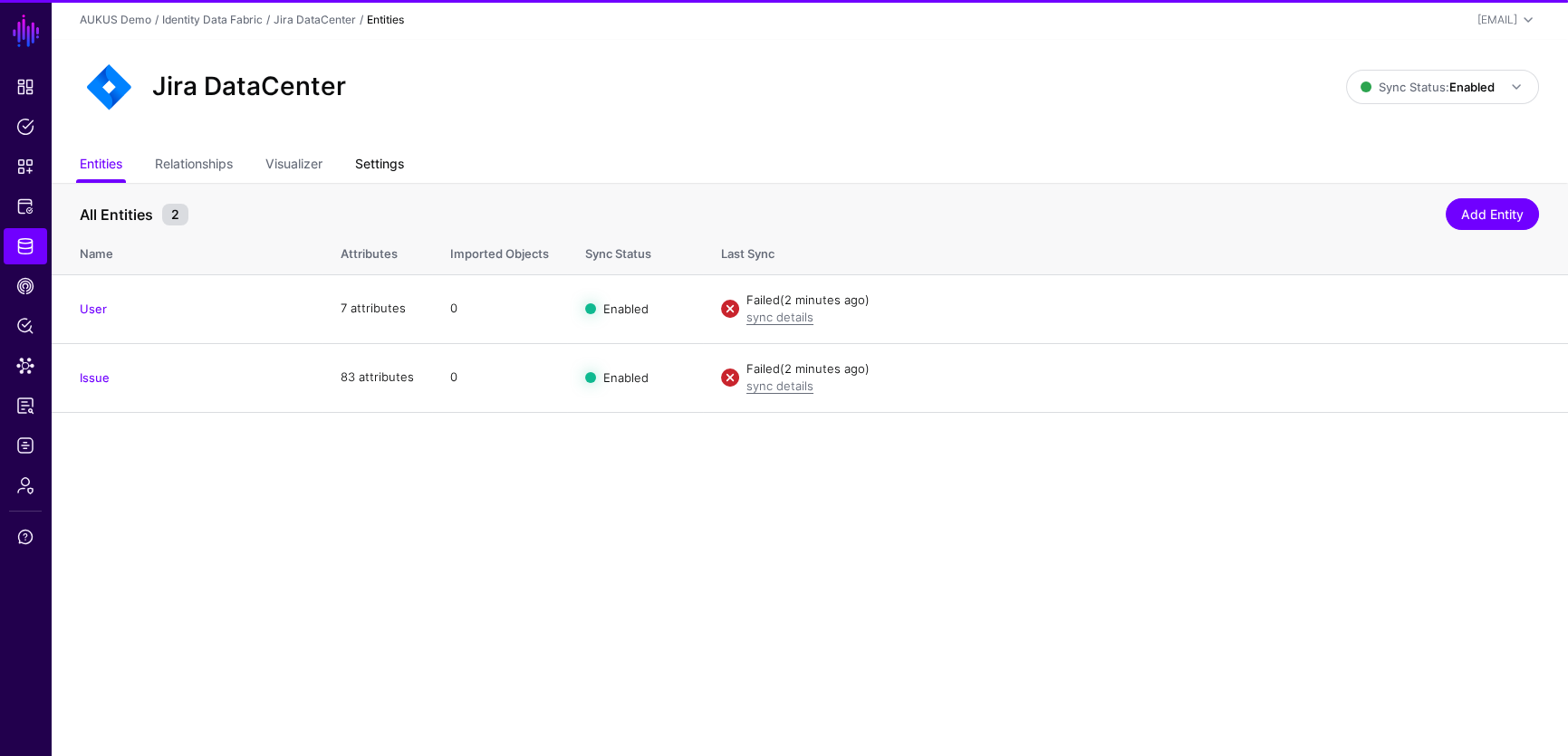 click on "Settings" 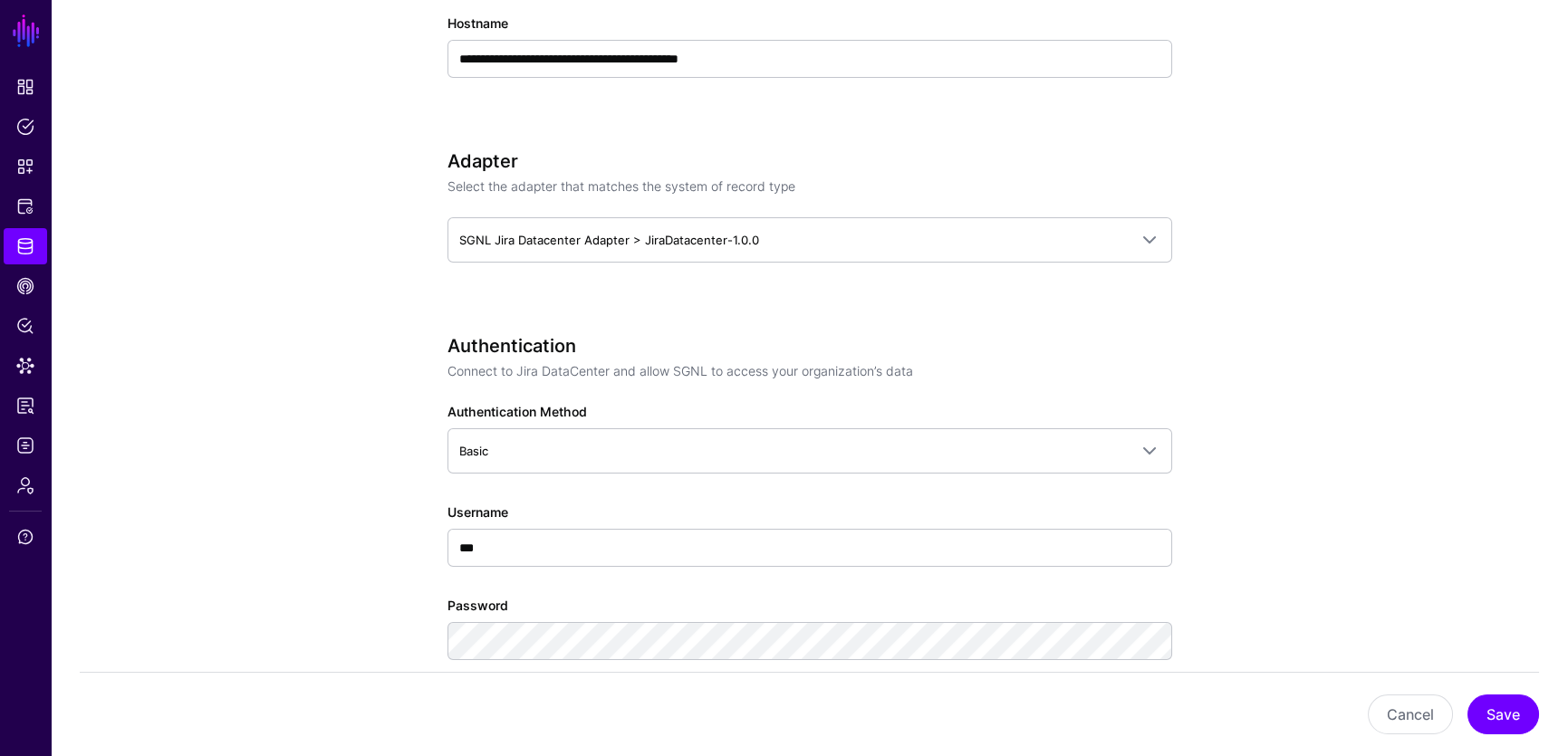 scroll, scrollTop: 502, scrollLeft: 0, axis: vertical 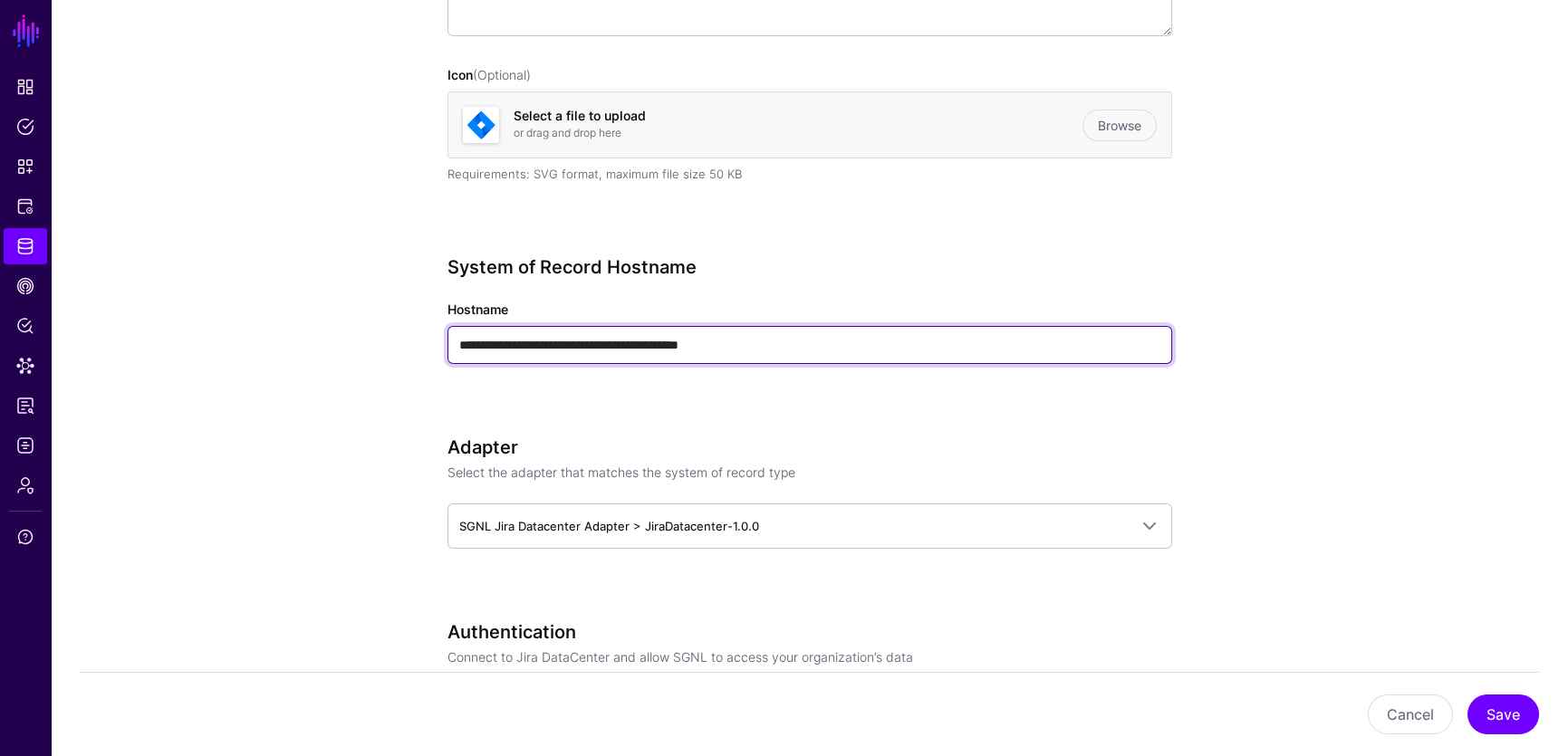 click on "**********" at bounding box center (810, 345) 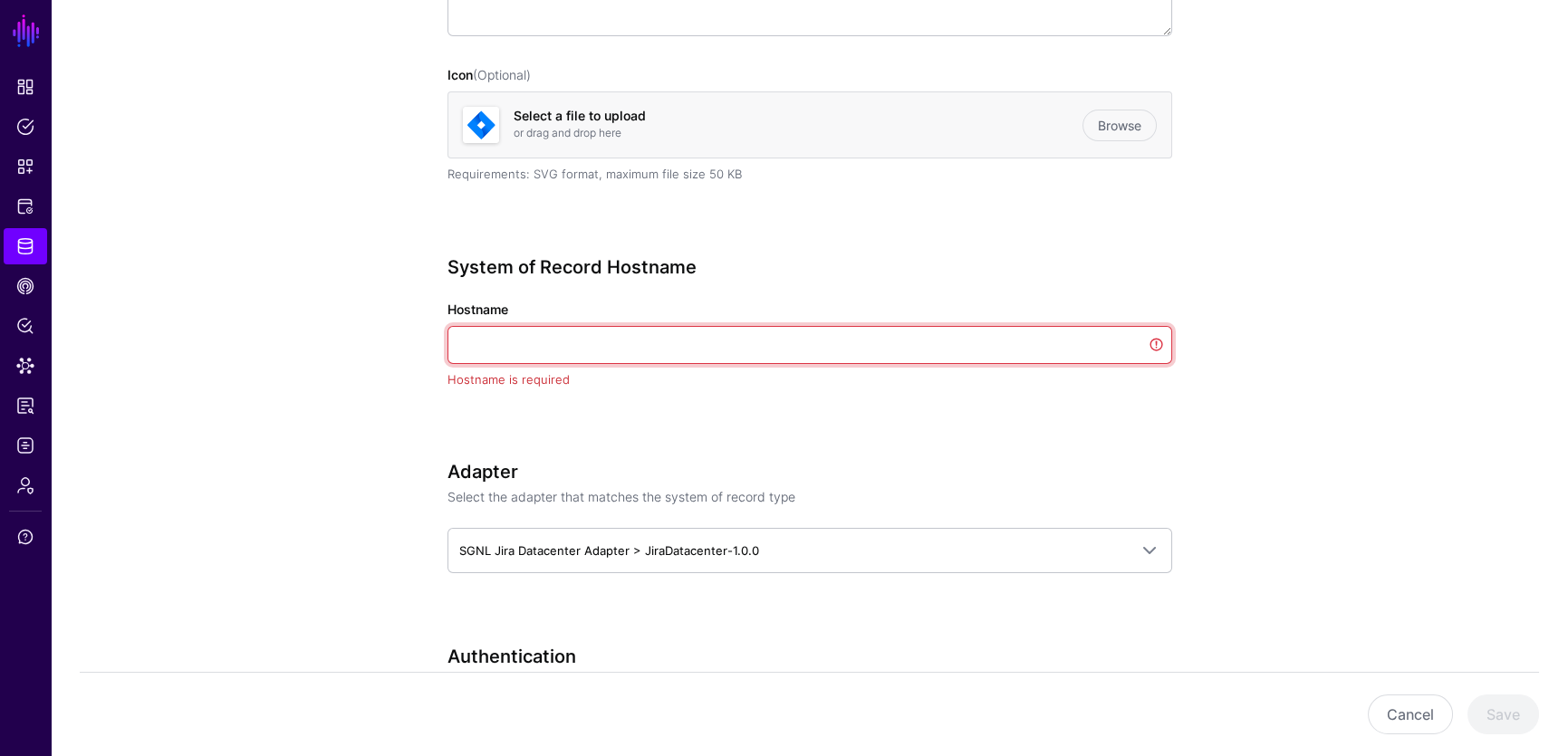 paste on "**********" 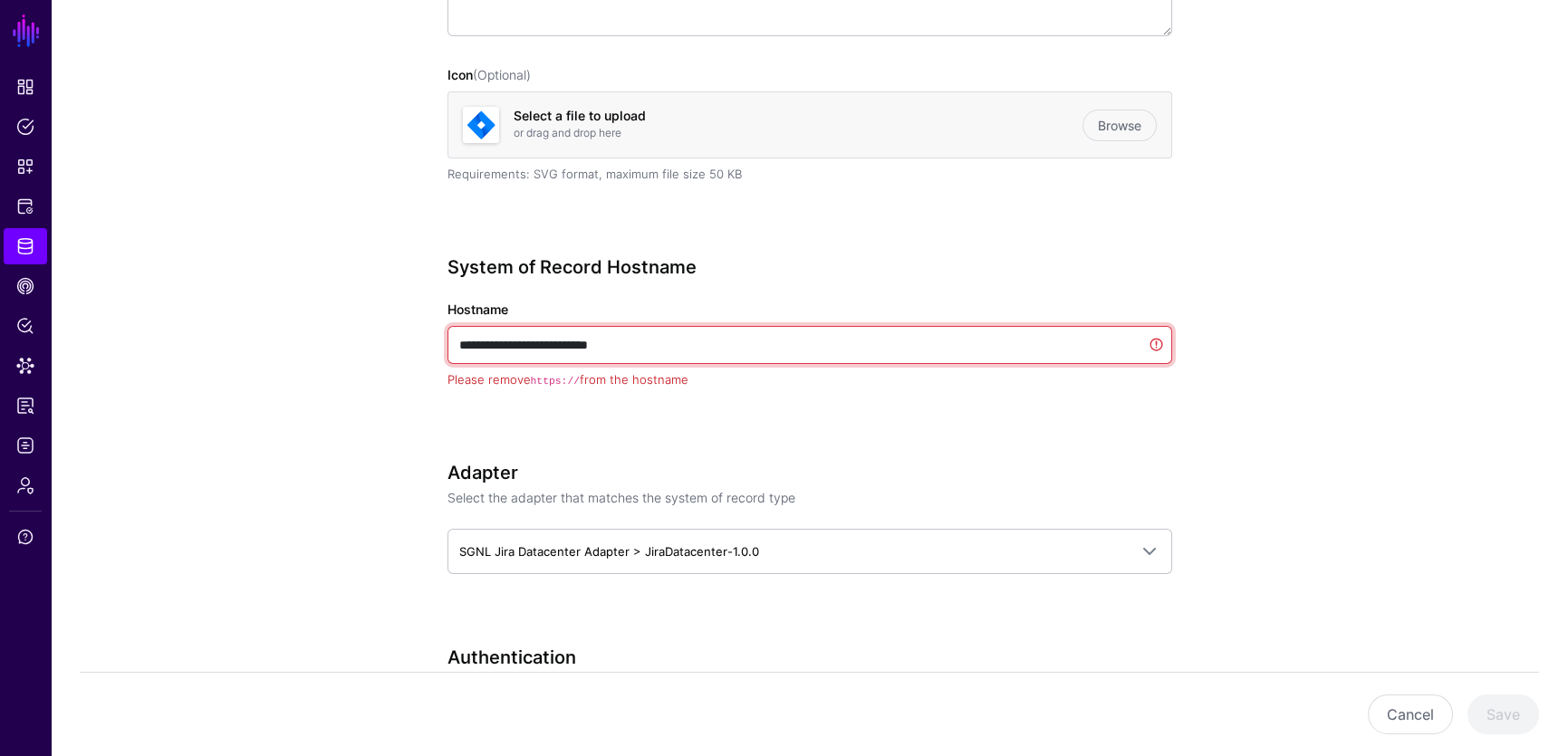 drag, startPoint x: 500, startPoint y: 340, endPoint x: 405, endPoint y: 330, distance: 95.52487 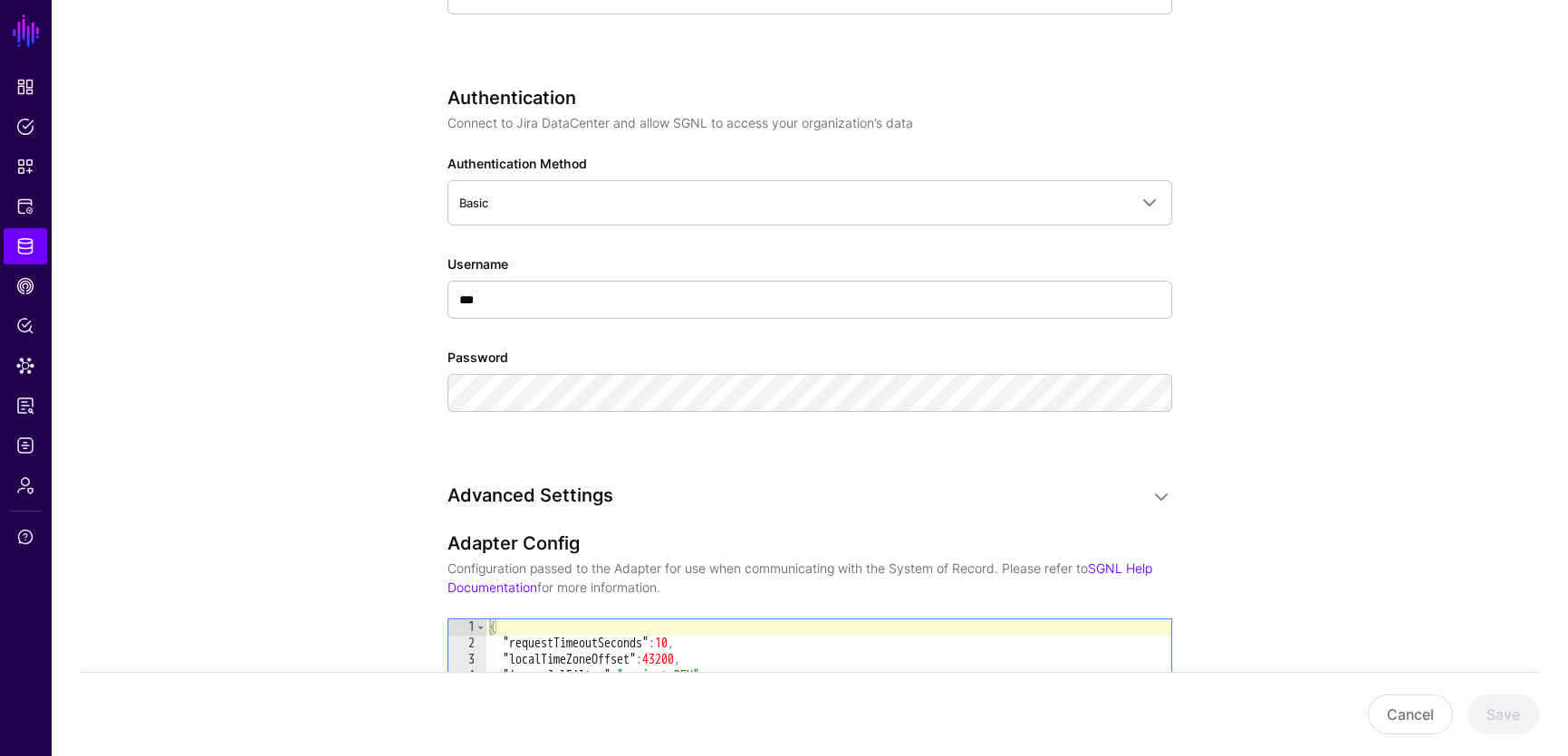 scroll, scrollTop: 1040, scrollLeft: 0, axis: vertical 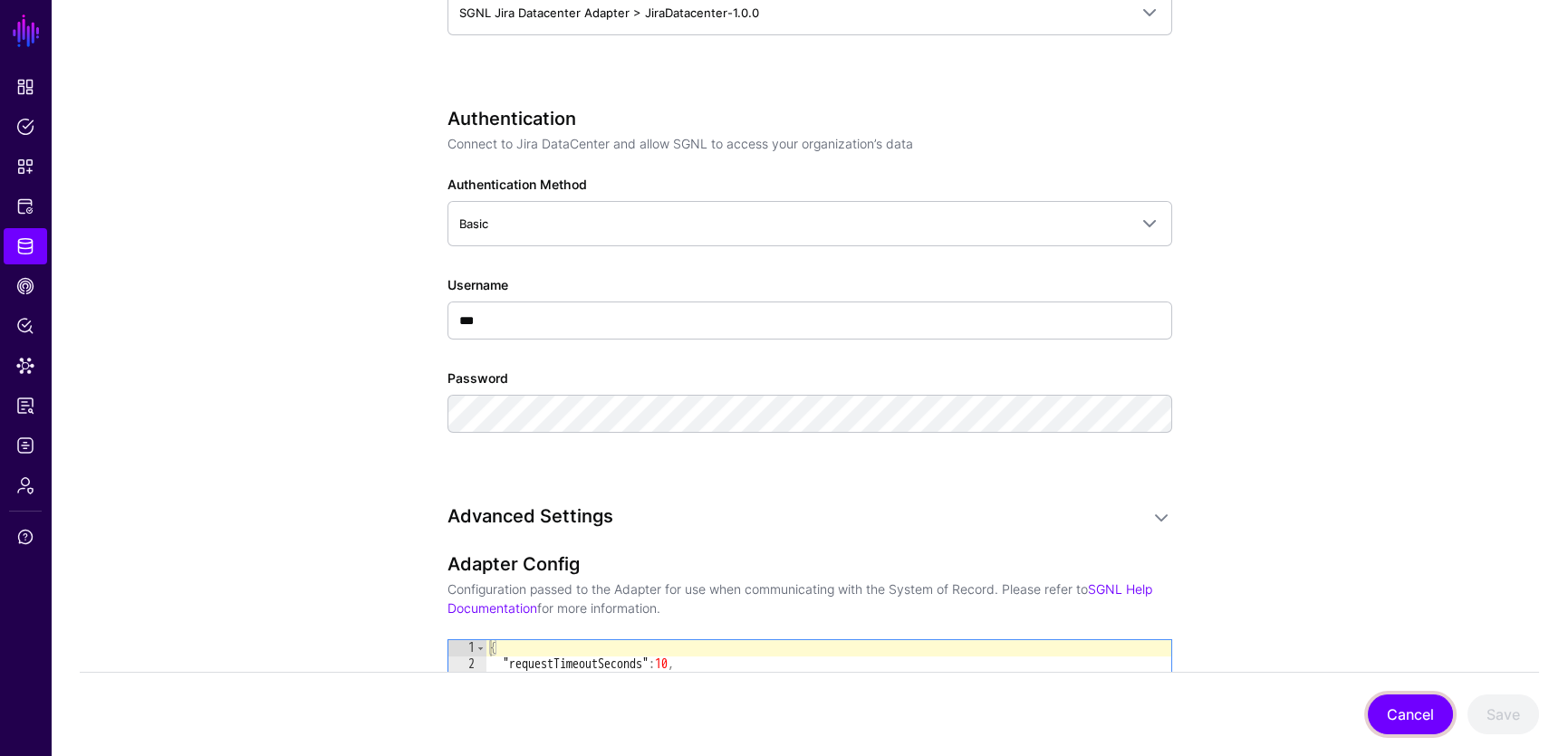 click on "Cancel" 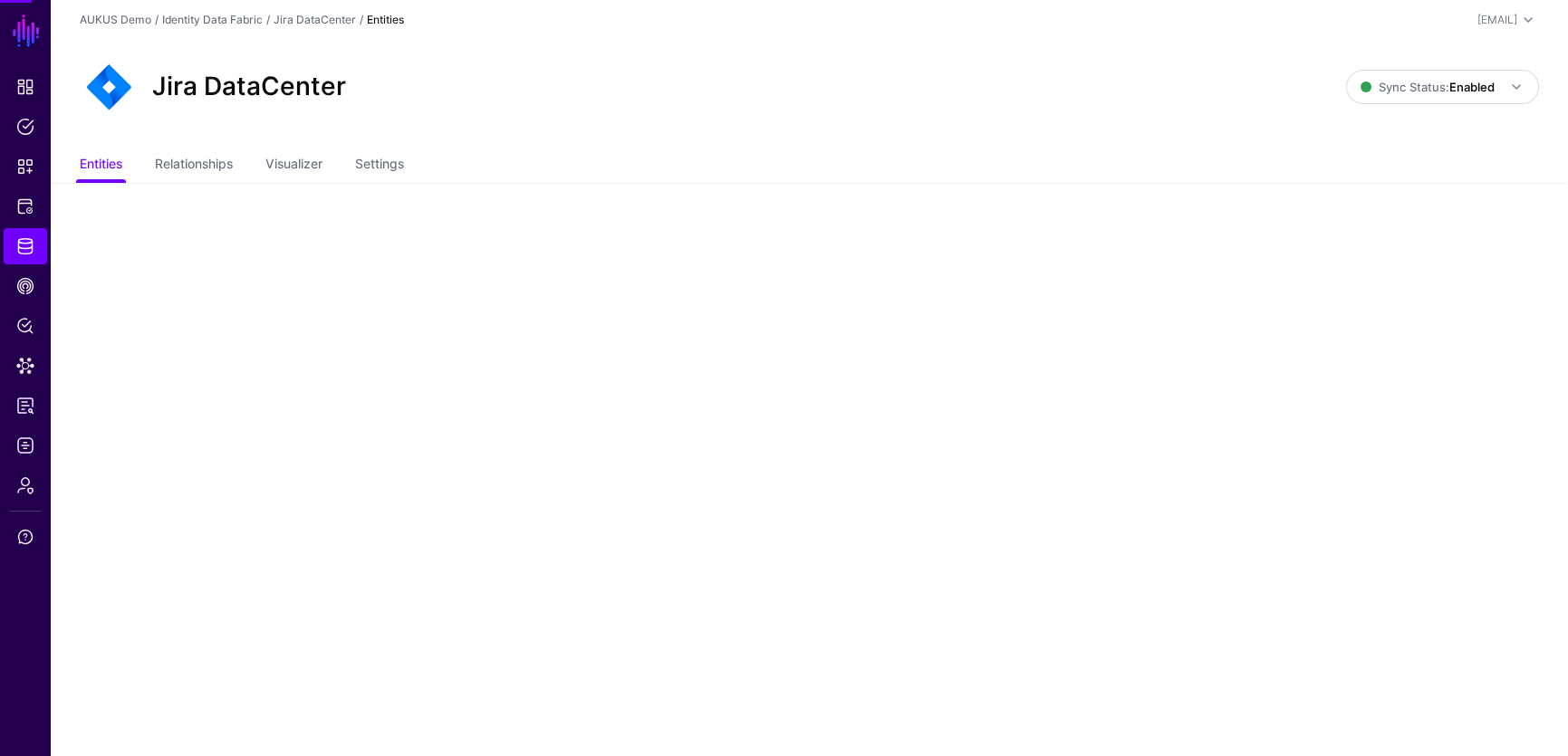 scroll, scrollTop: 0, scrollLeft: 0, axis: both 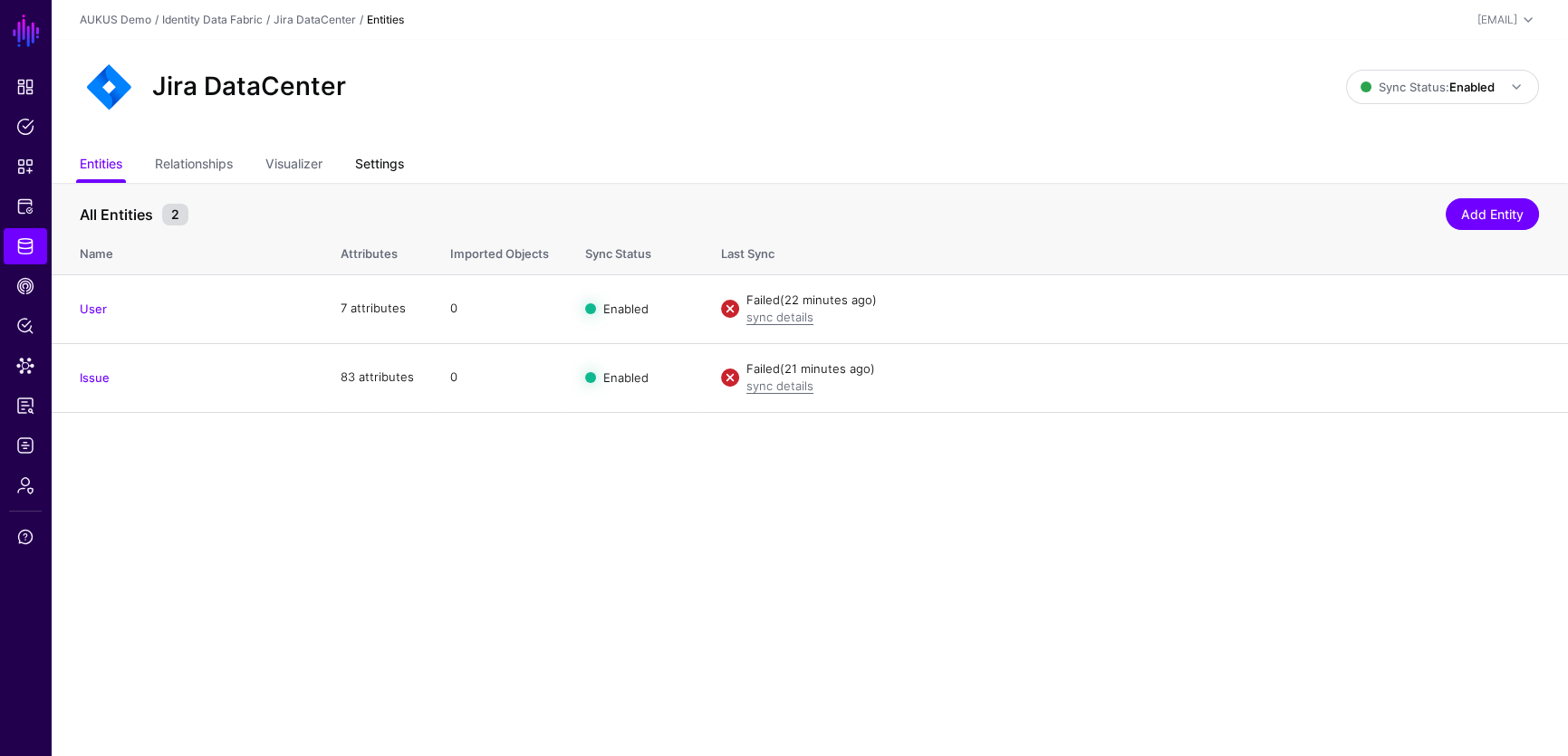 click on "Settings" 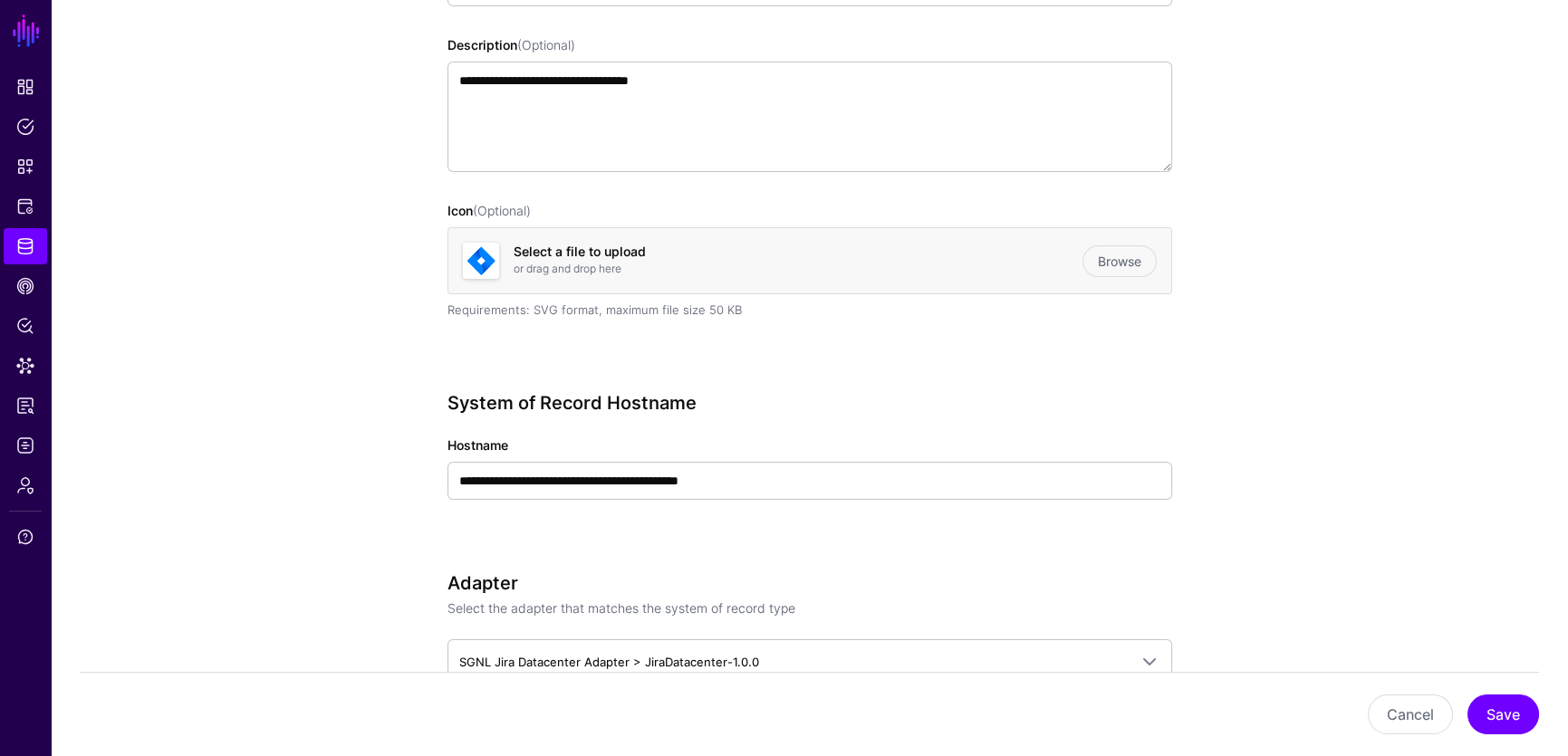 scroll, scrollTop: 740, scrollLeft: 0, axis: vertical 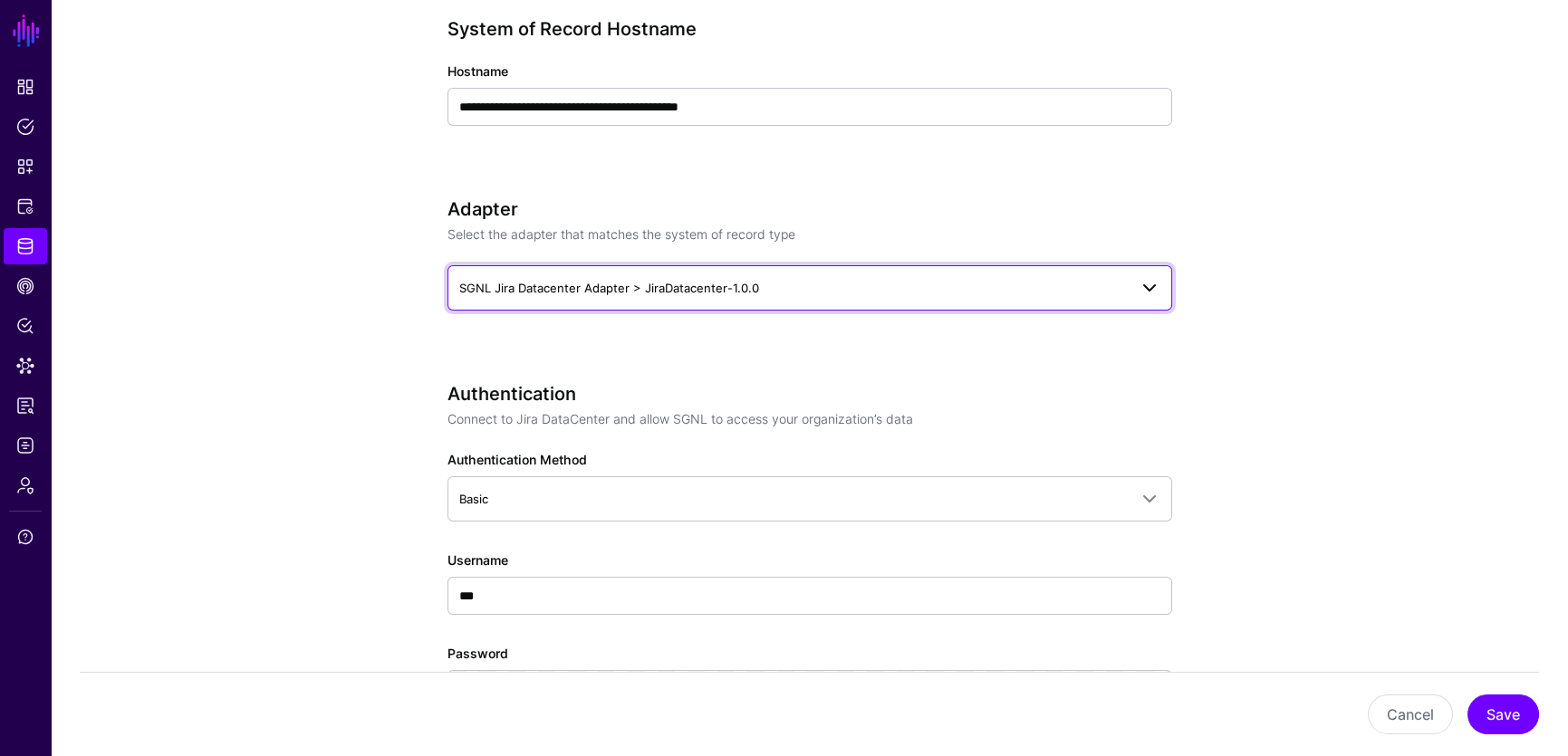 click on "SGNL Jira Datacenter Adapter > JiraDatacenter-1.0.0" at bounding box center (810, 288) 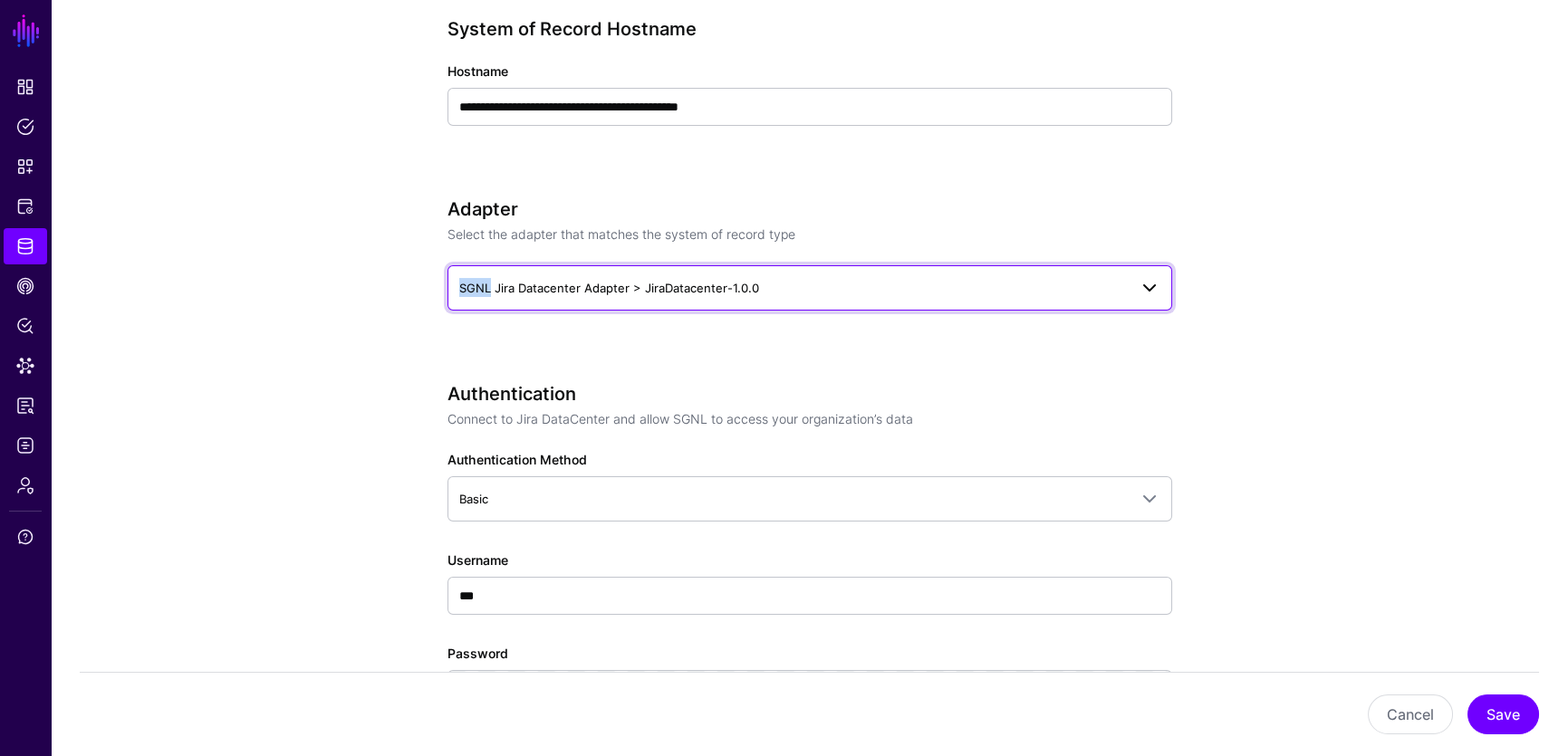 click on "SGNL Jira Datacenter Adapter > JiraDatacenter-1.0.0" at bounding box center [810, 288] 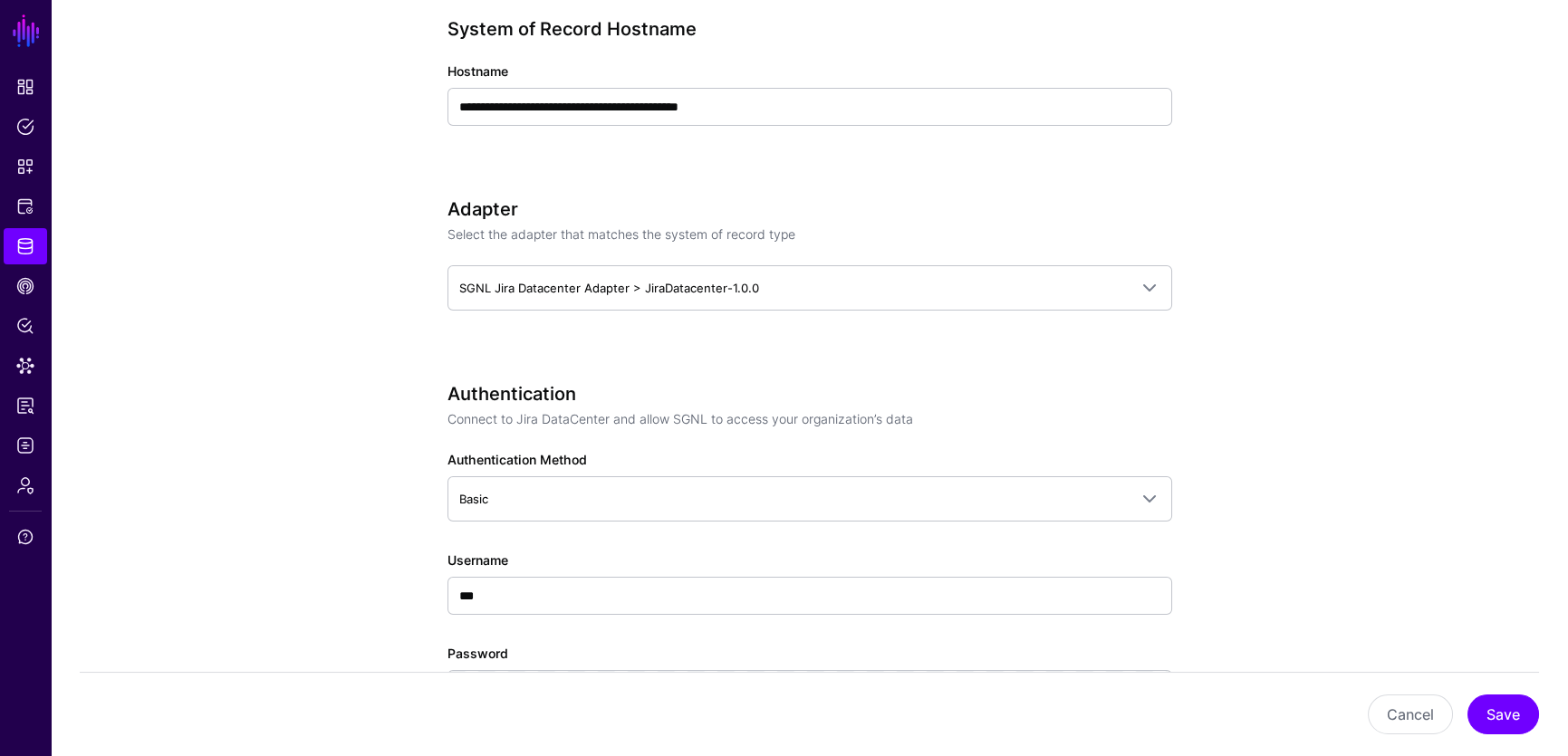 click on "Adapter" 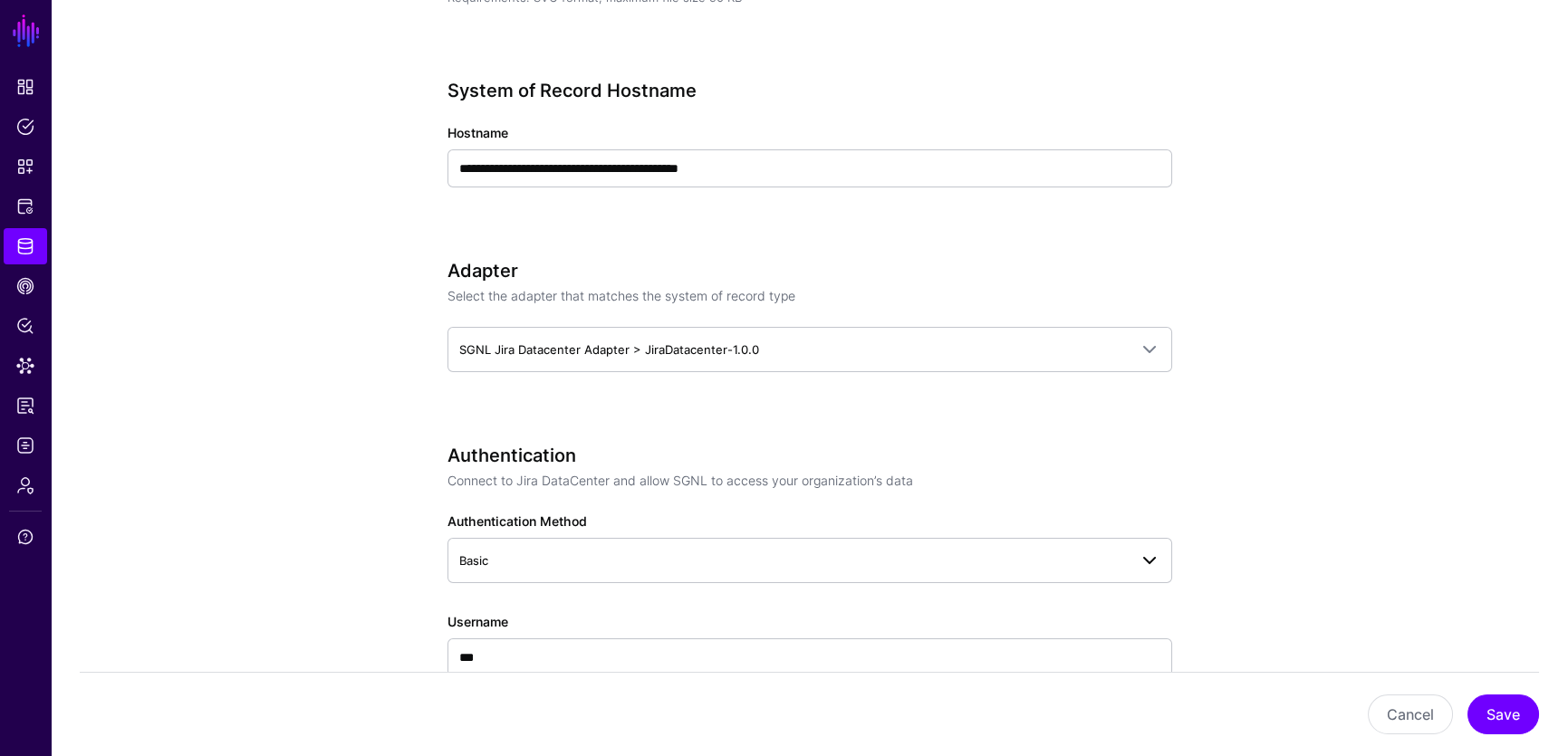 scroll, scrollTop: 414, scrollLeft: 0, axis: vertical 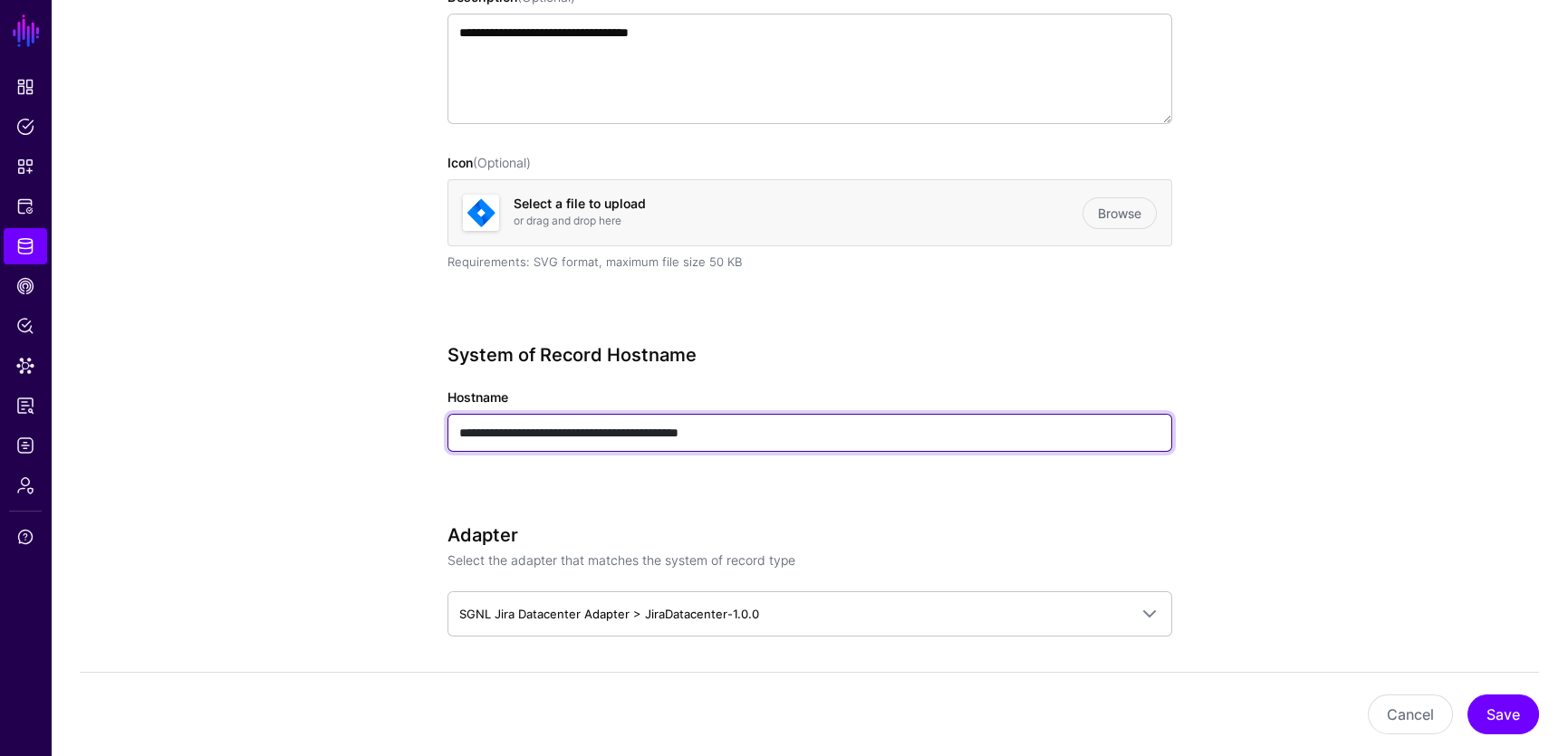 click on "**********" at bounding box center [810, 433] 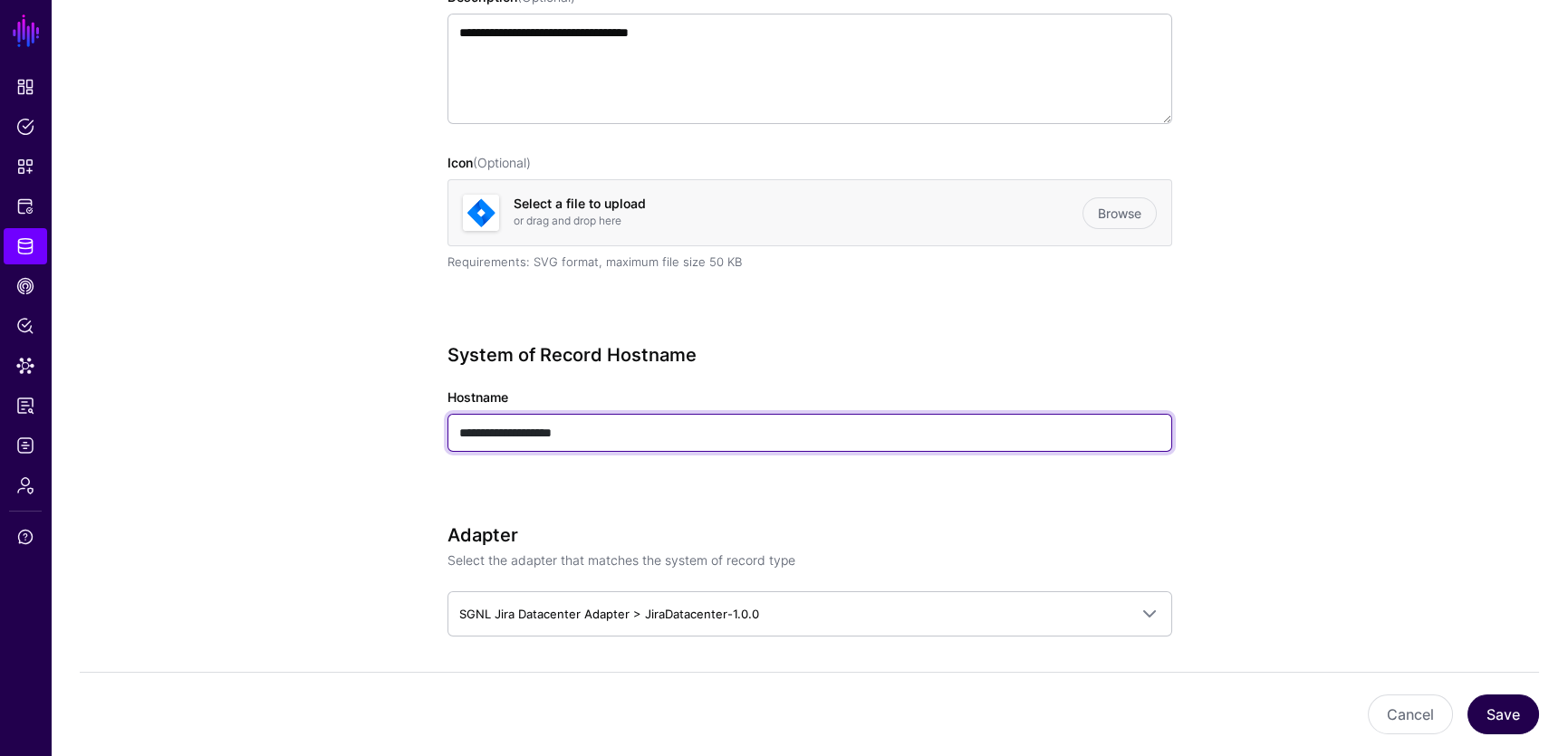 type on "**********" 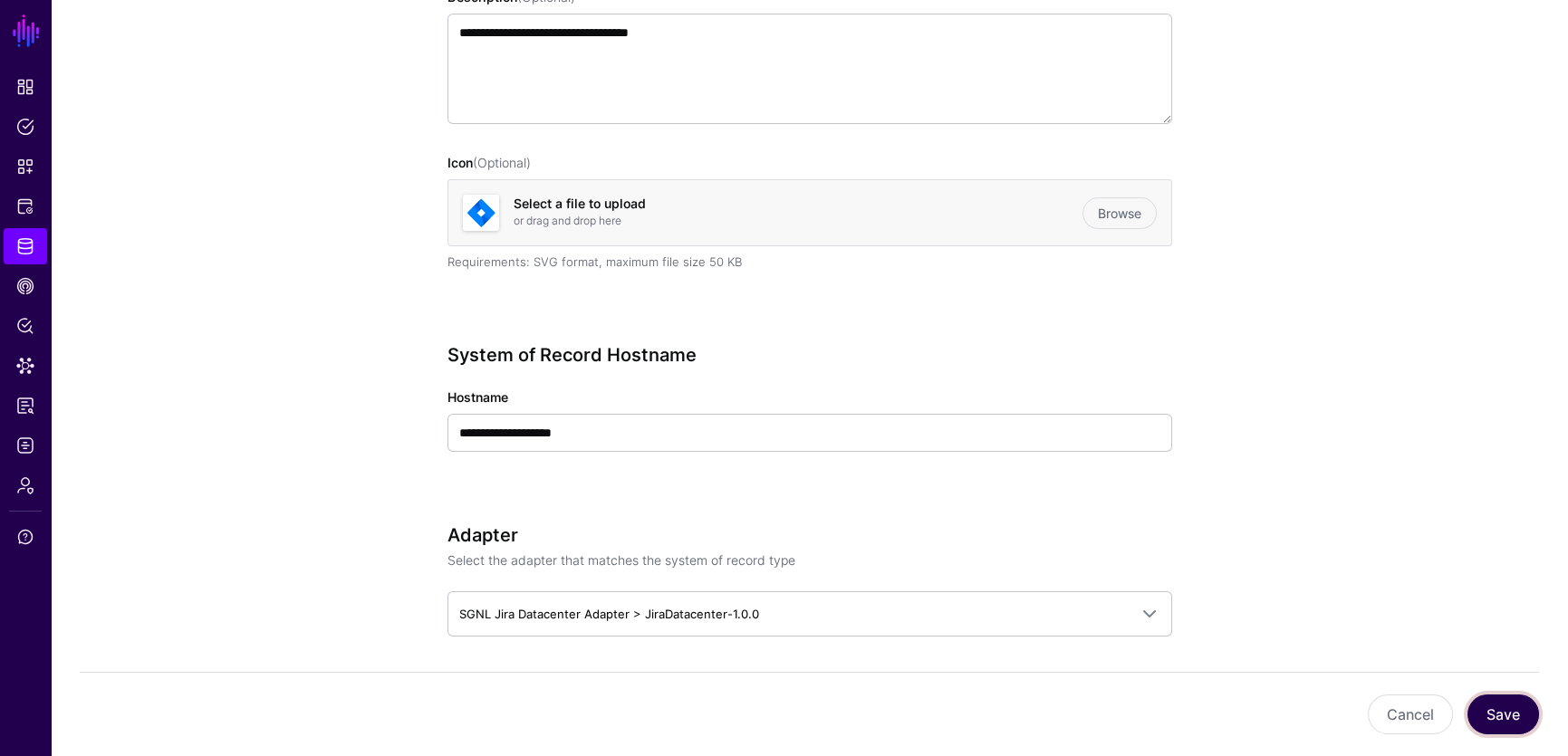 click on "Save" 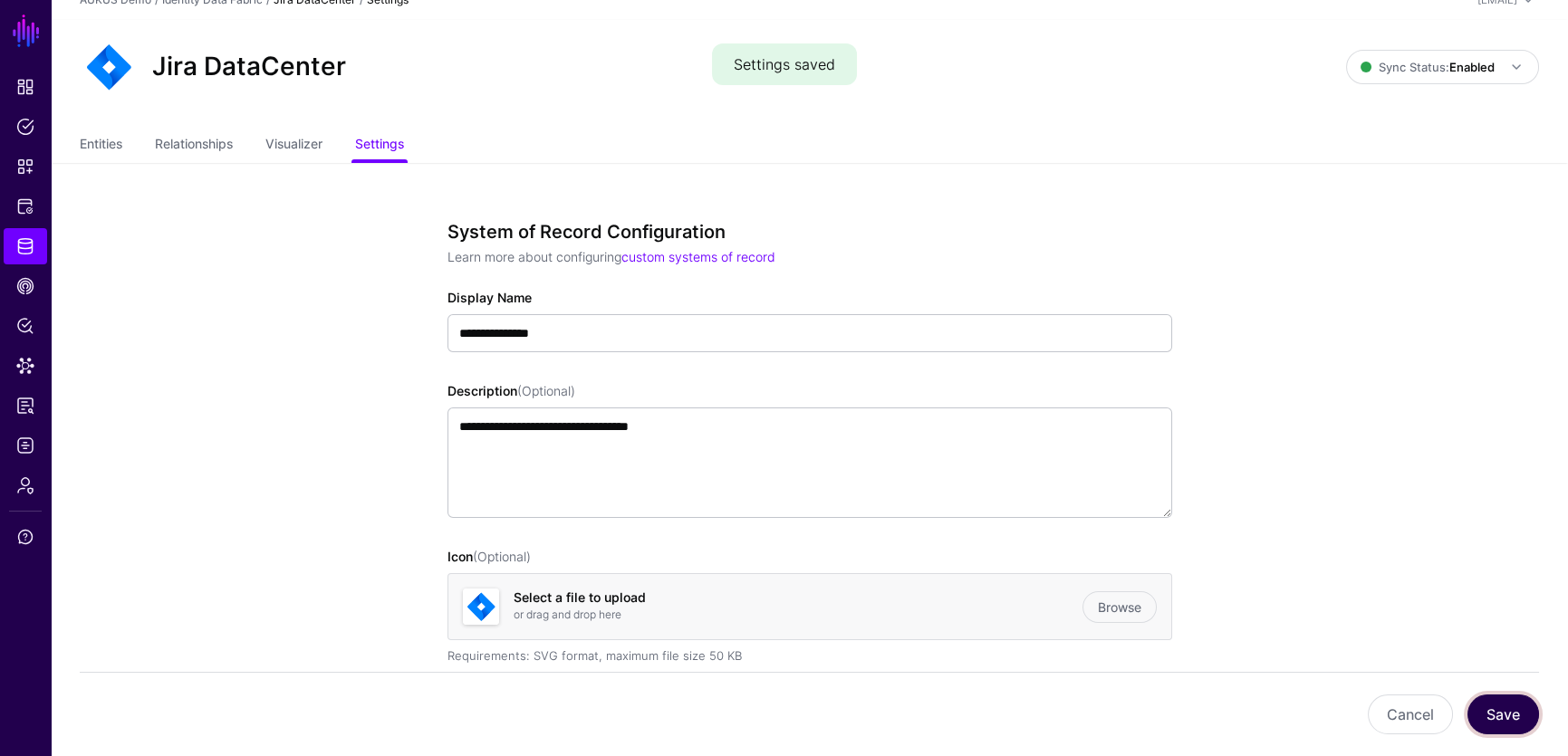 scroll, scrollTop: 0, scrollLeft: 0, axis: both 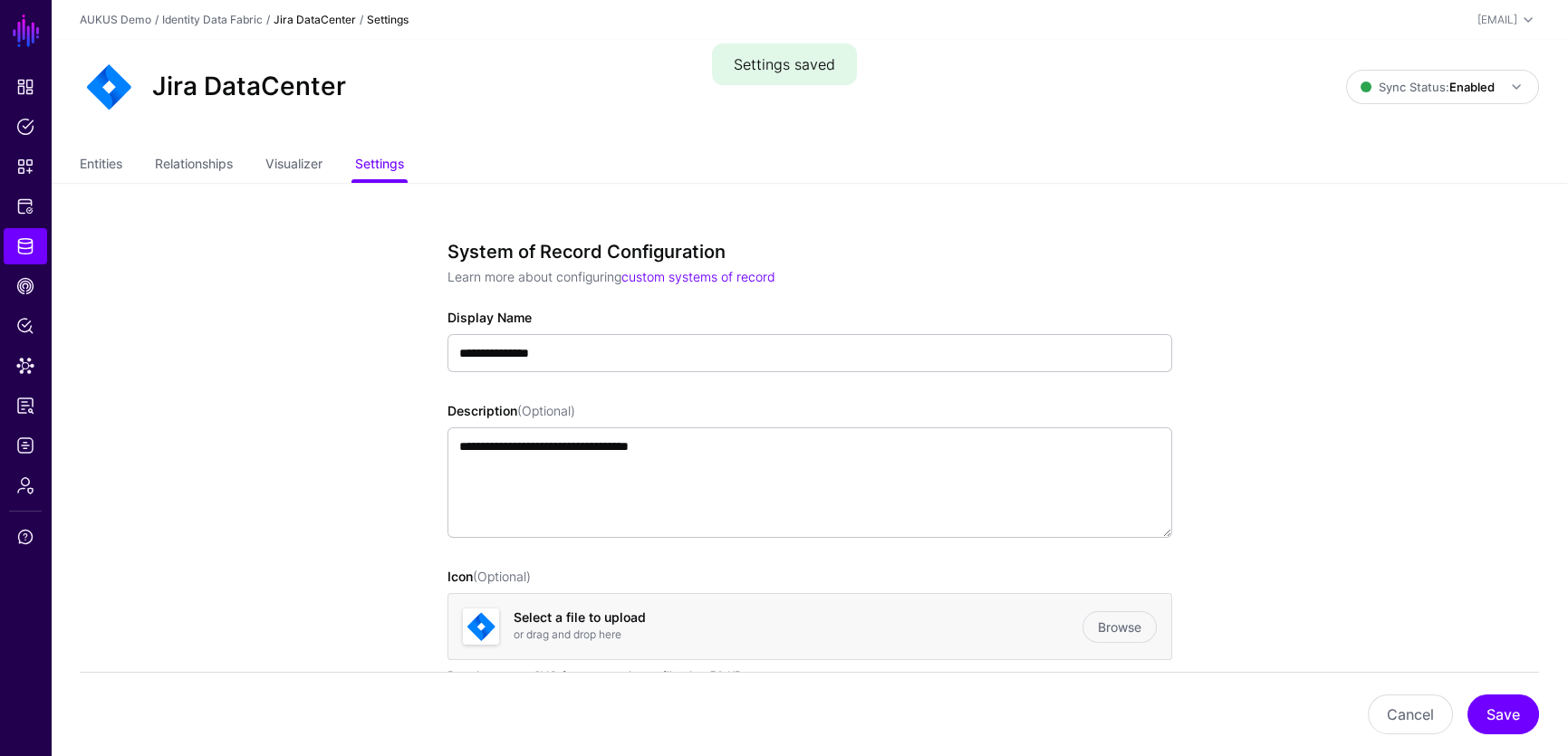 click on "Jira DataCenter Sync Status:  Enabled  Enabled   Syncing active for all configured entities that are enabled   Disabled   Syncing inactive for all configured entities" 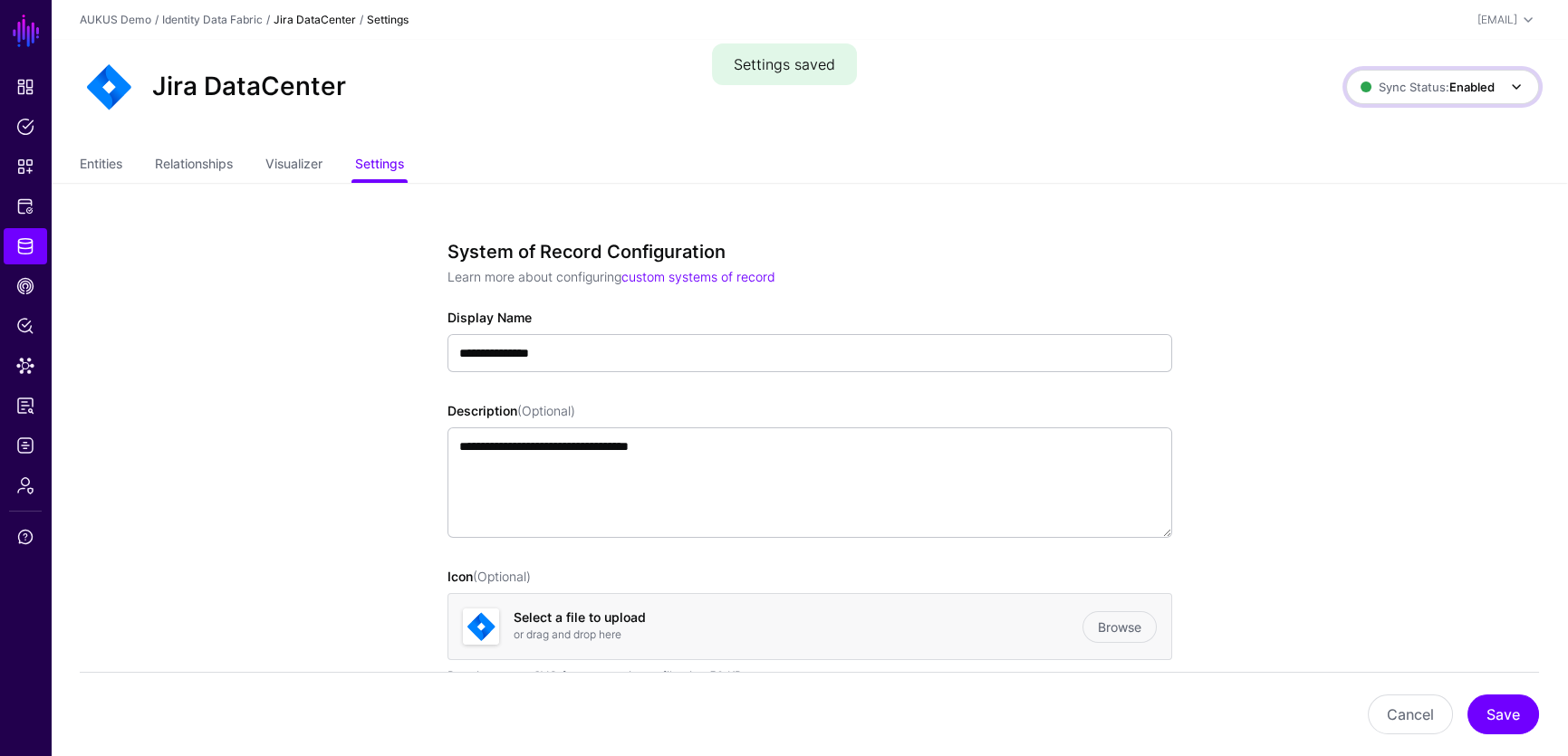 drag, startPoint x: 1433, startPoint y: 79, endPoint x: 1438, endPoint y: 92, distance: 13.928388 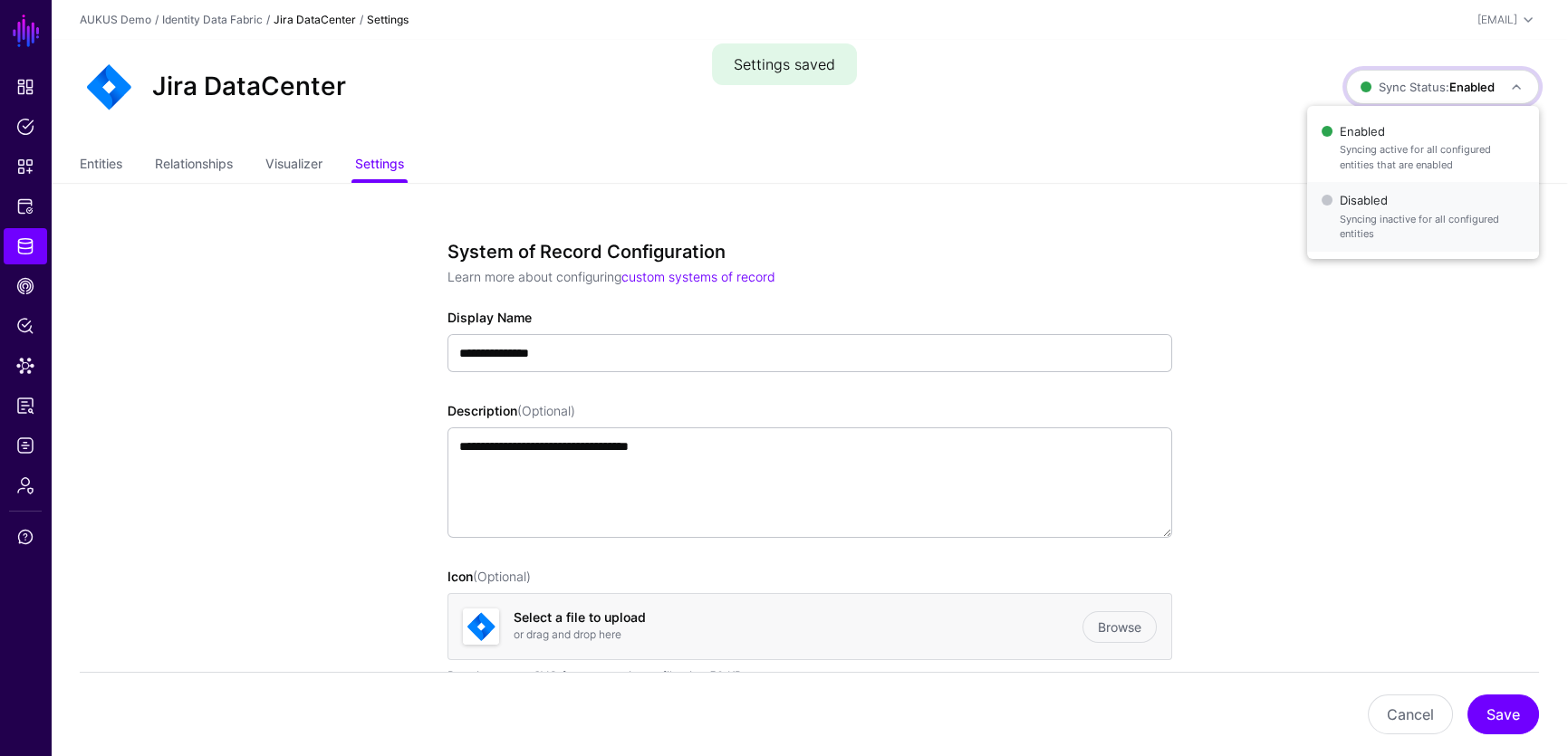 drag, startPoint x: 1399, startPoint y: 215, endPoint x: 1390, endPoint y: 231, distance: 18.35756 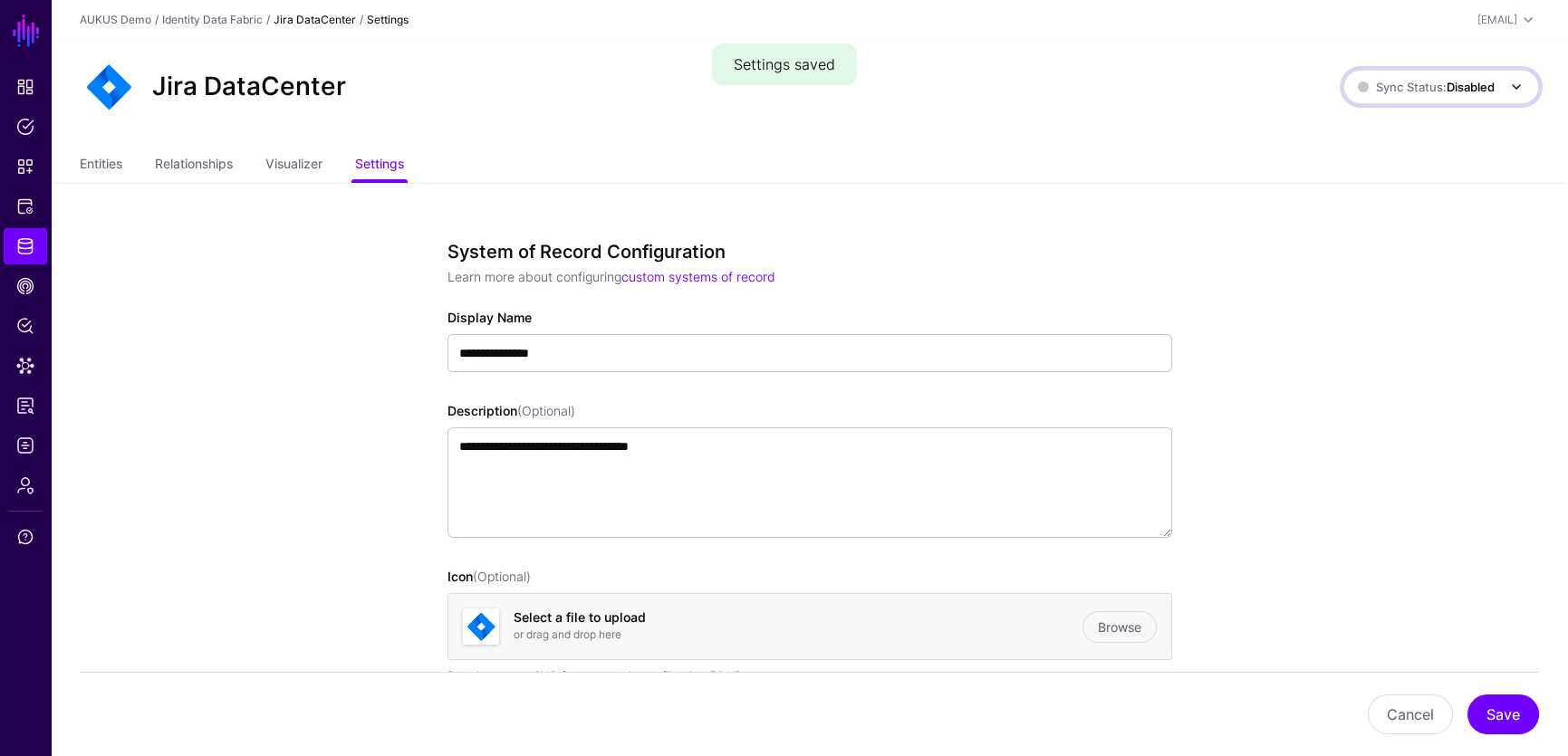 click on "Sync Status:  Disabled" at bounding box center [1426, 87] 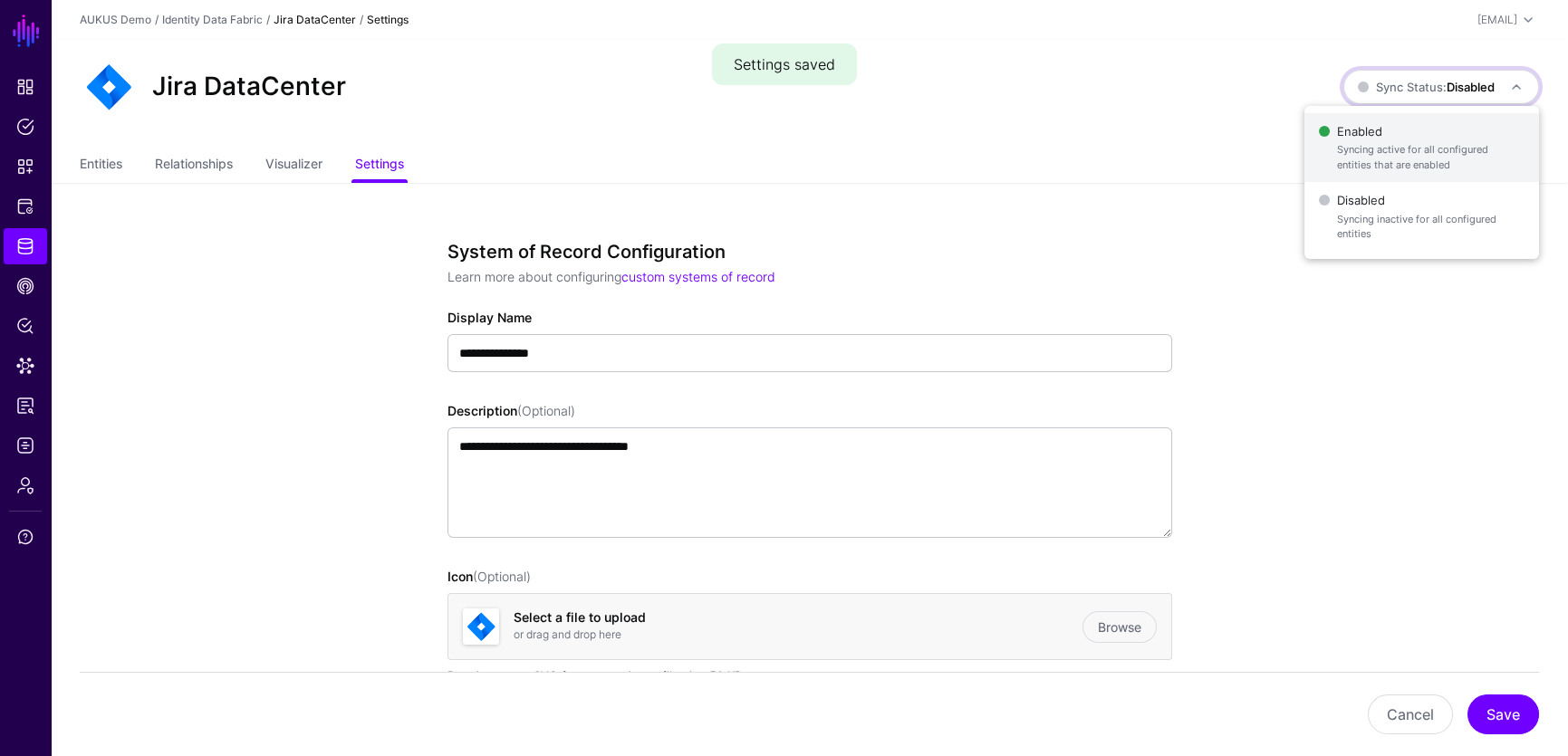 click on "Syncing active for all configured entities that are enabled" 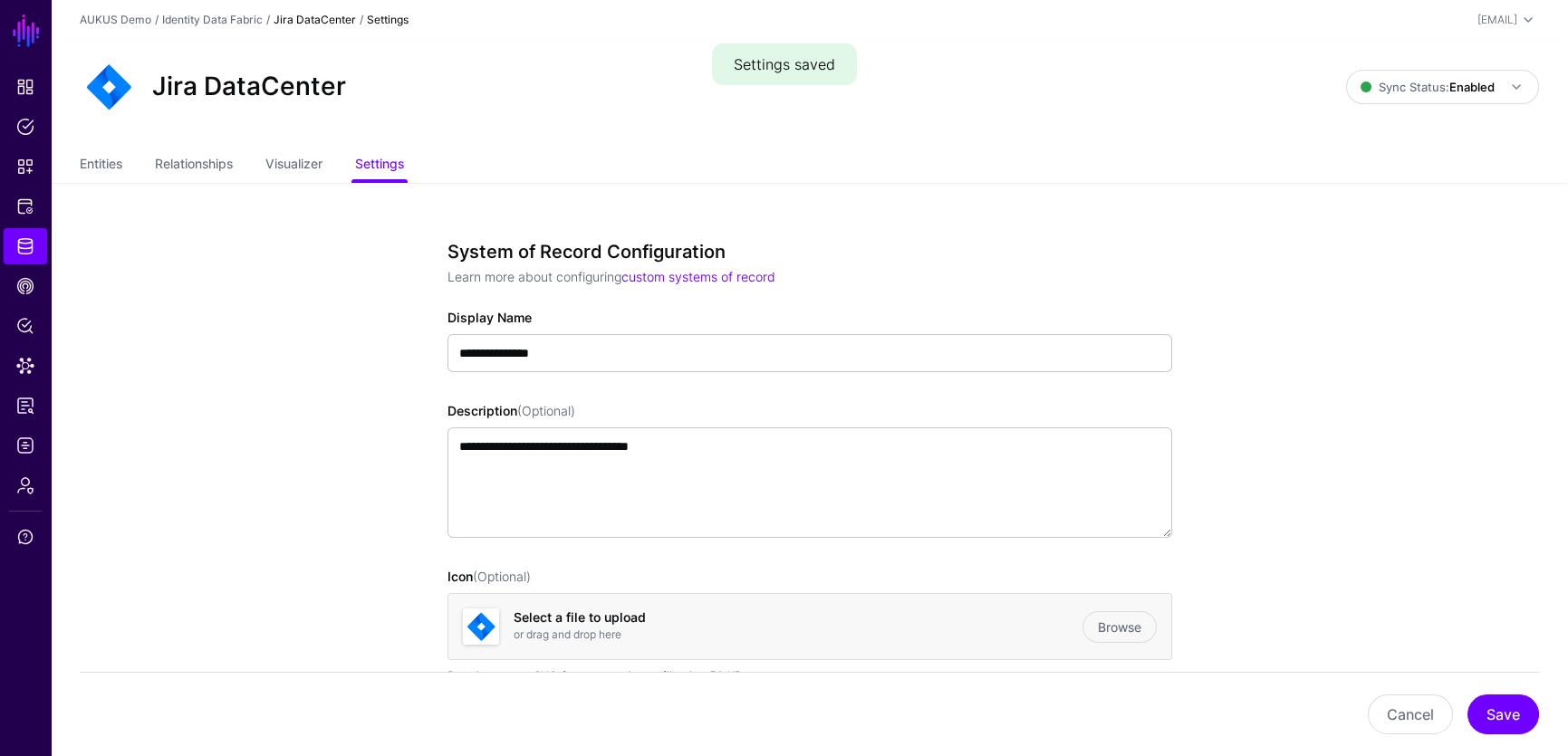 click on "Entities  Relationships Visualizer Settings" 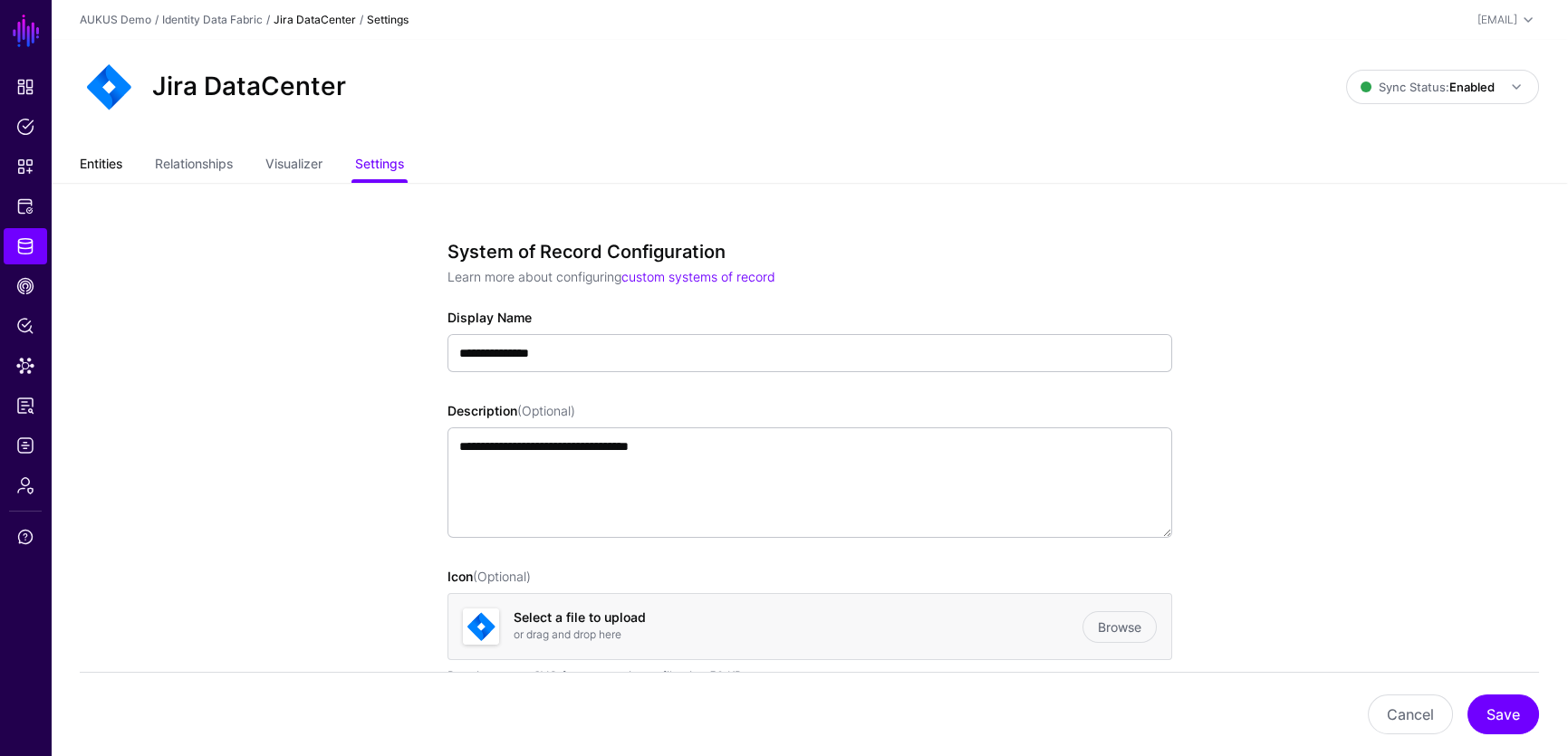 click on "Entities" 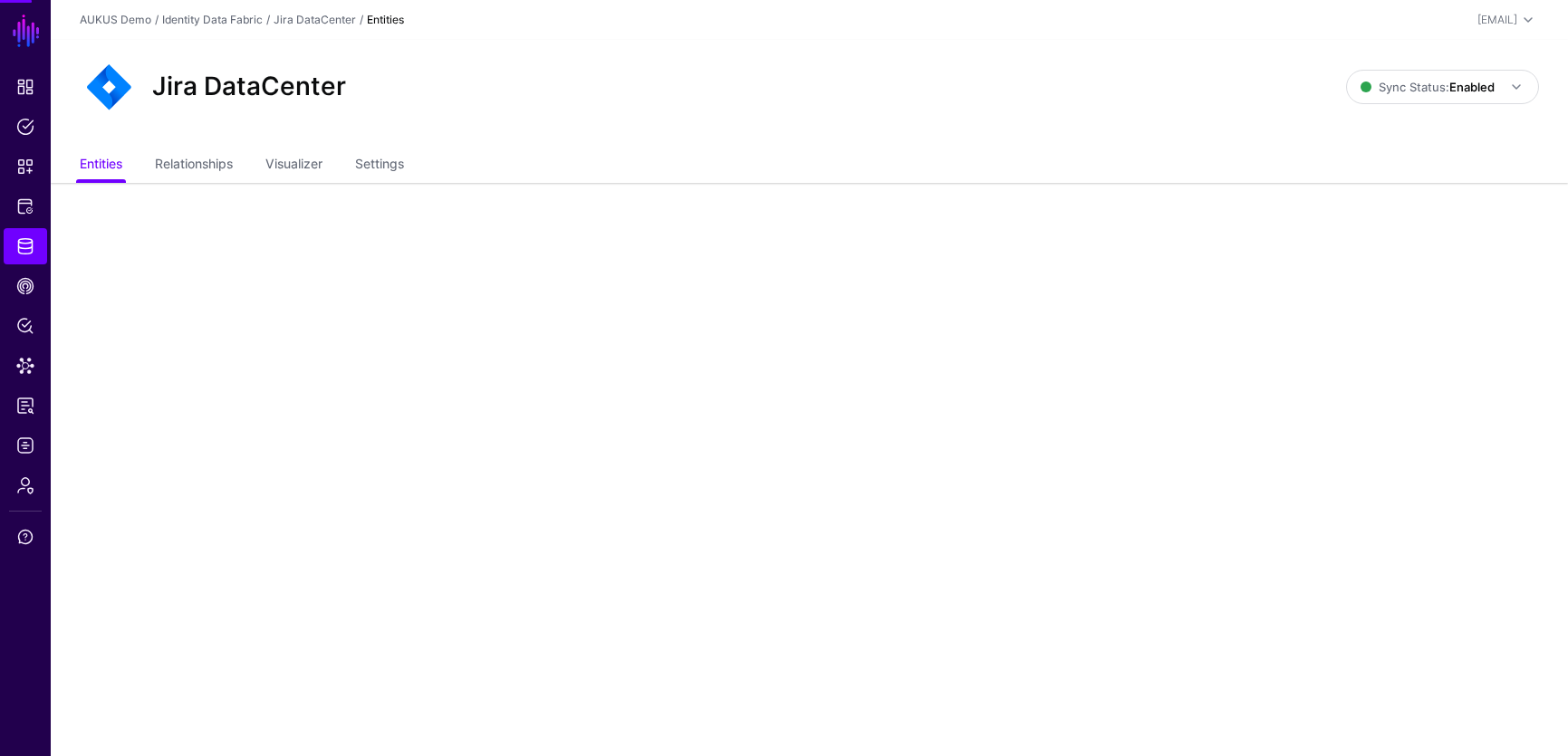 scroll, scrollTop: 0, scrollLeft: 0, axis: both 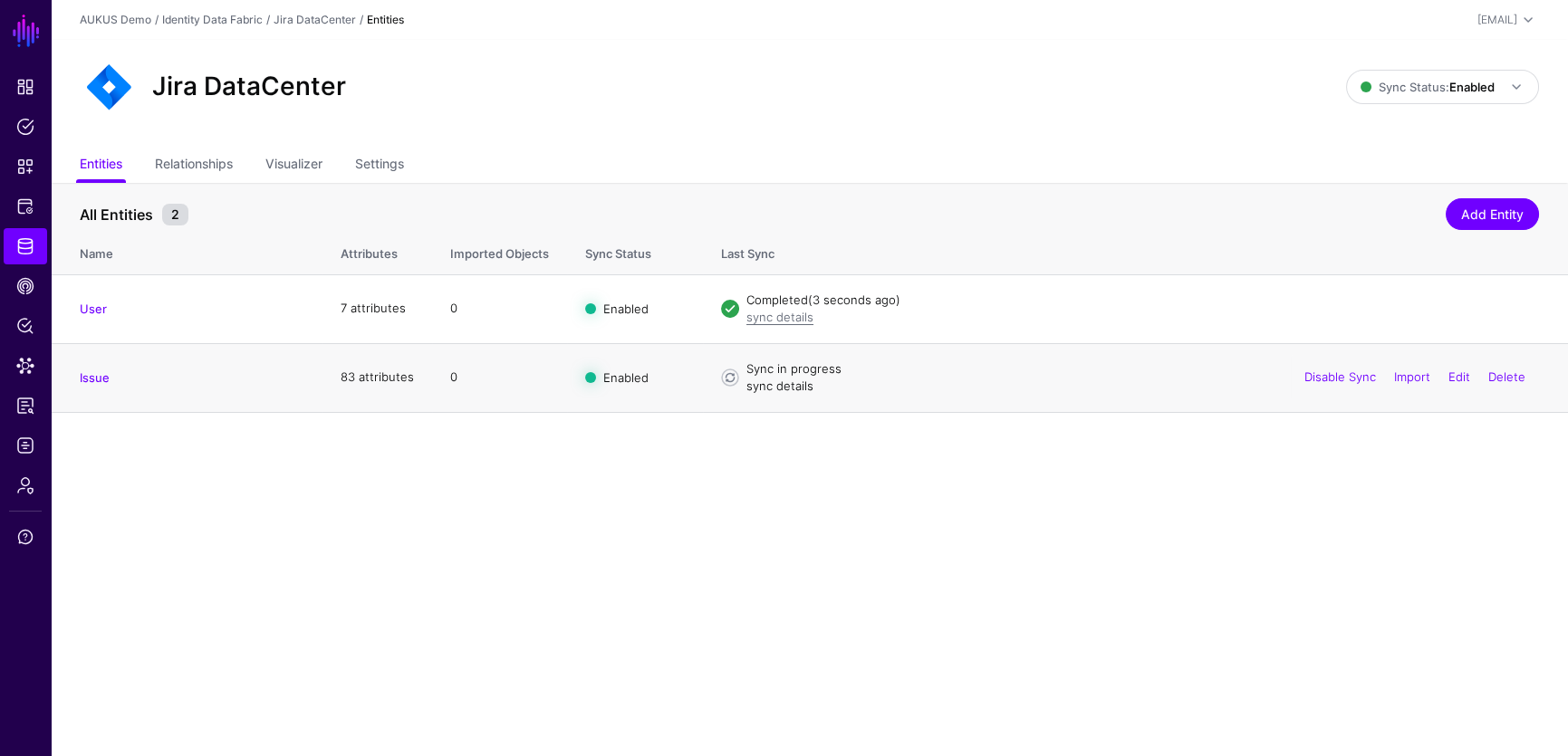 click on "sync details" 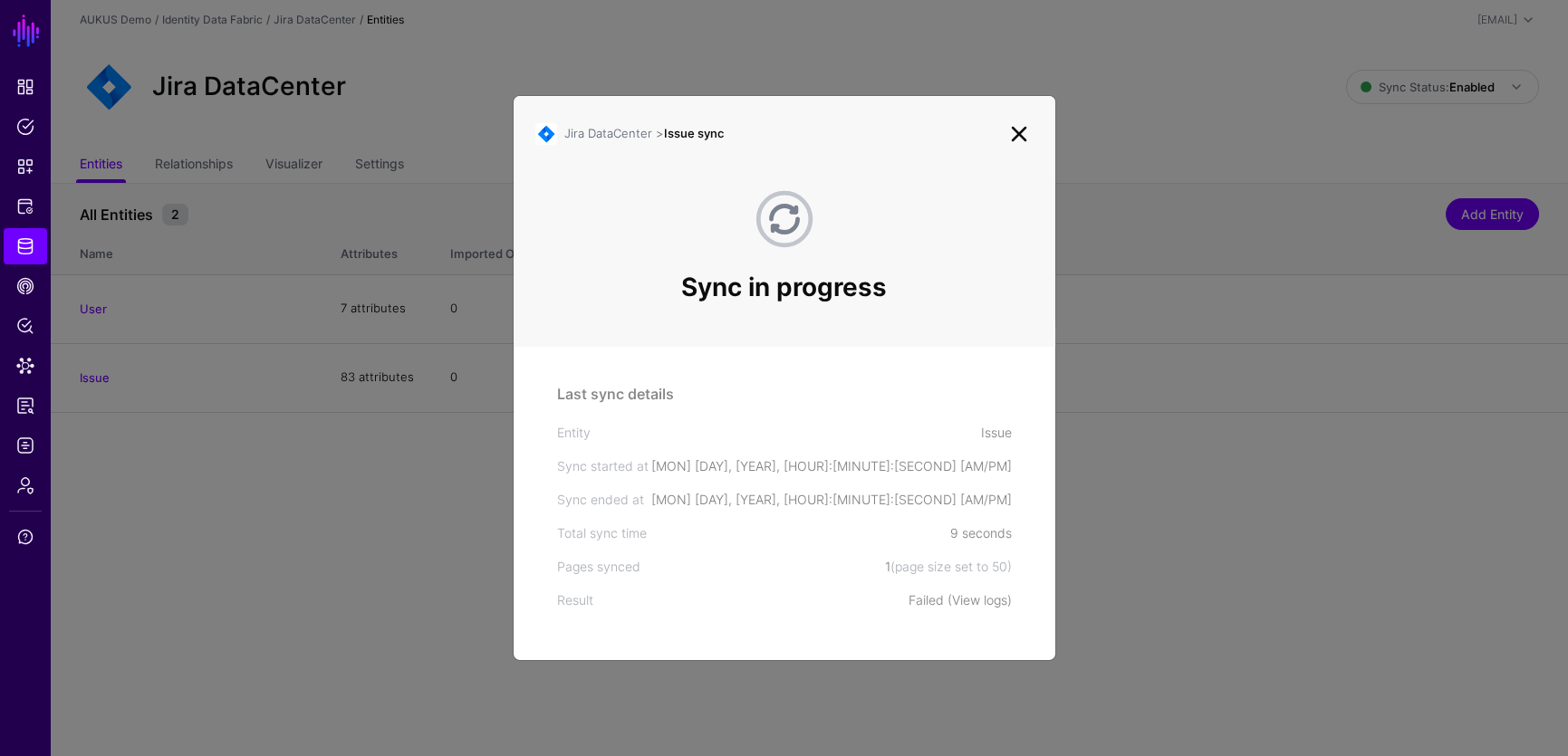 click on "View logs" 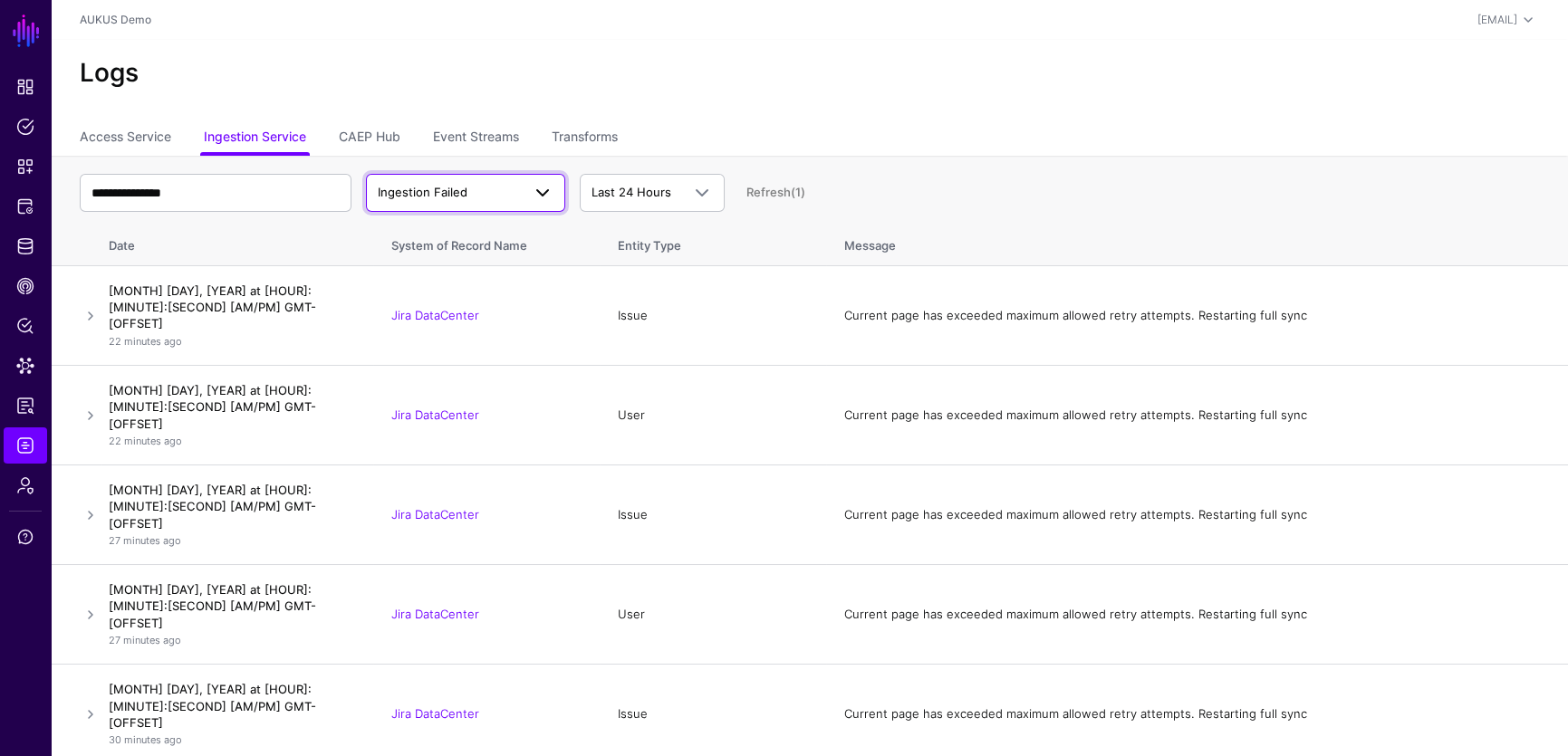 click on "Ingestion Failed" at bounding box center (449, 193) 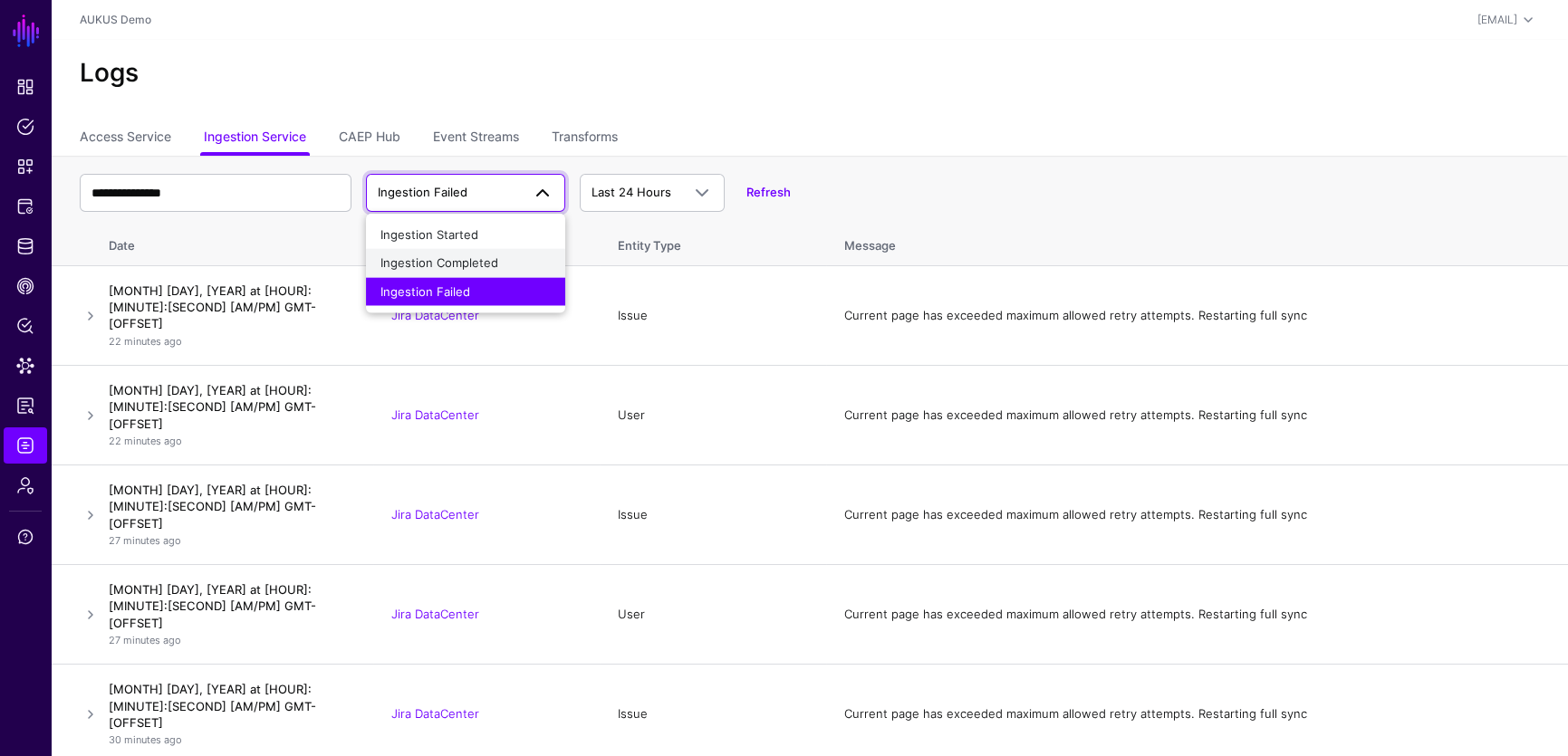 click on "Ingestion Completed" at bounding box center (466, 263) 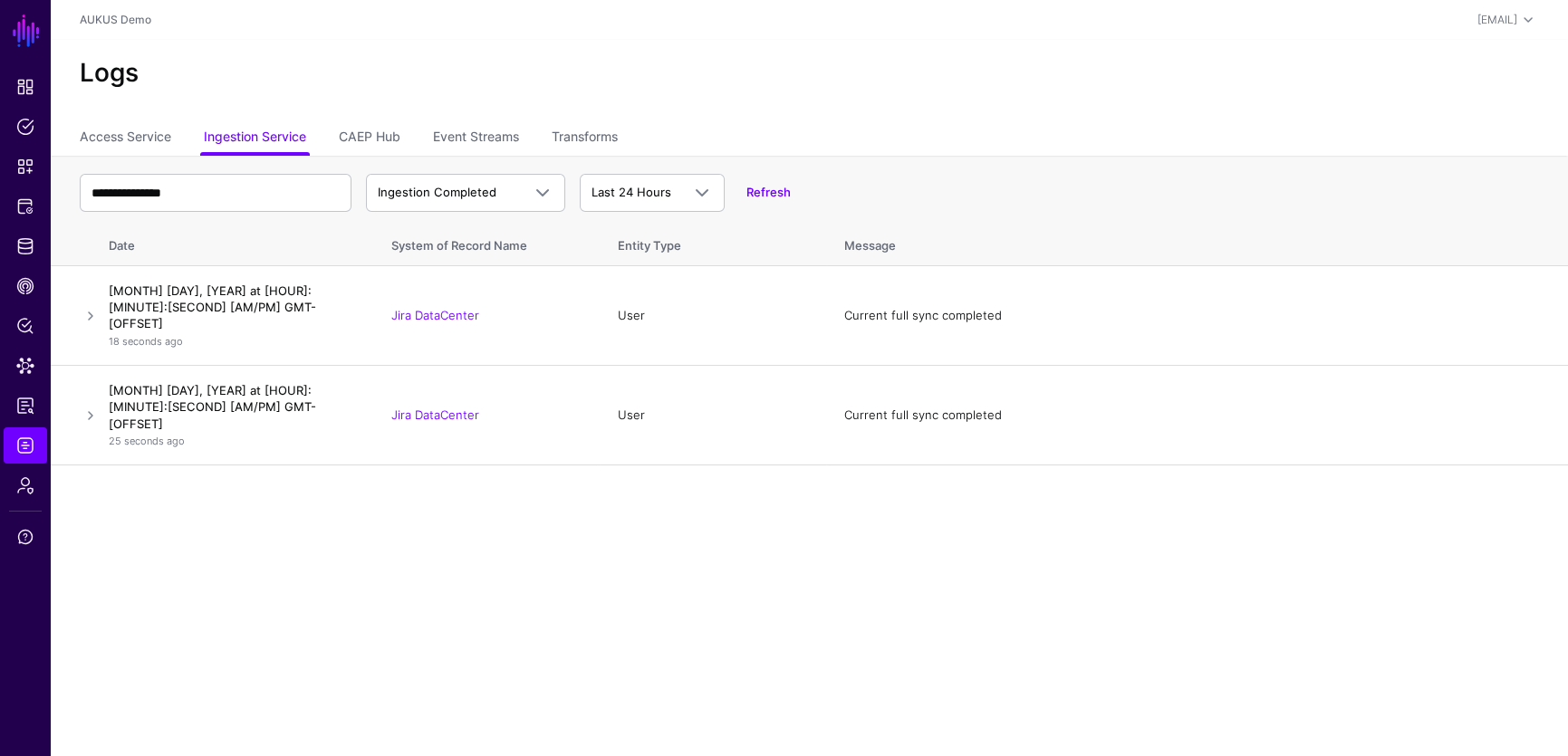 click on "Refresh" at bounding box center [757, 193] 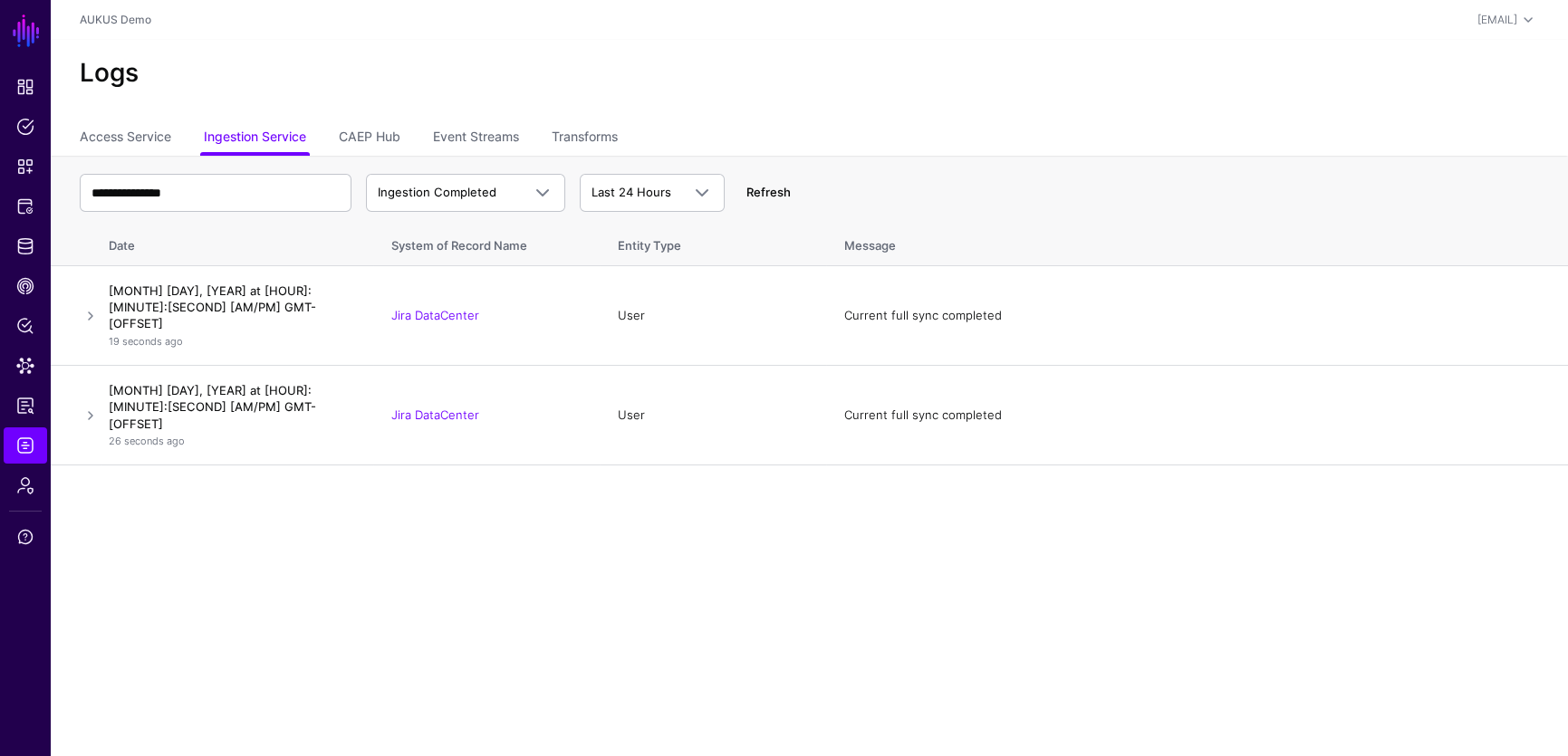 click on "Refresh" at bounding box center [768, 192] 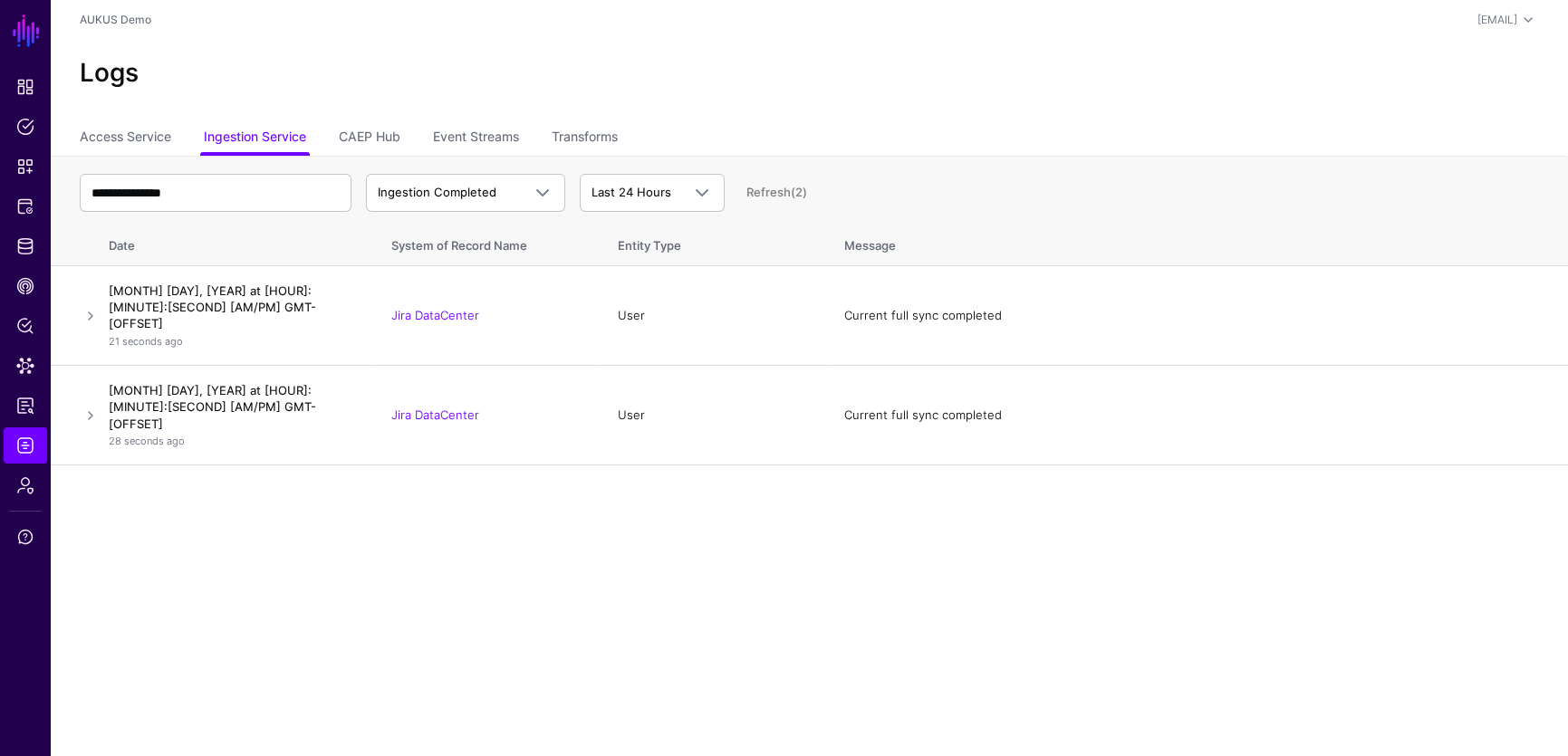 click on "Refresh   (2)" at bounding box center (776, 192) 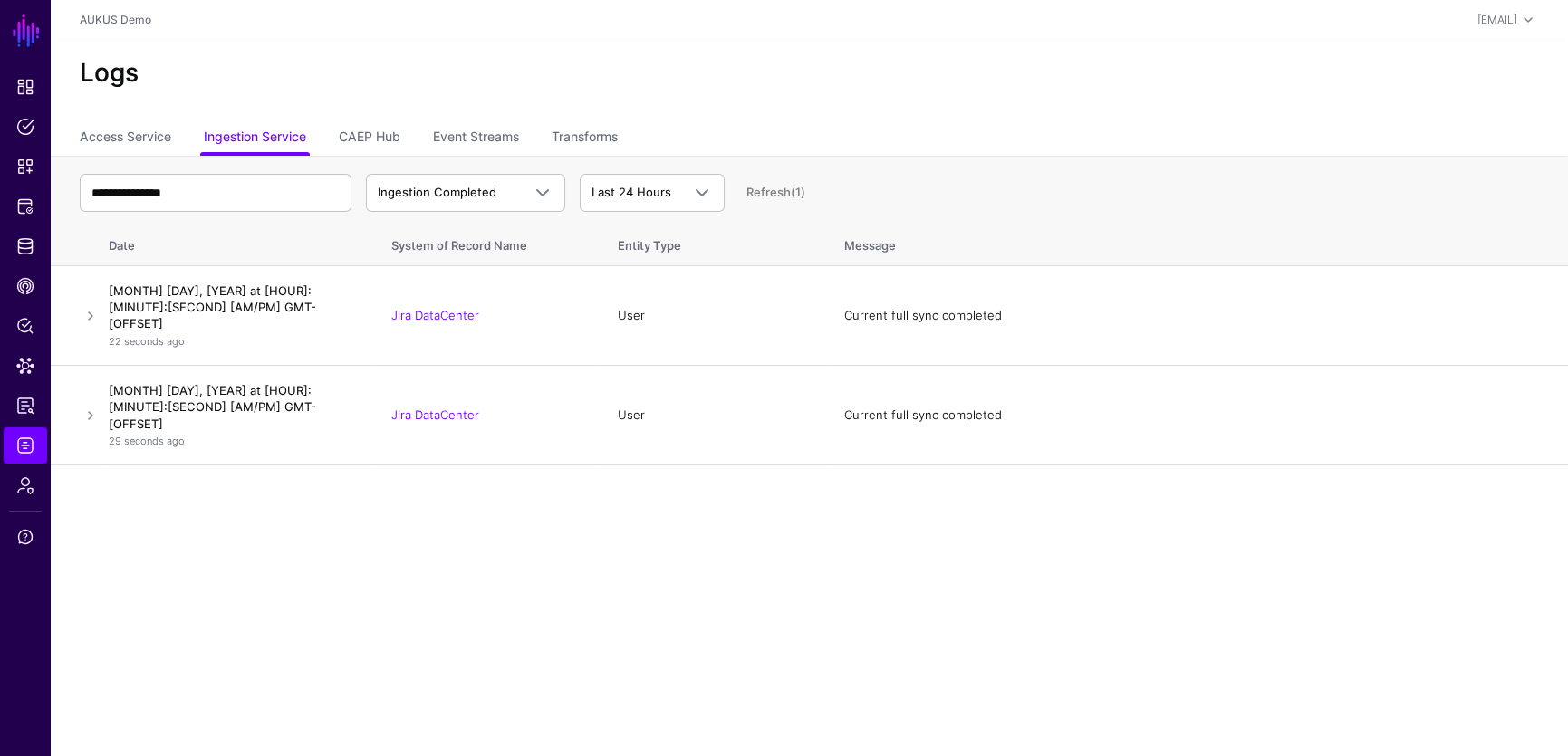 click on "Refresh   (1)" at bounding box center (775, 192) 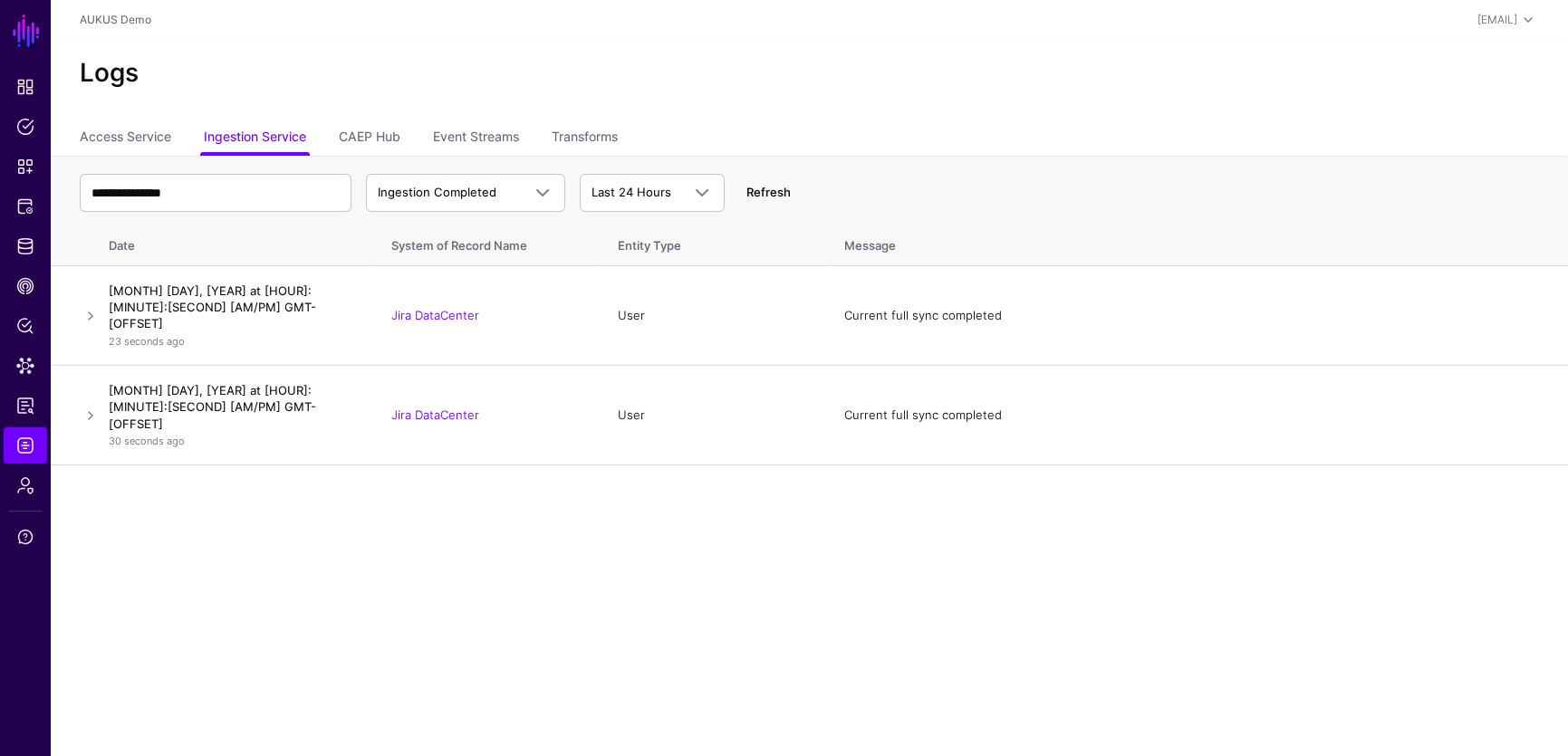 click on "Refresh" at bounding box center [768, 192] 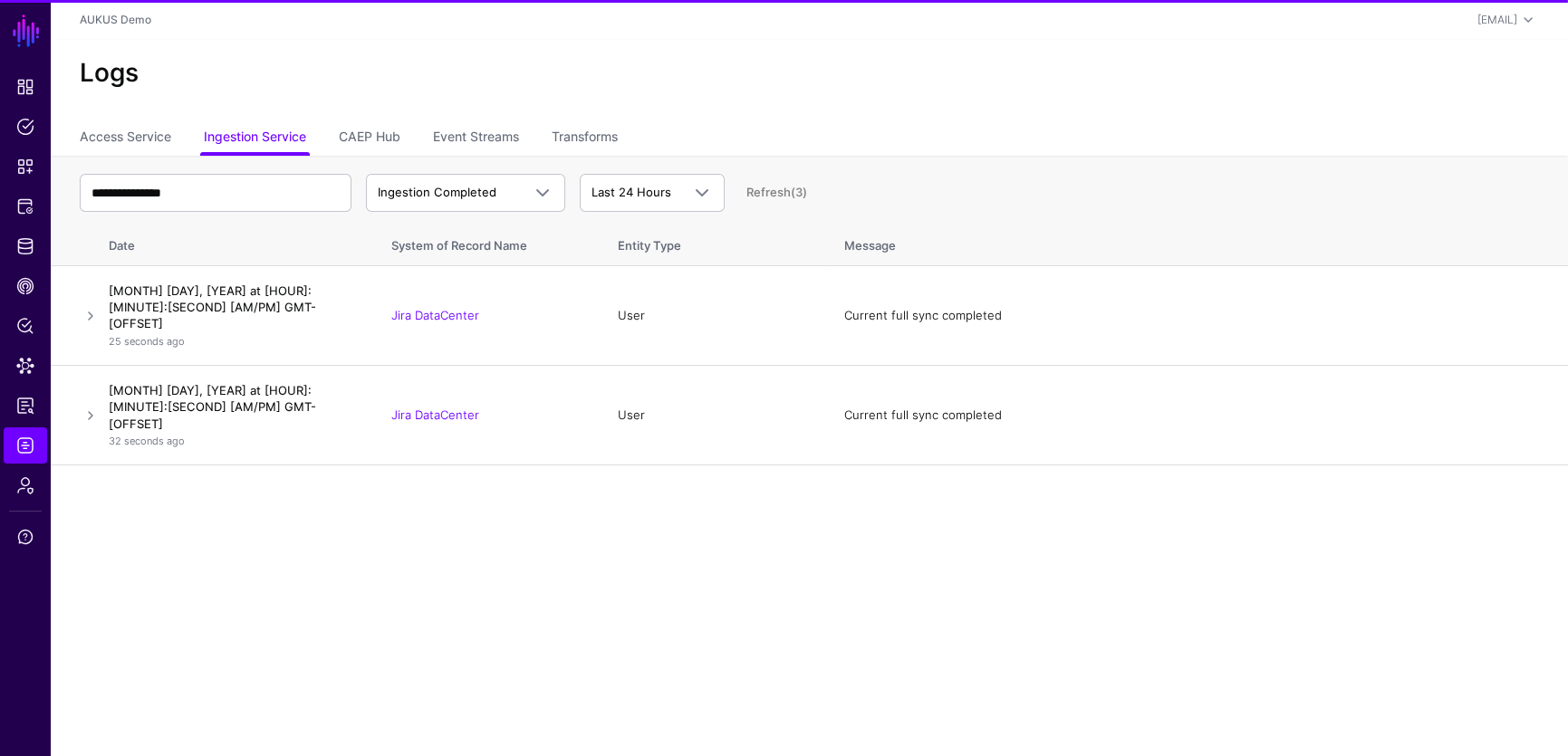 click on "Refresh   (3)" at bounding box center [776, 192] 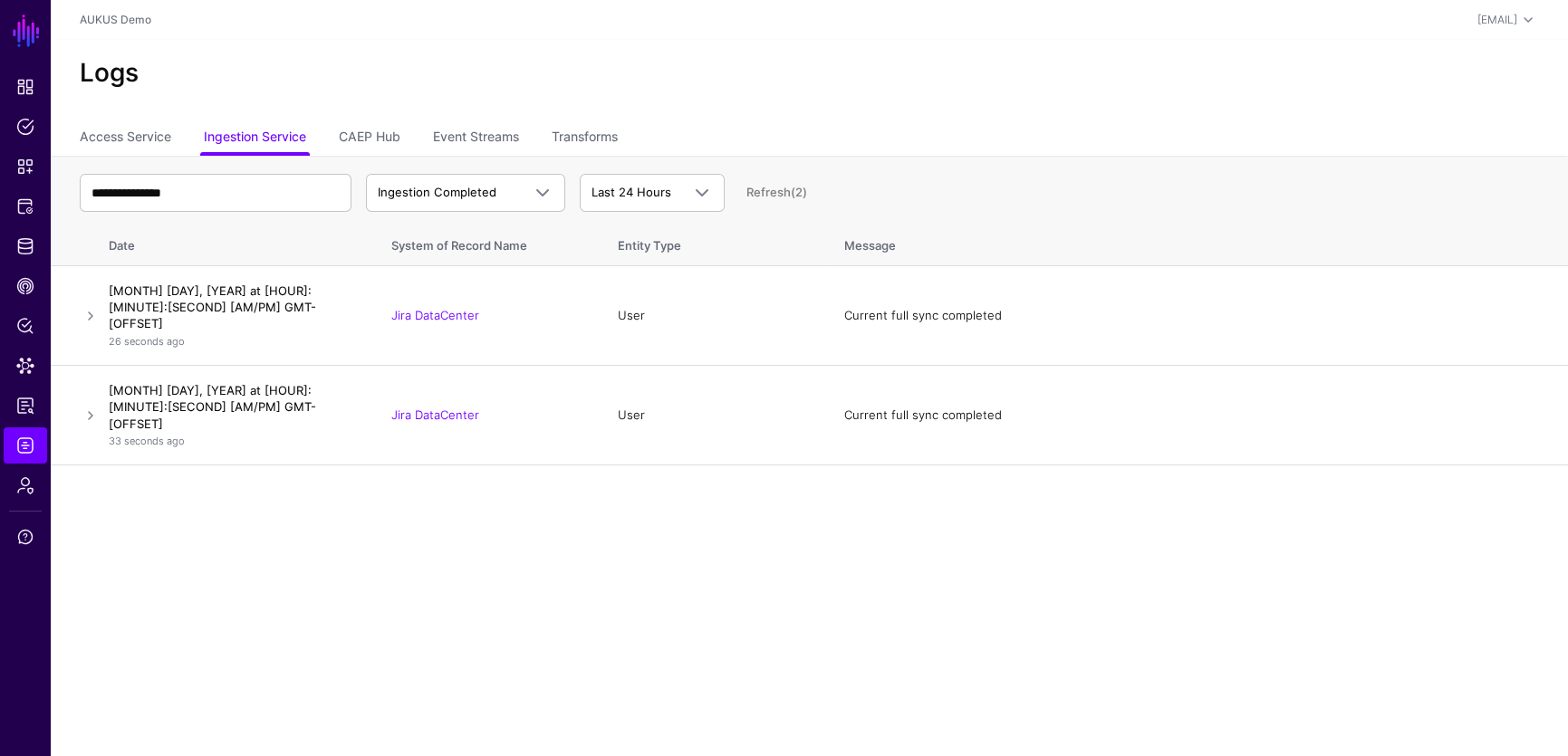click on "Refresh   (2)" at bounding box center [776, 192] 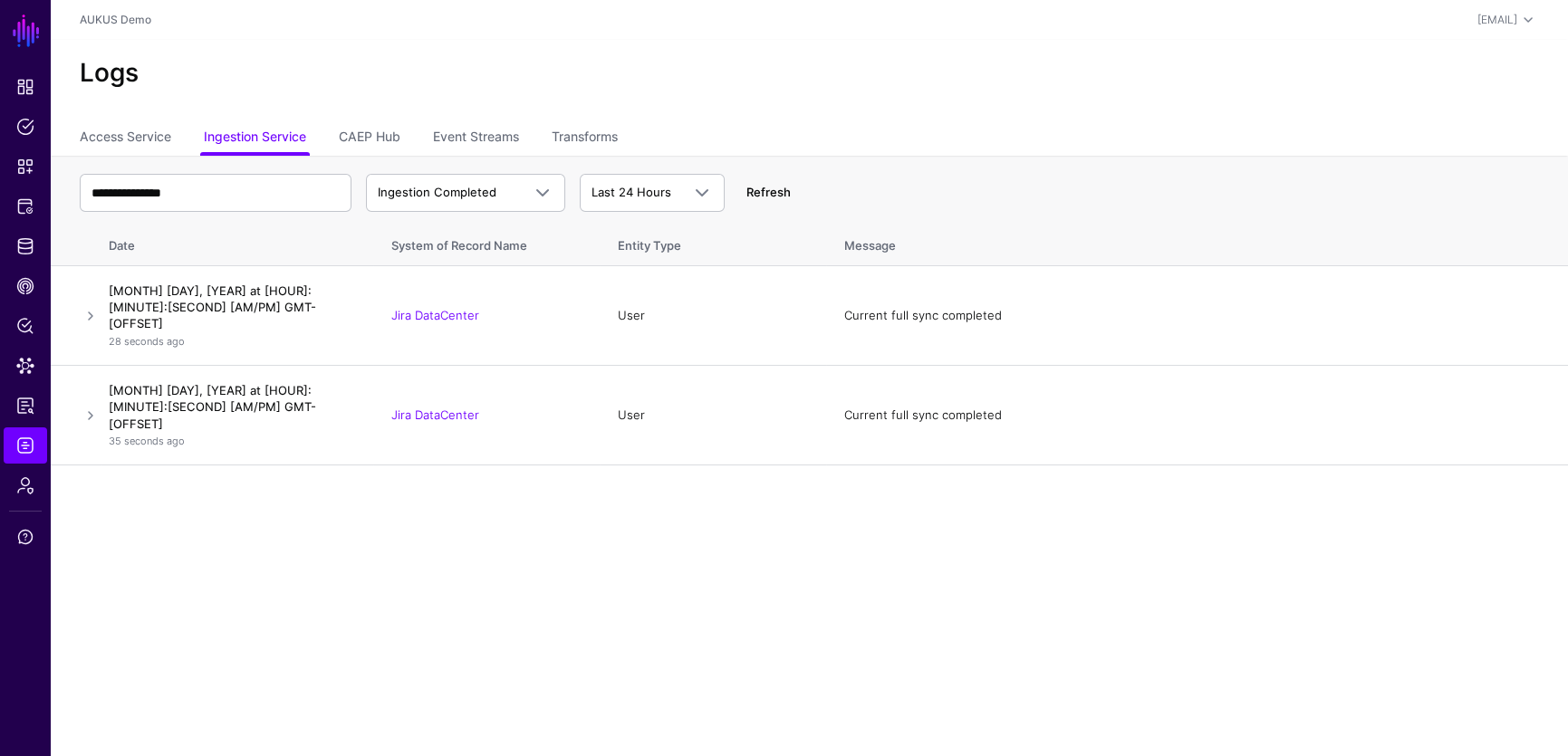 click on "Refresh" at bounding box center (768, 192) 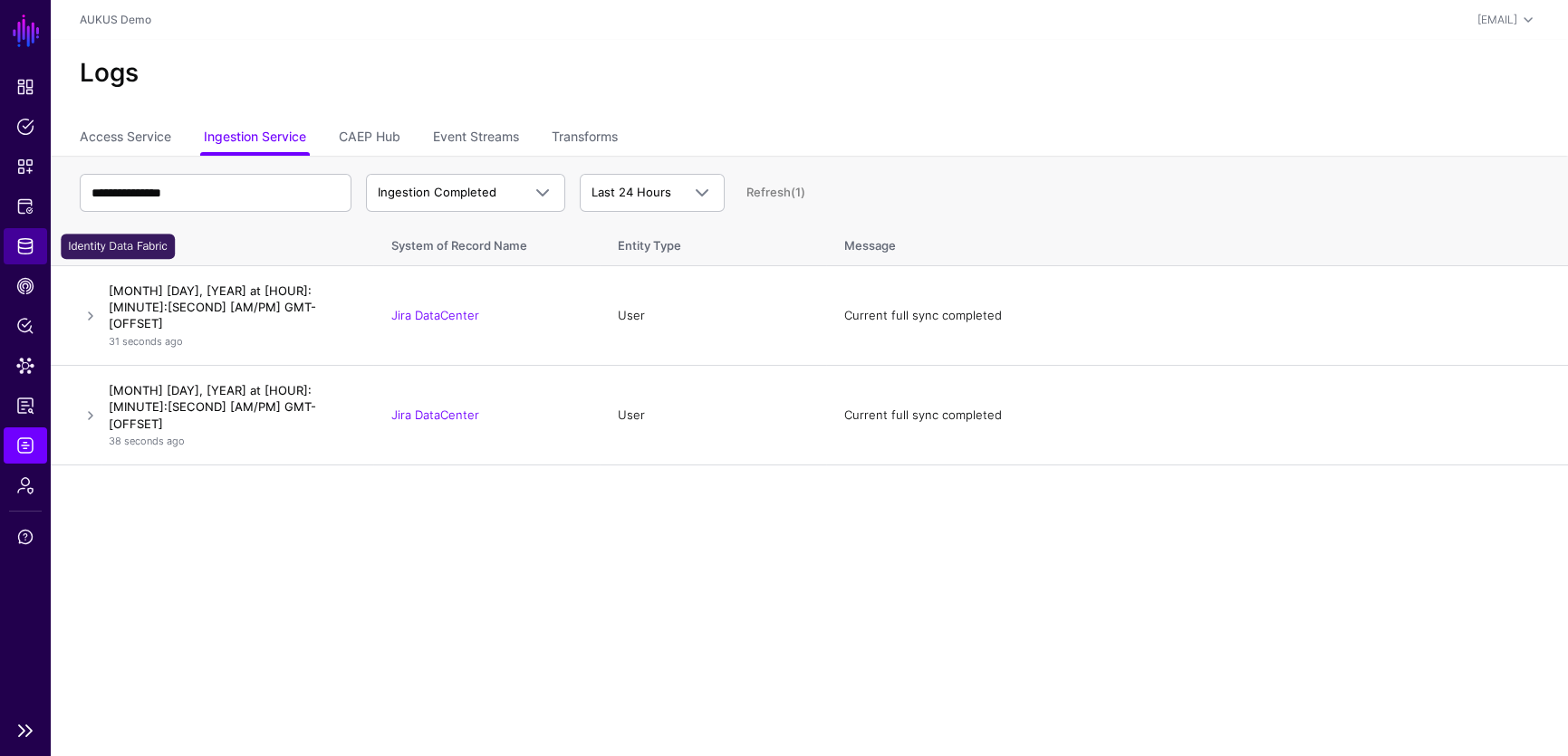 click on "Identity Data Fabric" 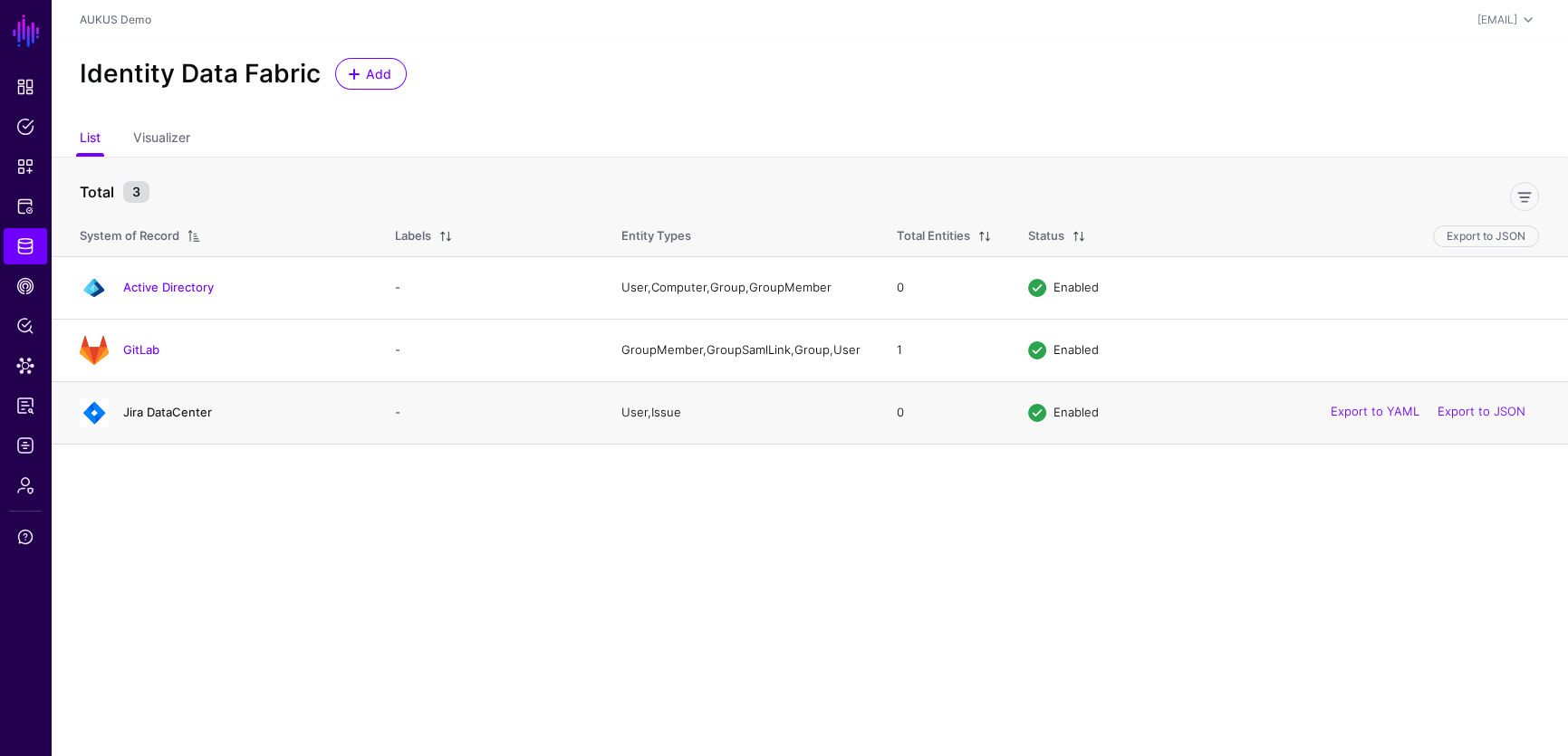 click on "Jira DataCenter" 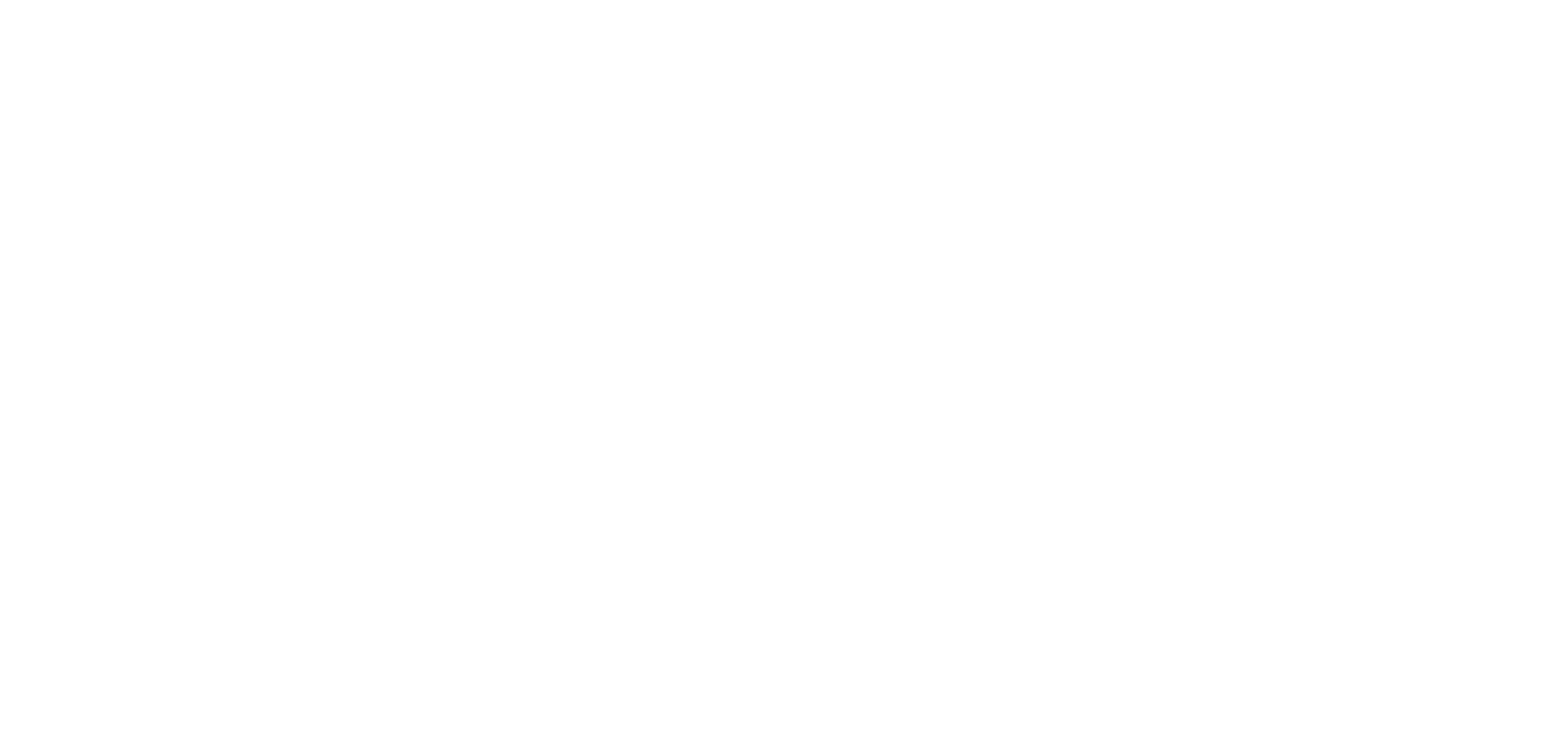 scroll, scrollTop: 0, scrollLeft: 0, axis: both 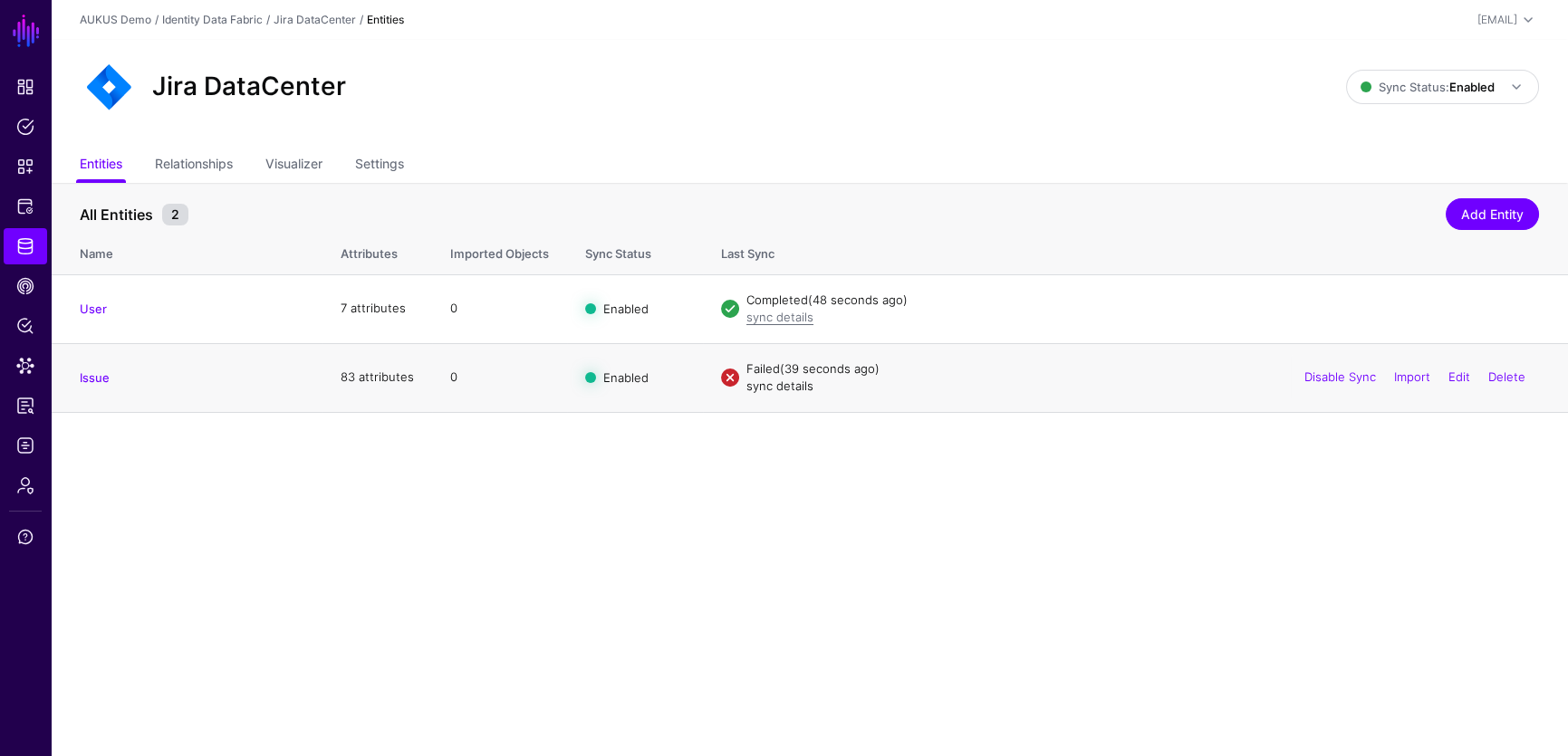 click on "sync details" 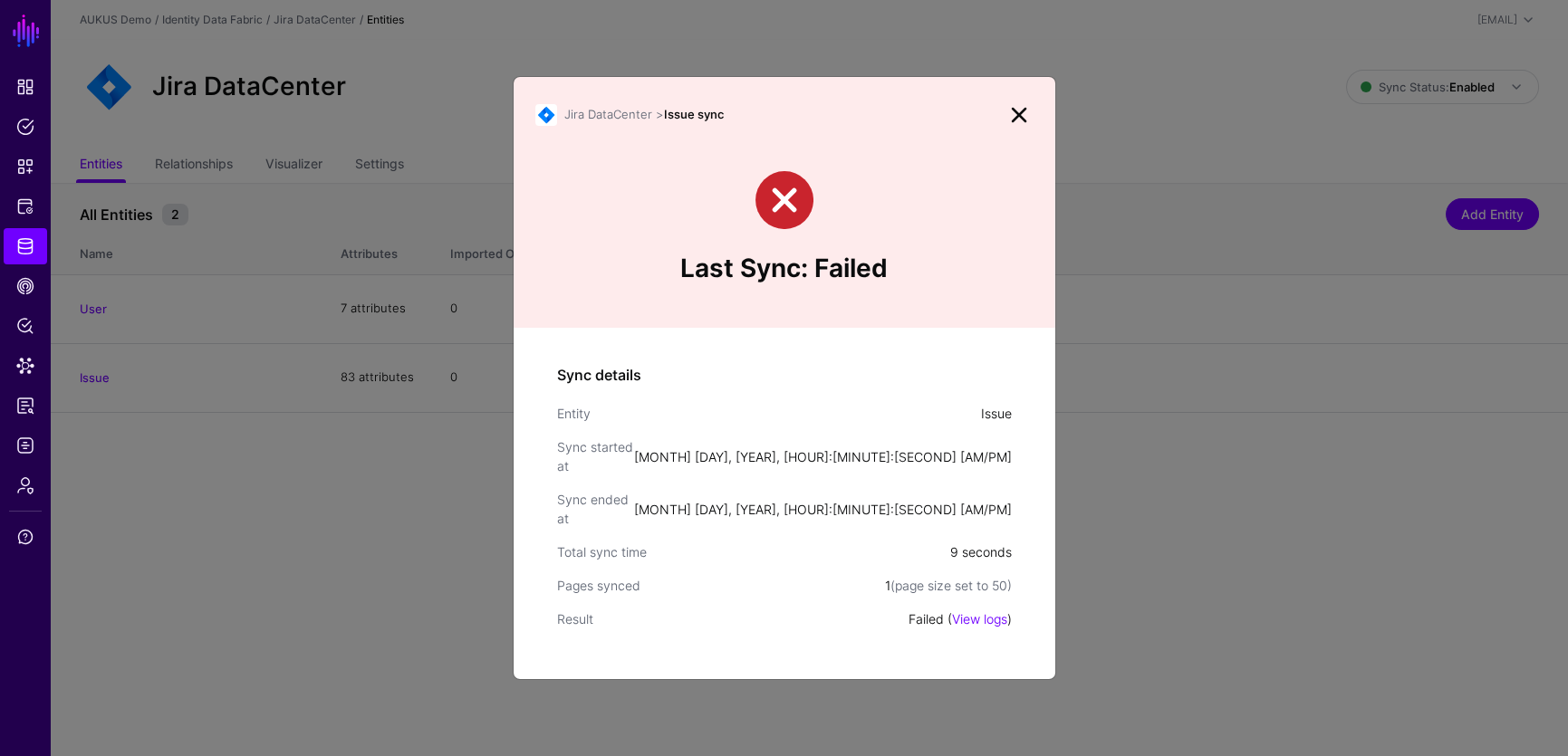click on "View logs" 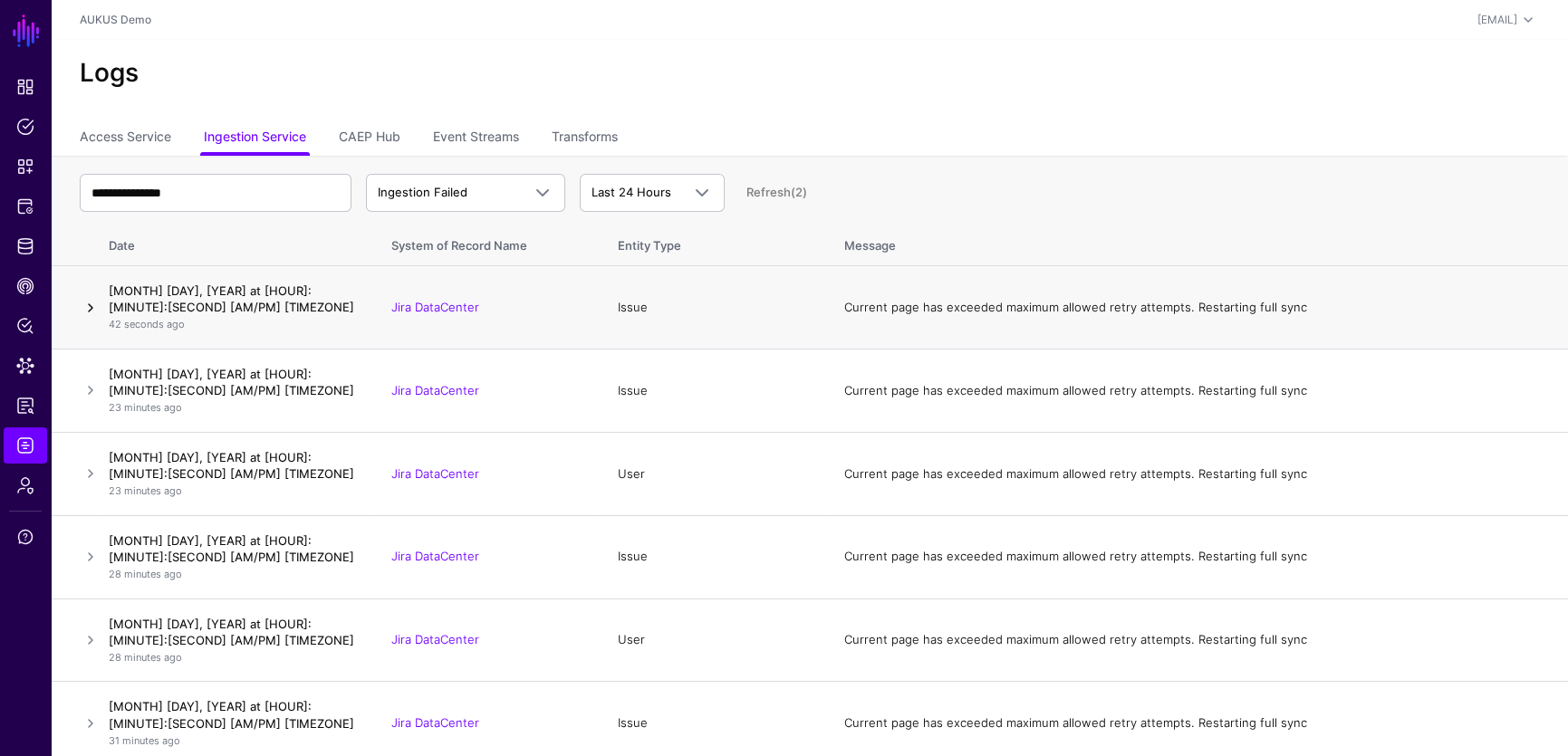 drag, startPoint x: 75, startPoint y: 292, endPoint x: 90, endPoint y: 301, distance: 17.492856 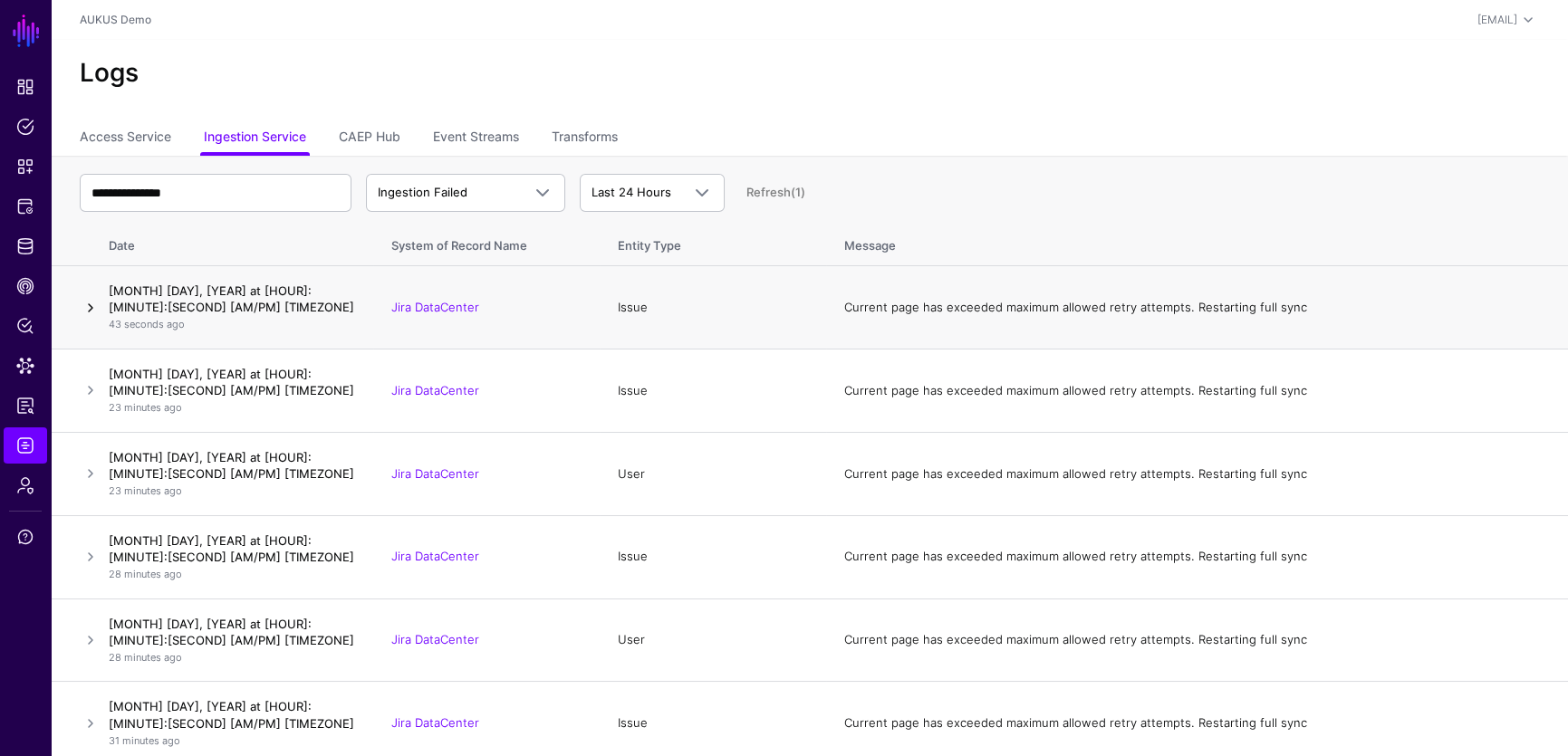 click at bounding box center [91, 308] 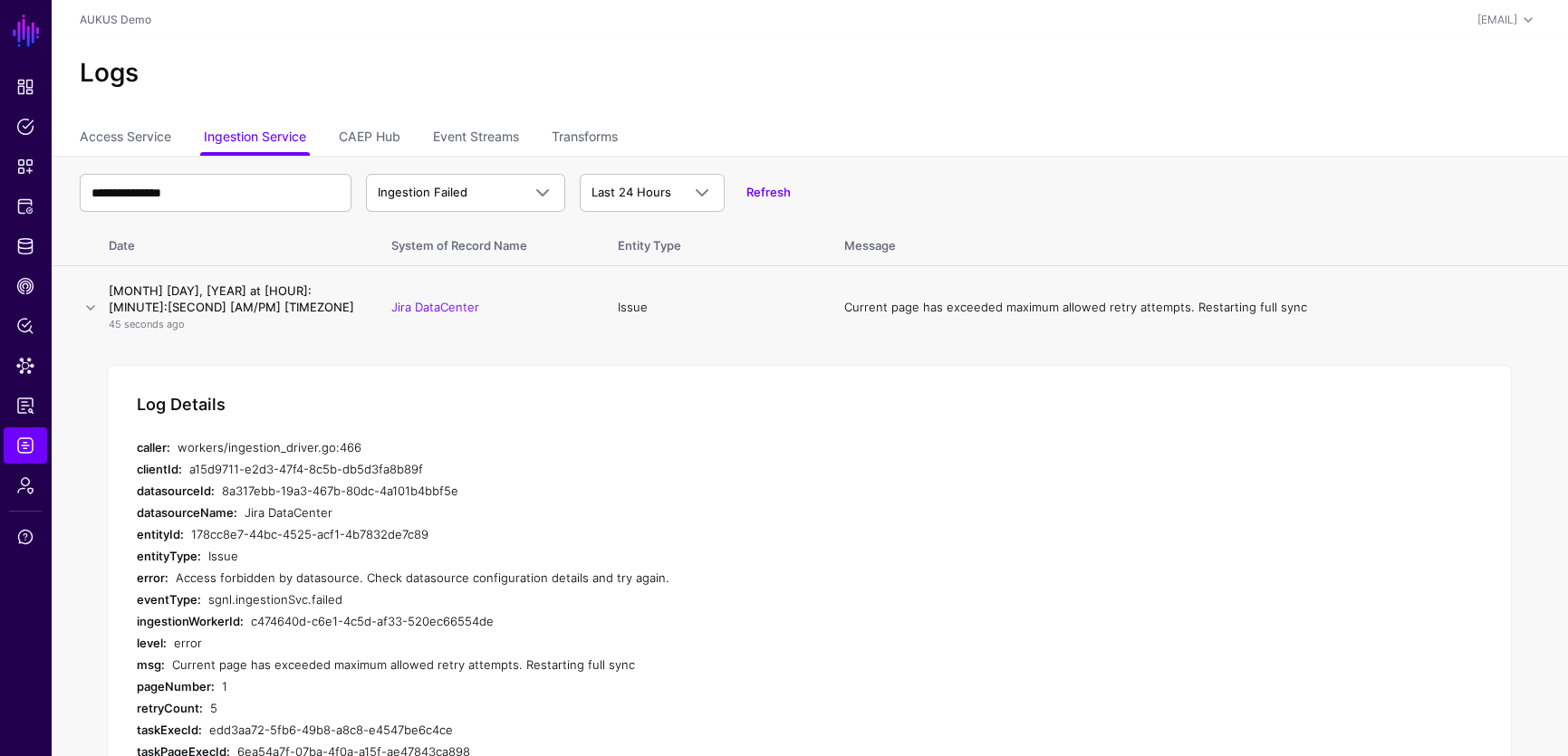 scroll, scrollTop: 78, scrollLeft: 0, axis: vertical 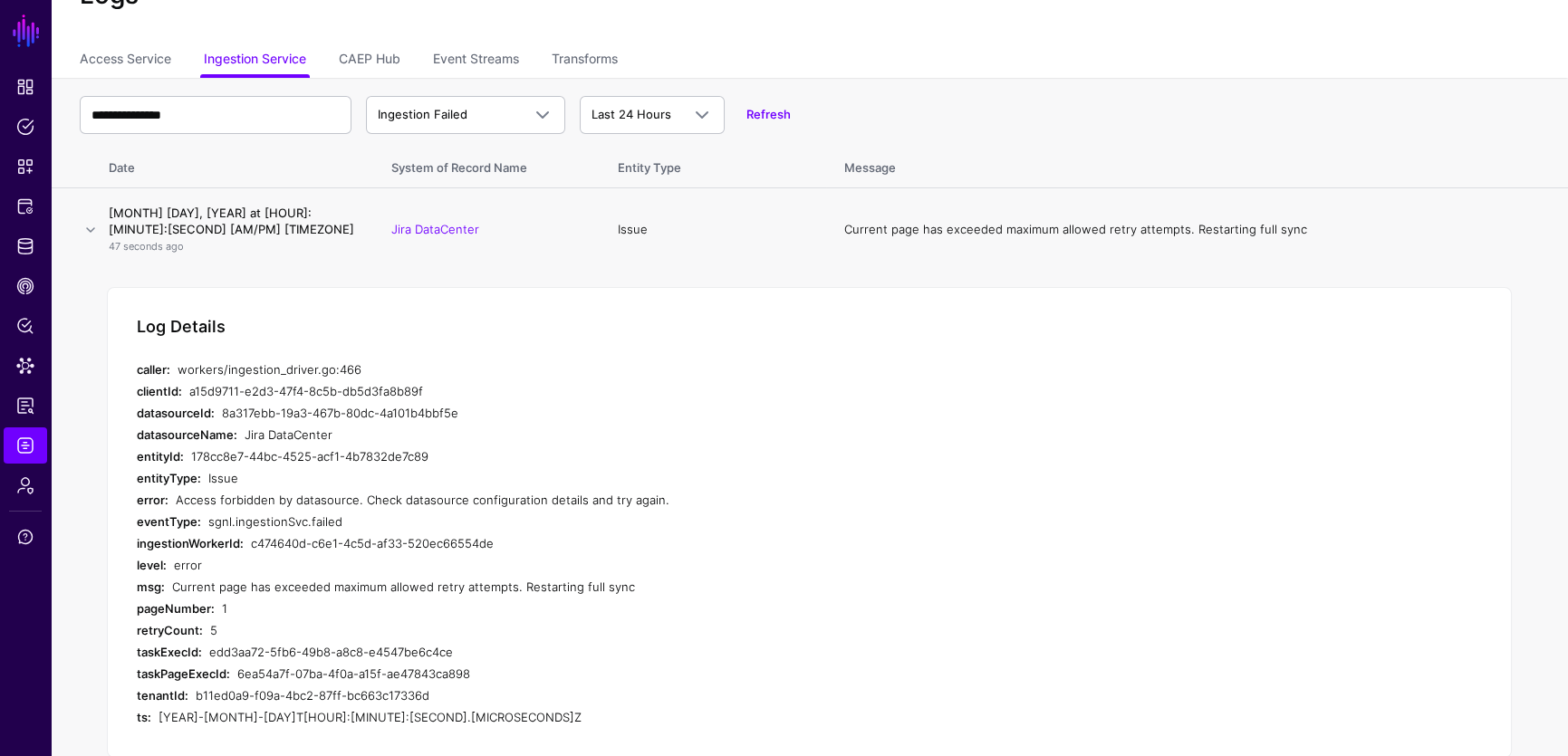 drag, startPoint x: 668, startPoint y: 475, endPoint x: 191, endPoint y: 482, distance: 477.0514 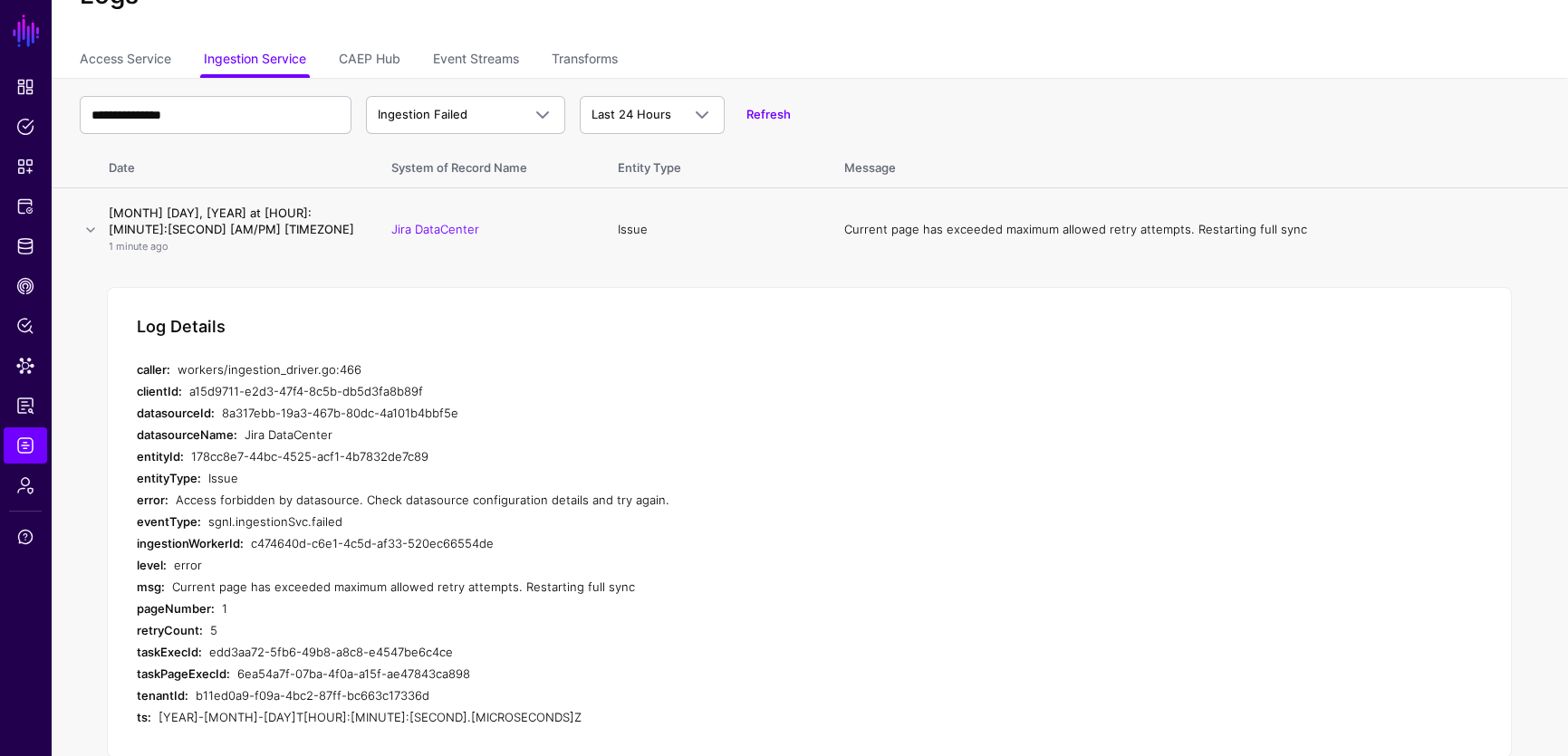 scroll, scrollTop: 0, scrollLeft: 0, axis: both 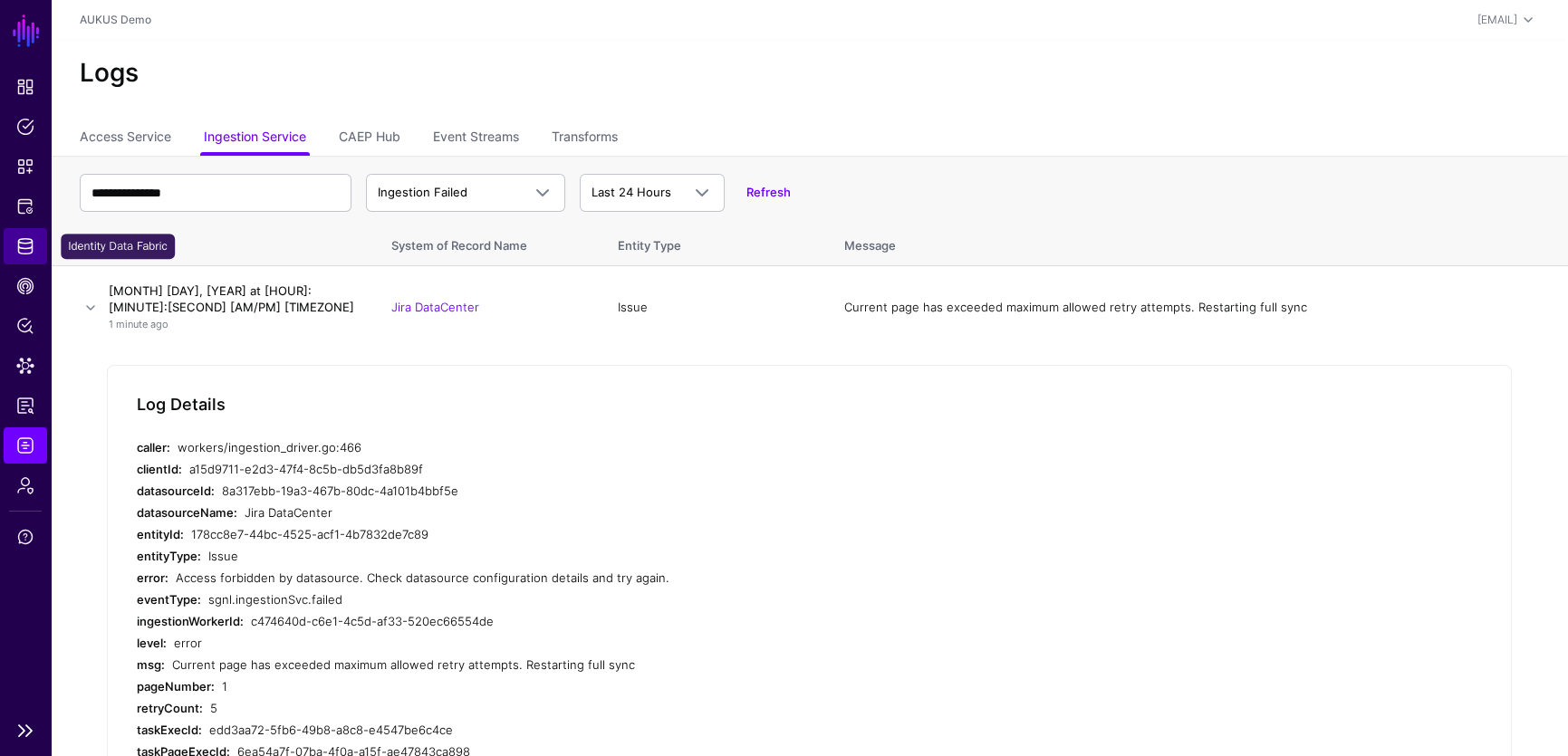 click on "Identity Data Fabric" 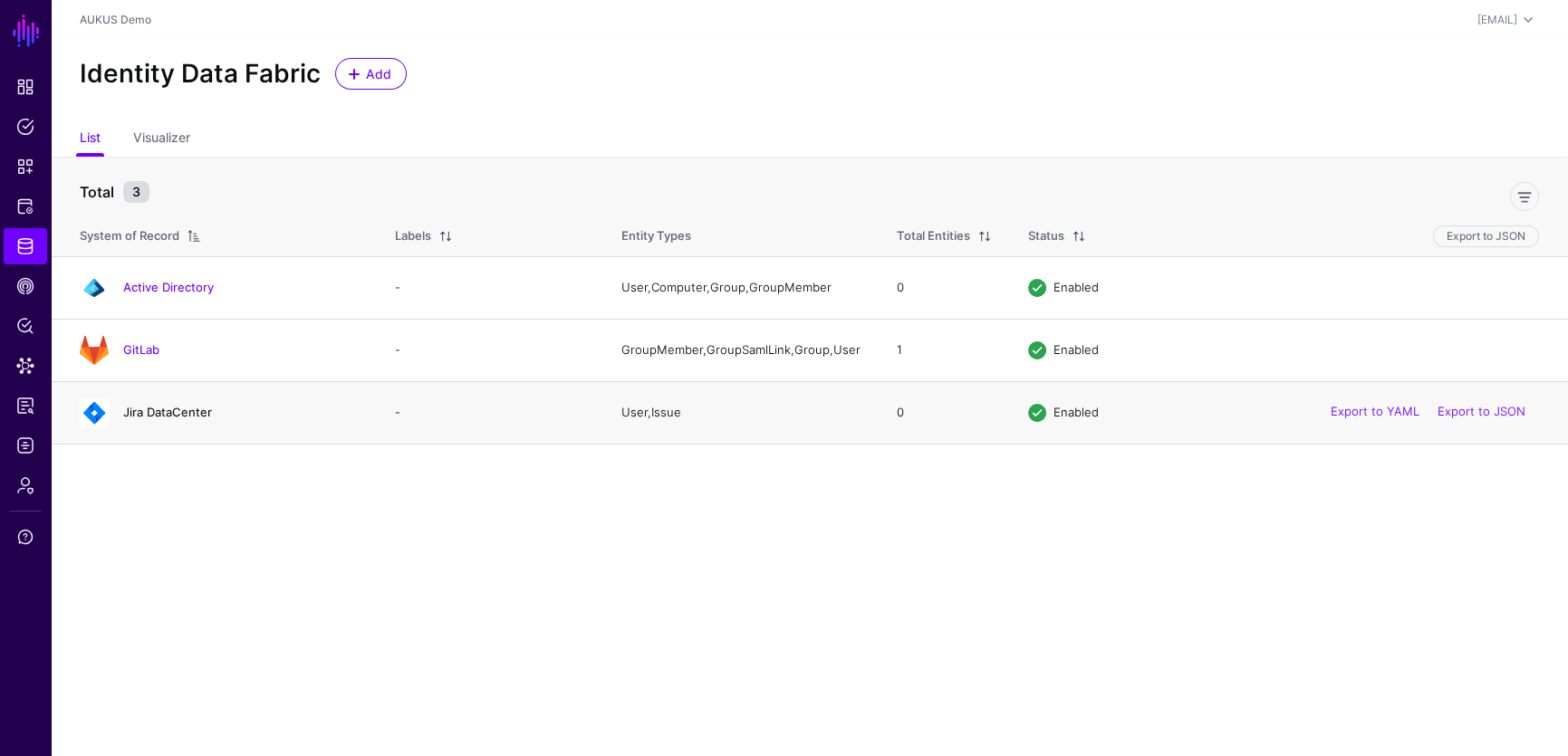 click on "Jira DataCenter" 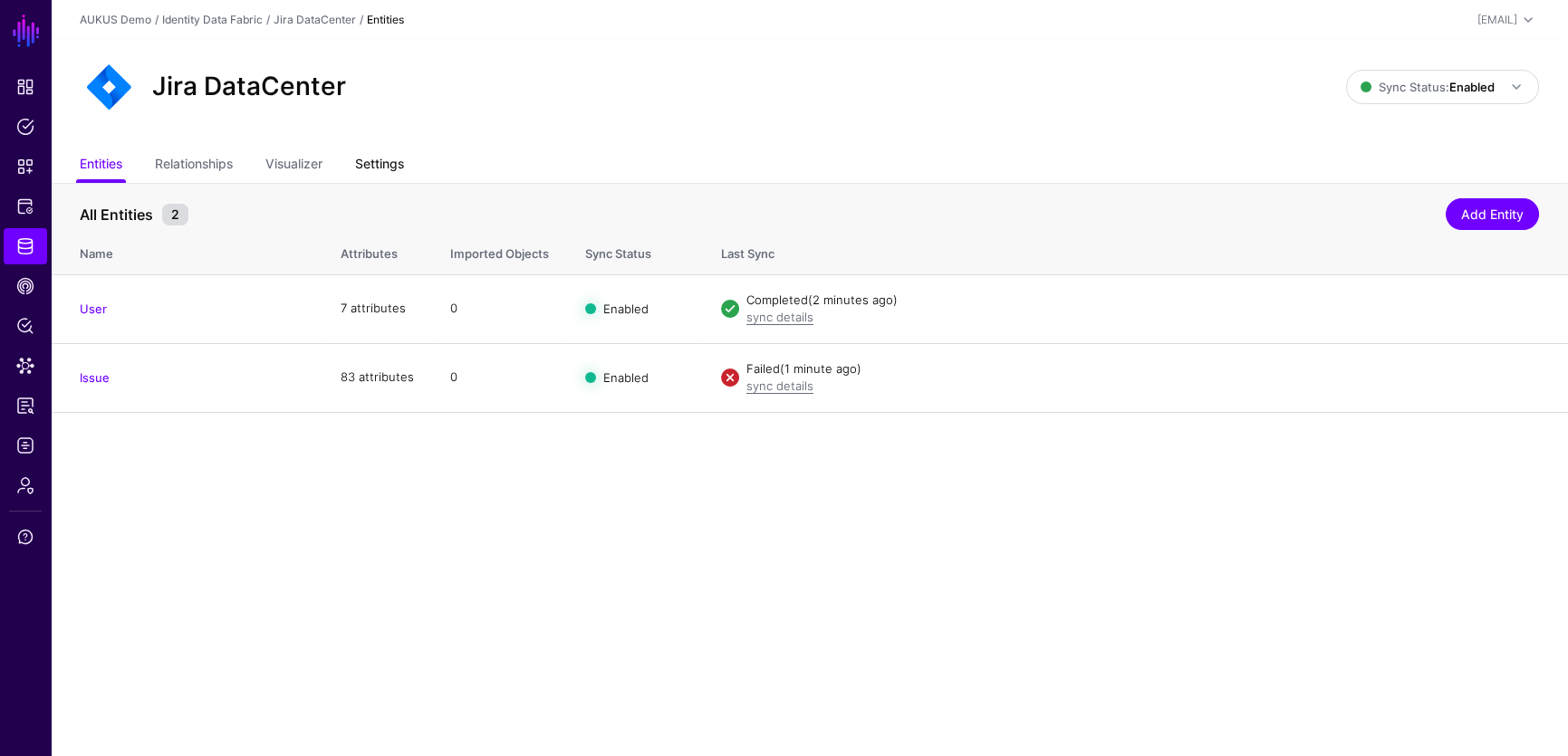 click on "Settings" 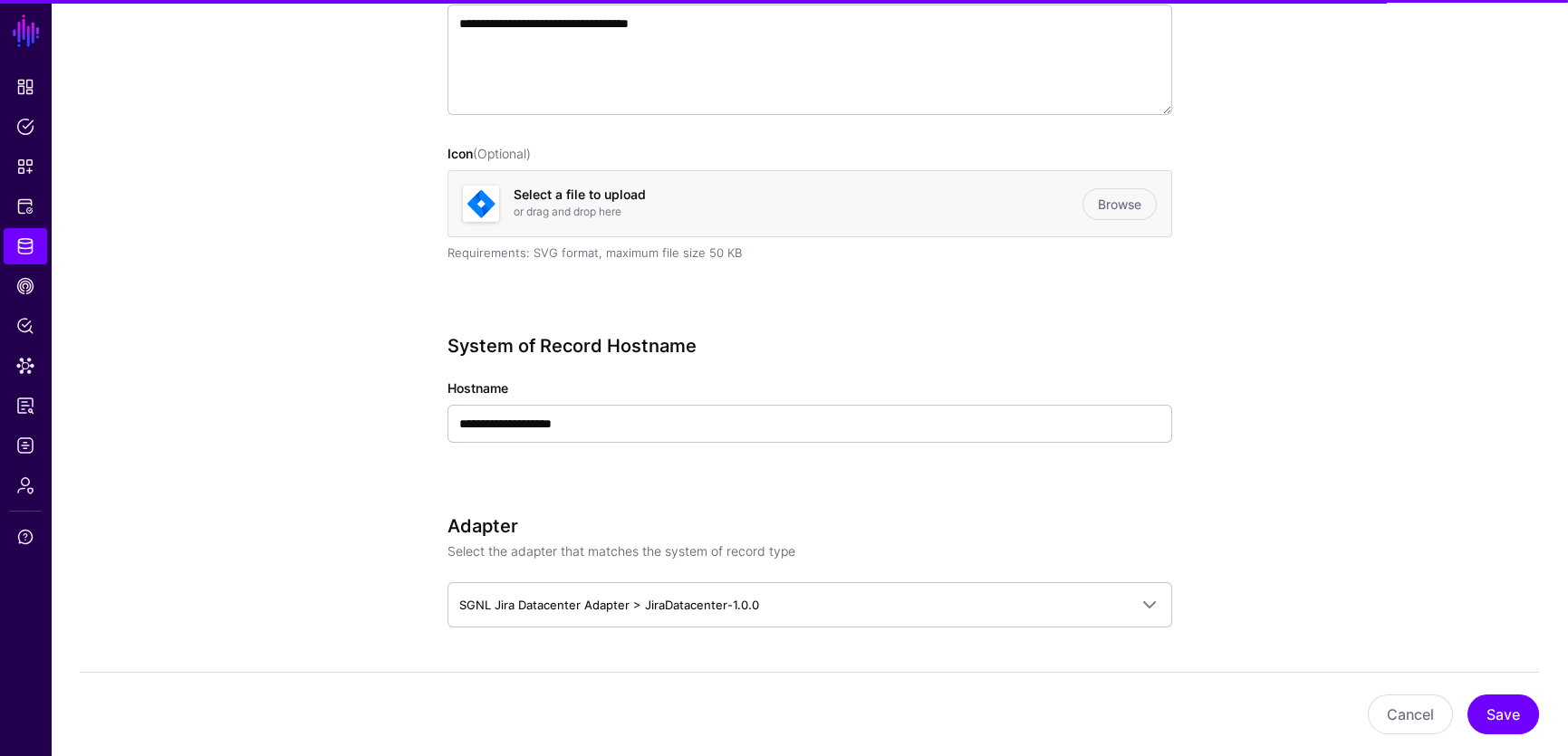scroll, scrollTop: 937, scrollLeft: 0, axis: vertical 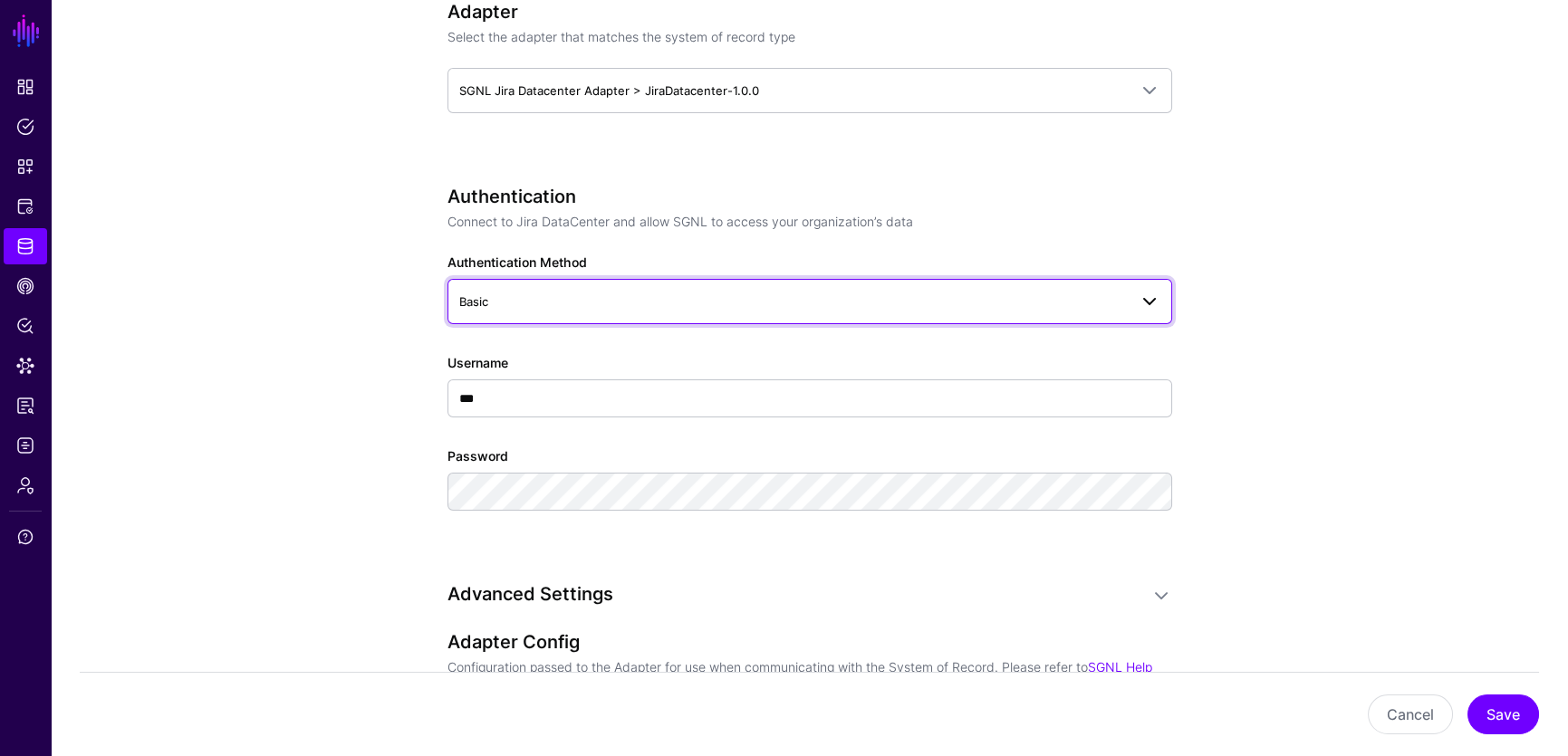 click on "Basic" at bounding box center (794, 301) 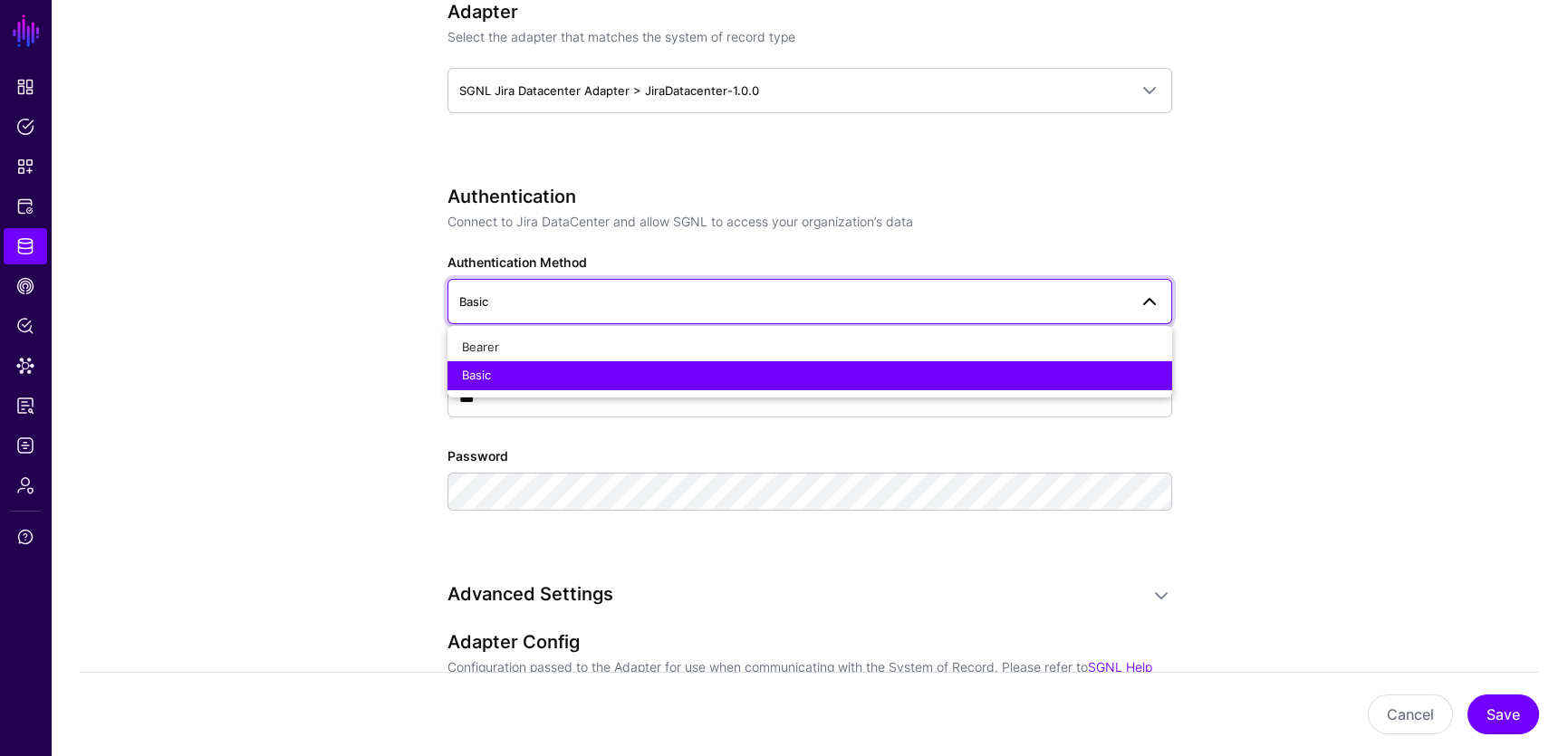click on "**********" 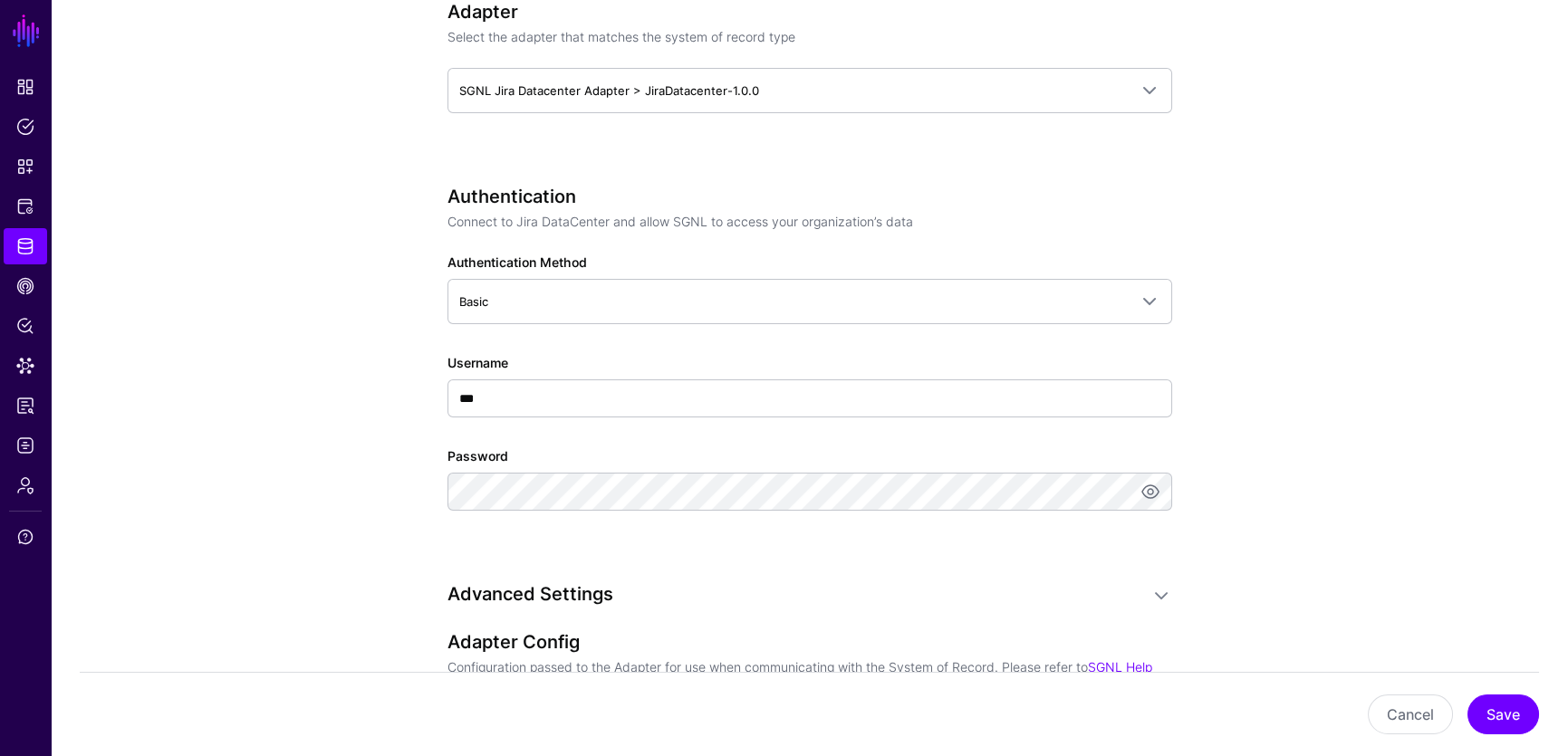 click on "**********" 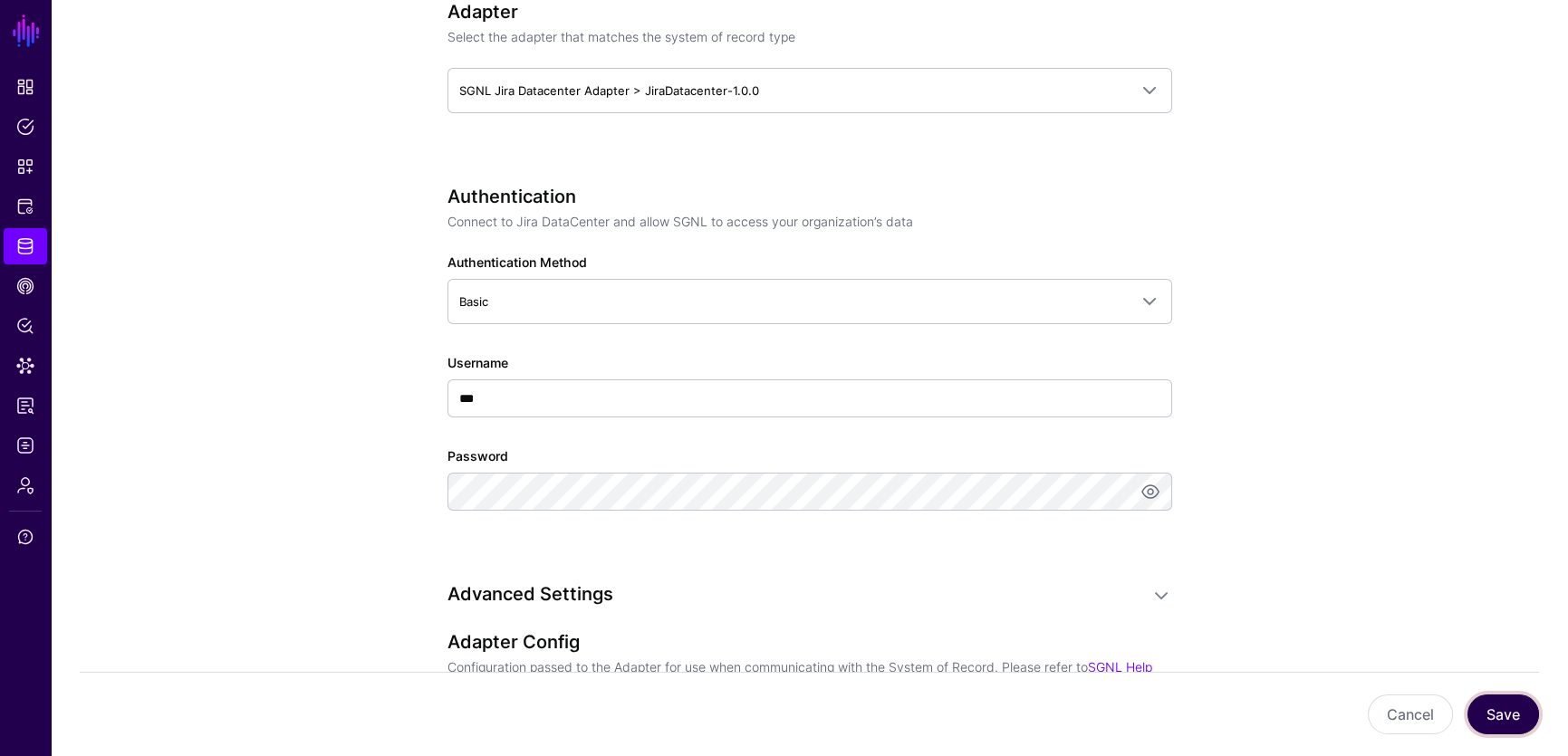 drag, startPoint x: 1512, startPoint y: 732, endPoint x: 1460, endPoint y: 626, distance: 118.06778 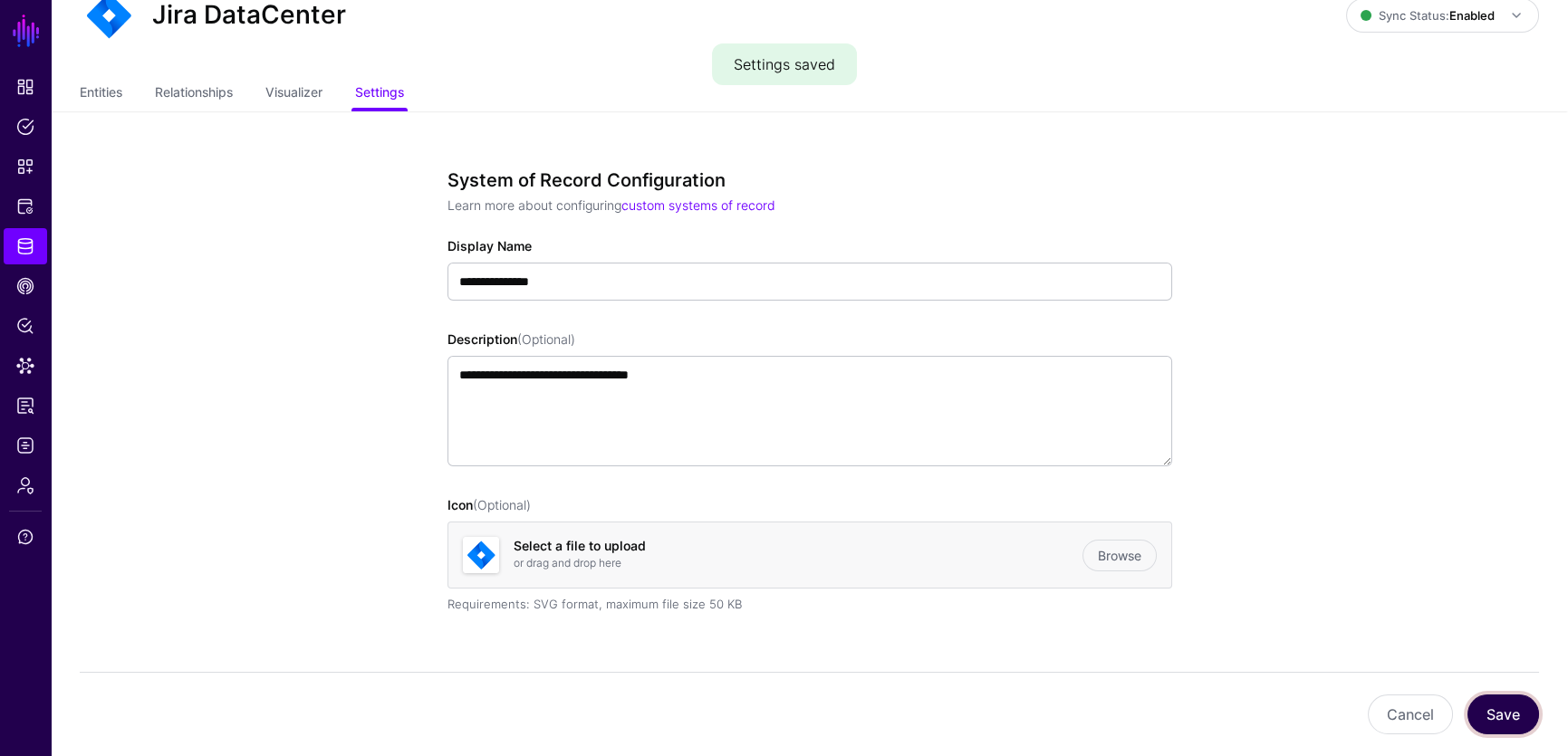 scroll, scrollTop: 0, scrollLeft: 0, axis: both 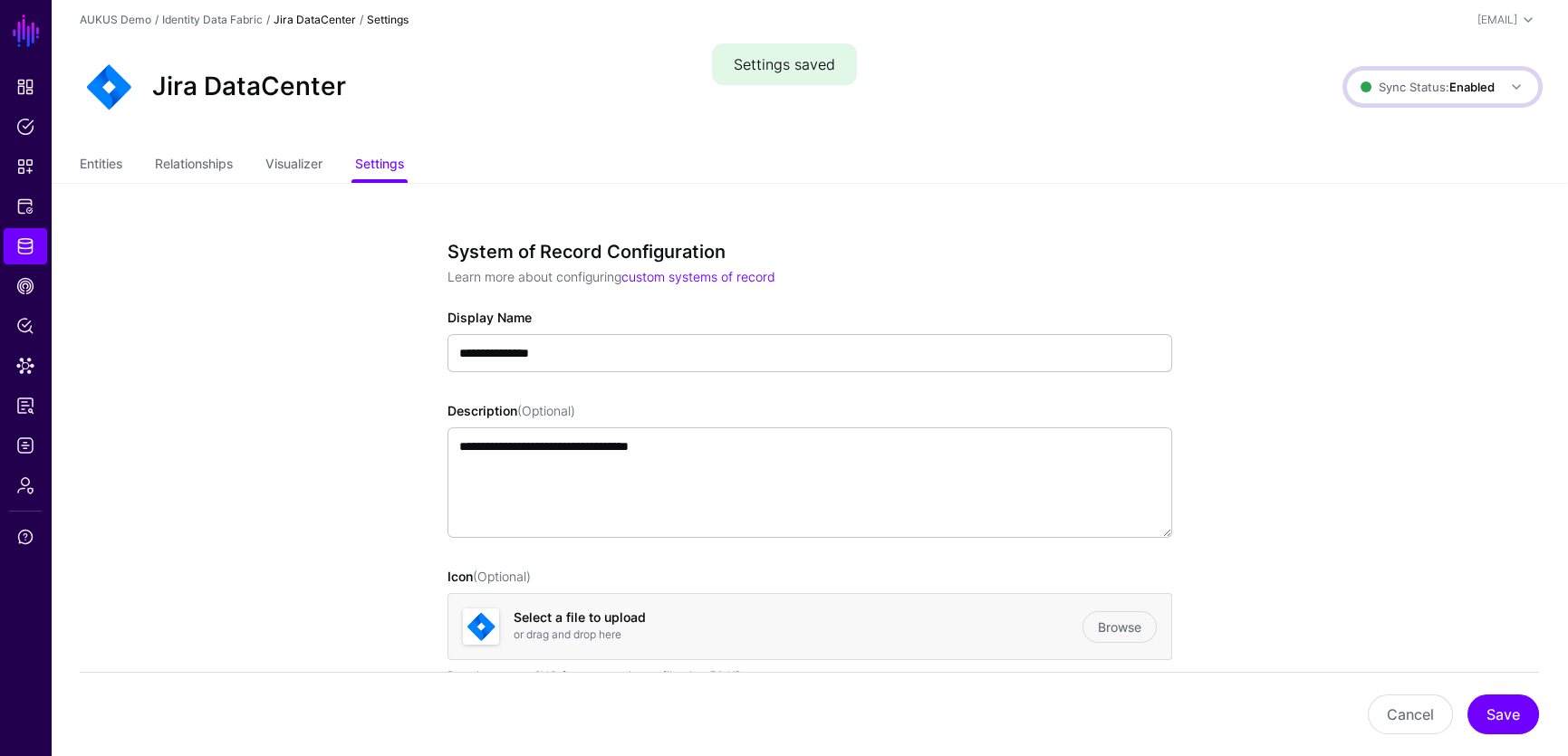 click on "Sync Status:  Enabled" at bounding box center [1442, 87] 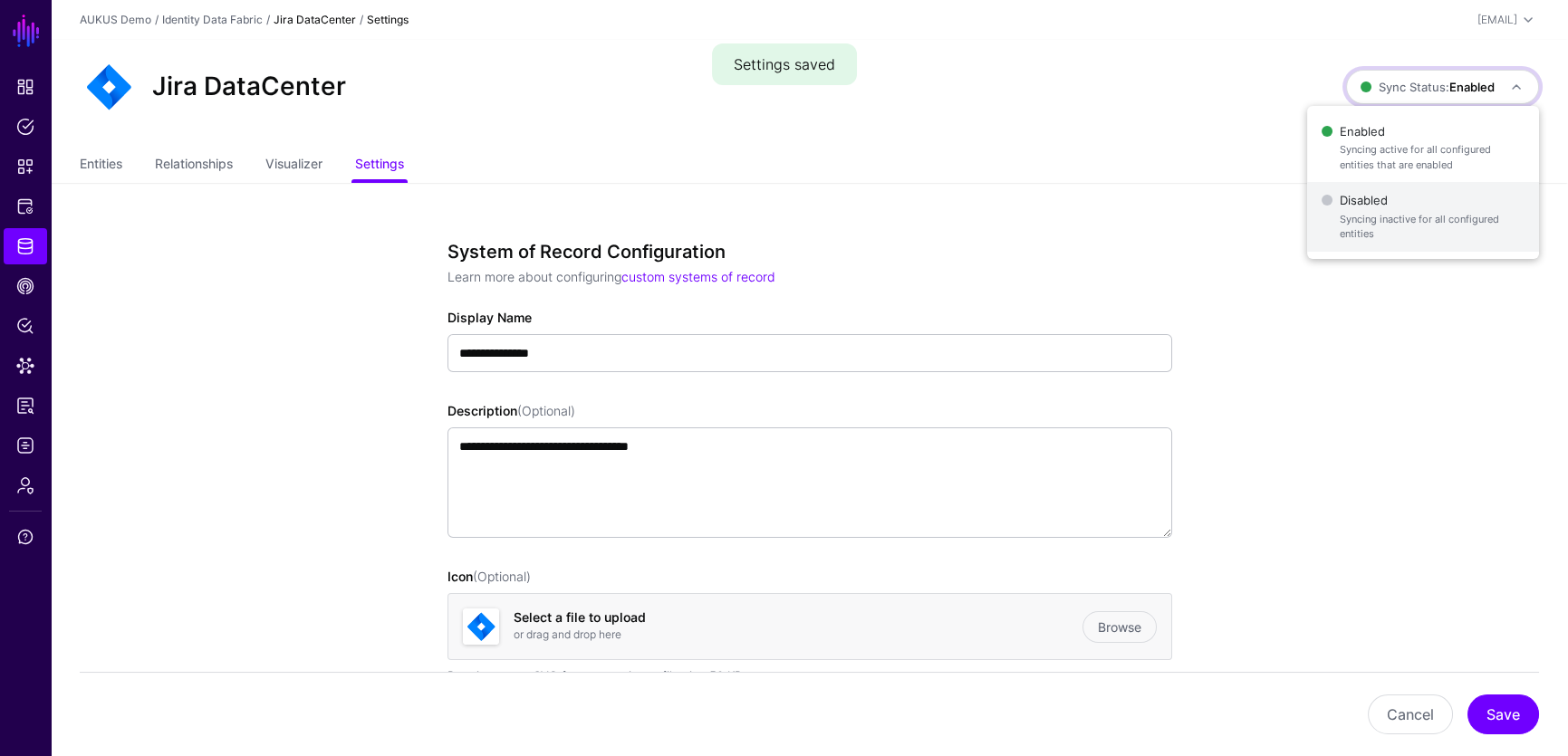 click on "Disabled   Syncing inactive for all configured entities" 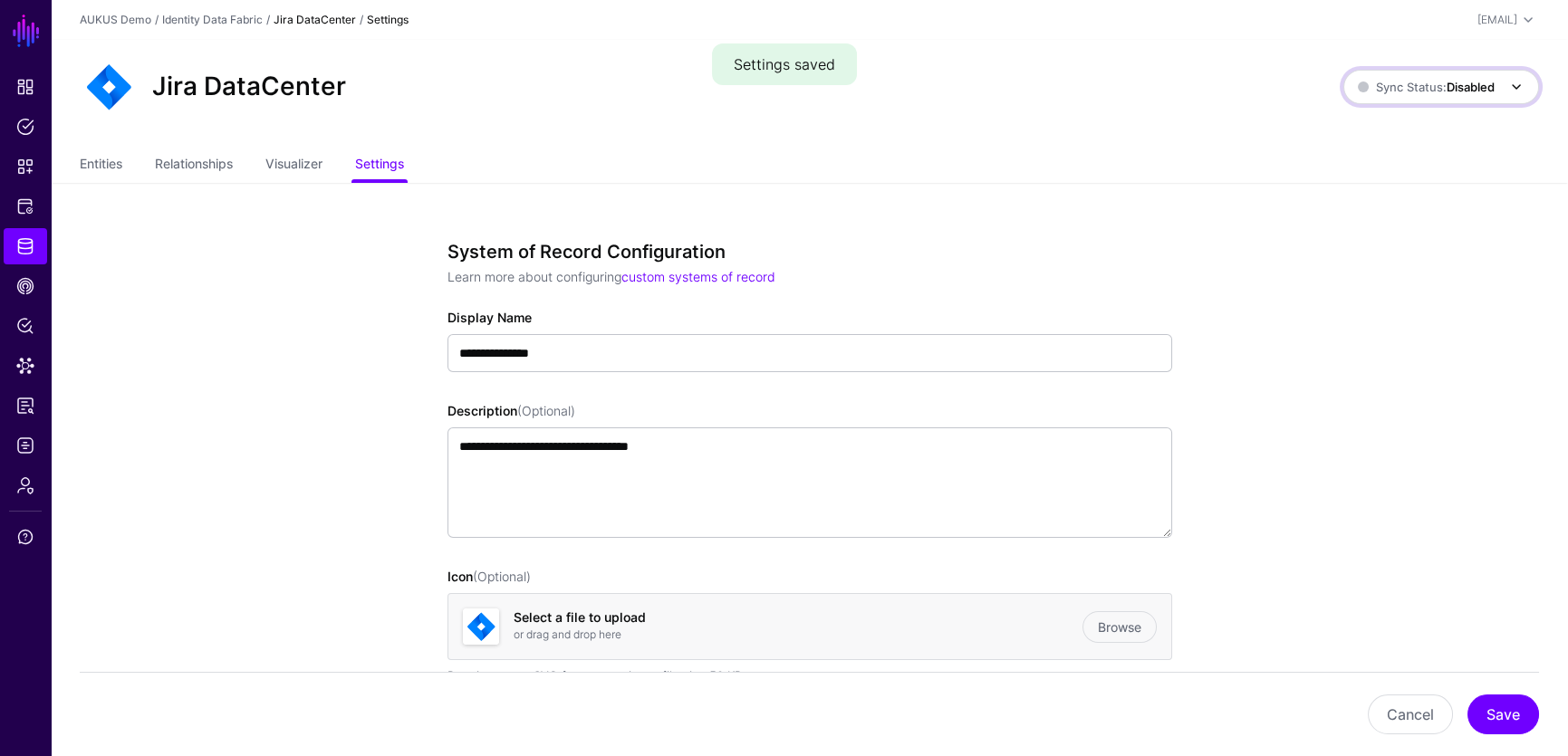 click on "Sync Status:  Disabled" at bounding box center [1426, 87] 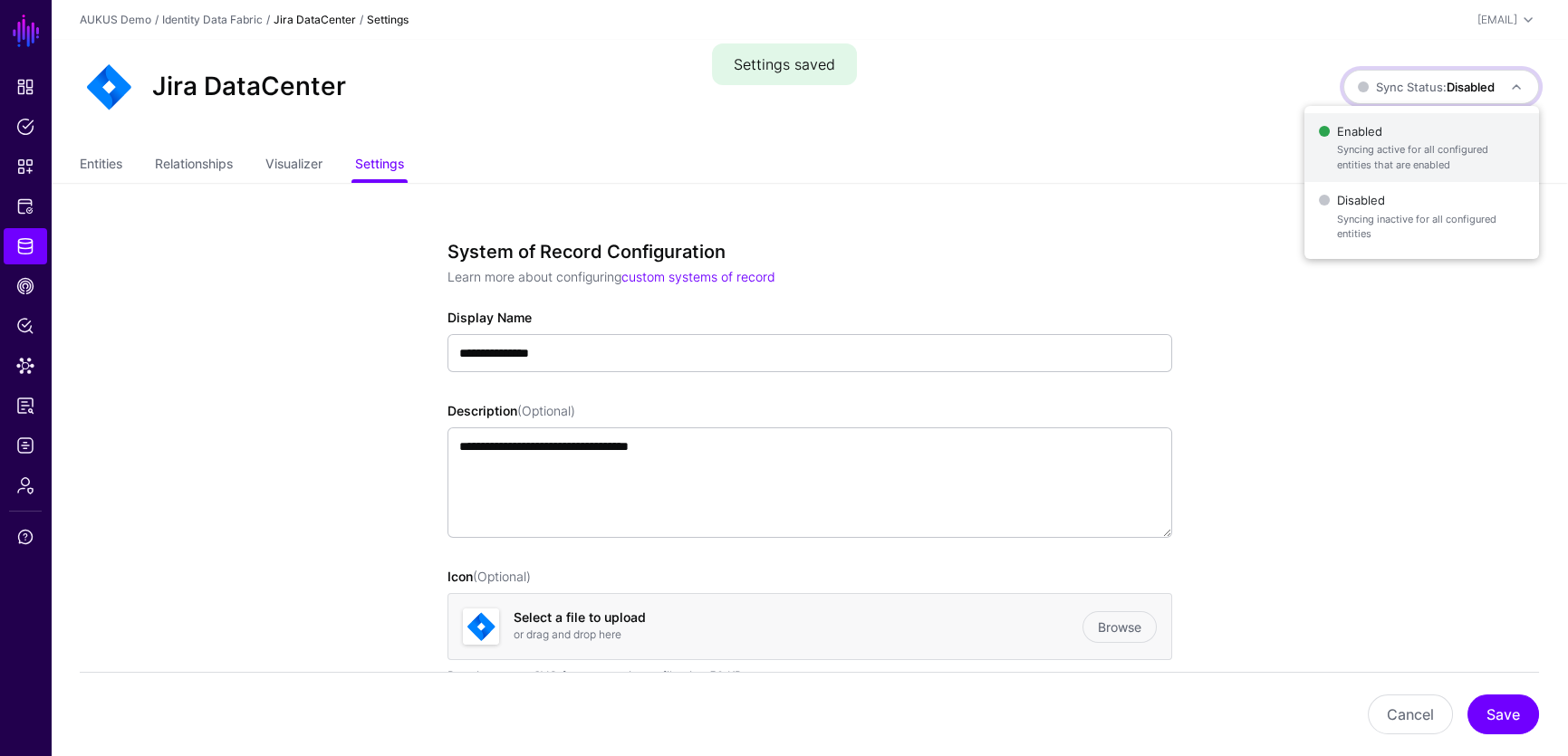 click on "Syncing active for all configured entities that are enabled" 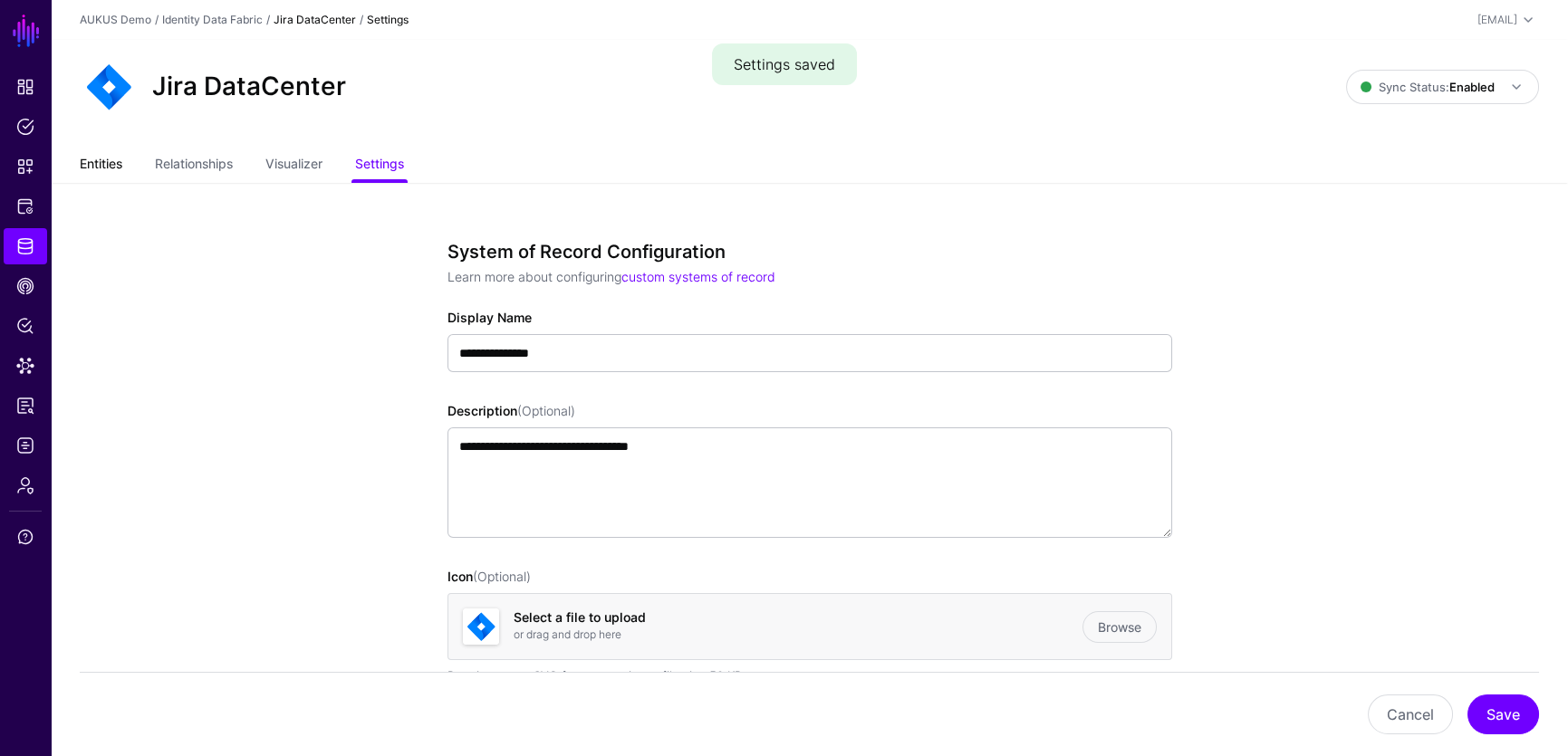 click on "Entities" 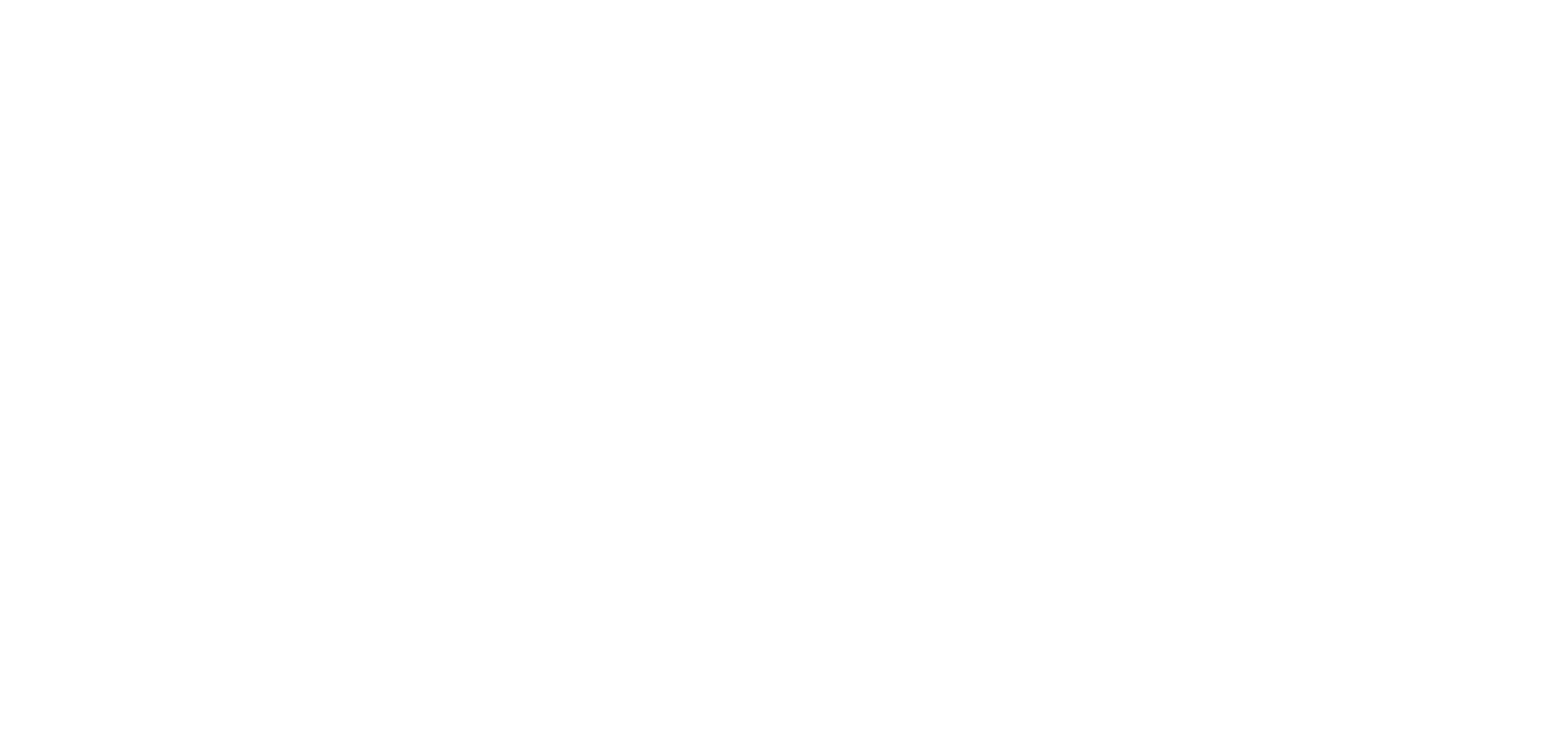 scroll, scrollTop: 0, scrollLeft: 0, axis: both 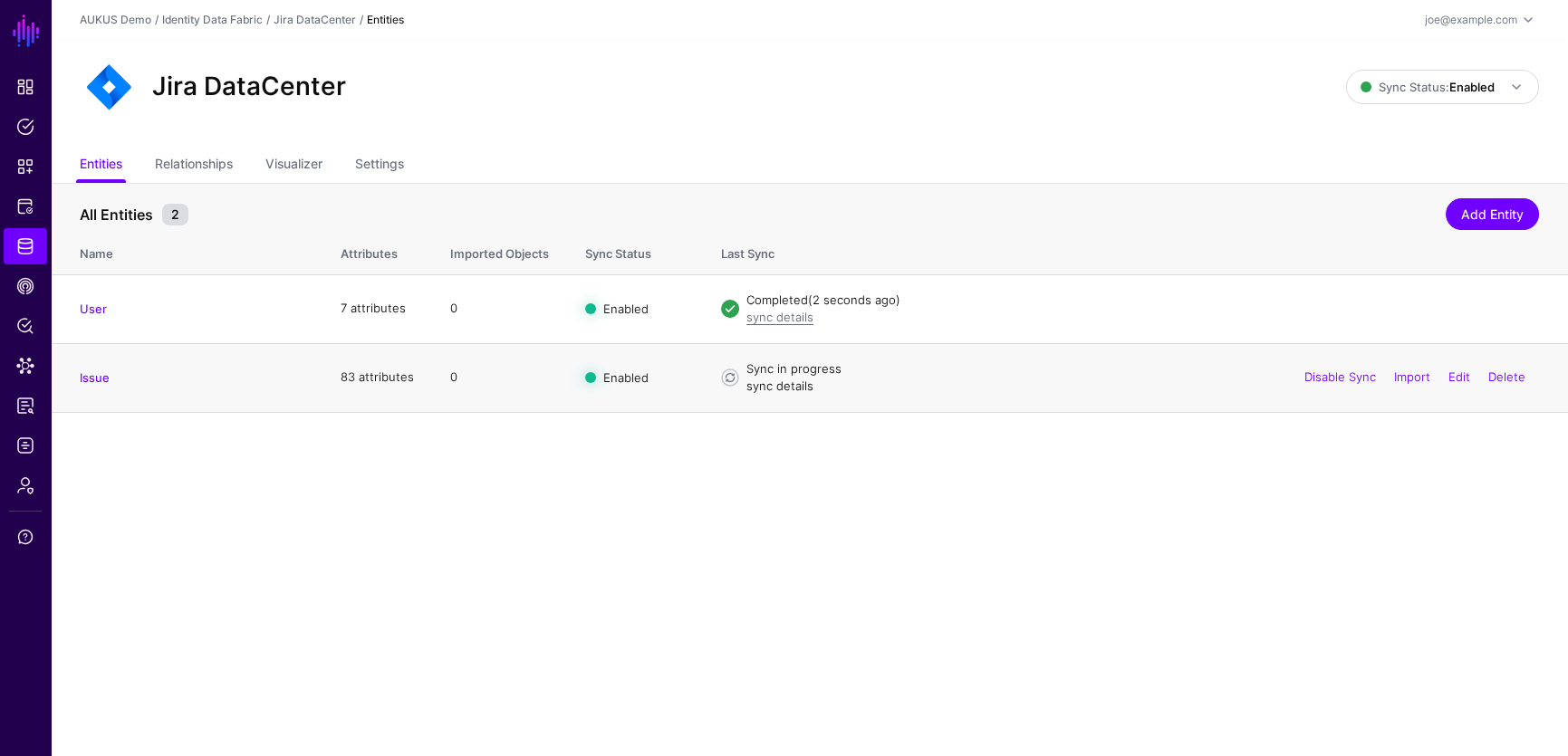 click on "sync details" 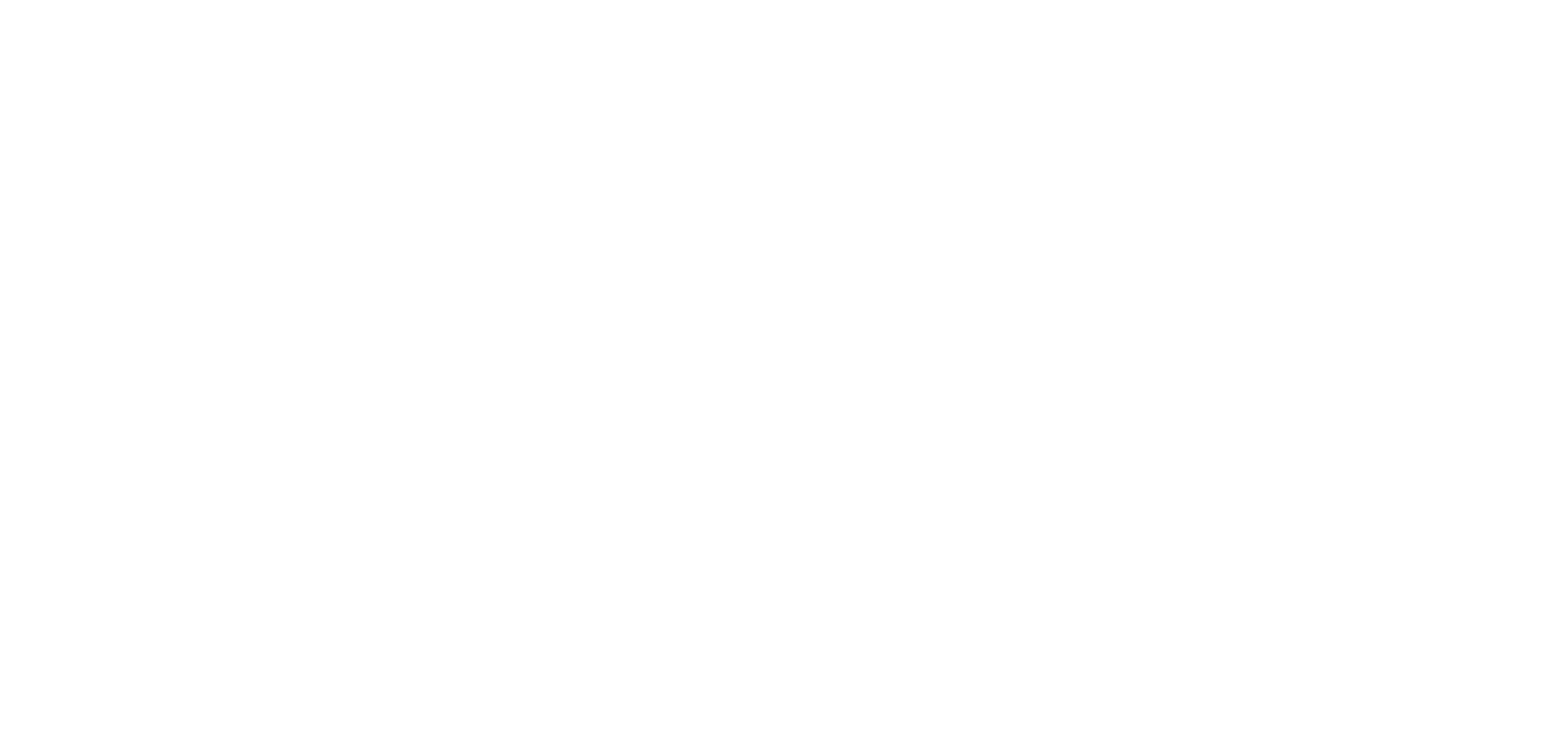 scroll, scrollTop: 0, scrollLeft: 0, axis: both 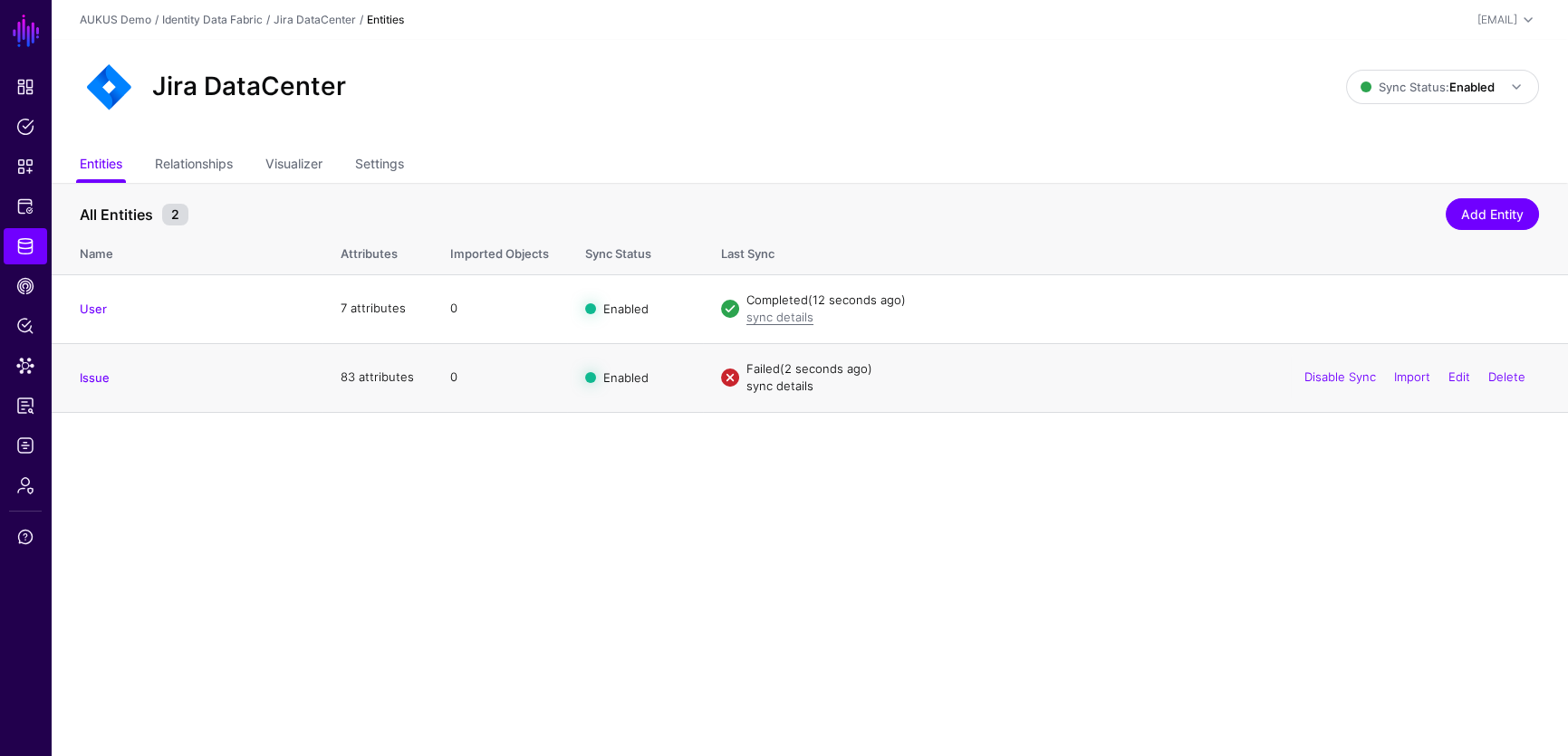 click on "sync details" 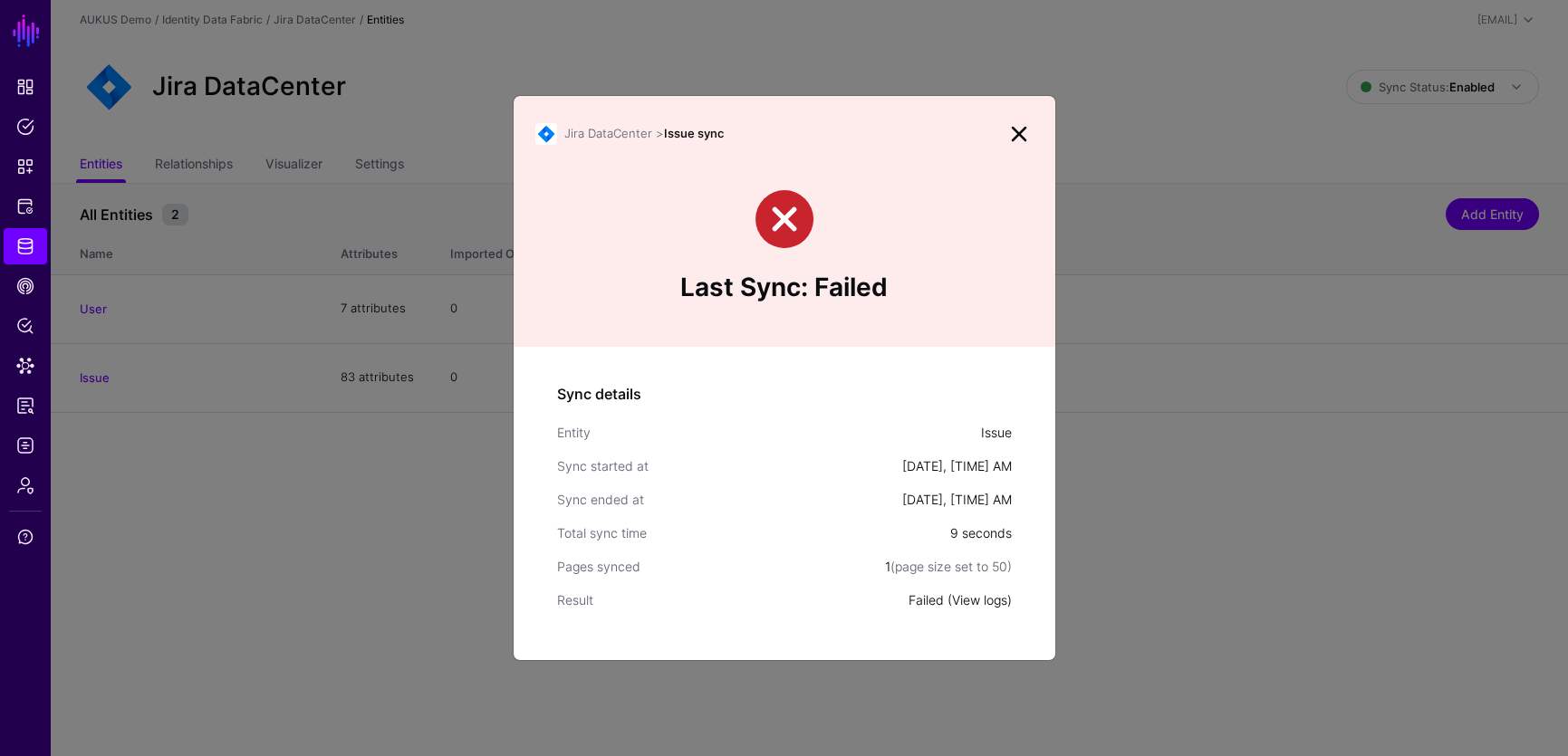 click on "View logs" 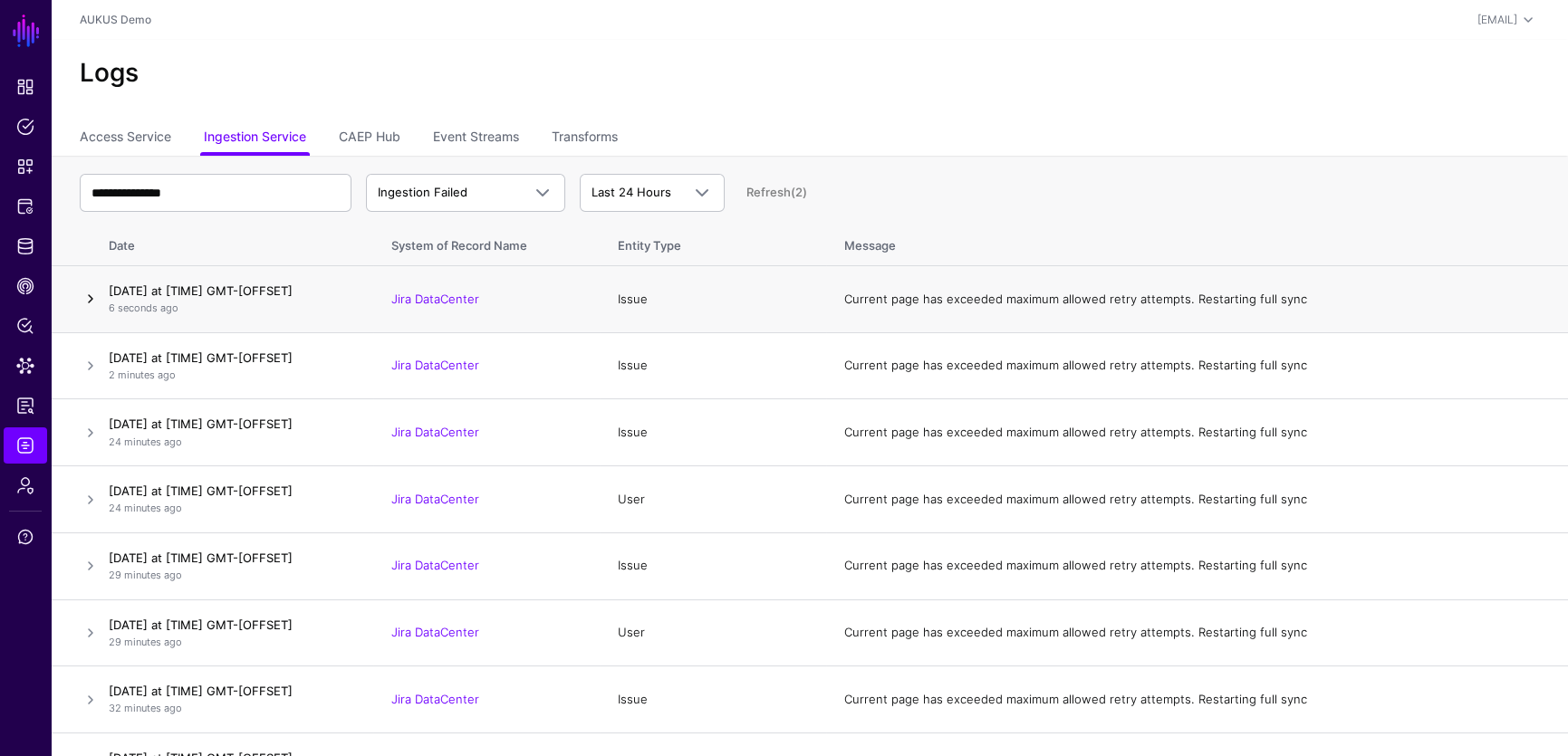 click at bounding box center (91, 299) 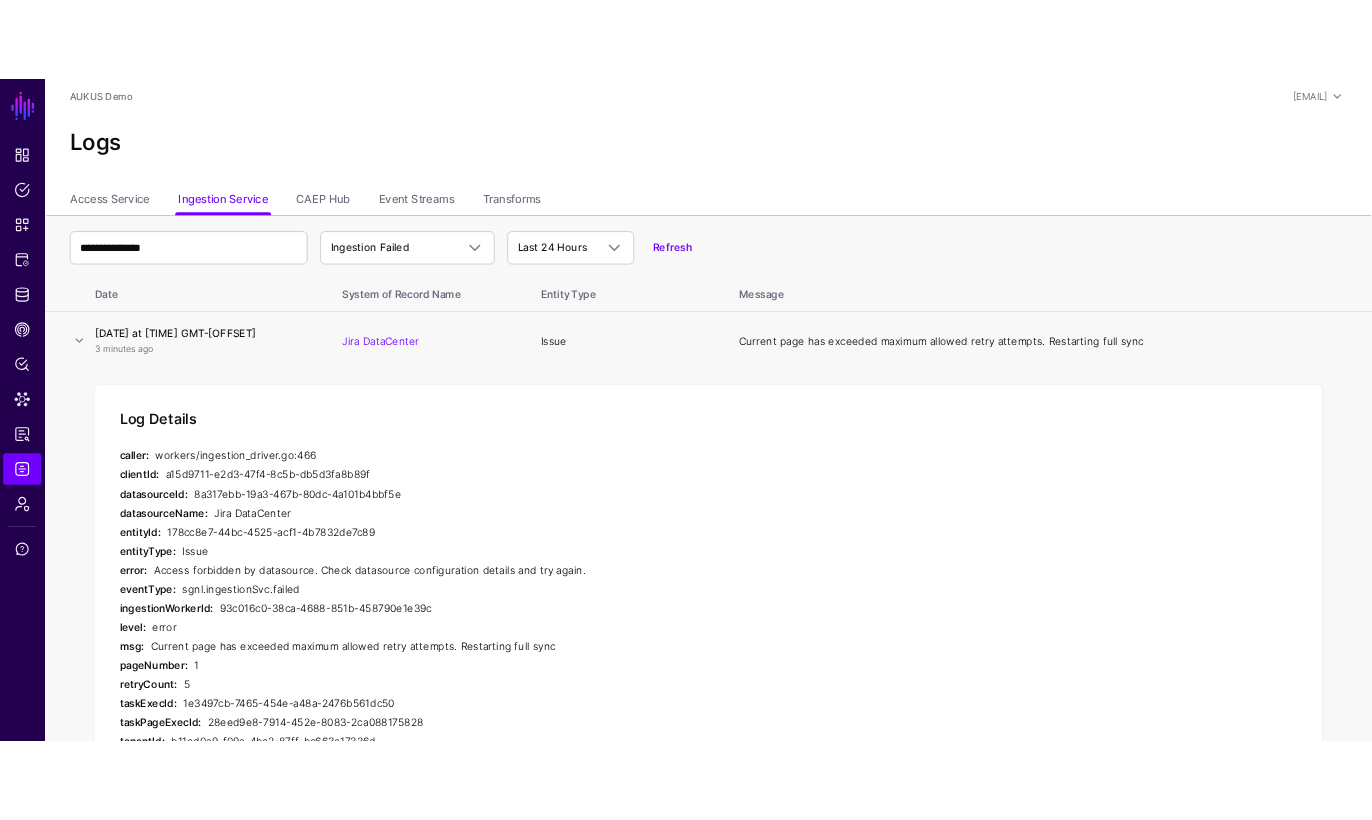 scroll, scrollTop: 111, scrollLeft: 0, axis: vertical 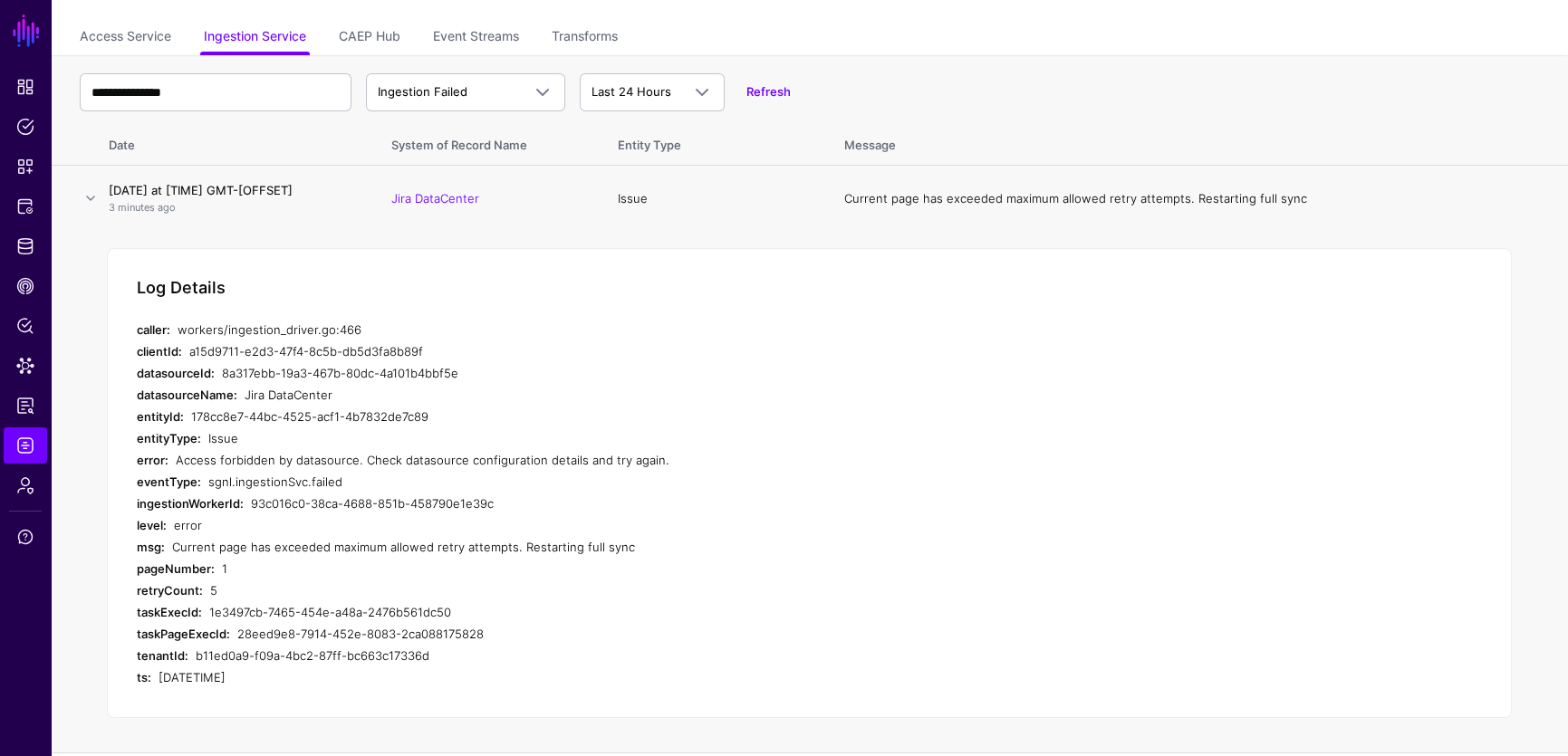 click on "sgnl.ingestionSvc.failed" at bounding box center (534, 482) 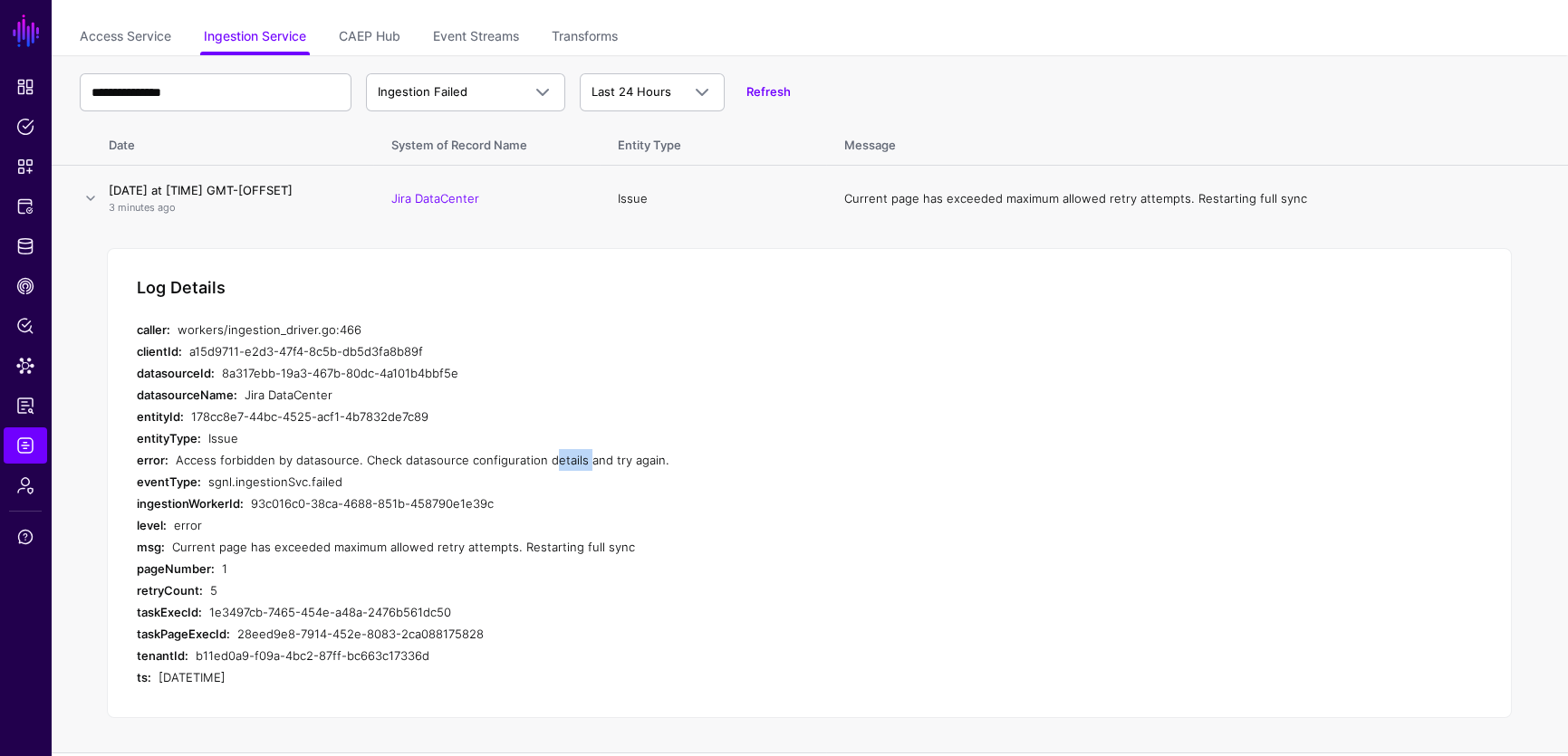 click on "Access forbidden by datasource. Check datasource configuration details and try again." at bounding box center (518, 460) 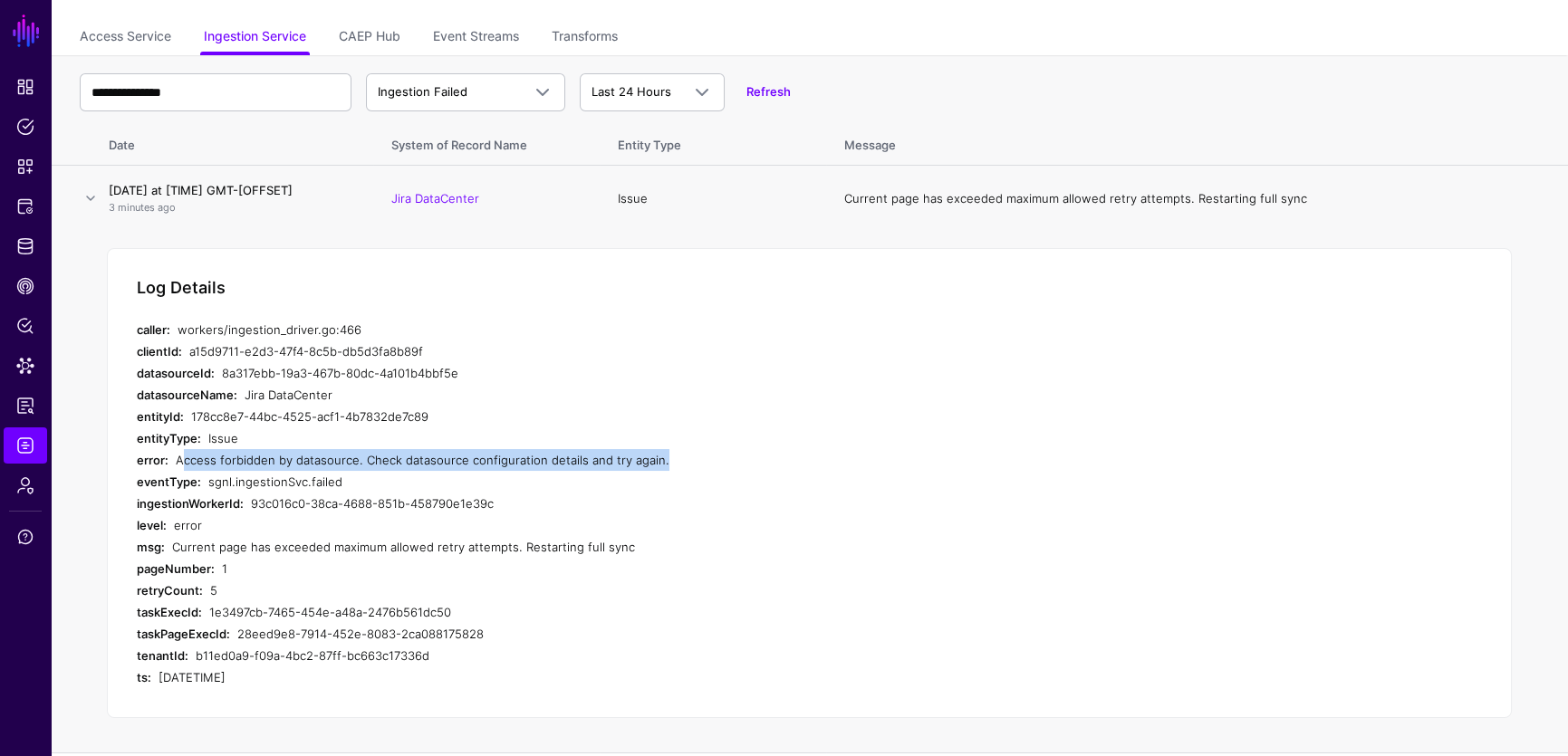 click on "Access forbidden by datasource. Check datasource configuration details and try again." at bounding box center [518, 460] 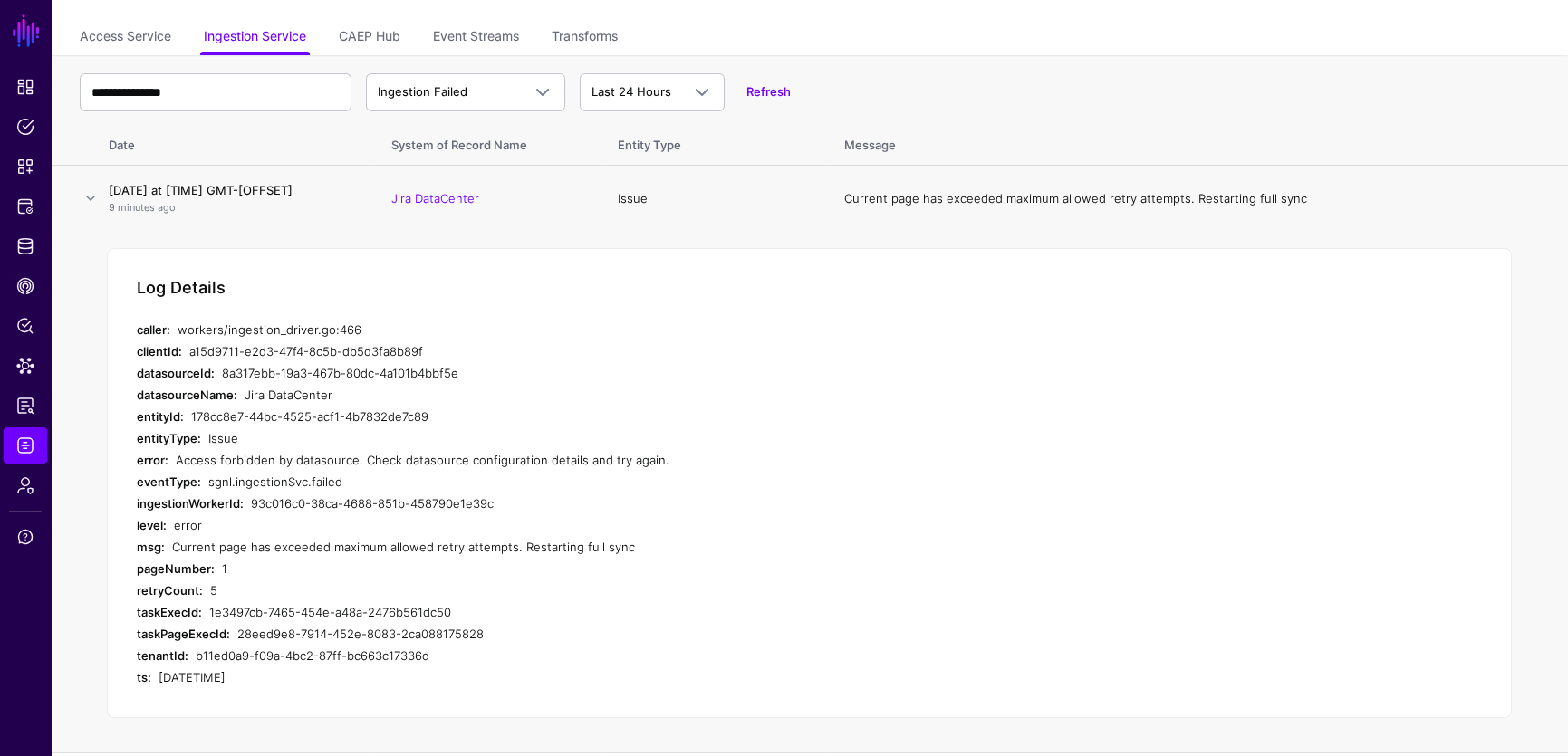 click on "93c016c0-38ca-4688-851b-458790e1e39c" at bounding box center (556, 503) 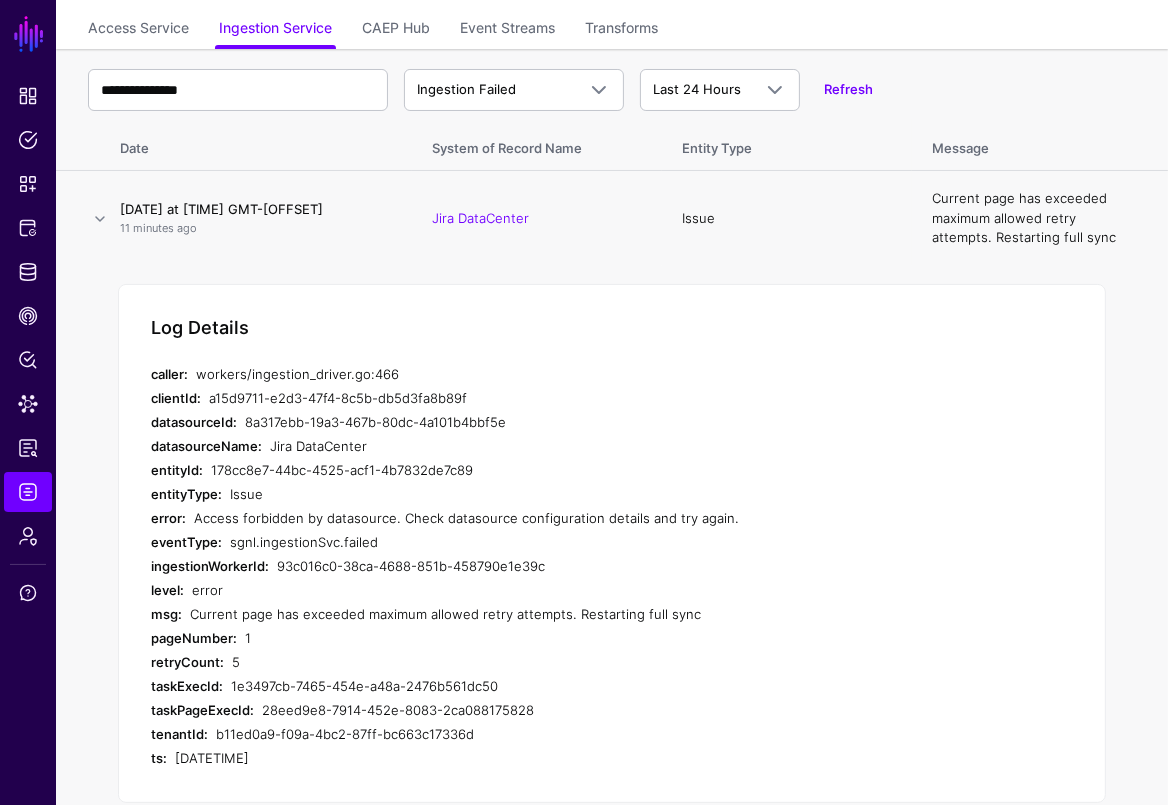 copy on "Access forbidden by datasource. Check datasource configuration details and try again." 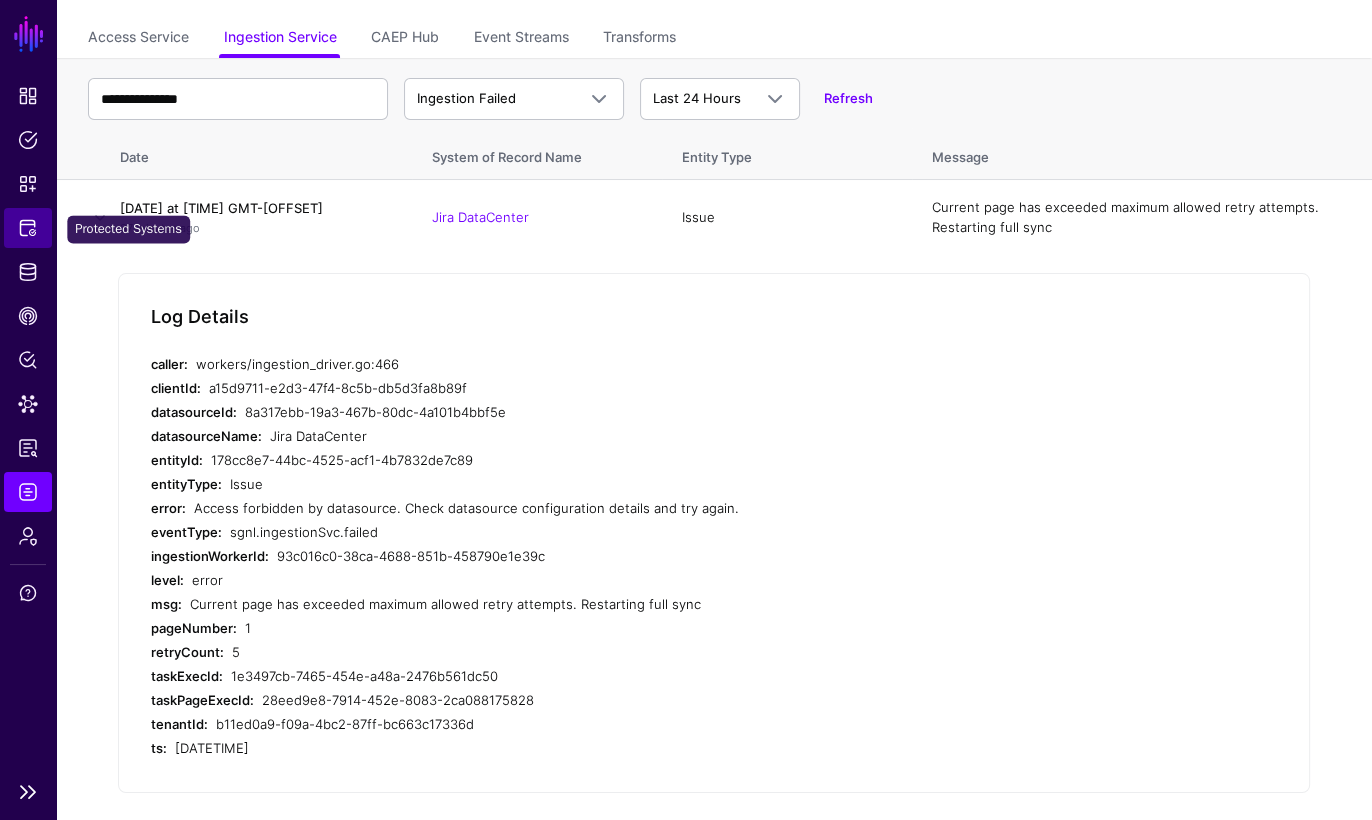 click on "Protected Systems" 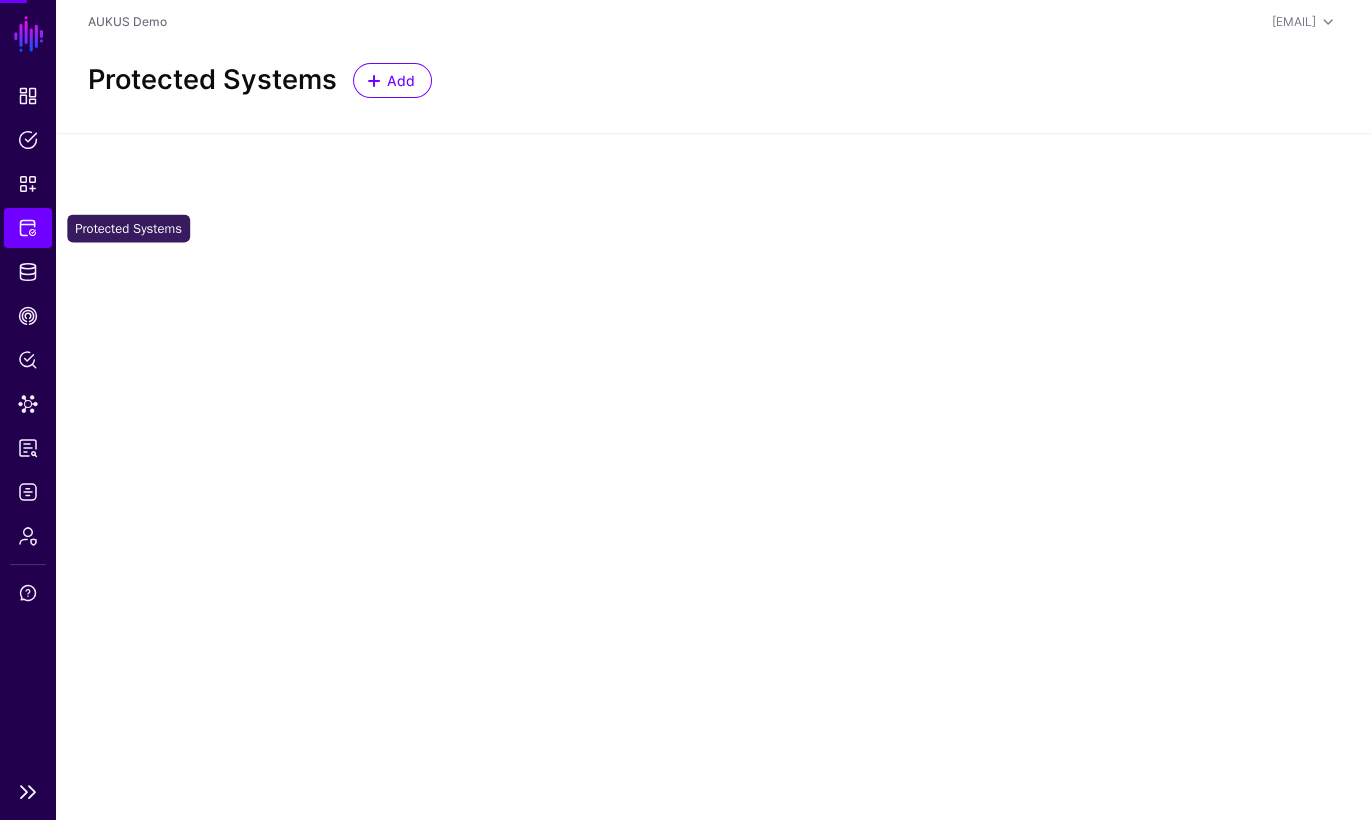 scroll, scrollTop: 0, scrollLeft: 0, axis: both 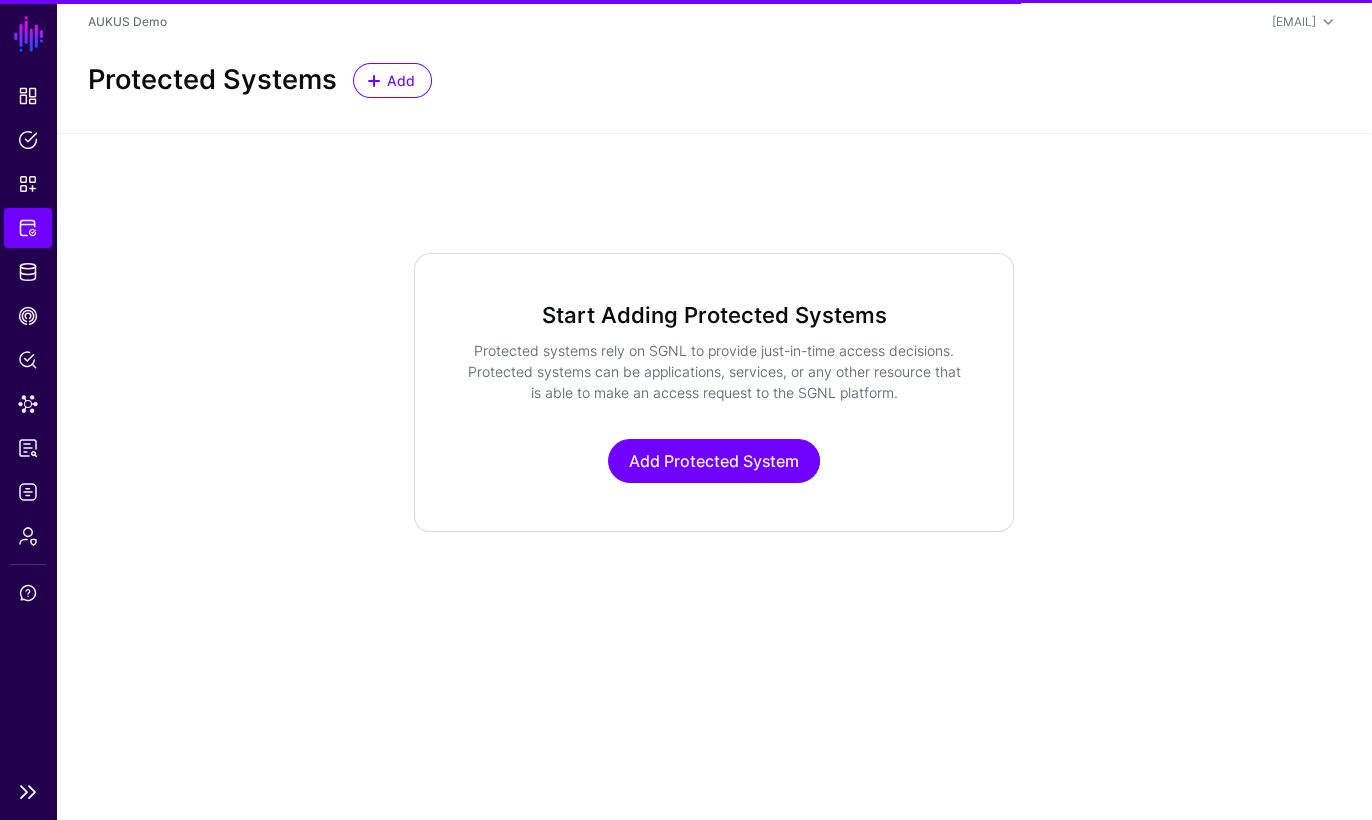 click on "Dashboard Policies Snippets Protected Systems Identity Data Fabric CAEP Hub Policy Lens Data Lens Reports Logs Admin Support" 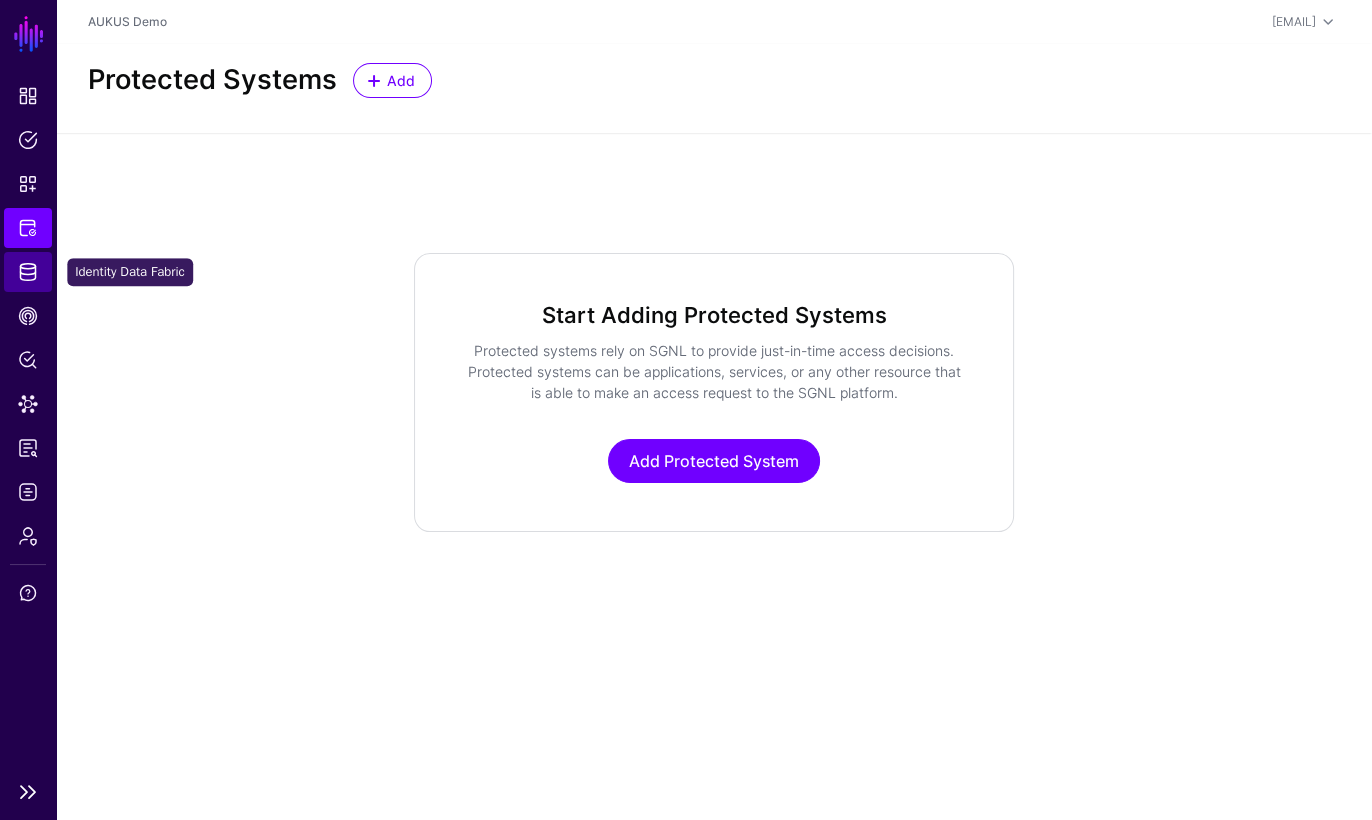 click on "Identity Data Fabric" 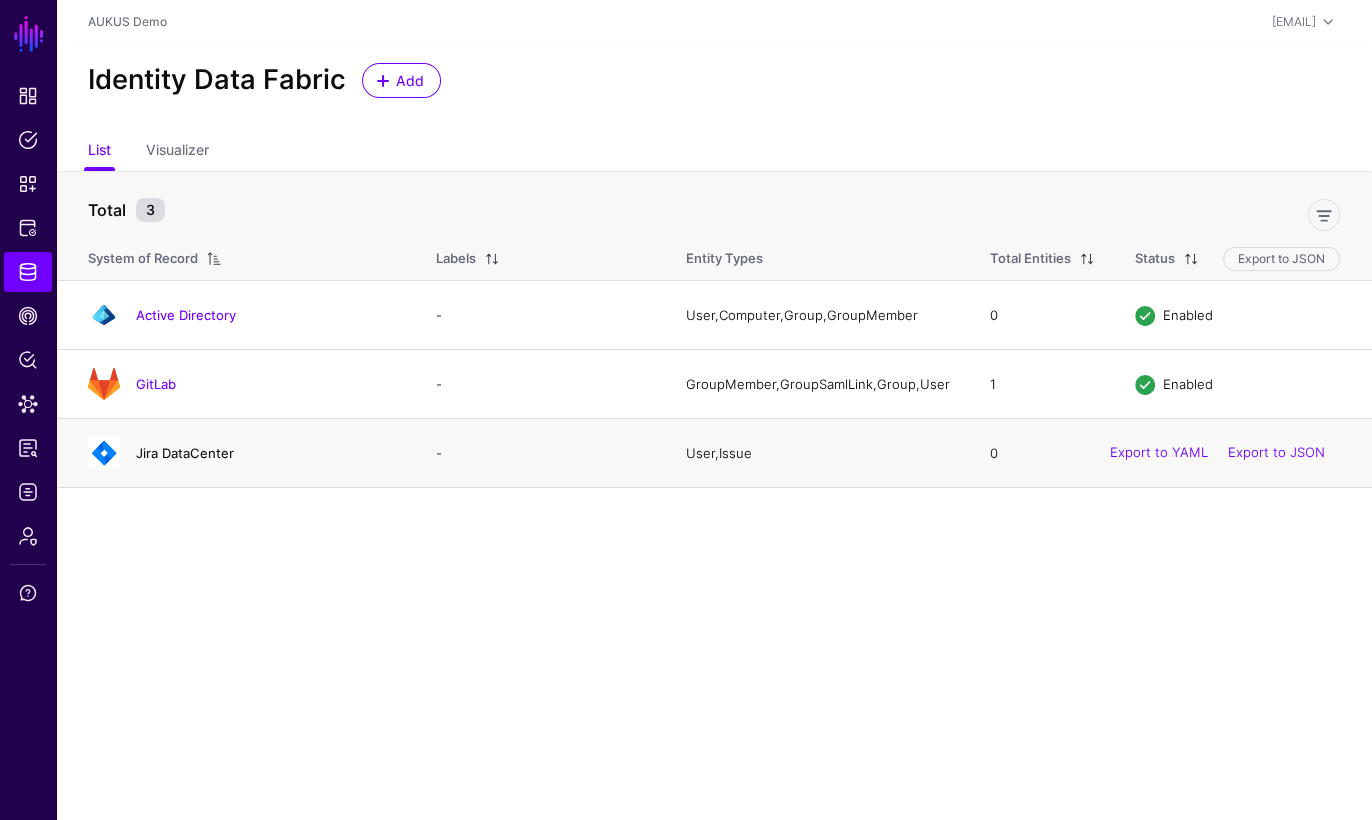 click on "Jira DataCenter" 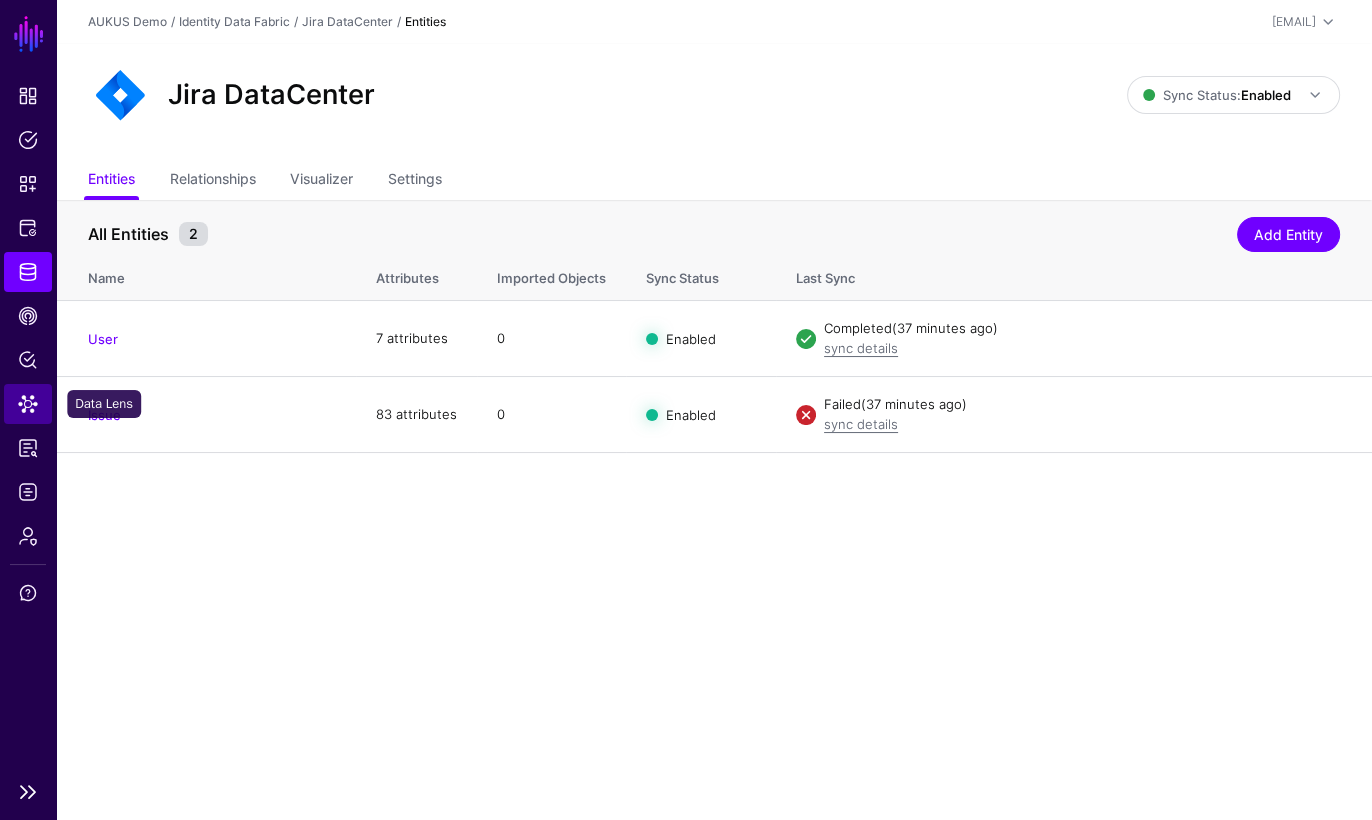 click on "Data Lens" 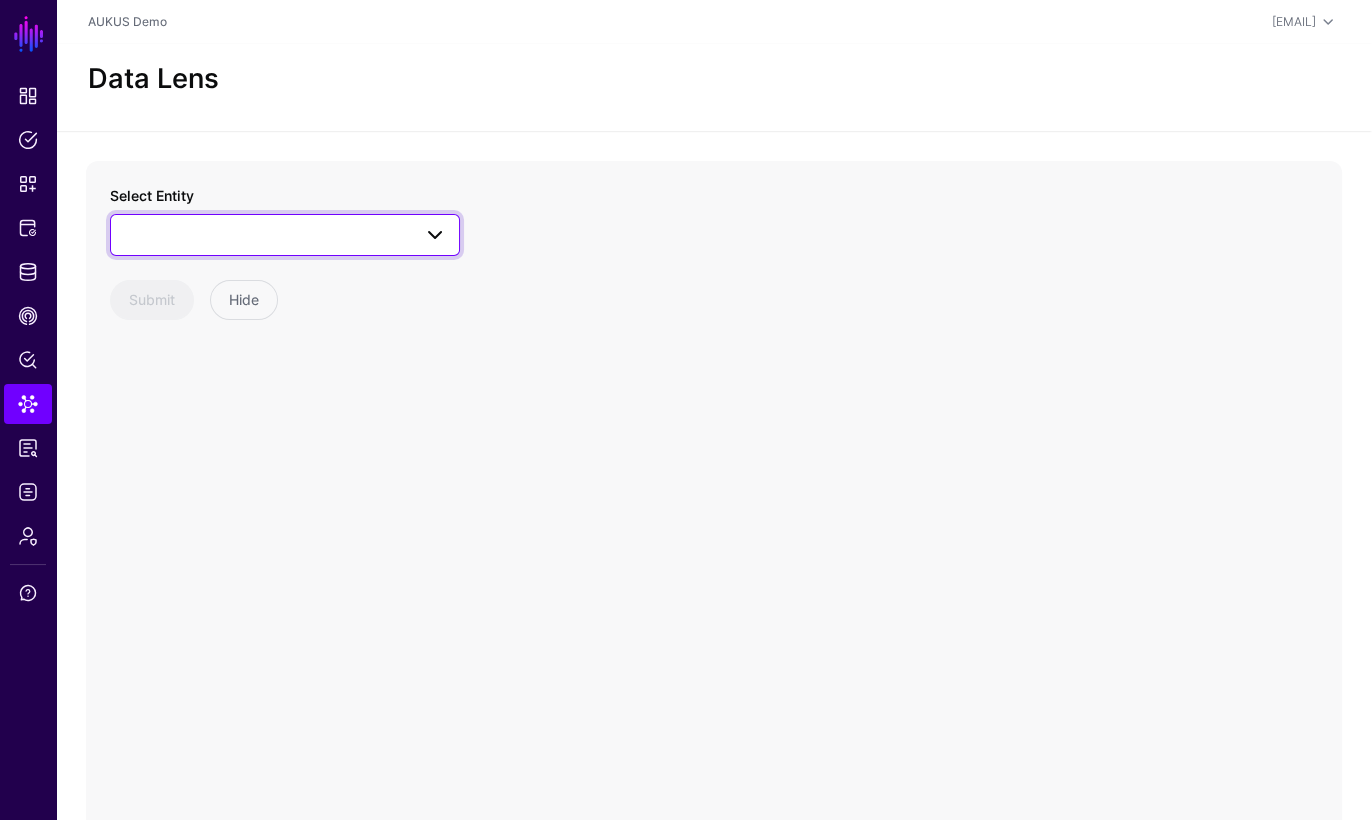 click at bounding box center [285, 235] 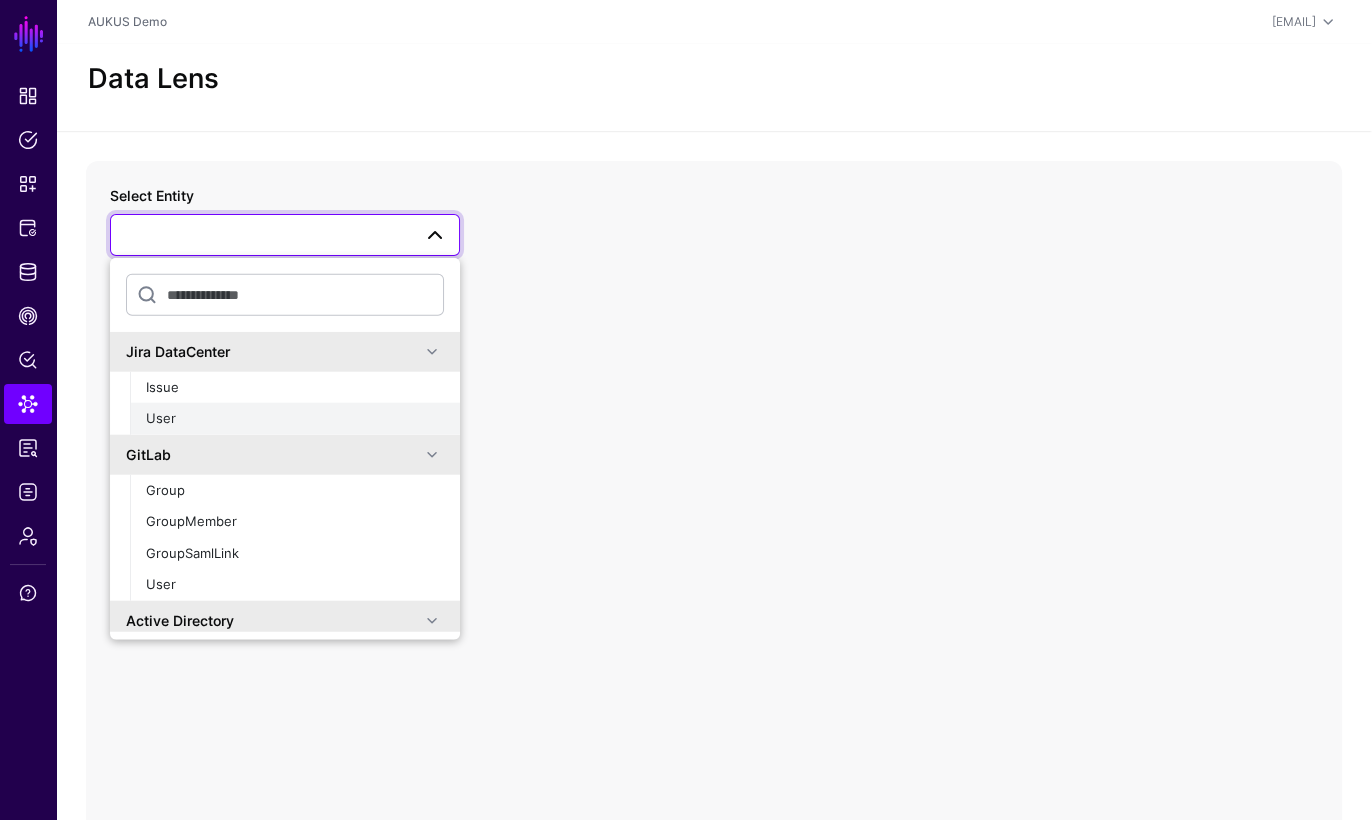 click on "User" 